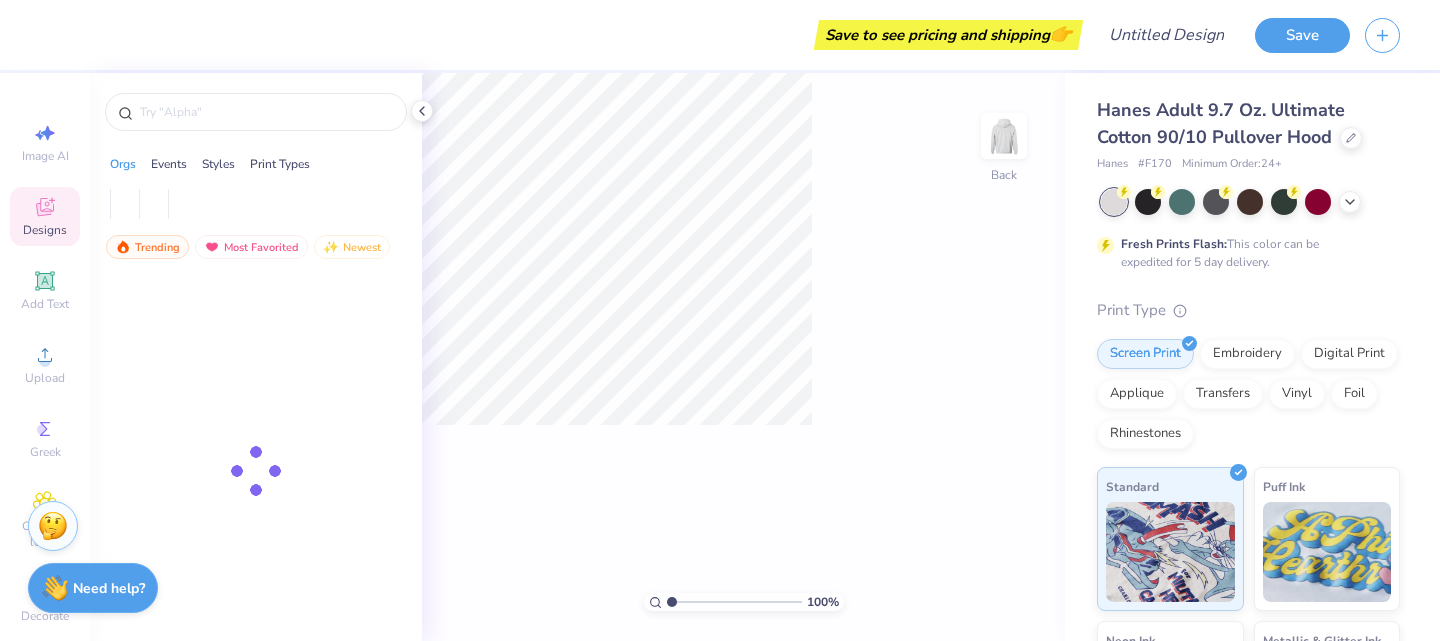 scroll, scrollTop: 0, scrollLeft: 0, axis: both 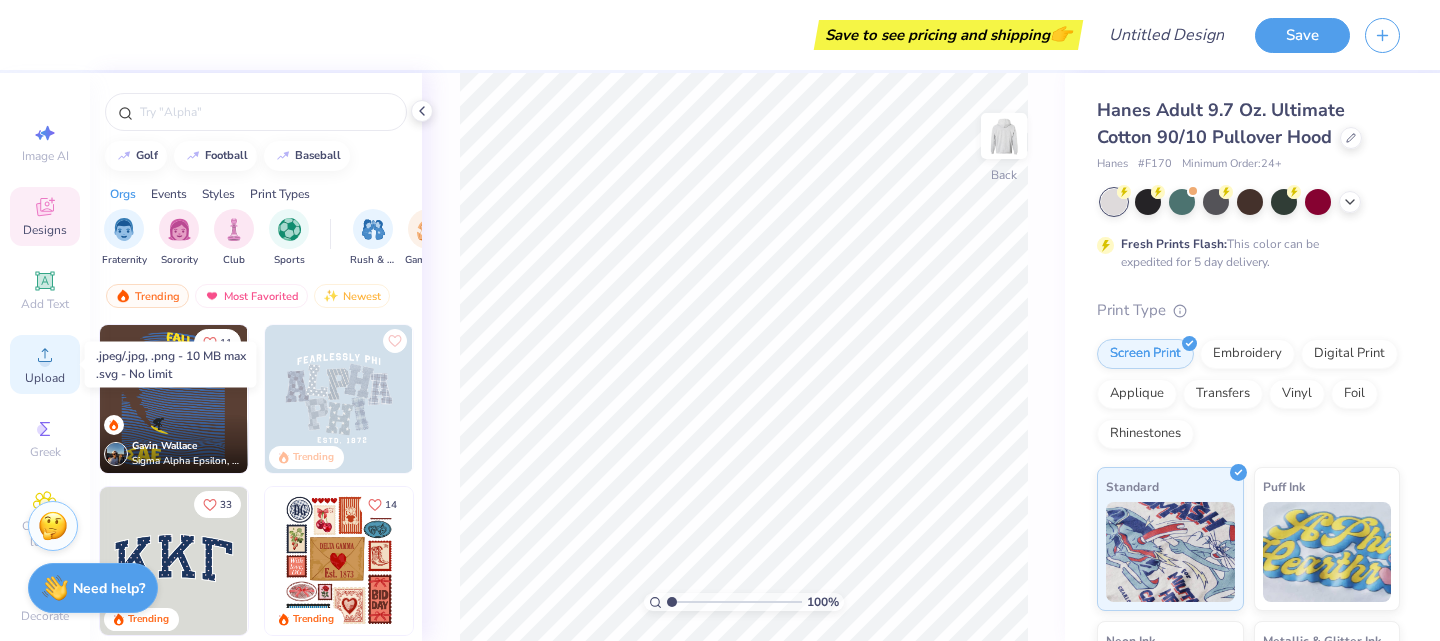 click on "Upload" at bounding box center (45, 364) 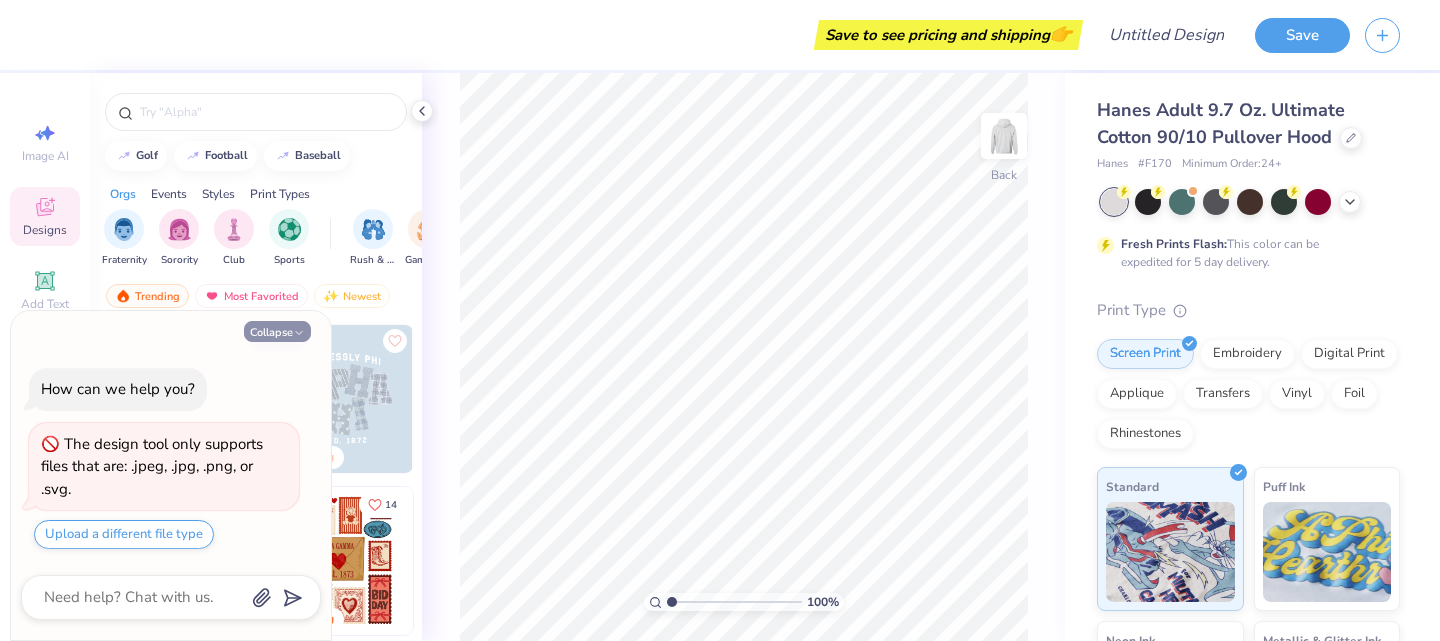 click 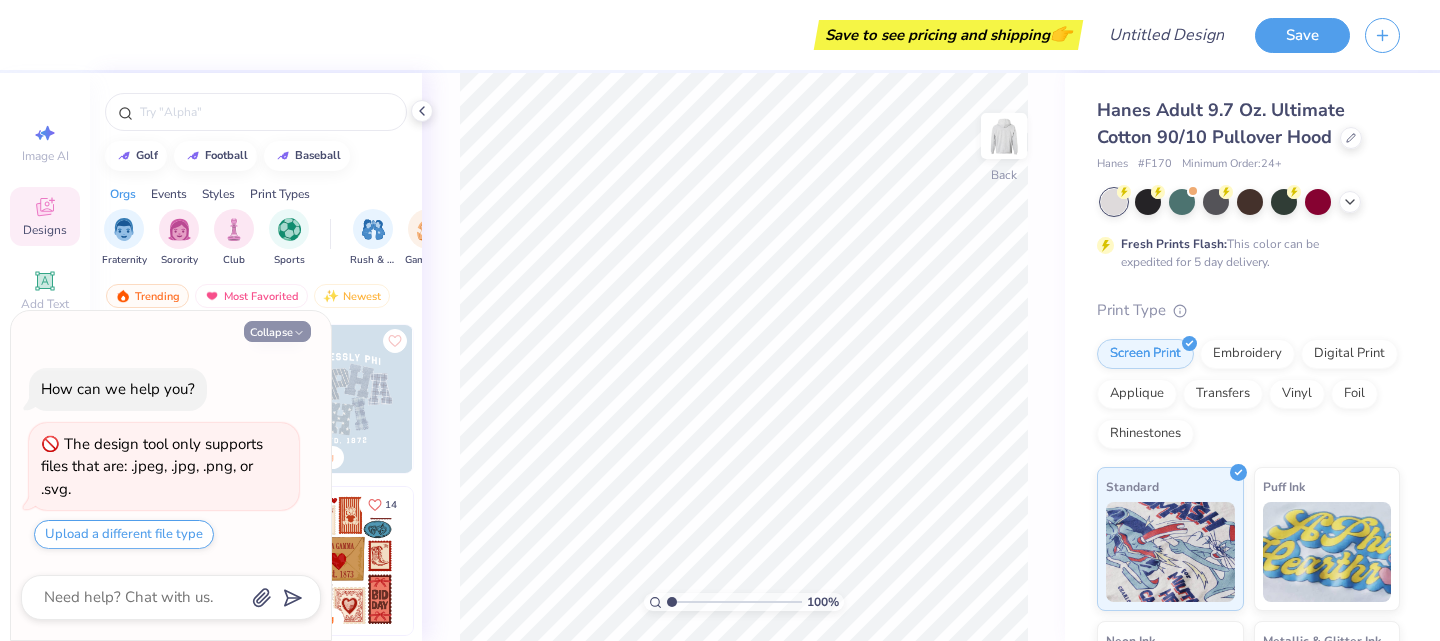 type on "x" 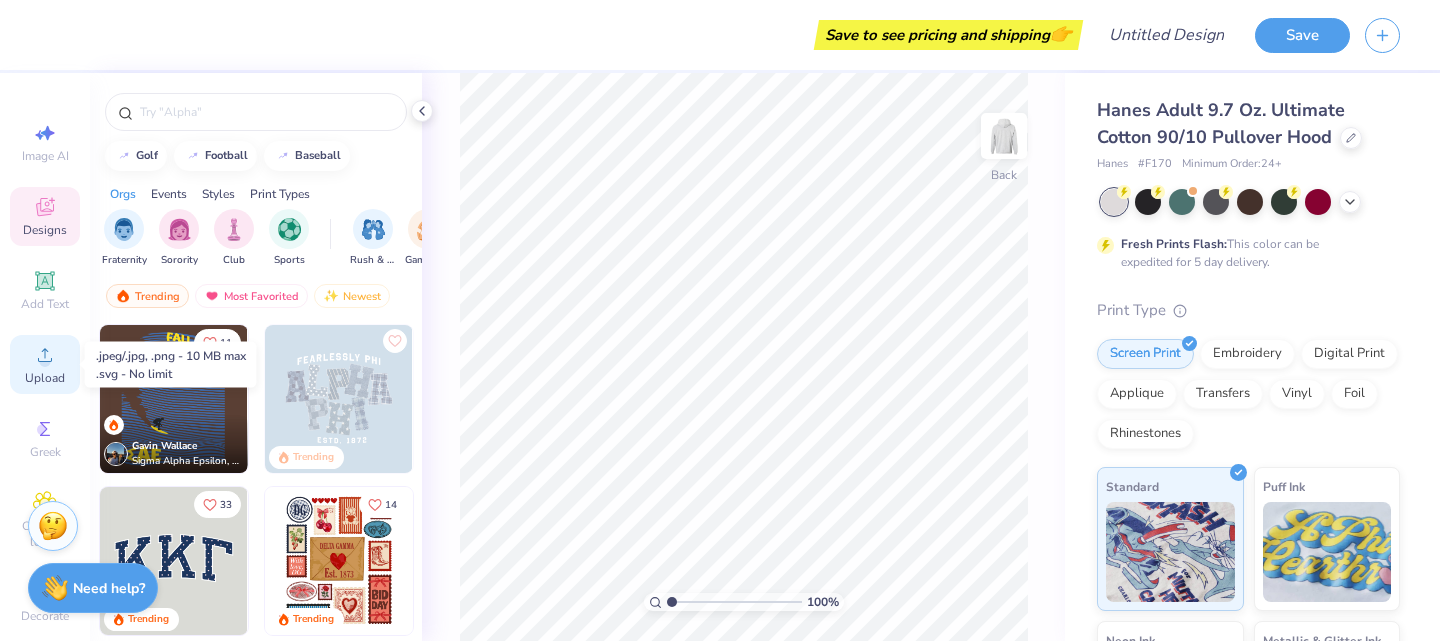 click 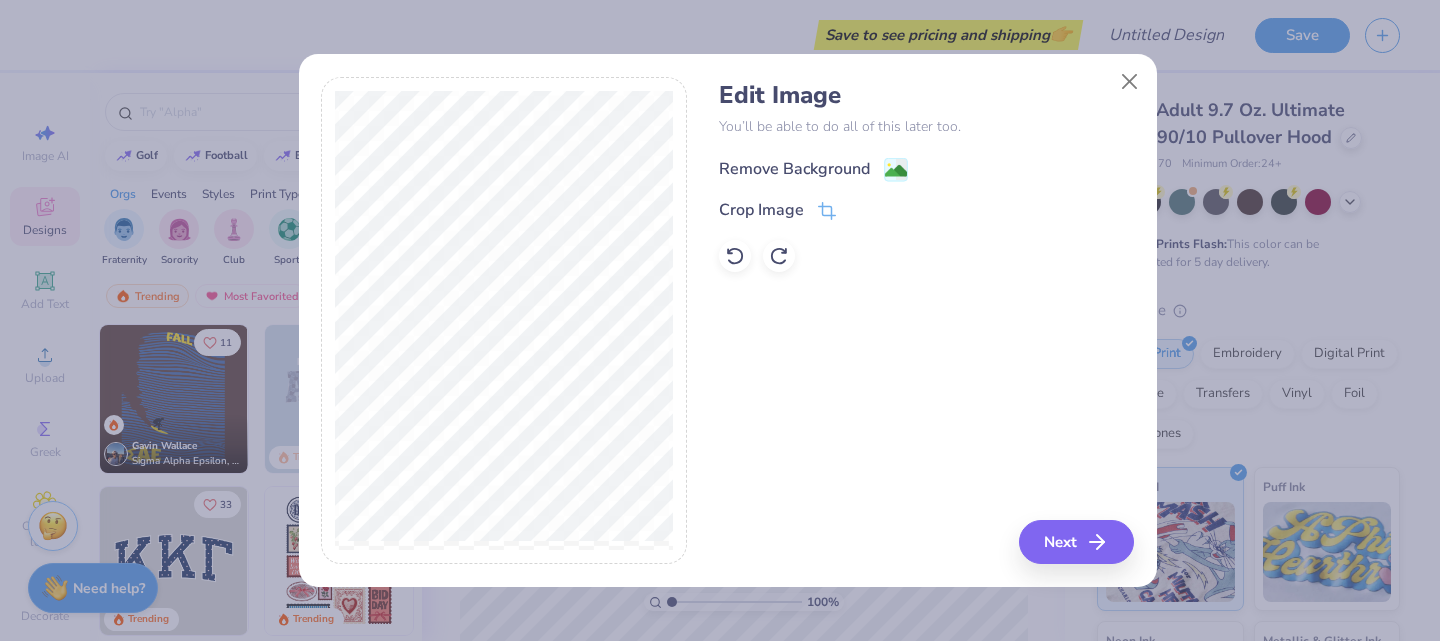 click 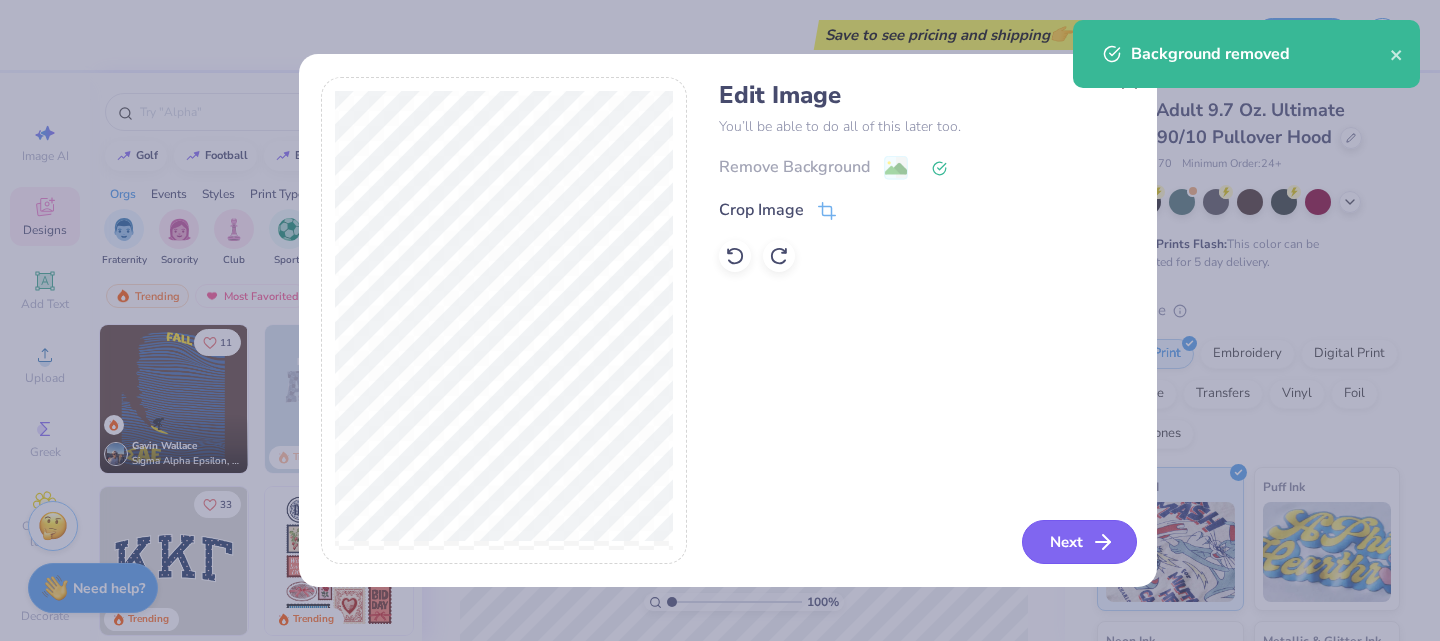 click on "Next" at bounding box center (1079, 542) 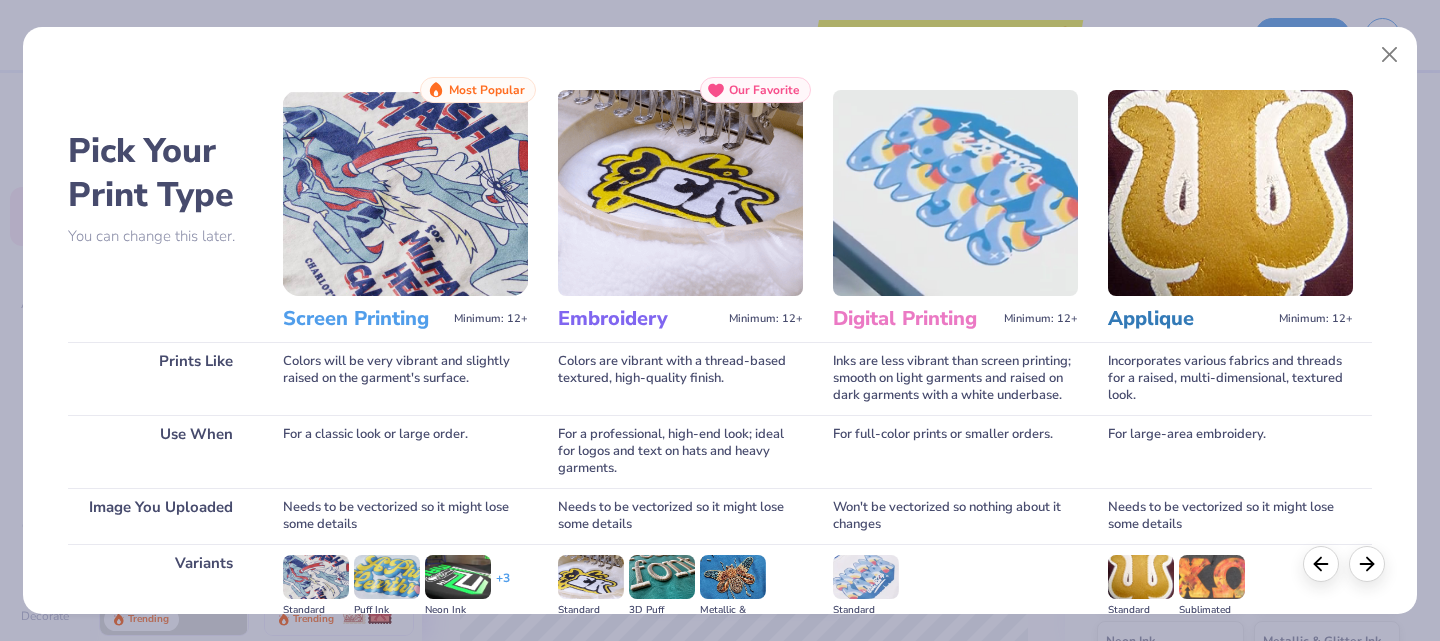 click at bounding box center (405, 193) 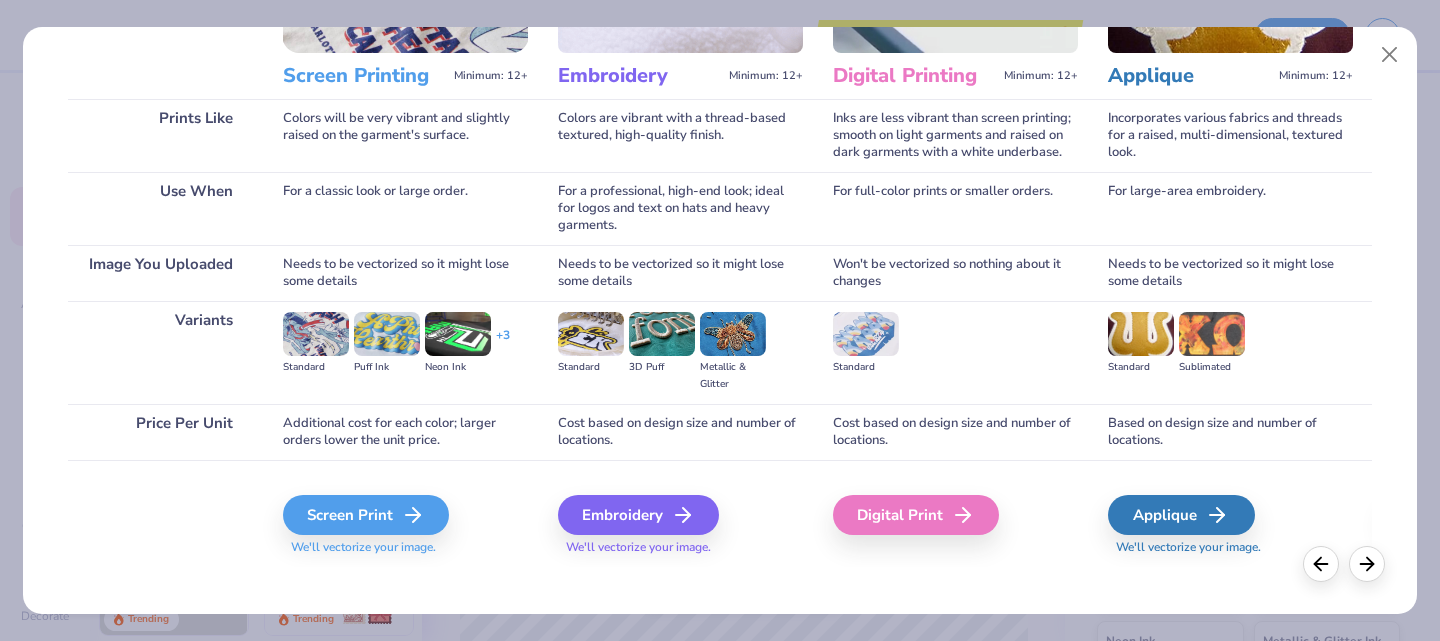 scroll, scrollTop: 256, scrollLeft: 0, axis: vertical 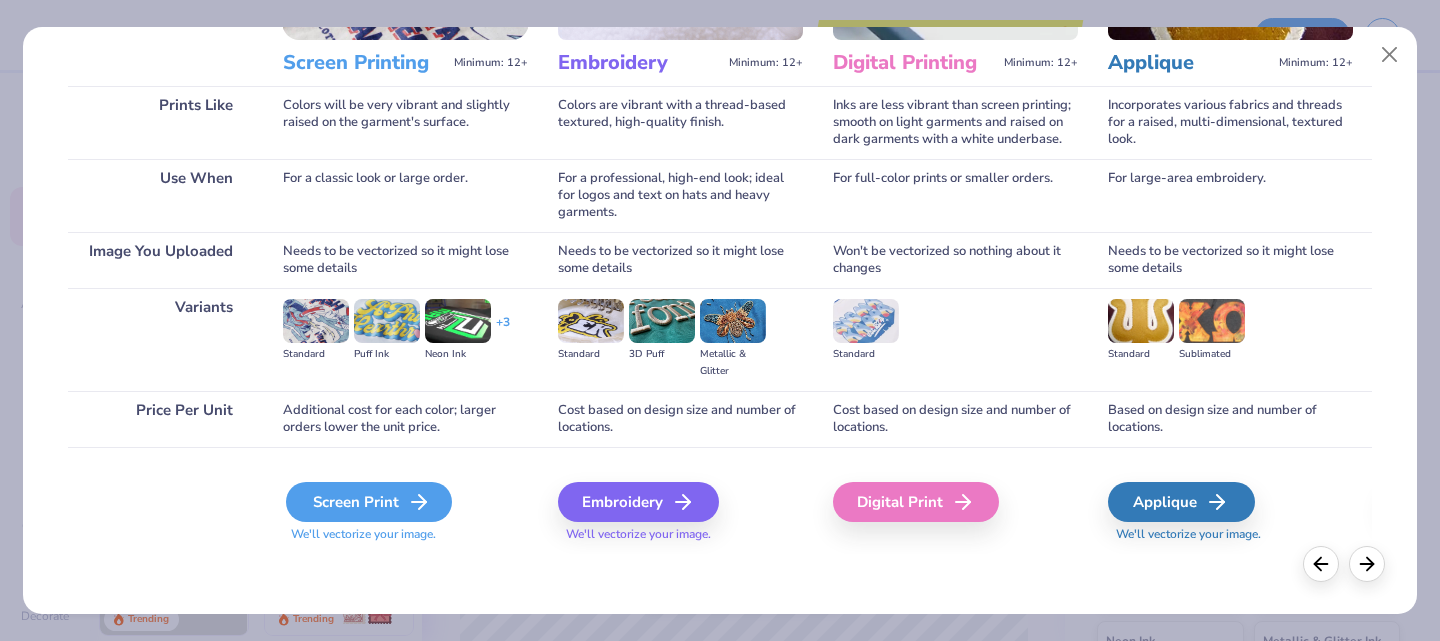 click 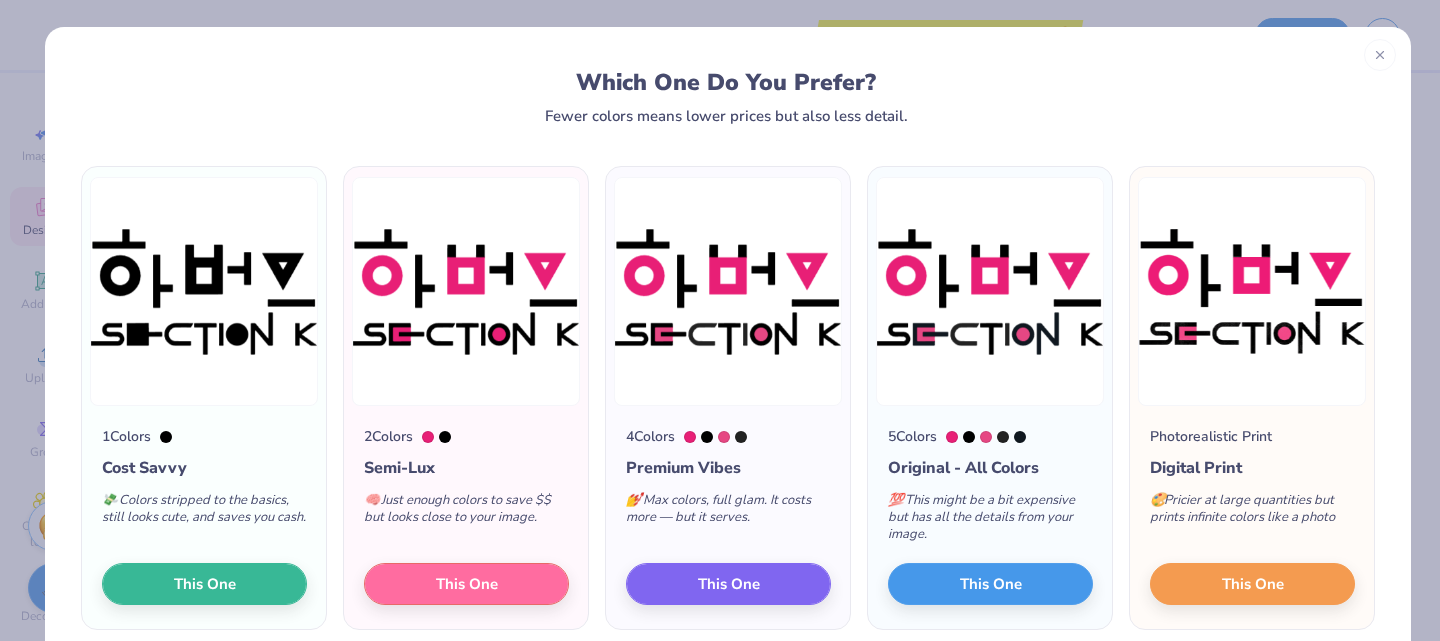 scroll, scrollTop: 85, scrollLeft: 0, axis: vertical 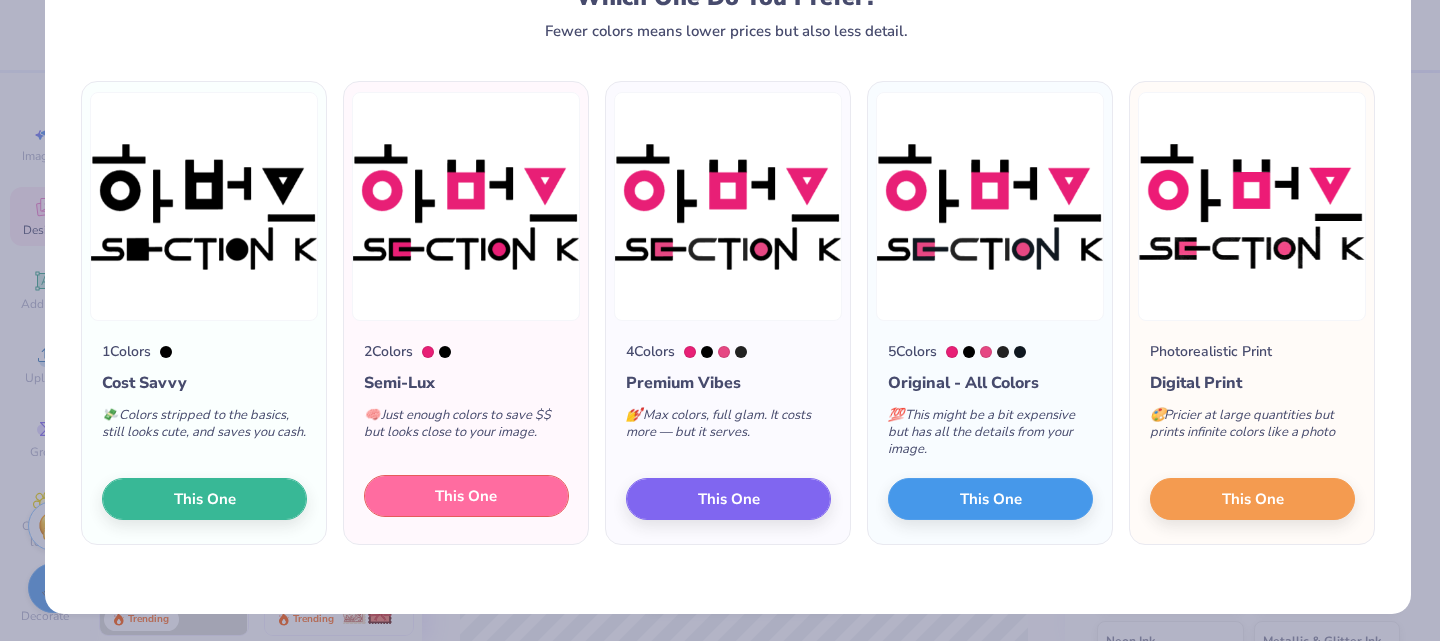 click on "This One" at bounding box center [466, 496] 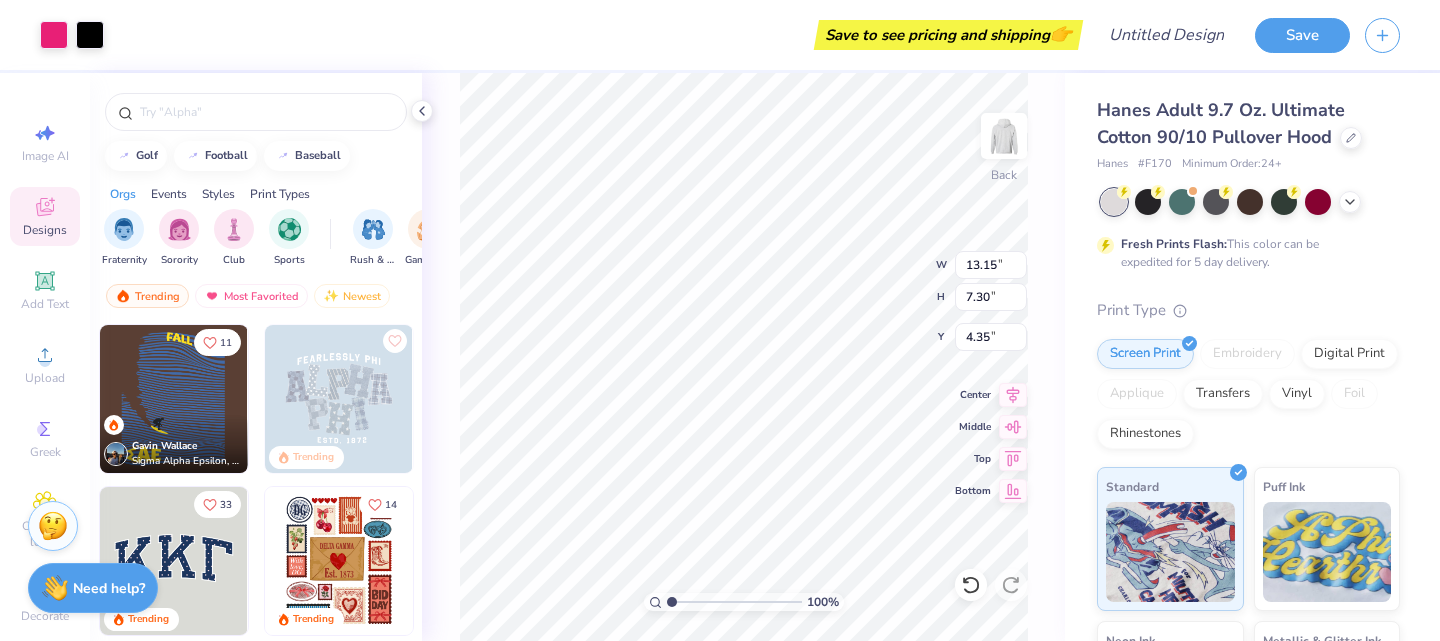 type on "3.00" 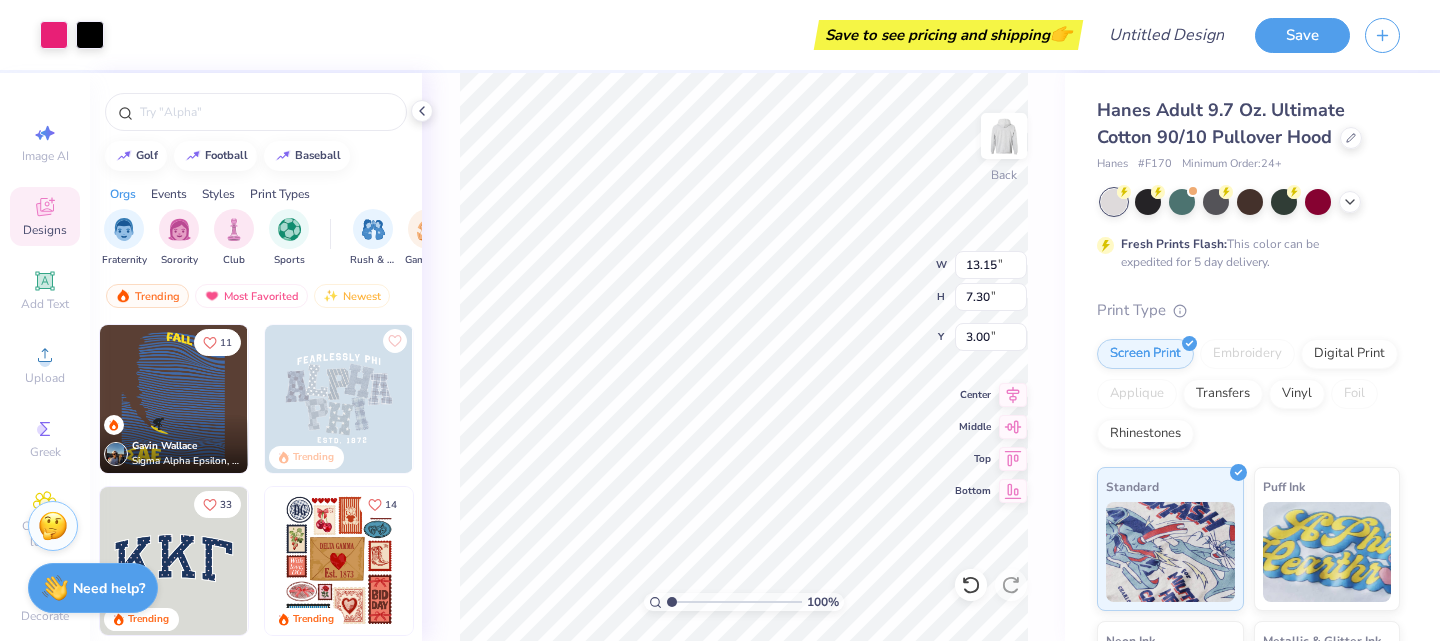 type on "11.20" 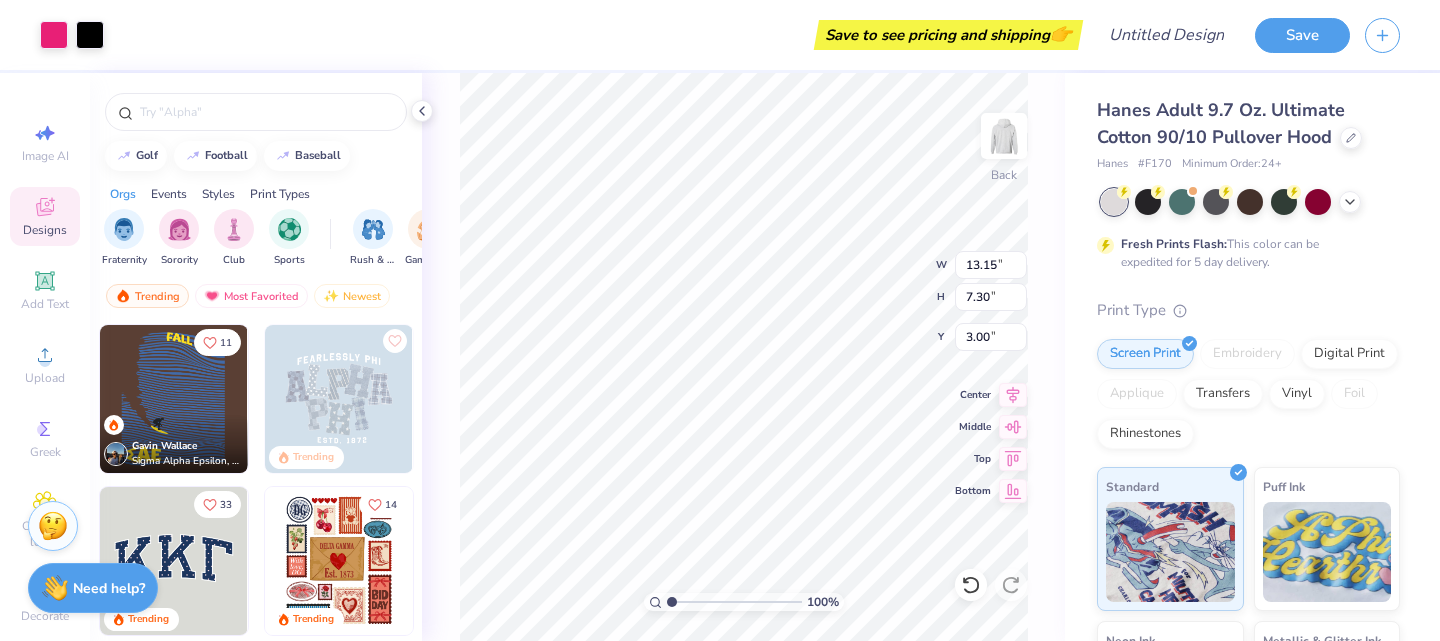 type on "6.21" 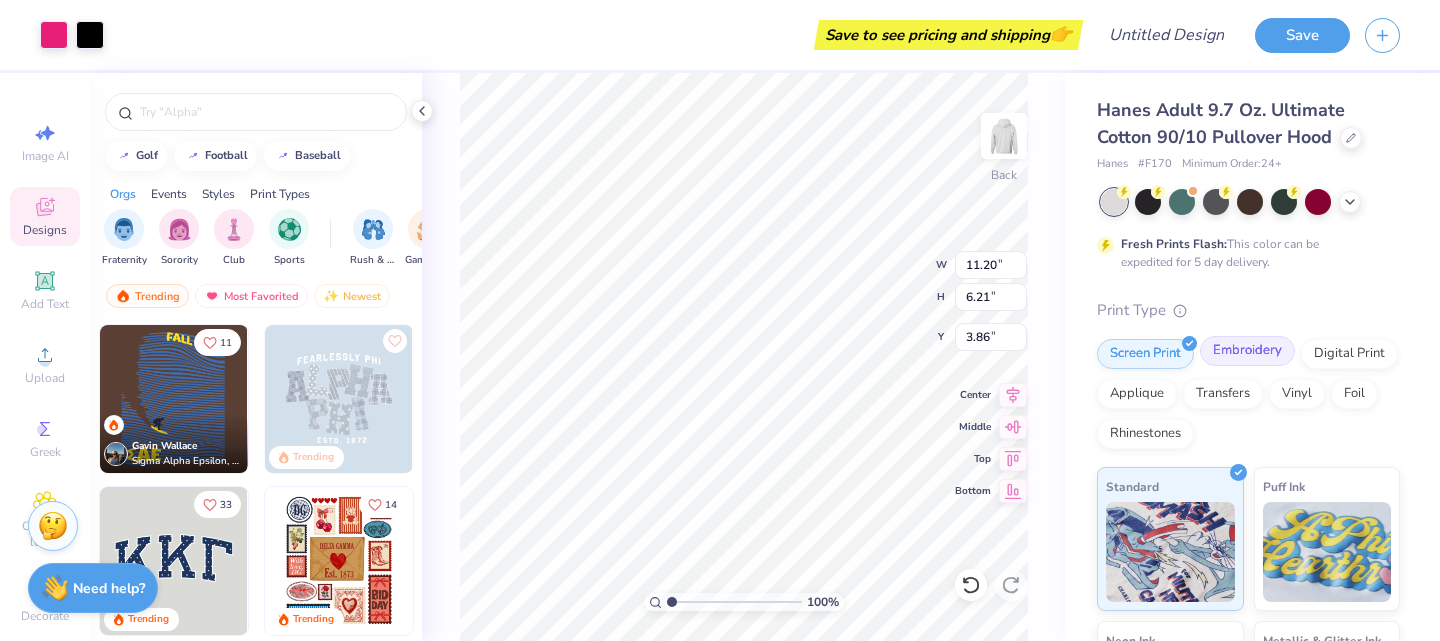 click on "Embroidery" at bounding box center [1247, 351] 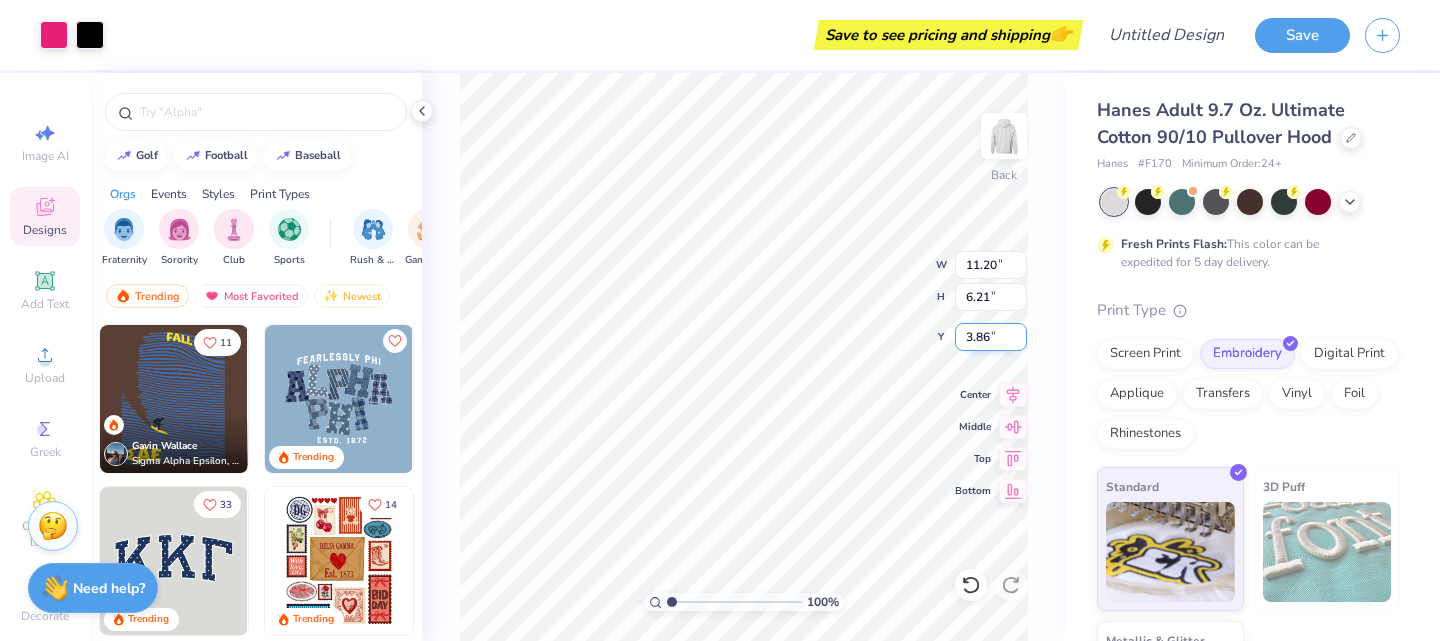 type on "3.66" 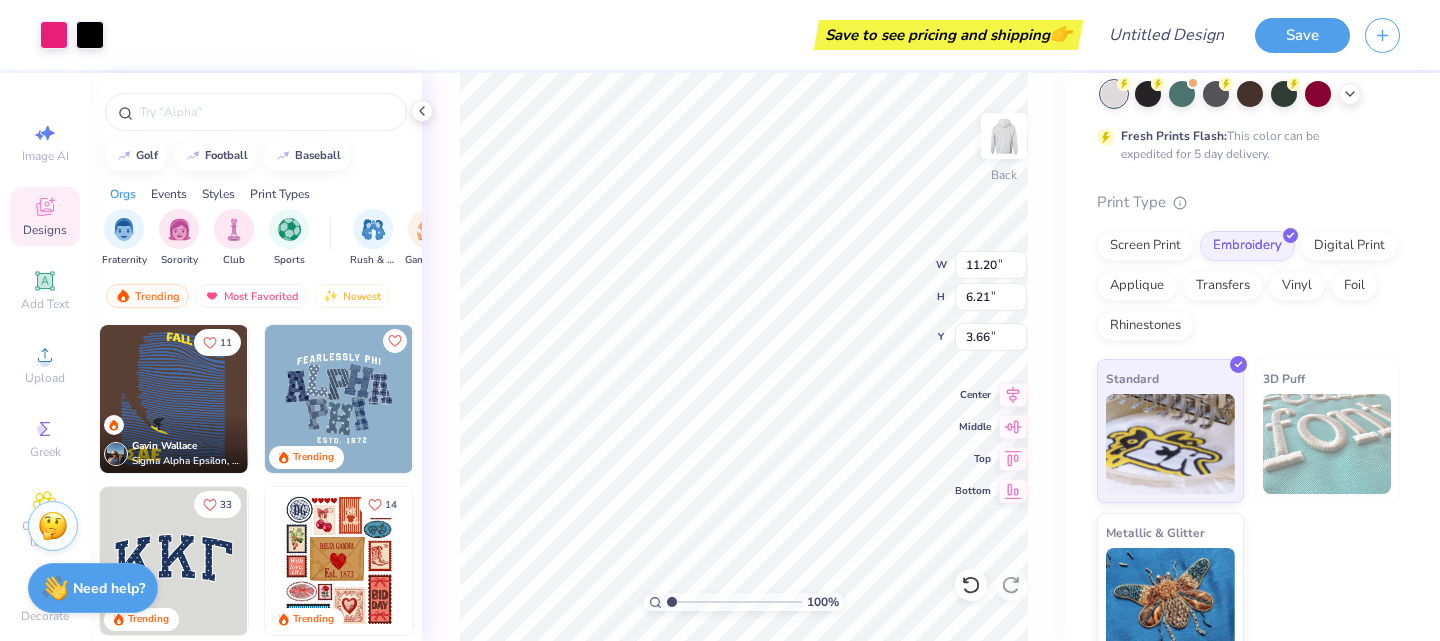 scroll, scrollTop: 124, scrollLeft: 0, axis: vertical 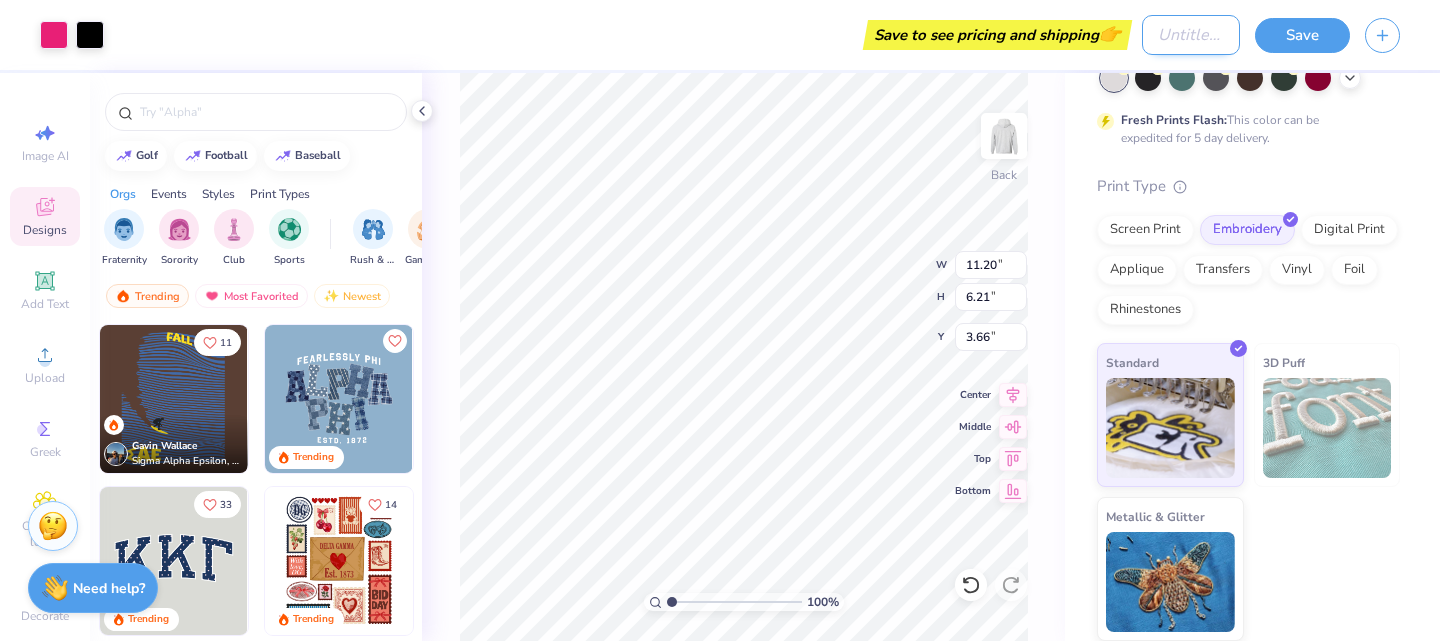click on "Design Title" at bounding box center [1191, 35] 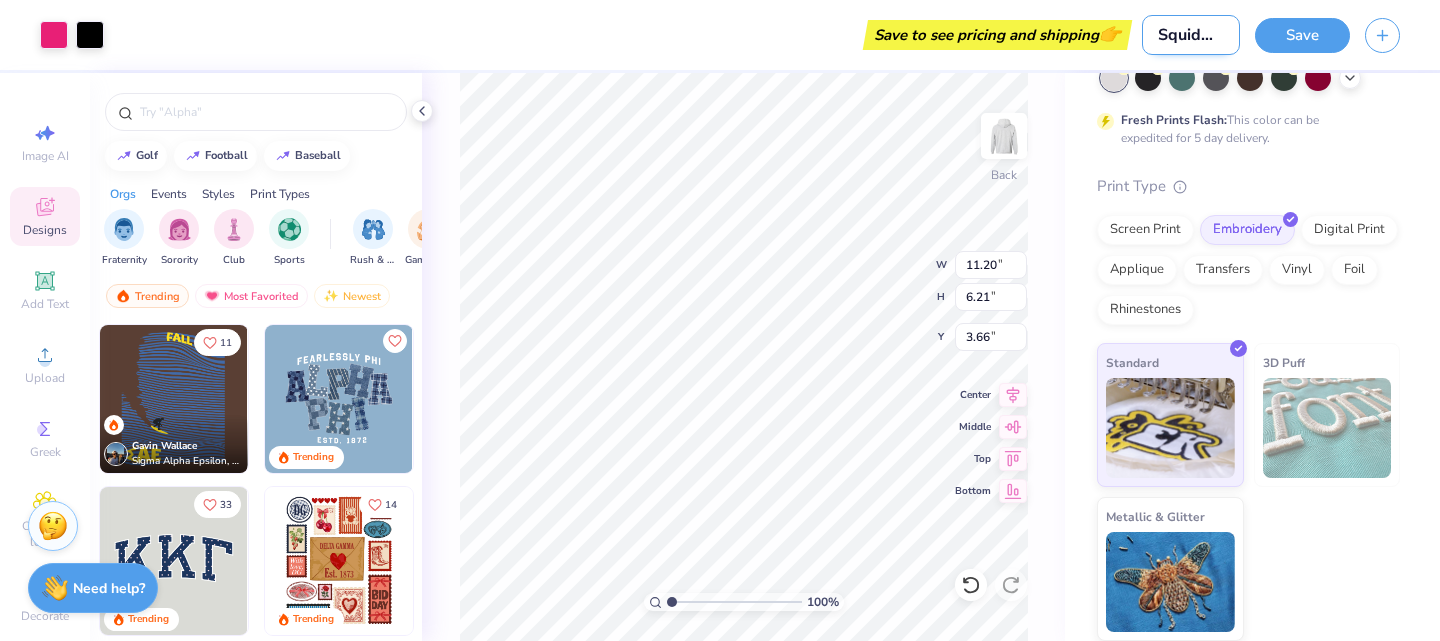 scroll, scrollTop: 0, scrollLeft: 19, axis: horizontal 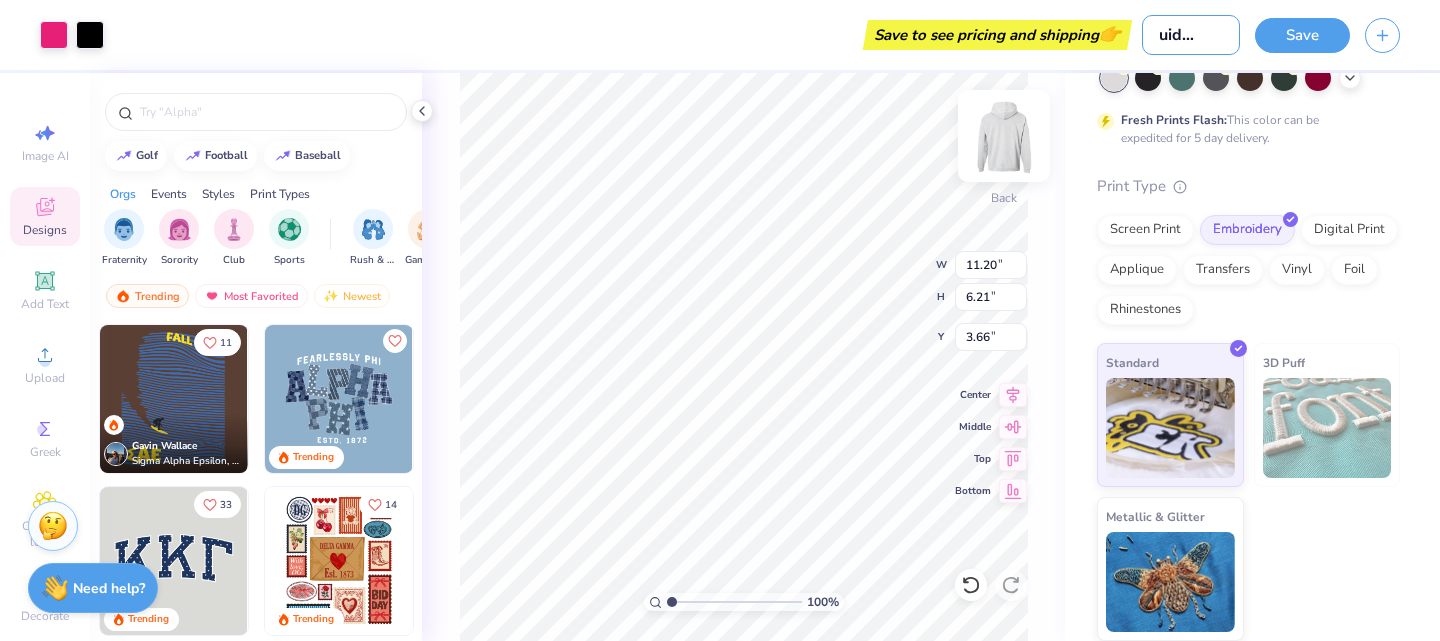 type on "SquidGame" 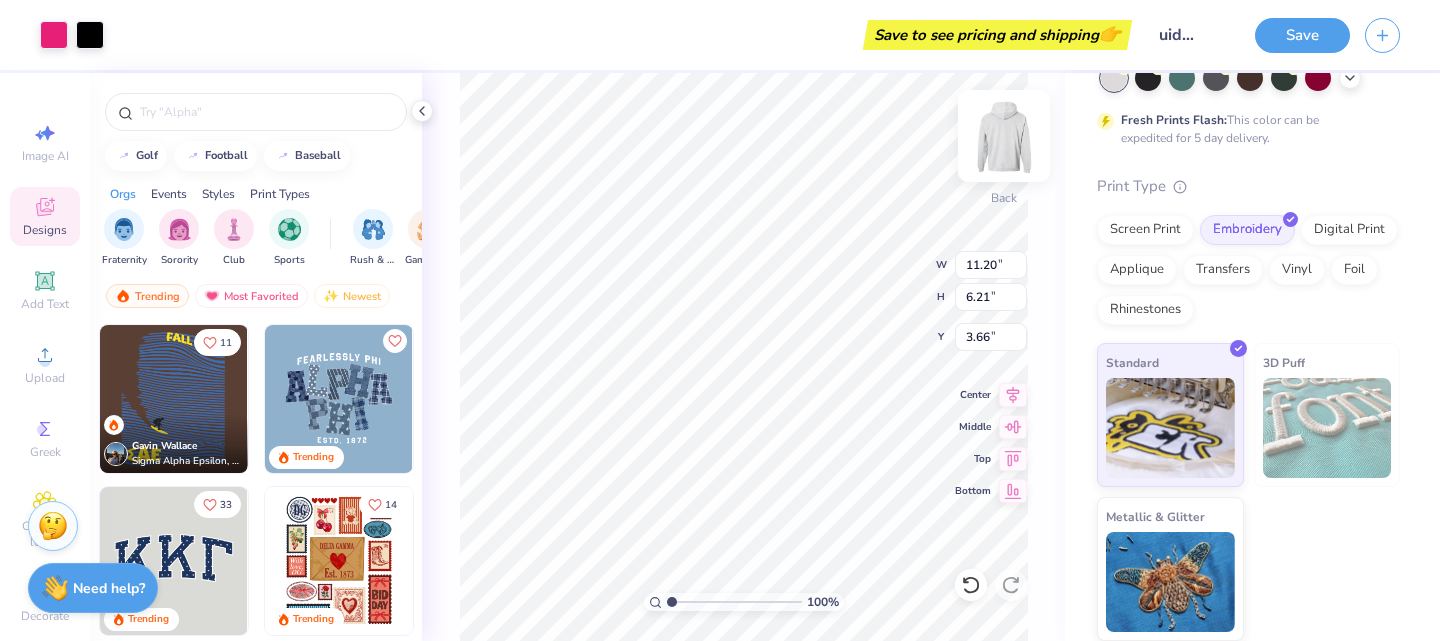 click at bounding box center (1004, 136) 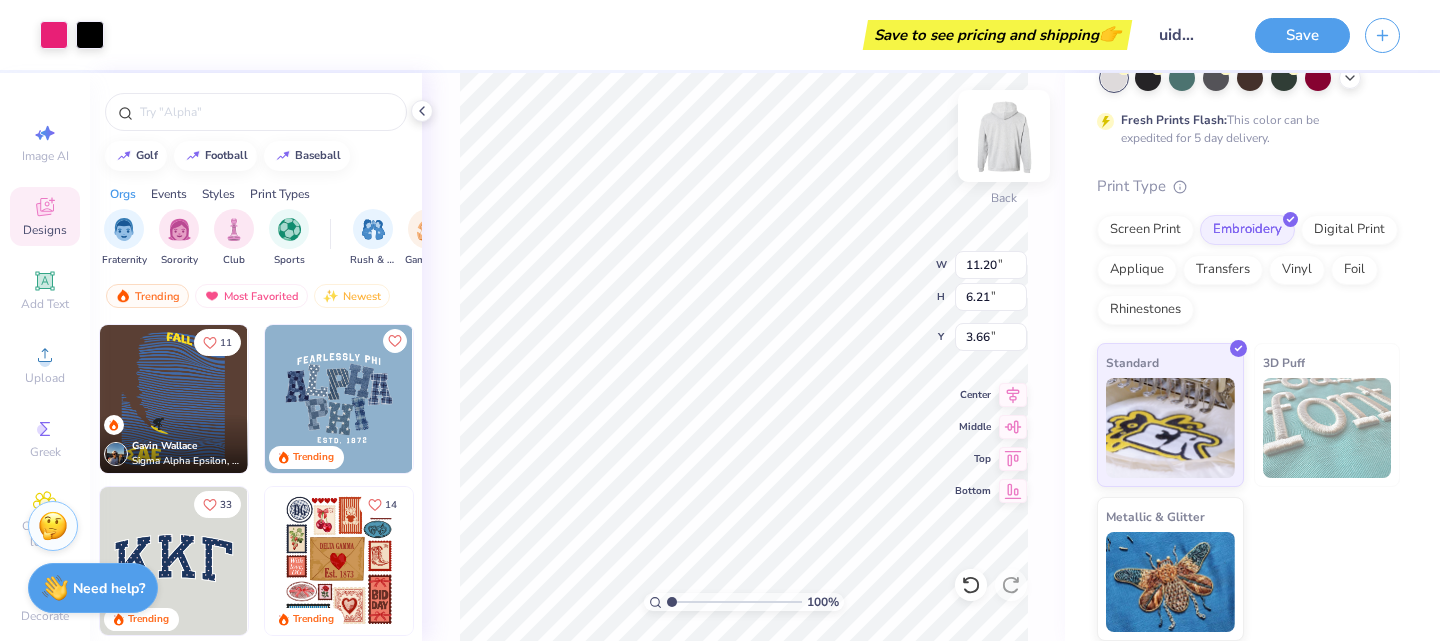 scroll, scrollTop: 0, scrollLeft: 0, axis: both 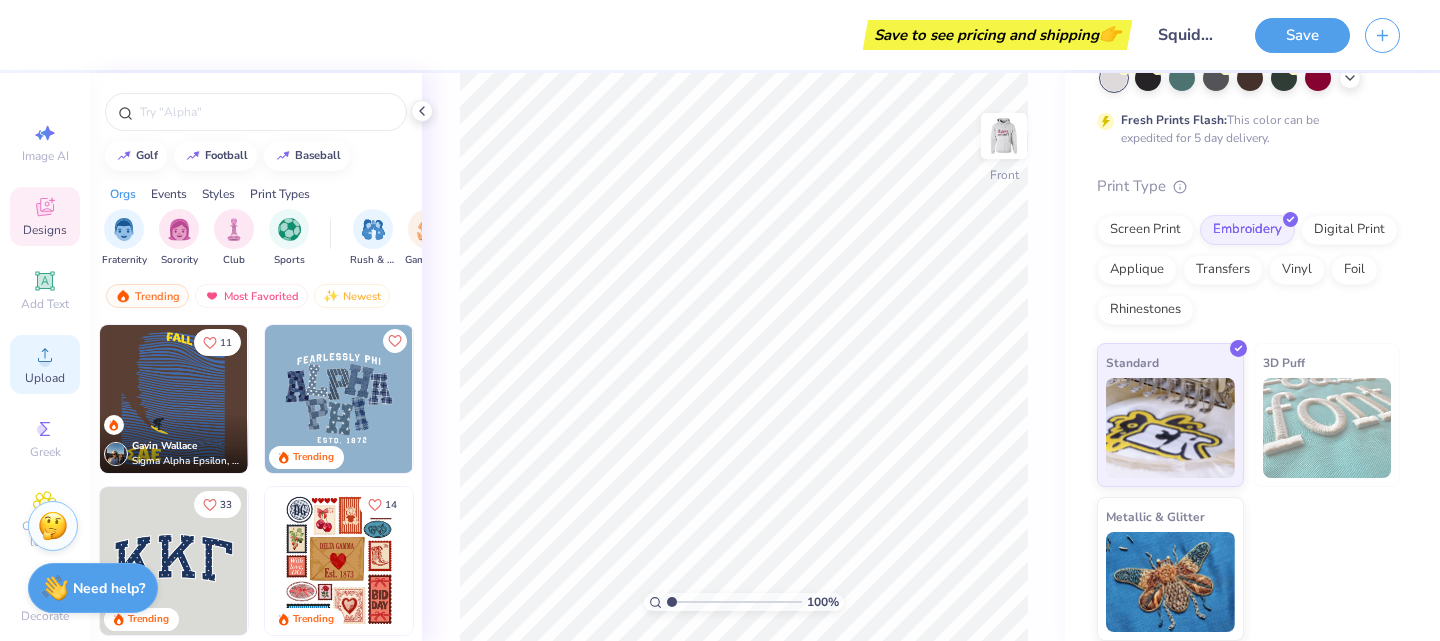 click on "Upload" at bounding box center [45, 364] 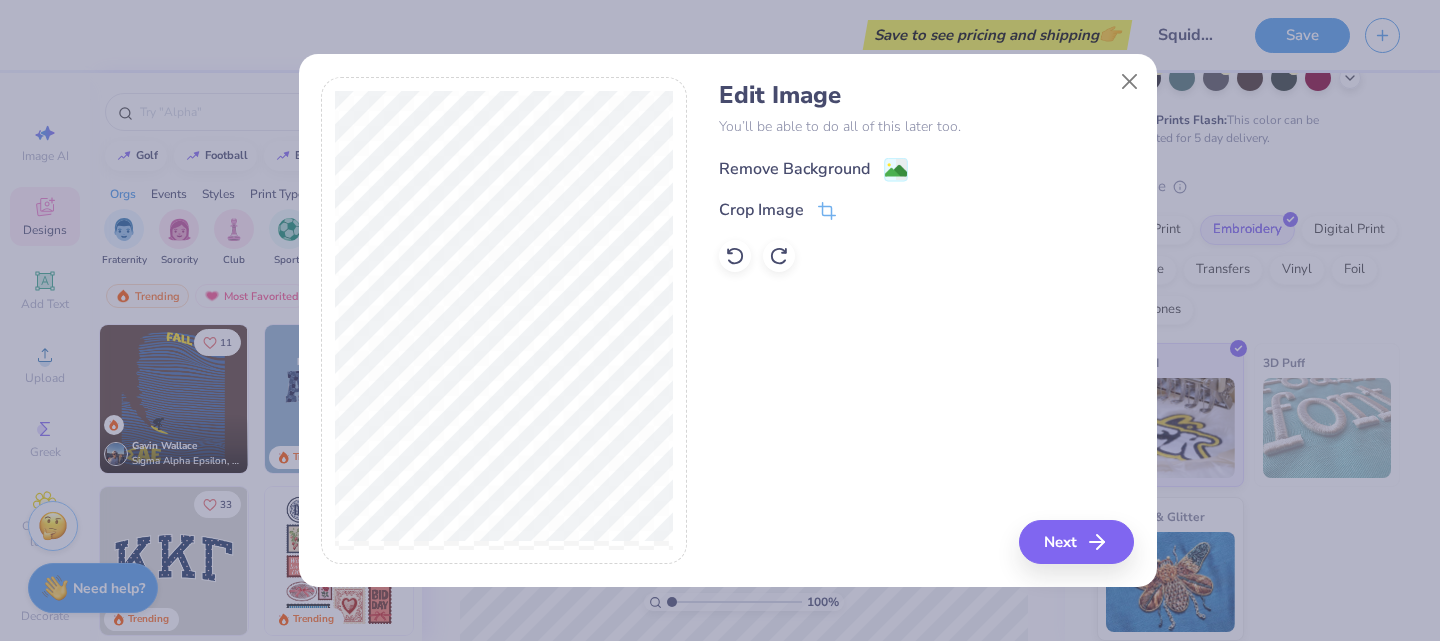 click 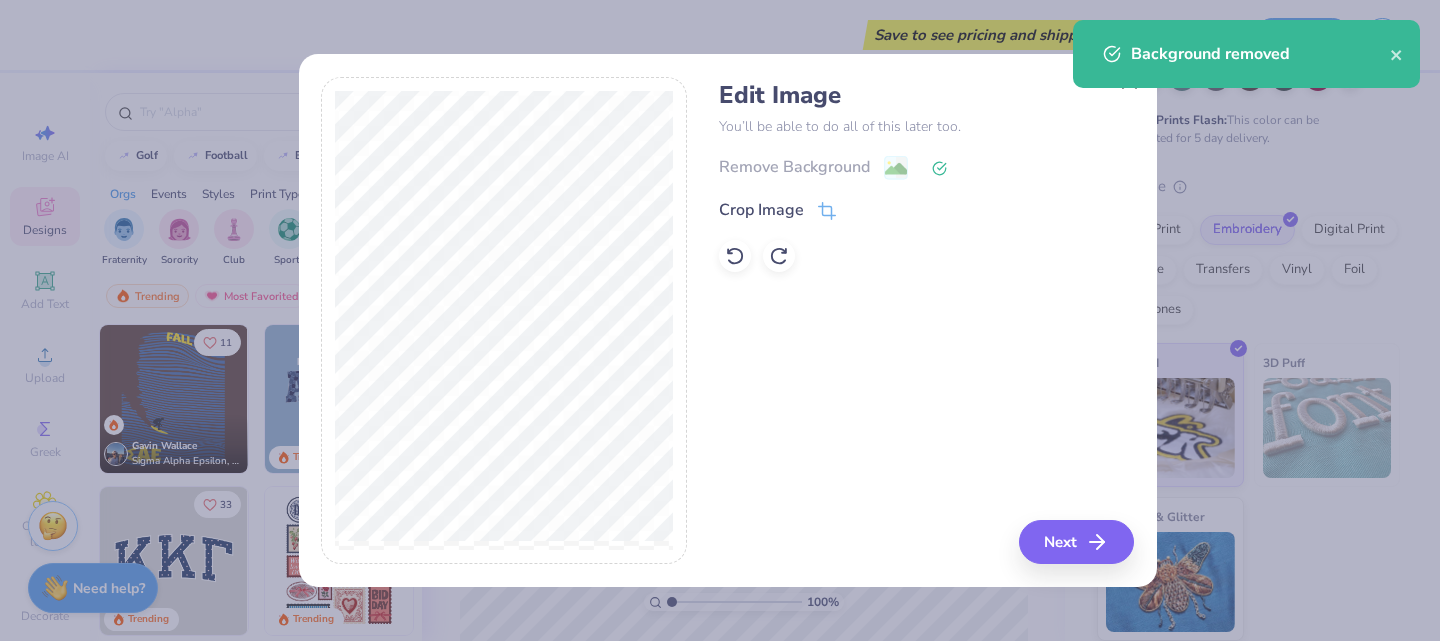 click on "Remove Background" at bounding box center (926, 167) 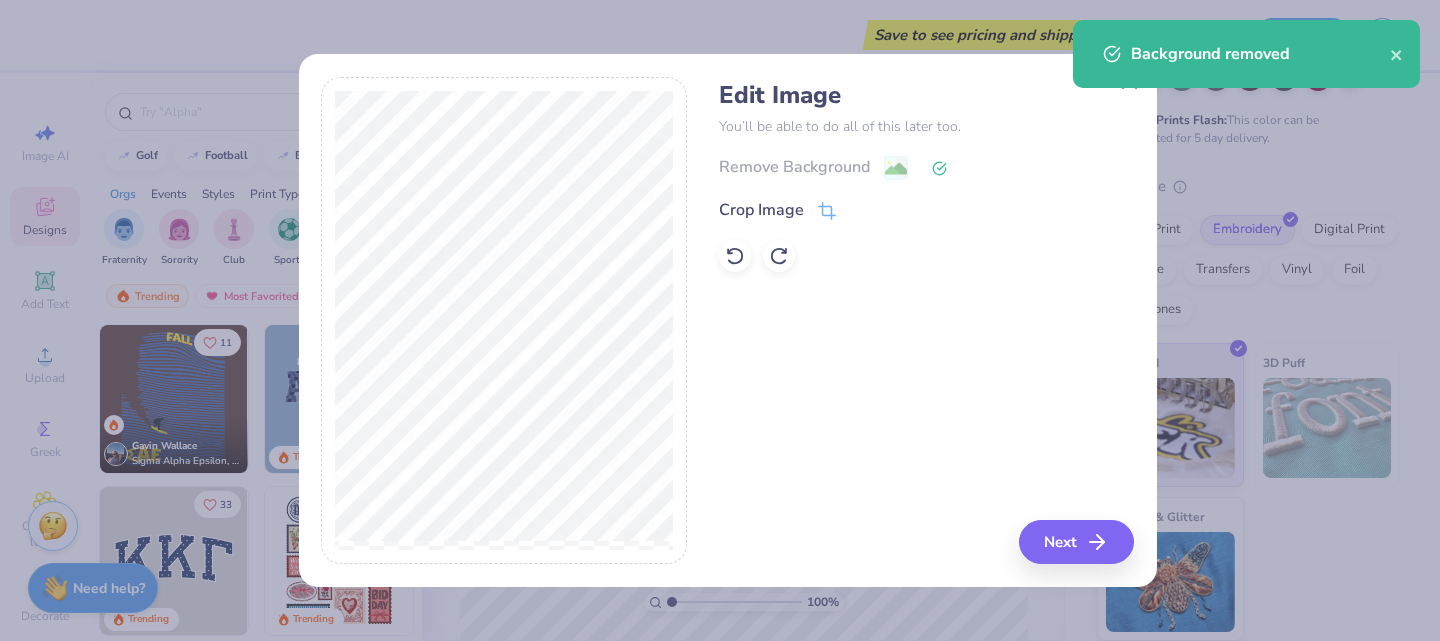 click 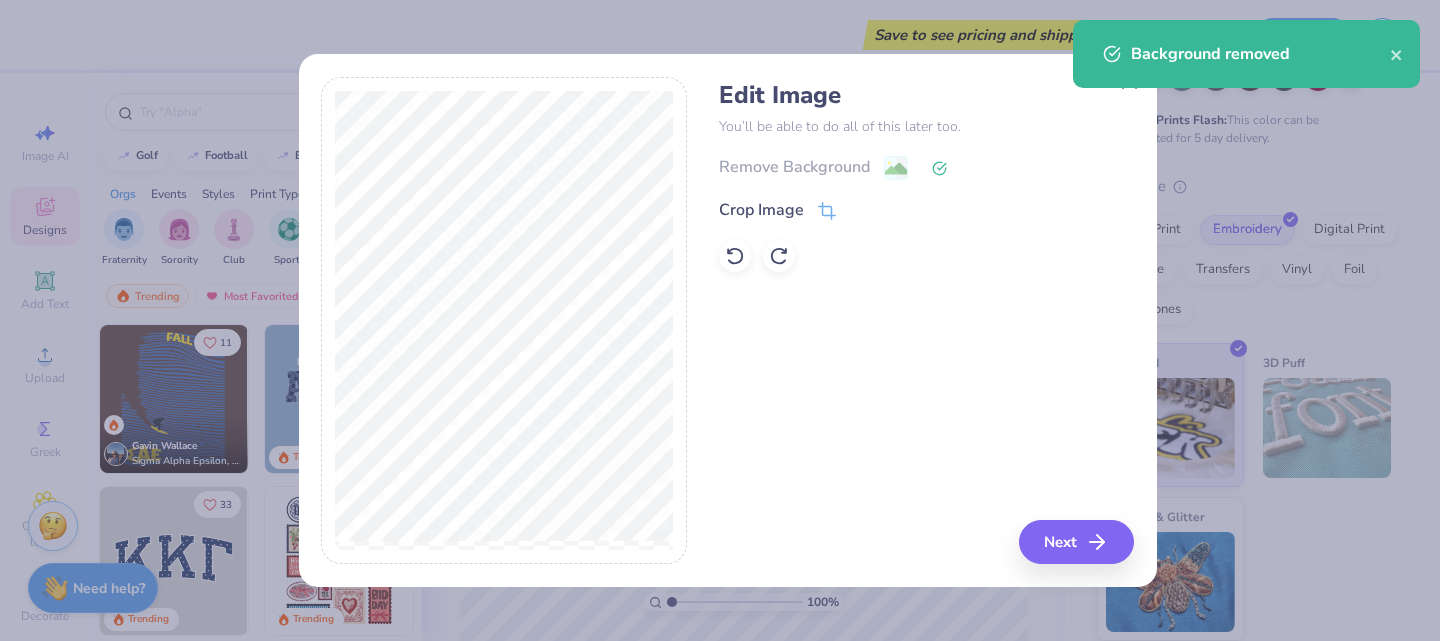 click on "Remove Background" at bounding box center (926, 167) 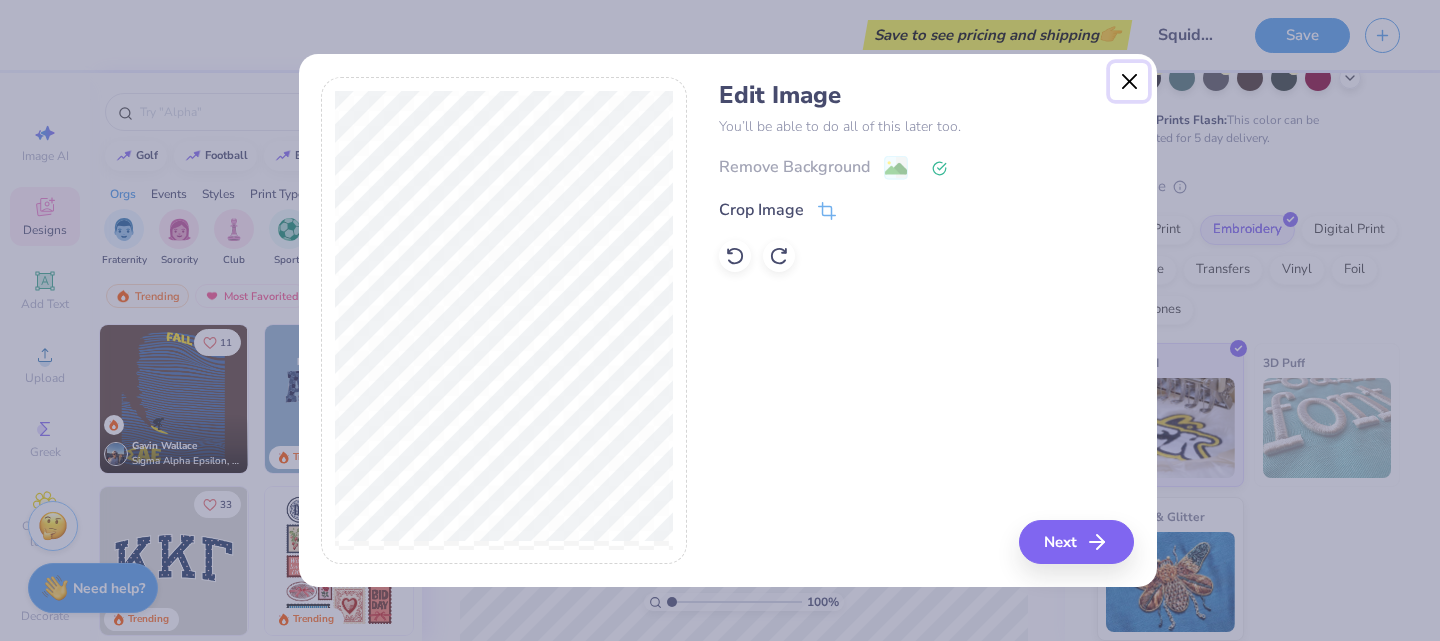click at bounding box center (1129, 82) 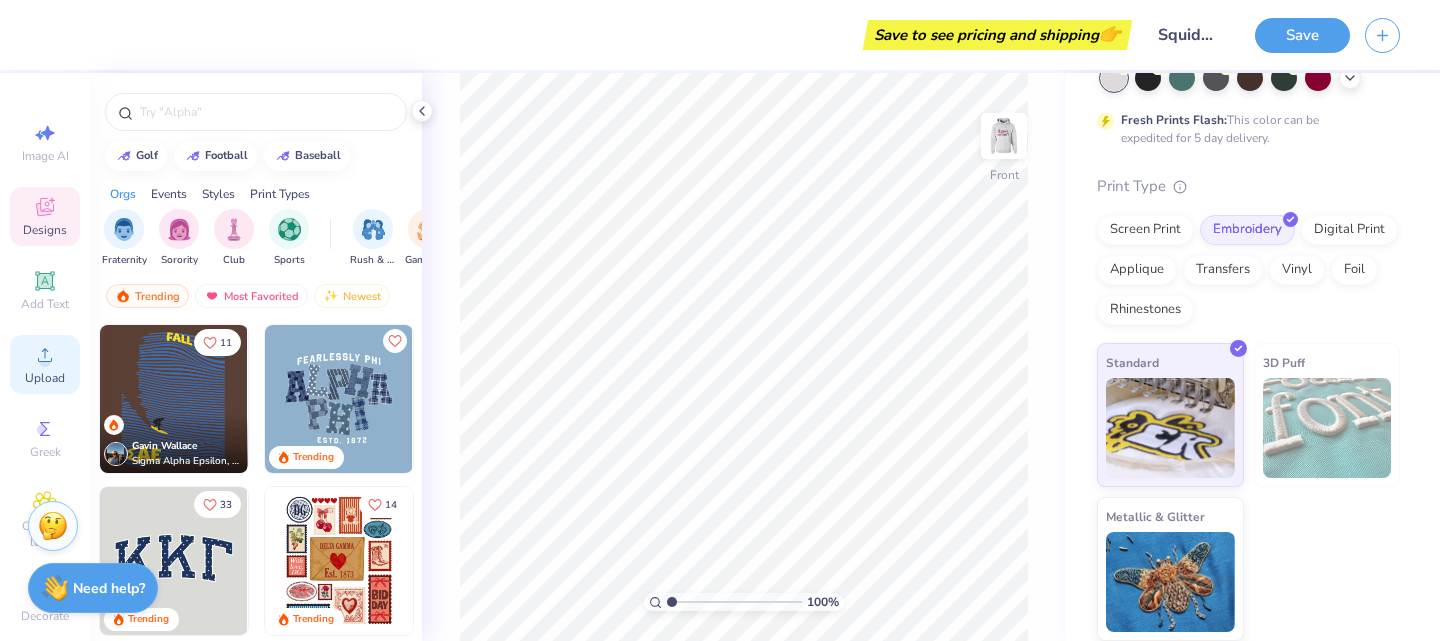 click on "Upload" at bounding box center [45, 364] 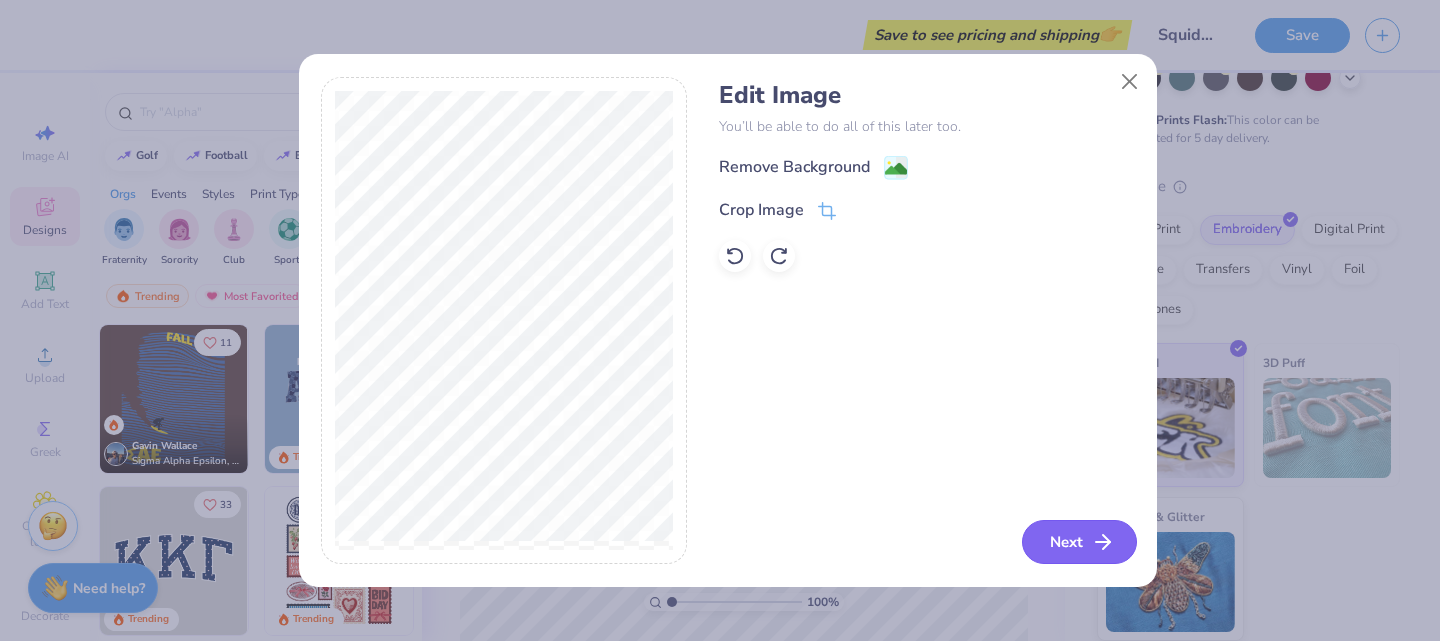 click on "Next" at bounding box center [1079, 542] 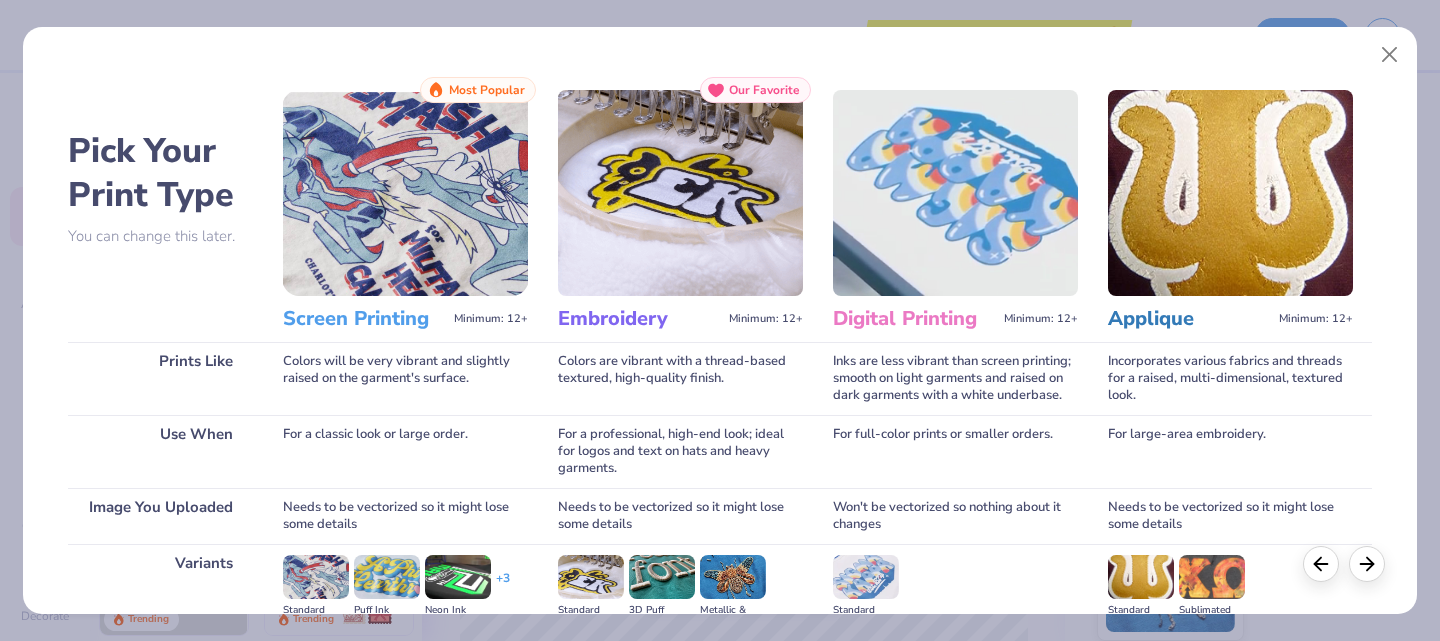 click at bounding box center [405, 193] 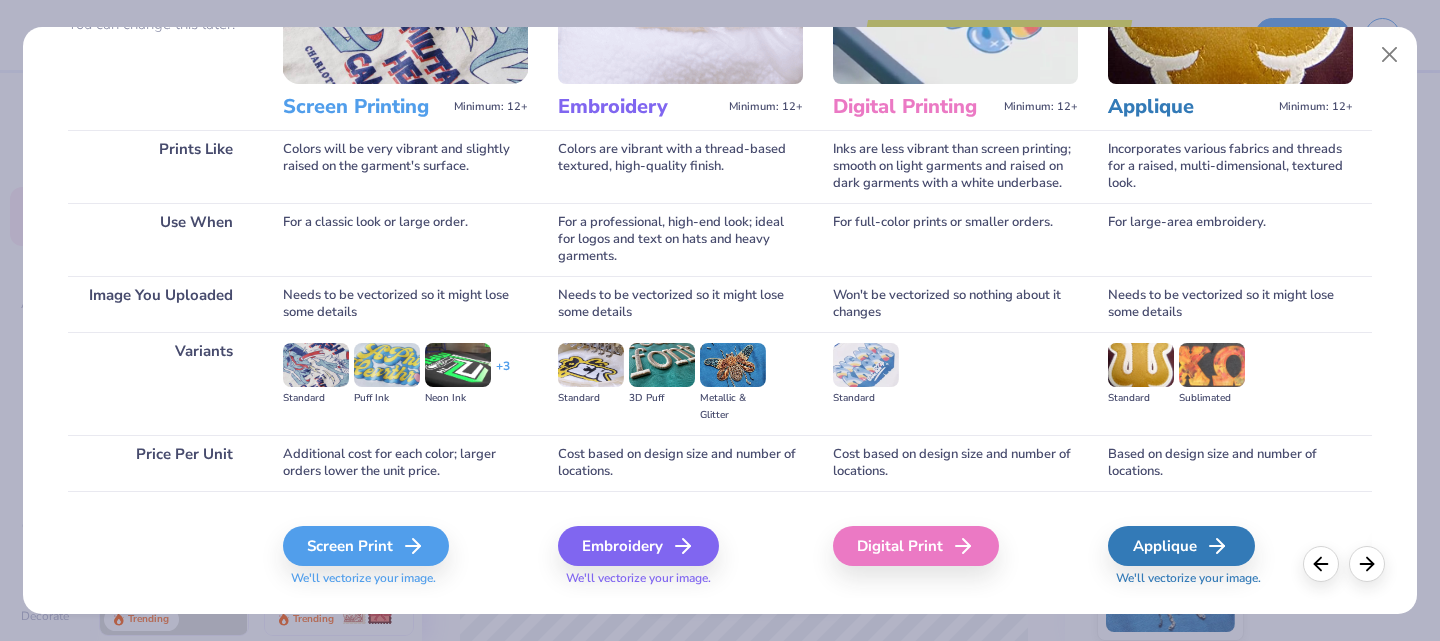 scroll, scrollTop: 256, scrollLeft: 0, axis: vertical 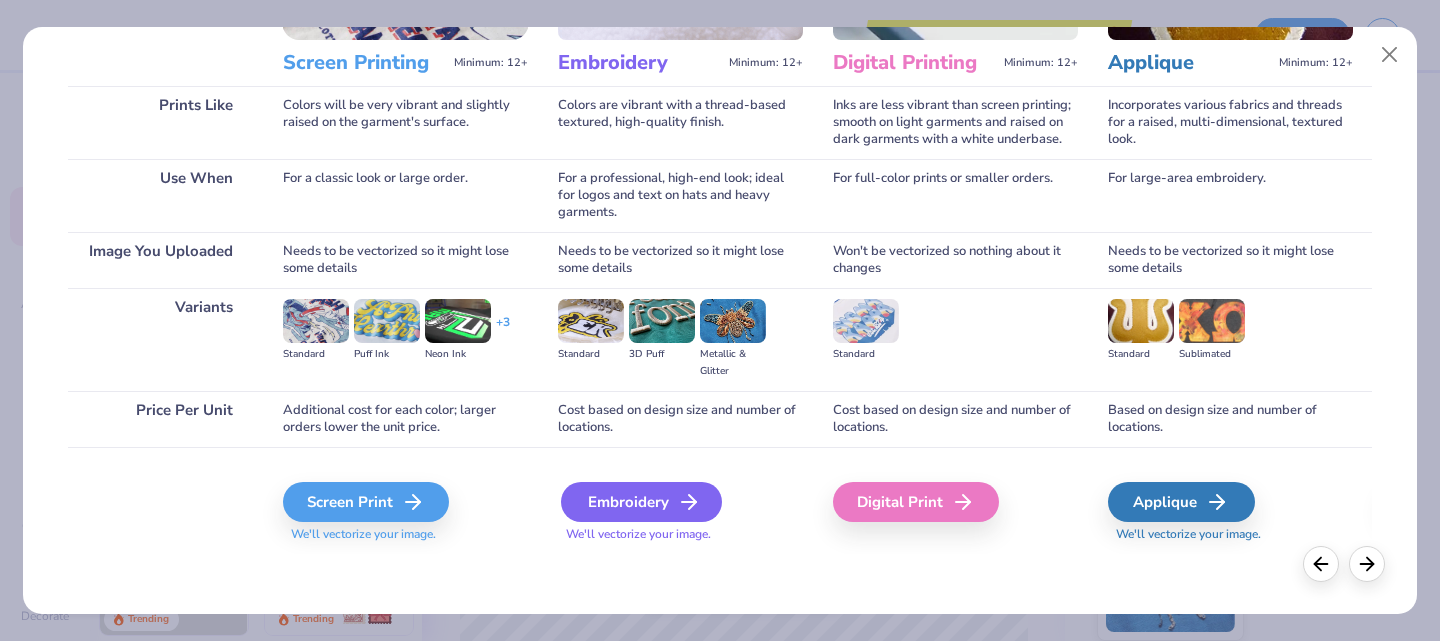 click on "Embroidery" at bounding box center (641, 502) 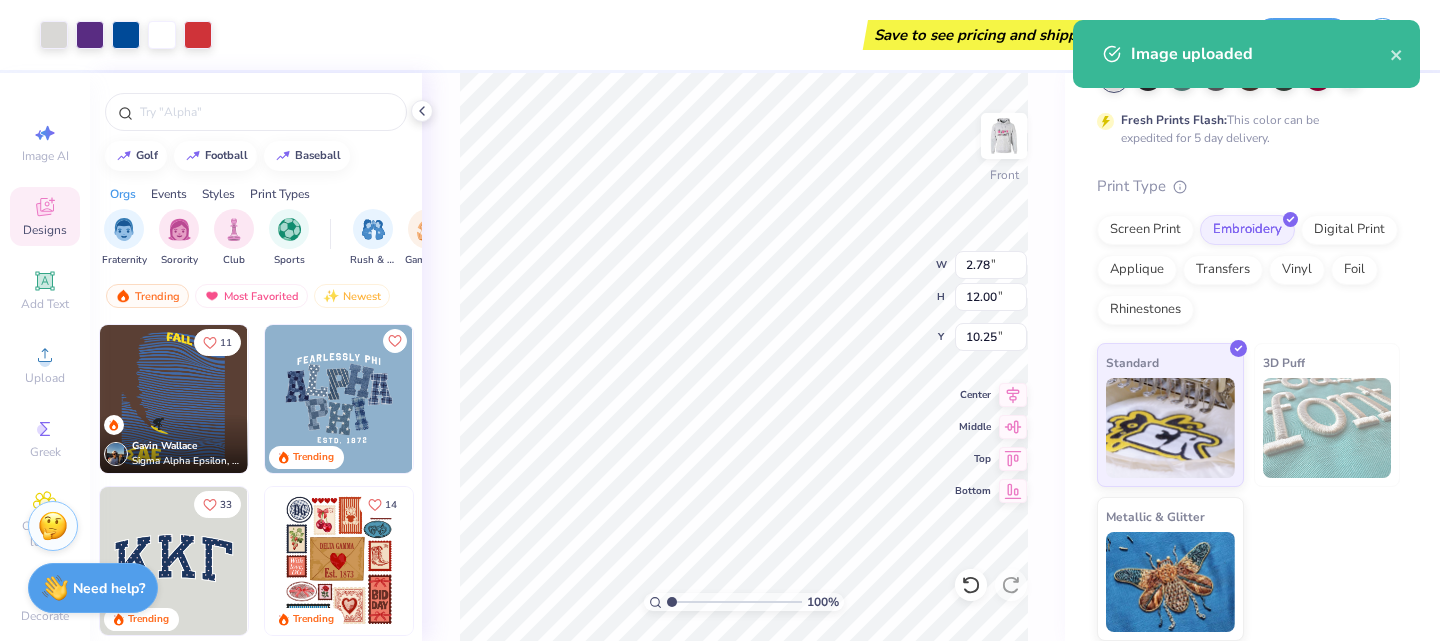 type on "6.58" 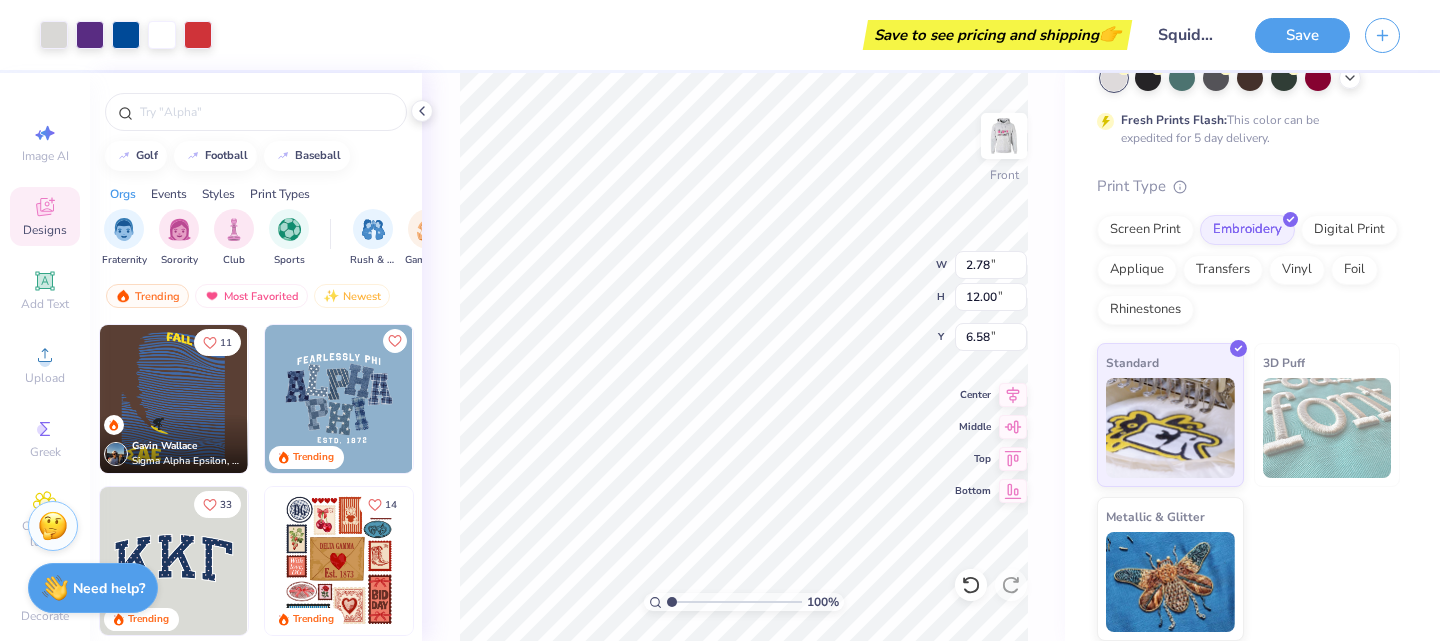 type on "7.23" 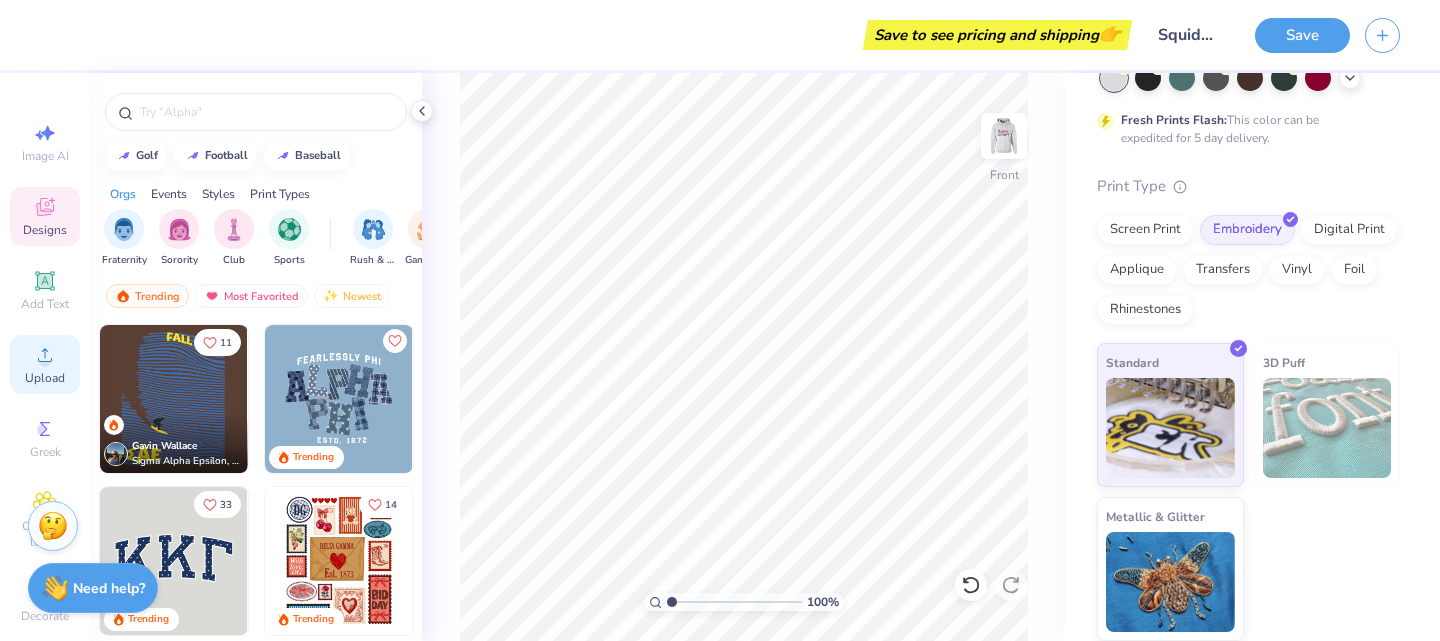 click on "Upload" at bounding box center [45, 364] 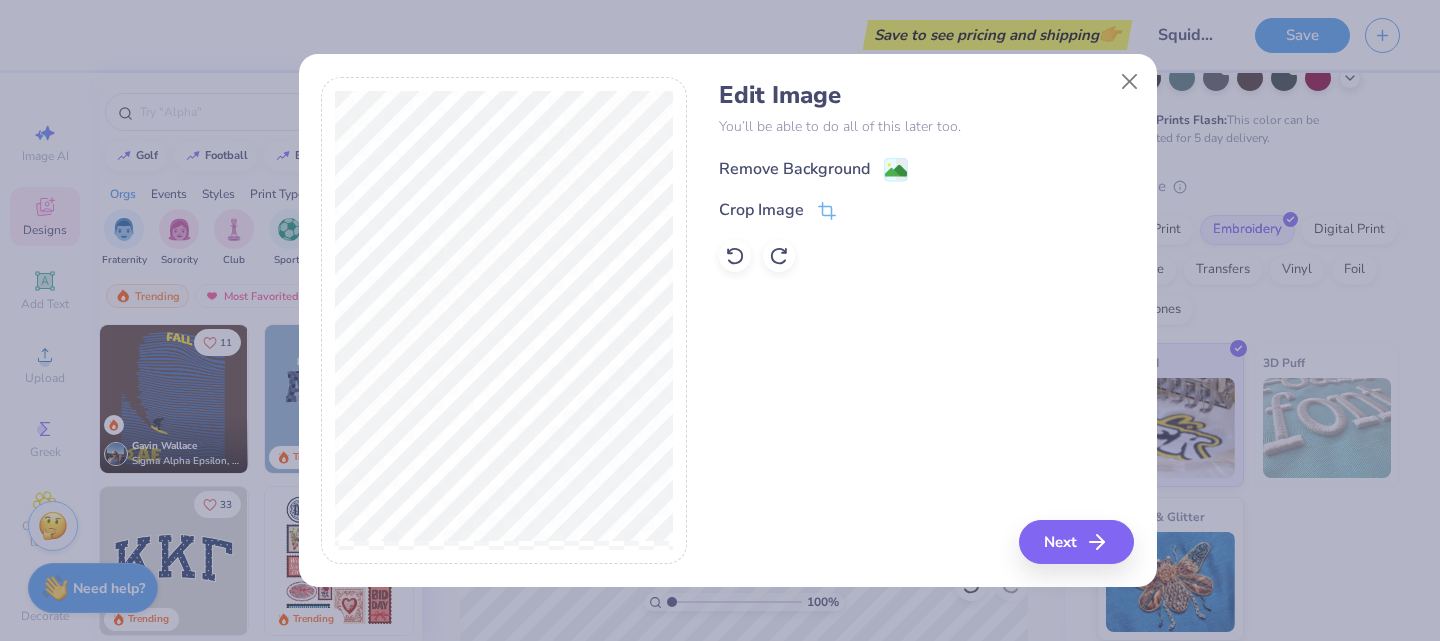 click on "Remove Background" at bounding box center (794, 169) 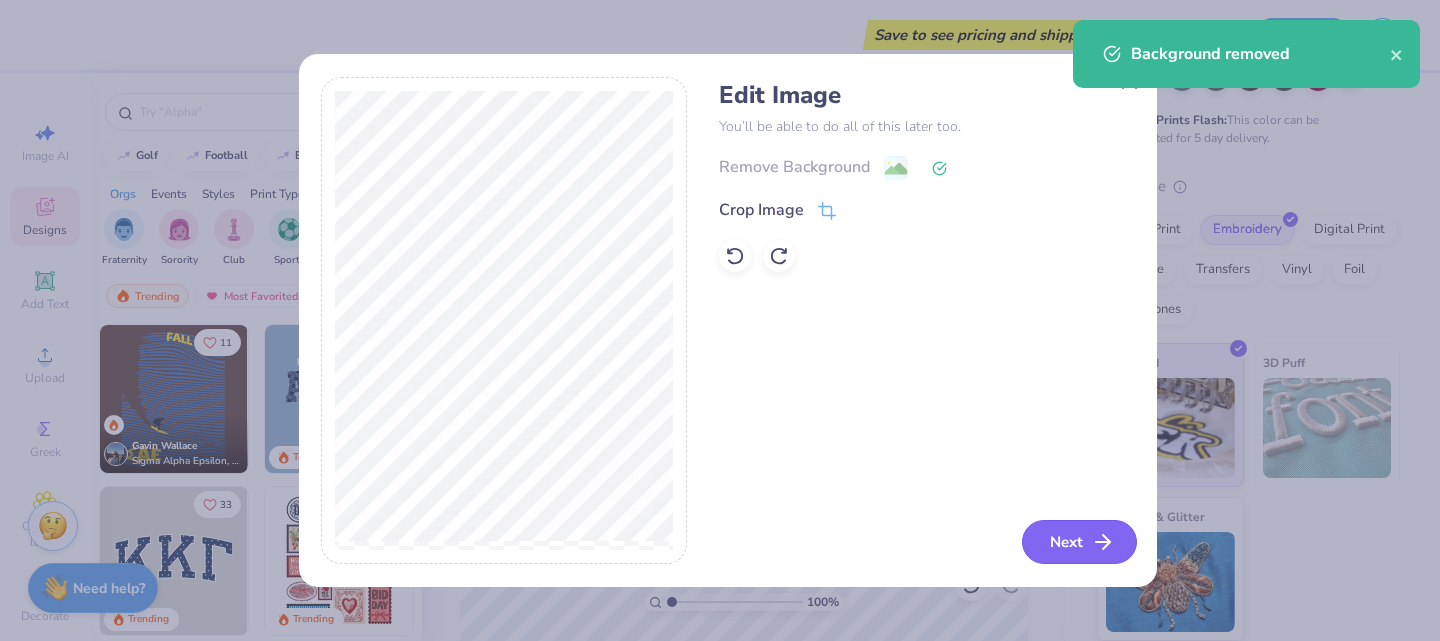 click on "Next" at bounding box center (1079, 542) 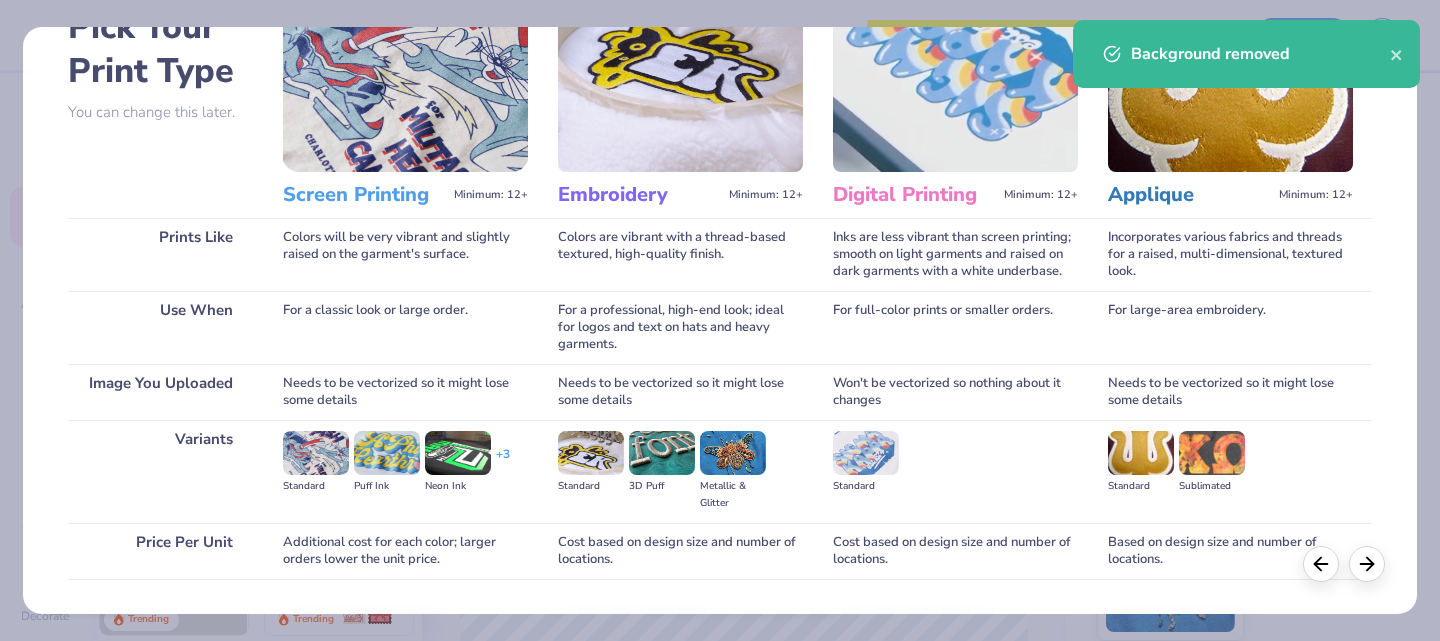 scroll, scrollTop: 256, scrollLeft: 0, axis: vertical 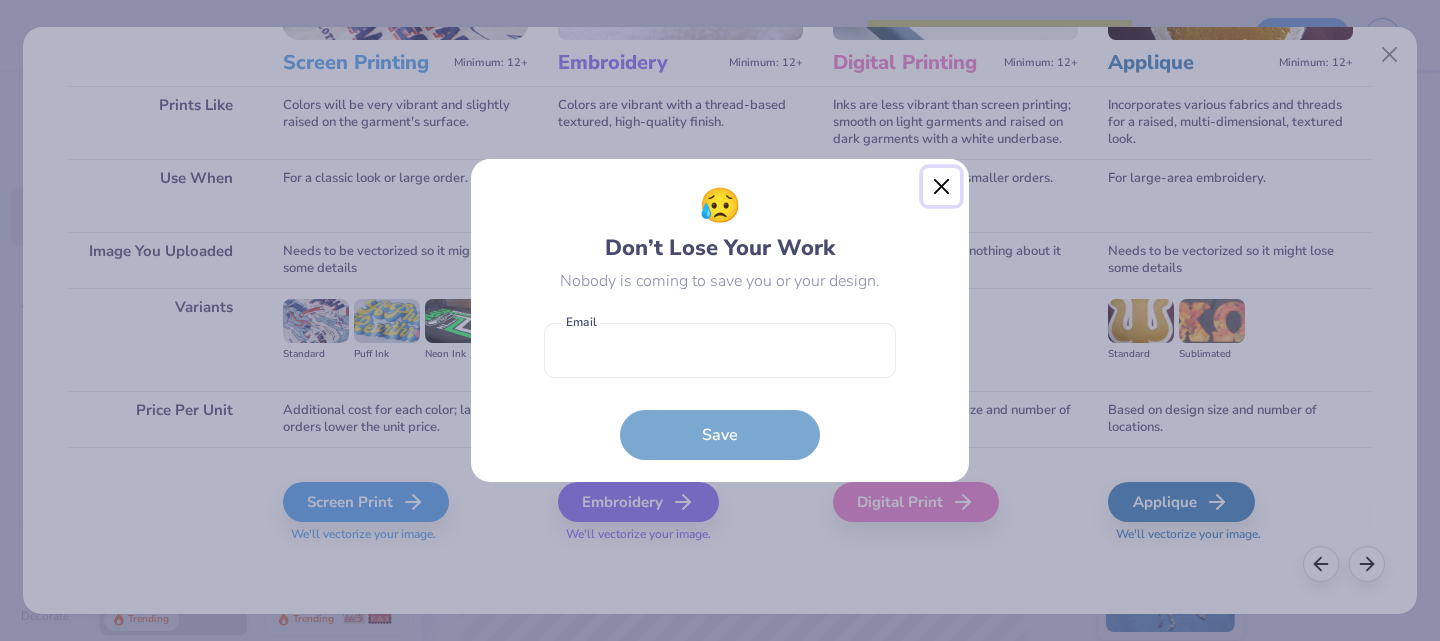 click at bounding box center (942, 187) 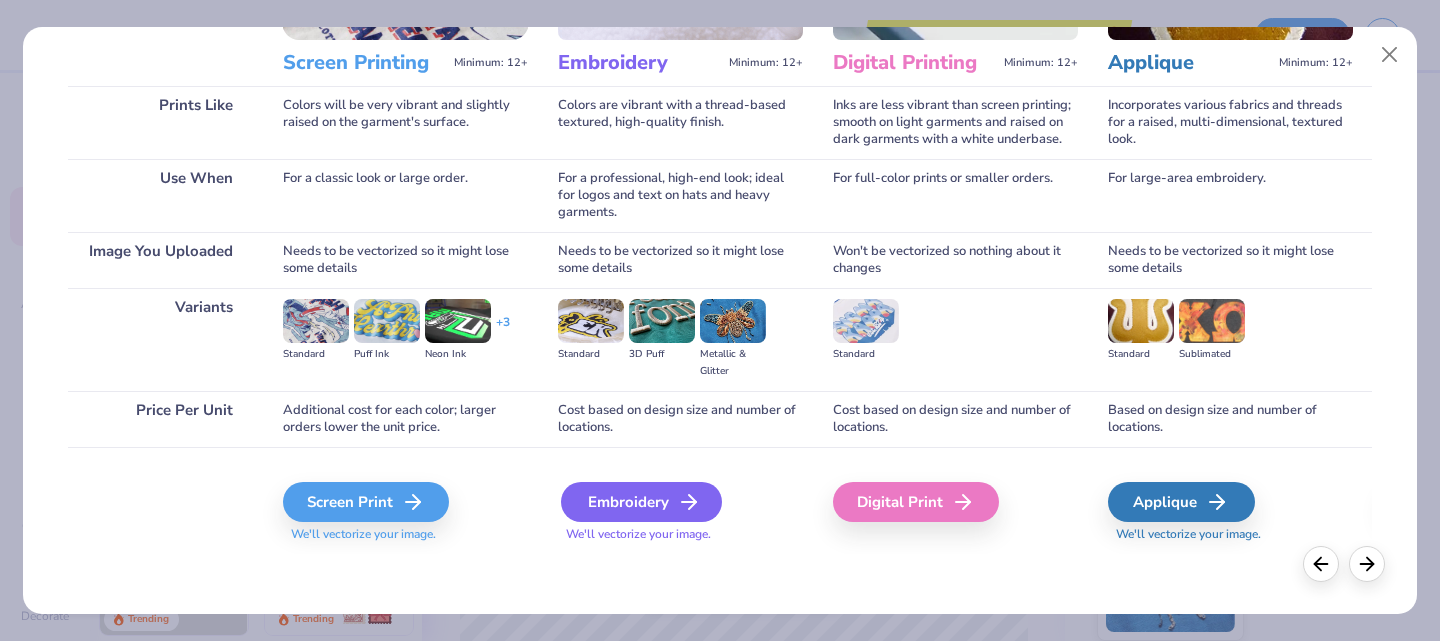 click on "Embroidery" at bounding box center (641, 502) 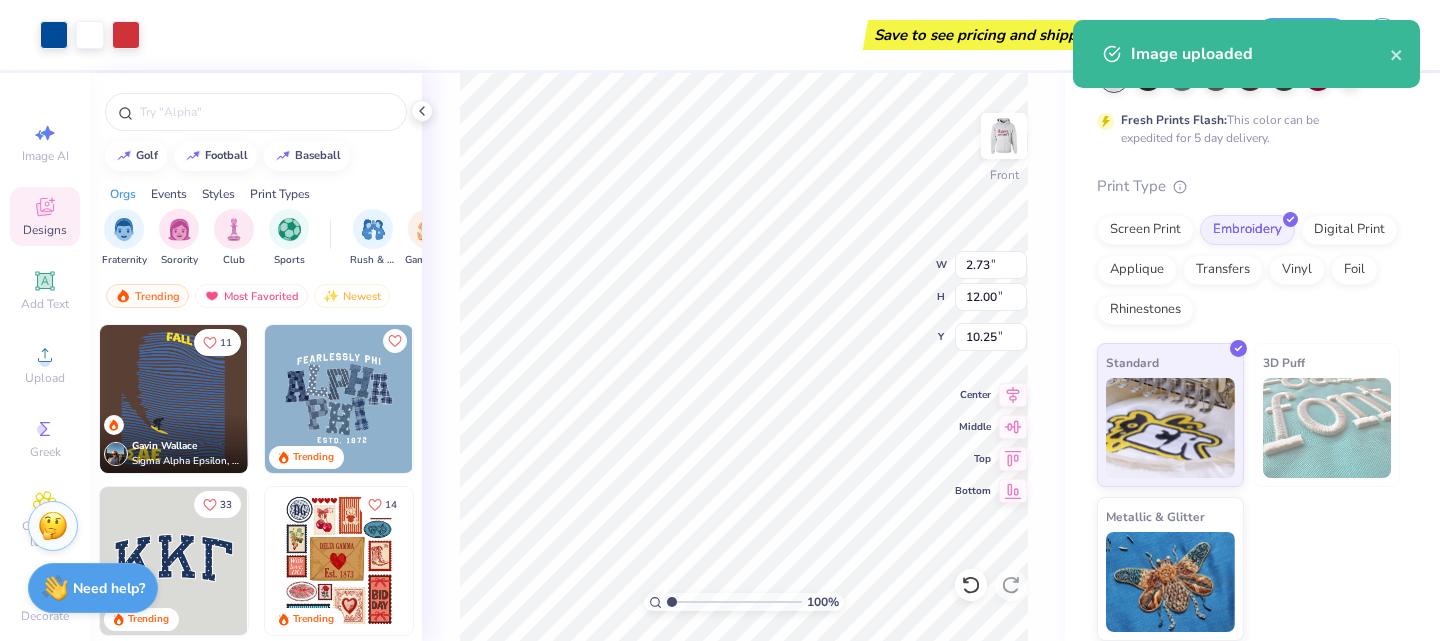 type on "6.41" 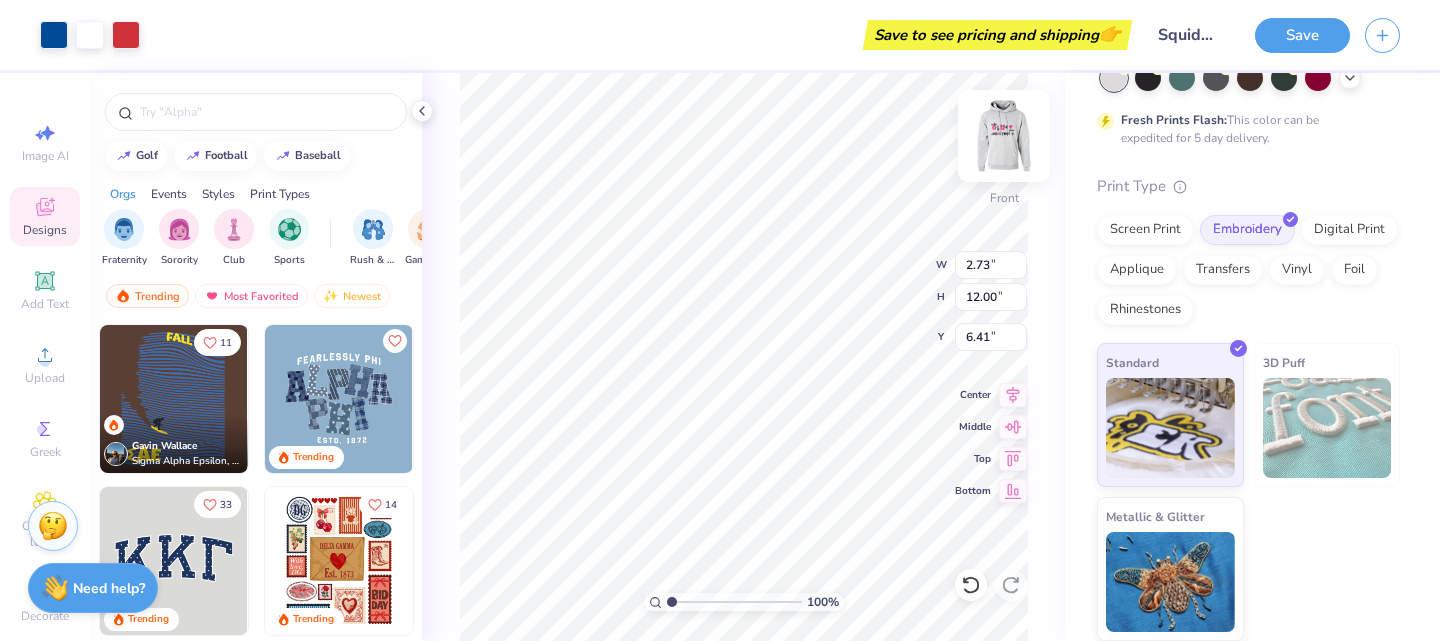 click at bounding box center (1004, 136) 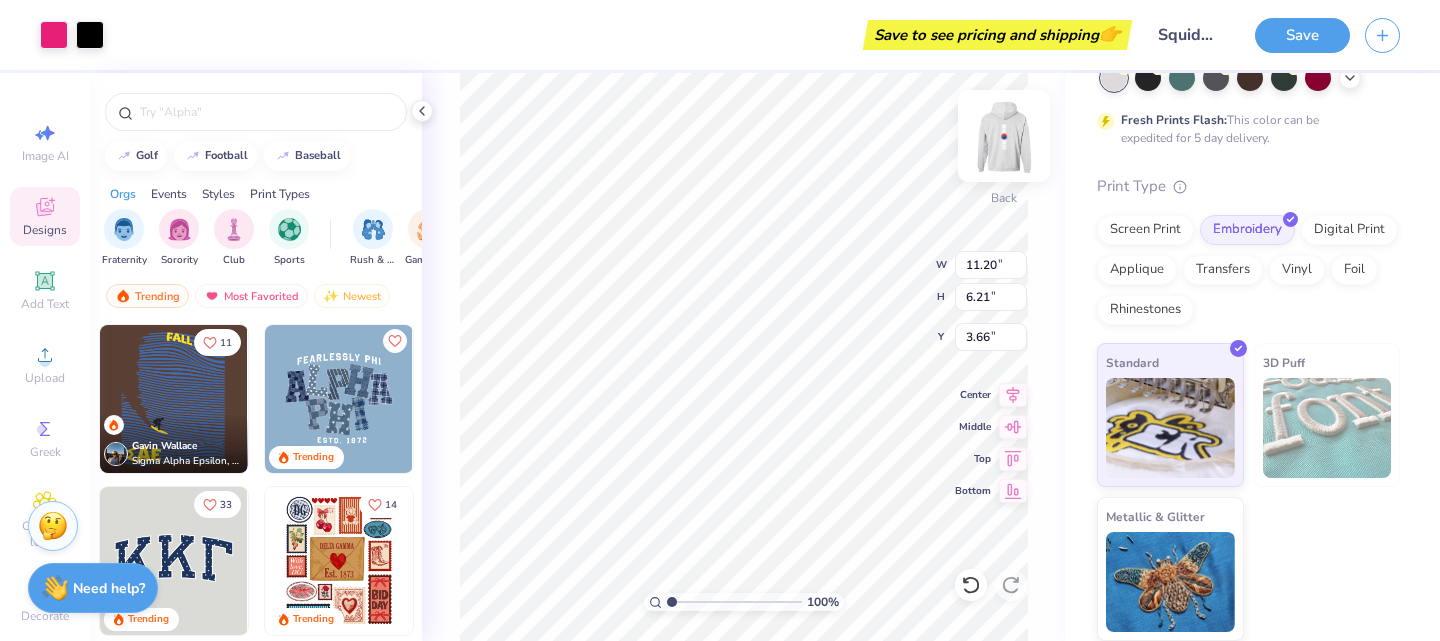 type on "3.34" 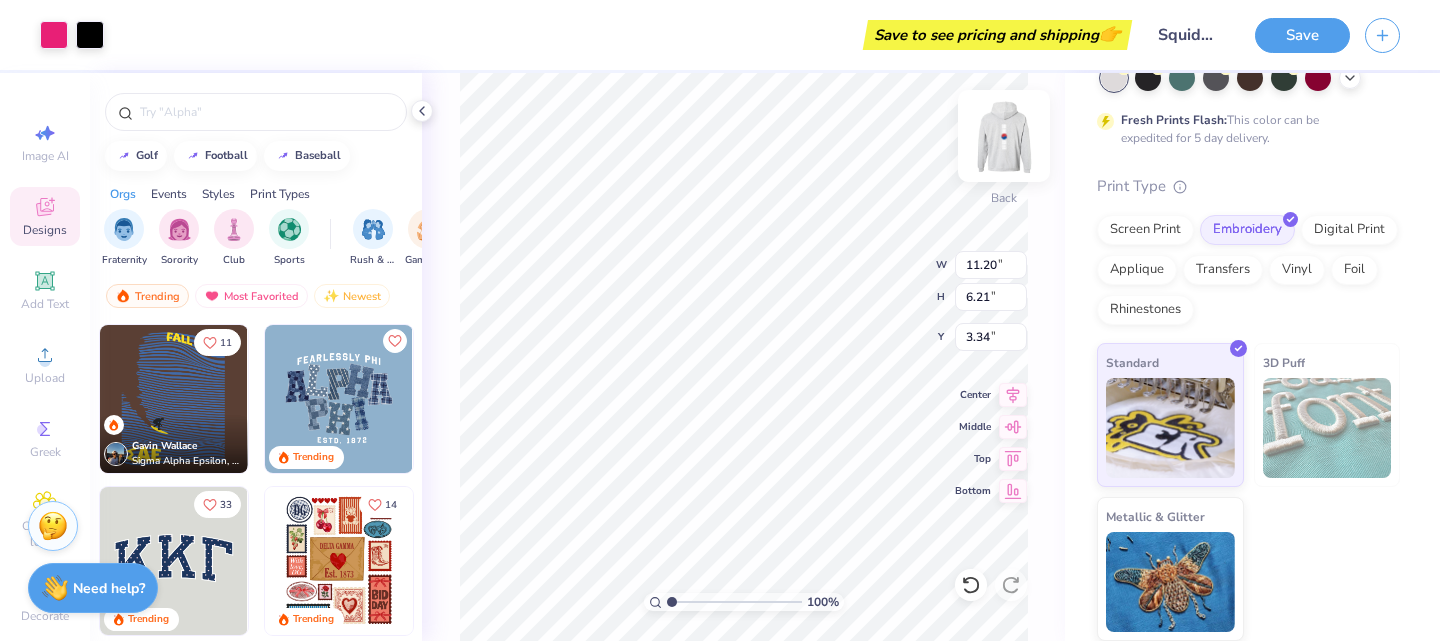 click at bounding box center [1004, 136] 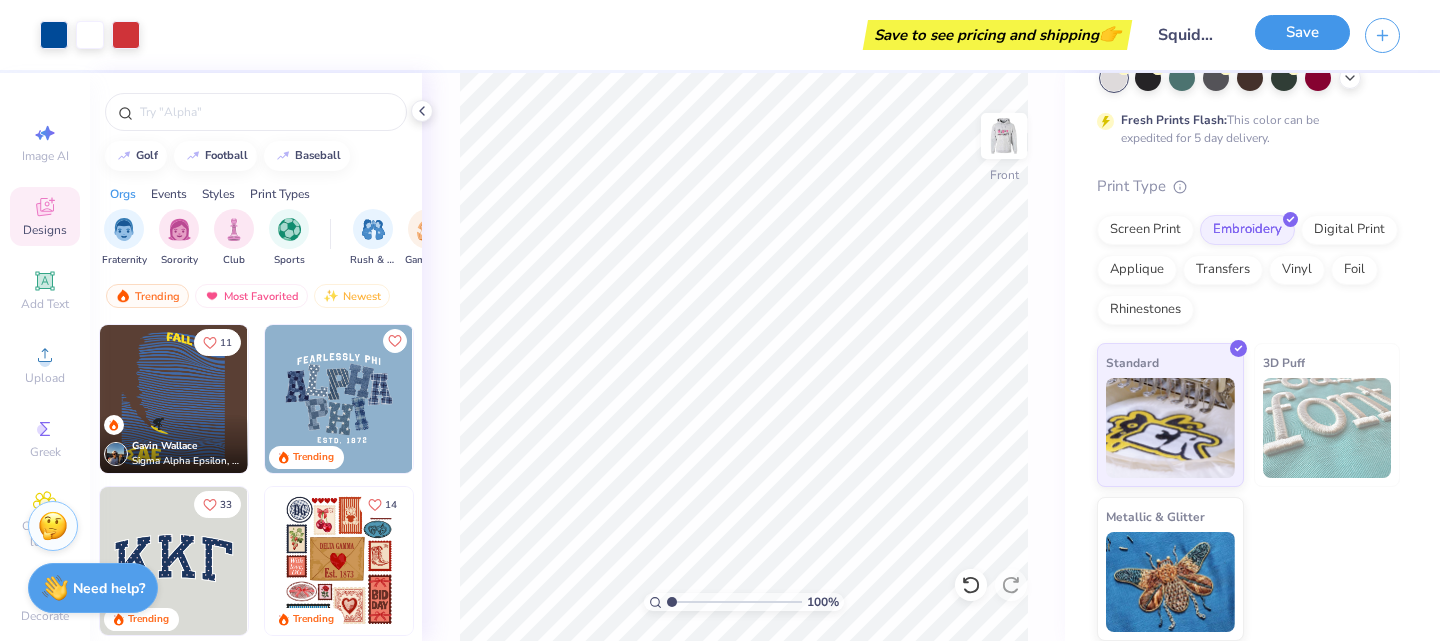 click on "Save" at bounding box center (1302, 32) 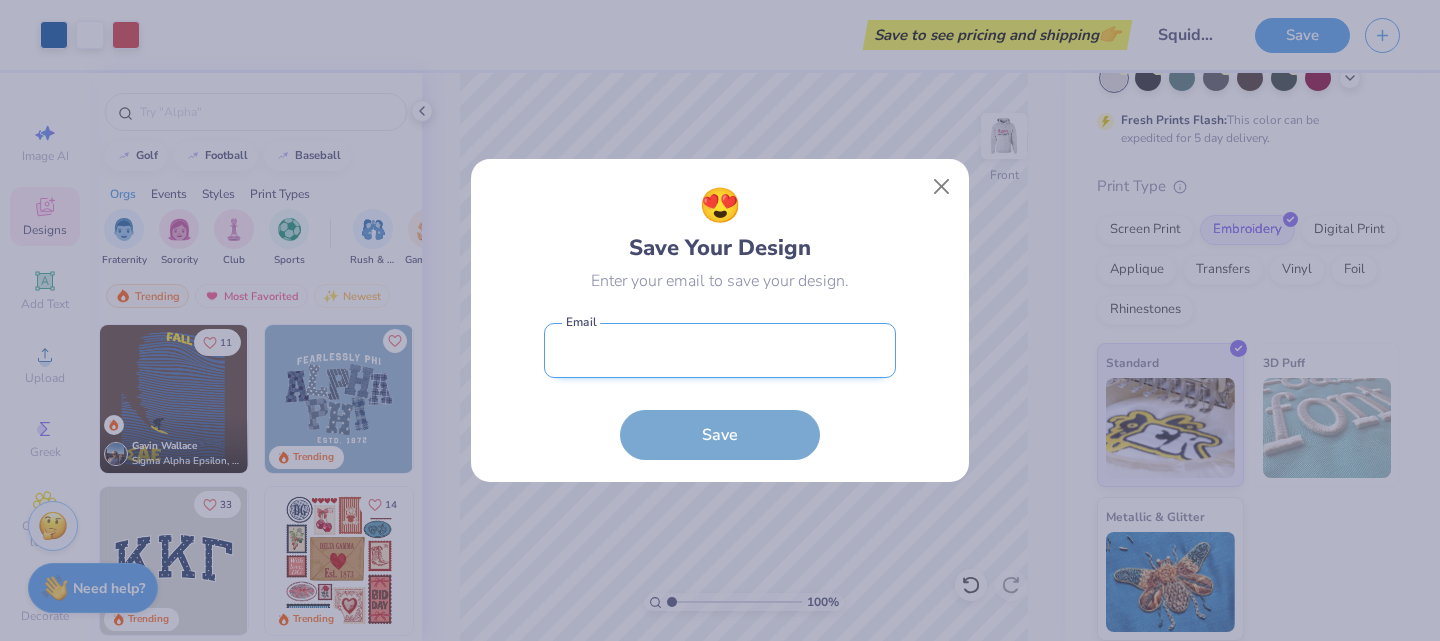 click at bounding box center [720, 350] 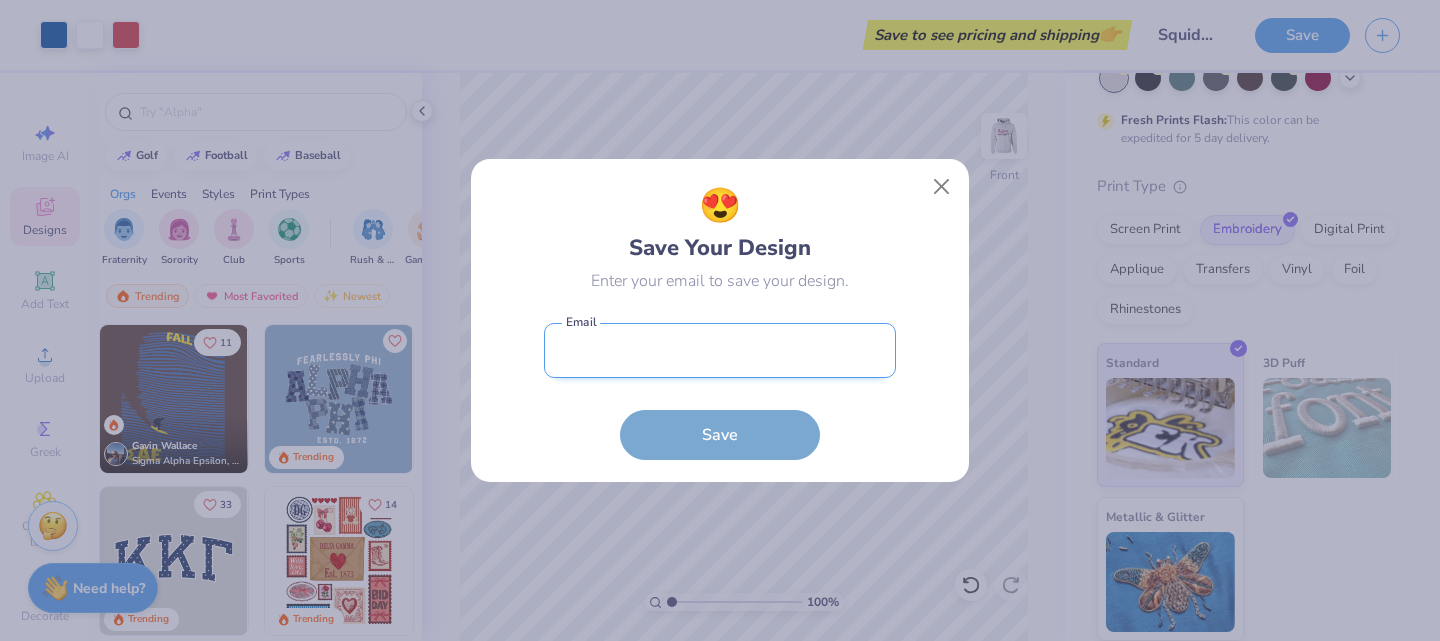 type on "dlee@mba2026.hbs.edu" 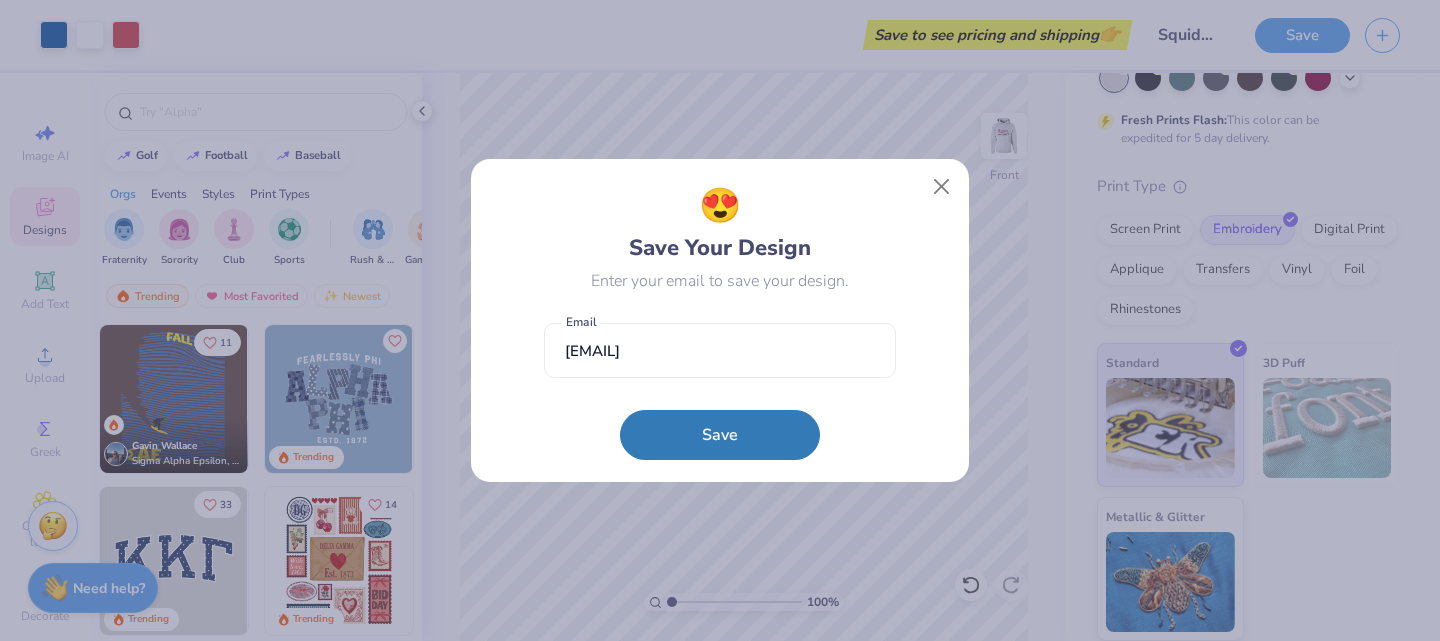 click on "Save" at bounding box center [720, 435] 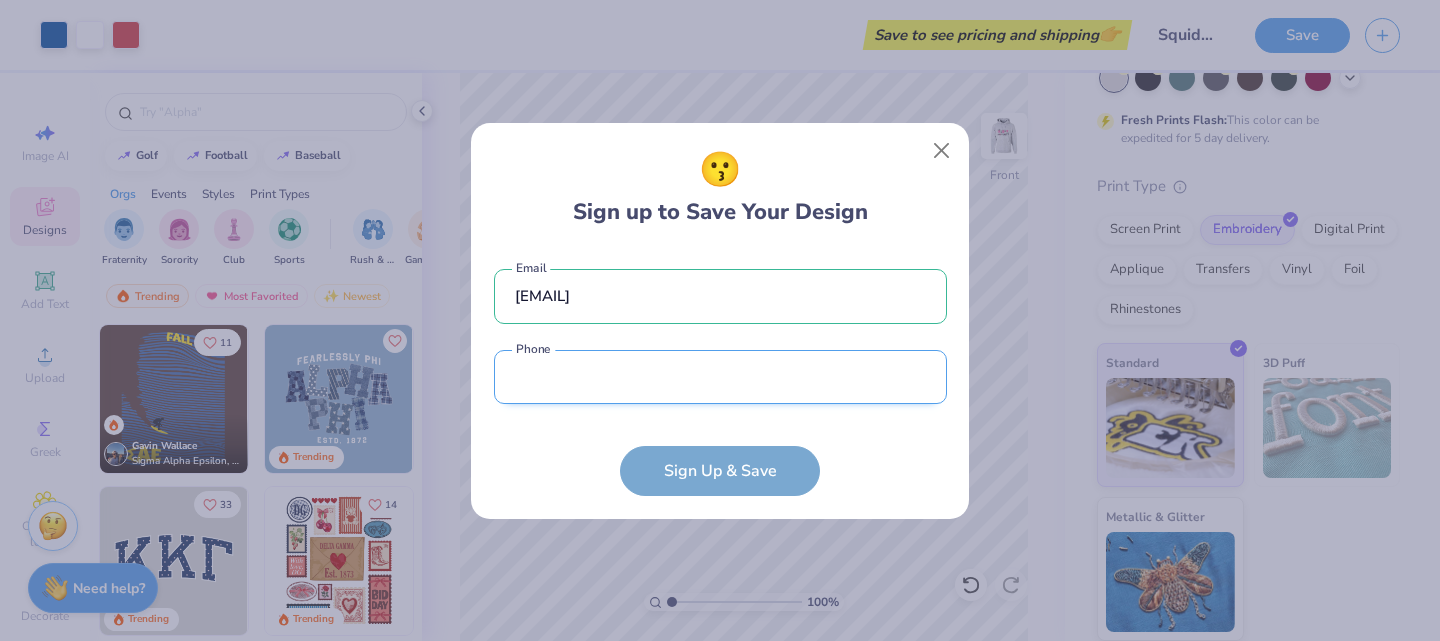 click at bounding box center (720, 377) 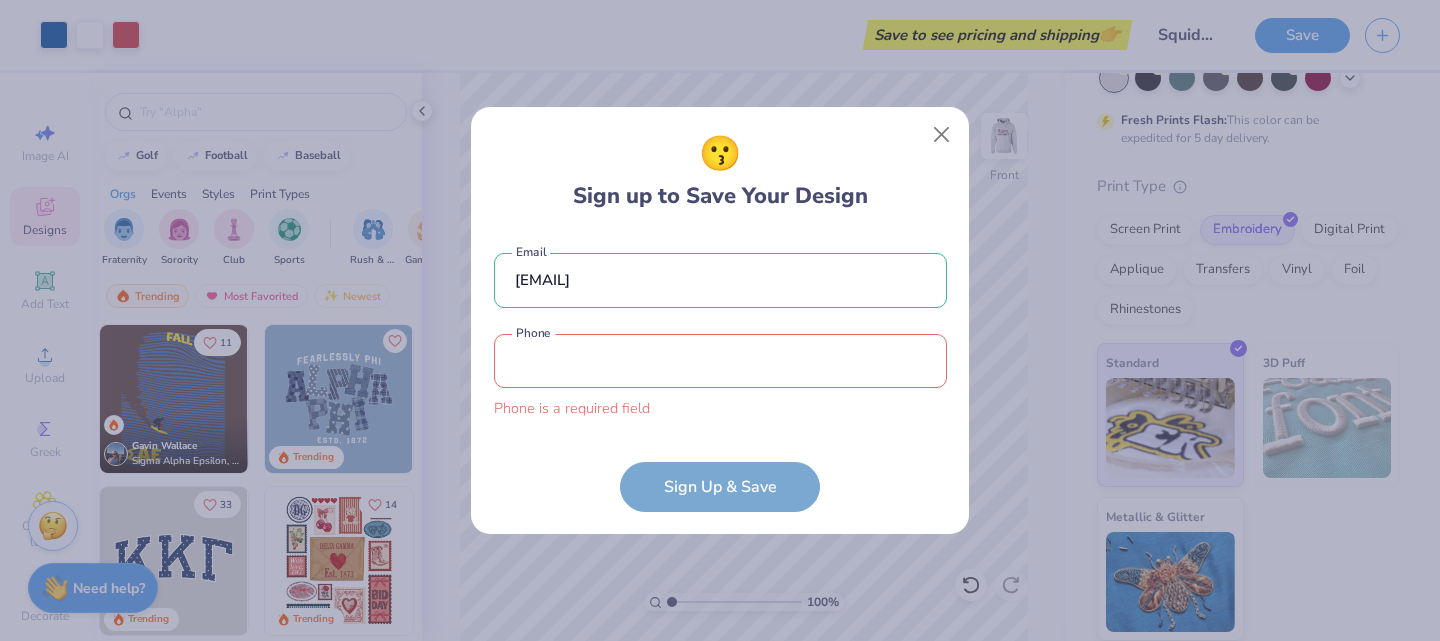 click on "dlee@mba2026.hbs.edu Email Phone is a required field Phone Sign Up & Save" at bounding box center [720, 372] 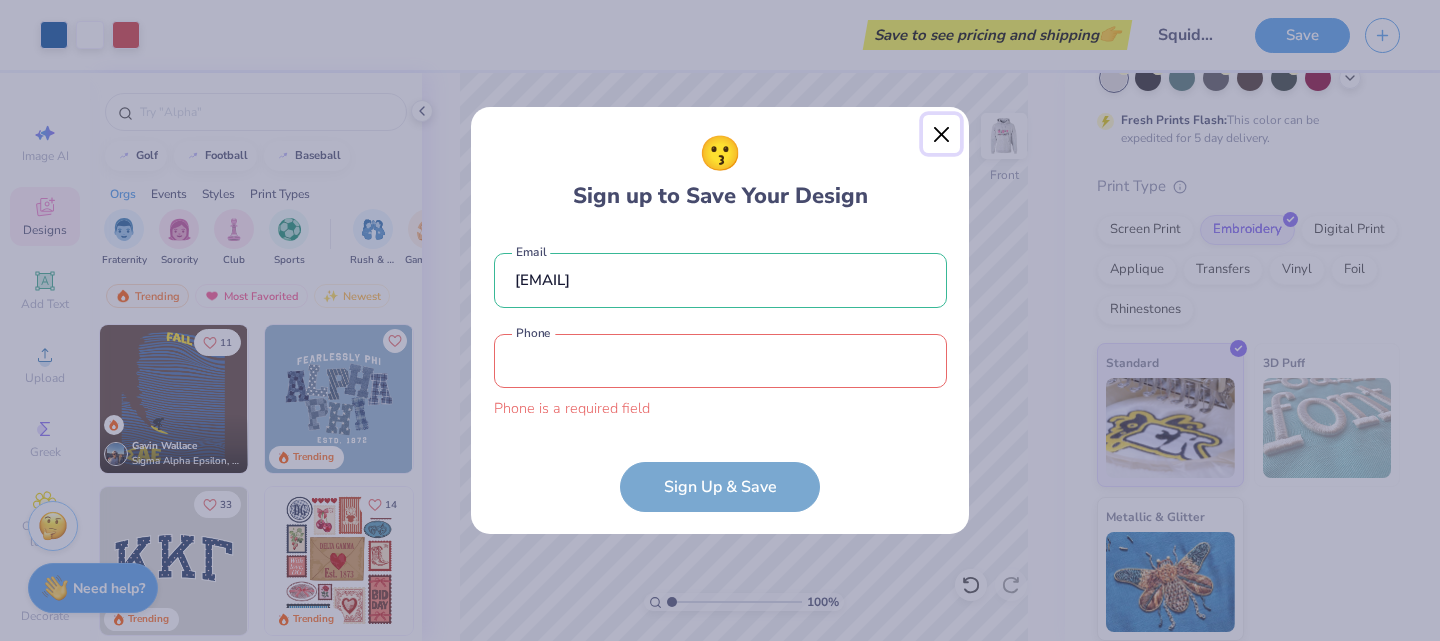 click at bounding box center (942, 134) 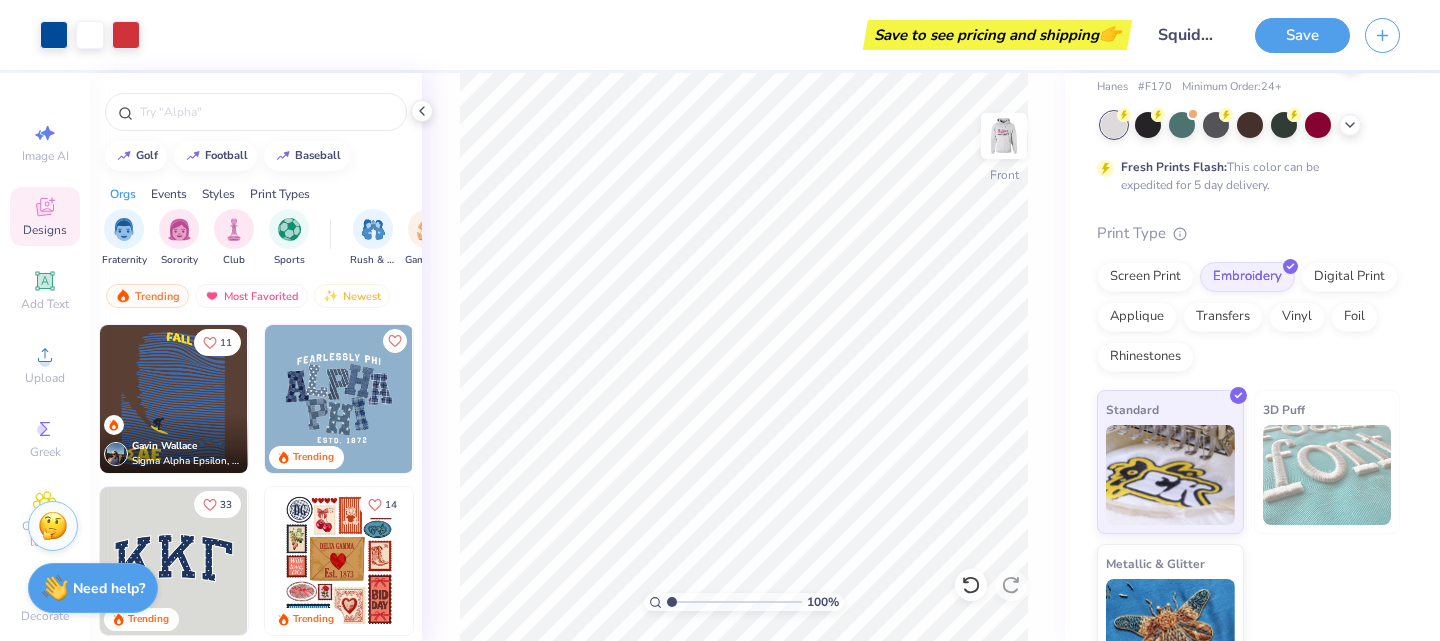 scroll, scrollTop: 0, scrollLeft: 0, axis: both 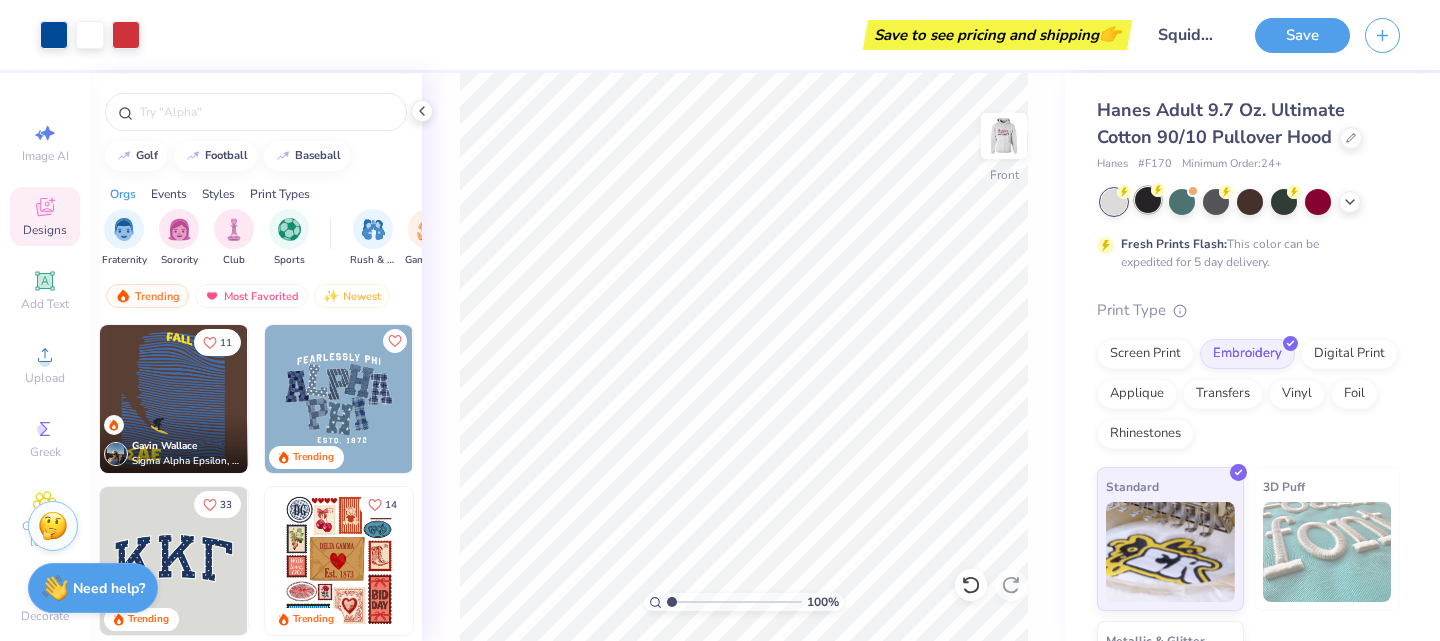 click at bounding box center [1148, 200] 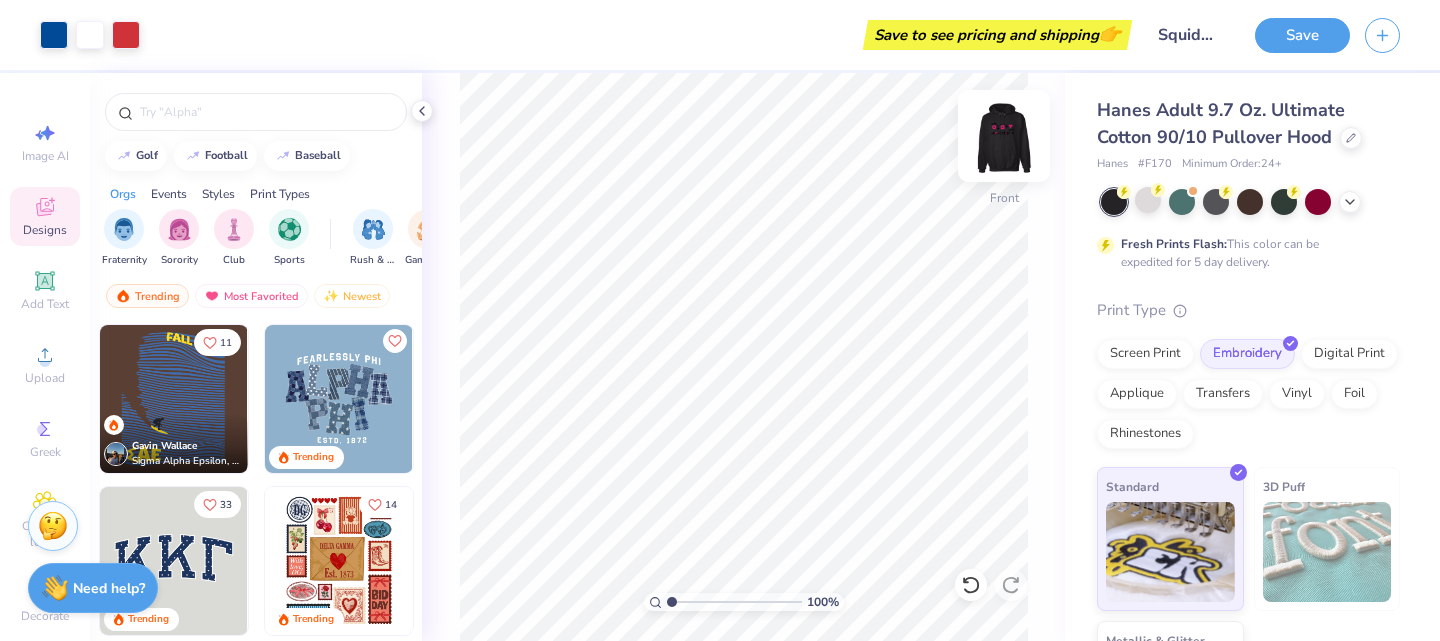 click at bounding box center (1004, 136) 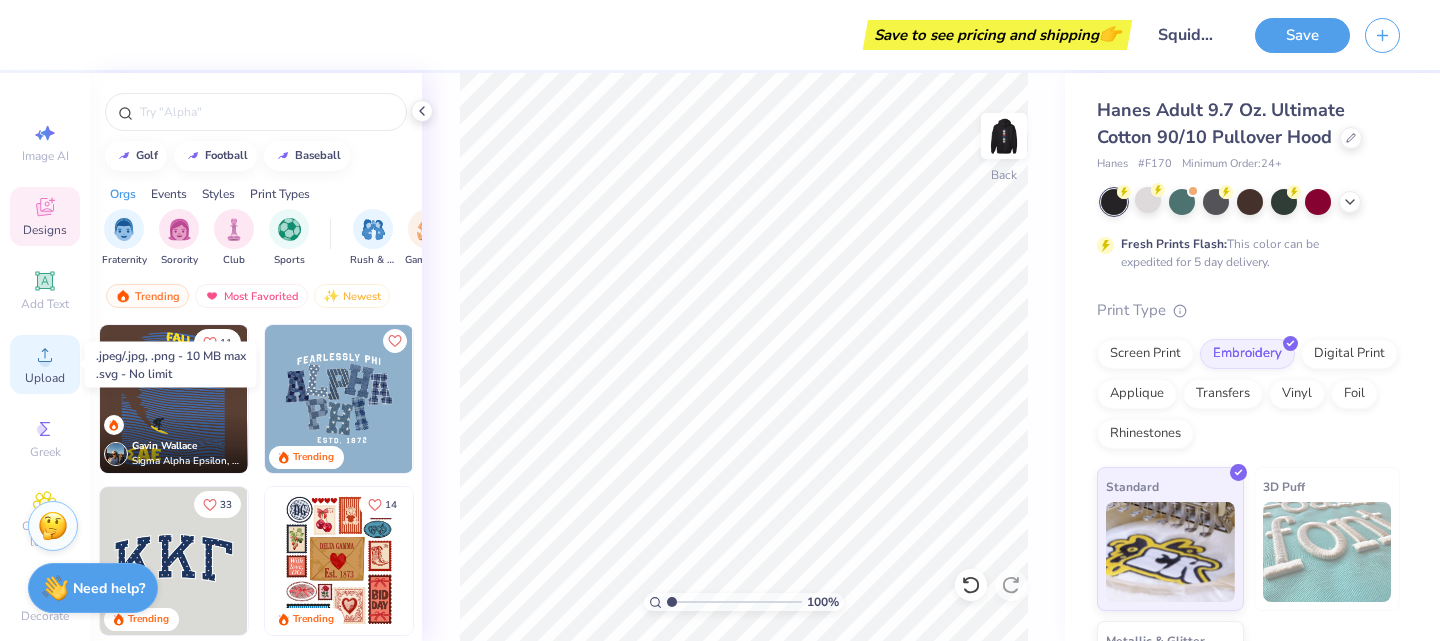 click on "Upload" at bounding box center [45, 364] 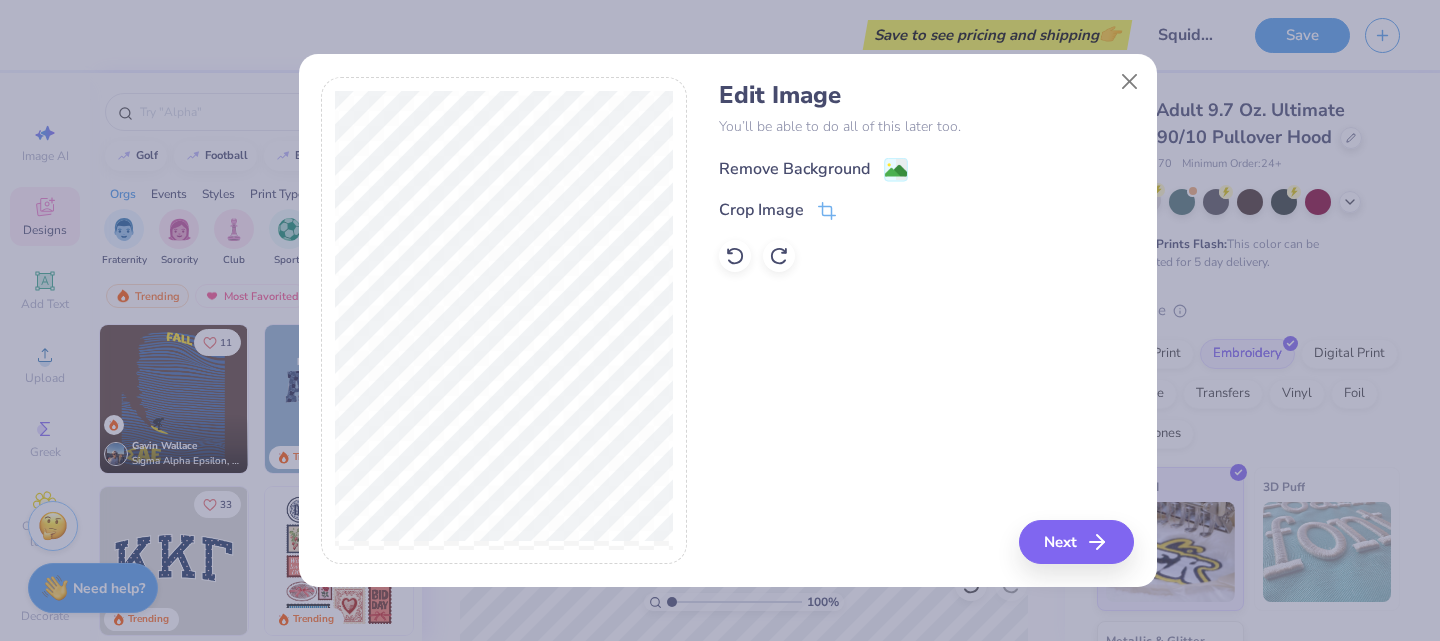 click on "Remove Background" at bounding box center [794, 169] 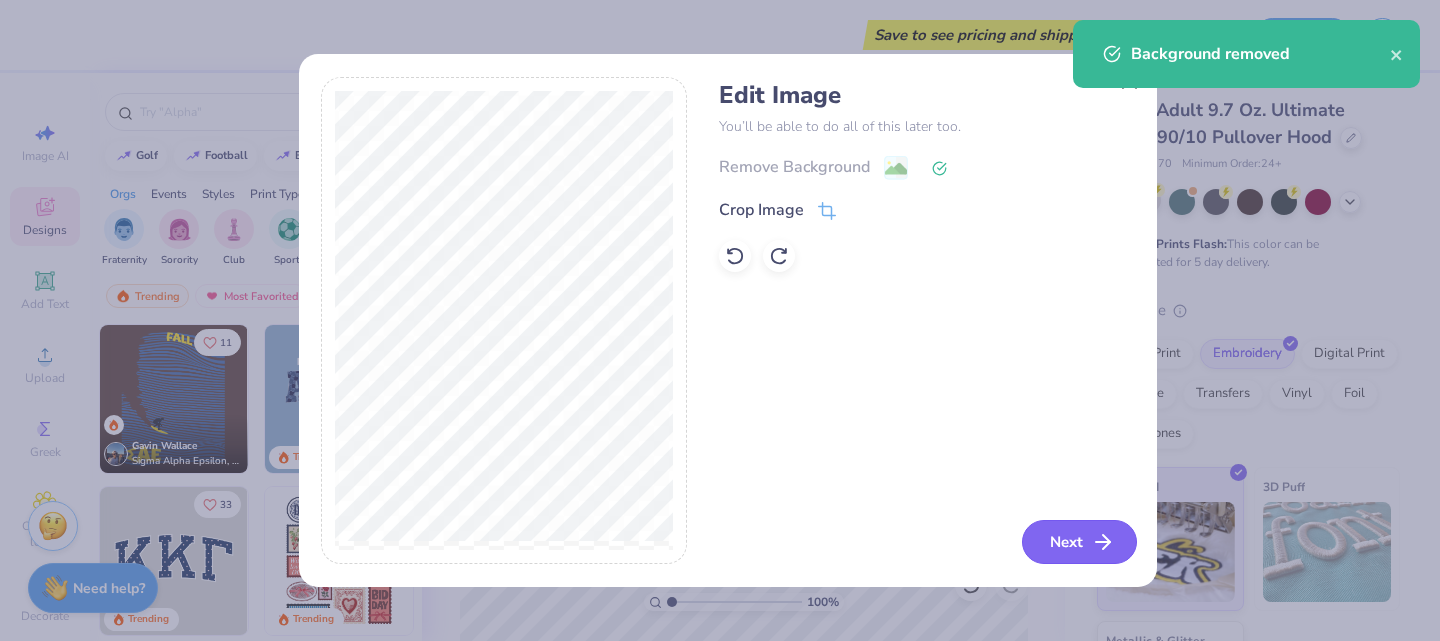 click on "Next" at bounding box center (1079, 542) 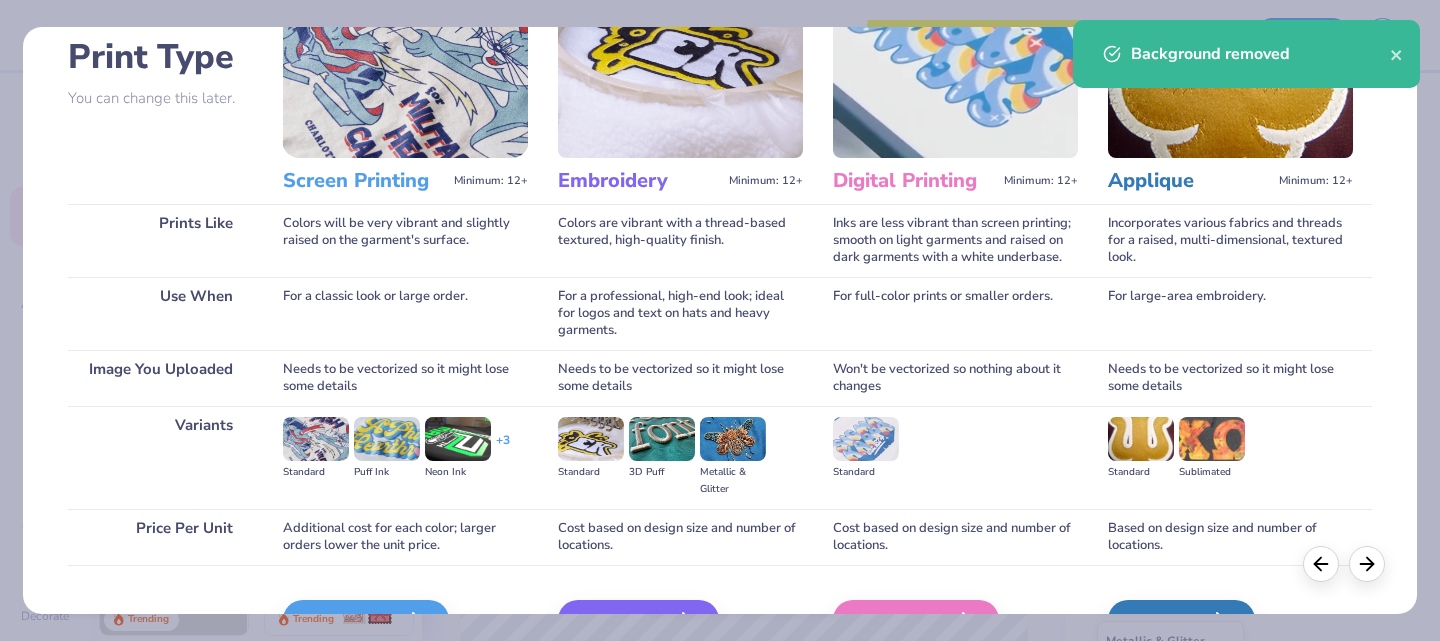 scroll, scrollTop: 256, scrollLeft: 0, axis: vertical 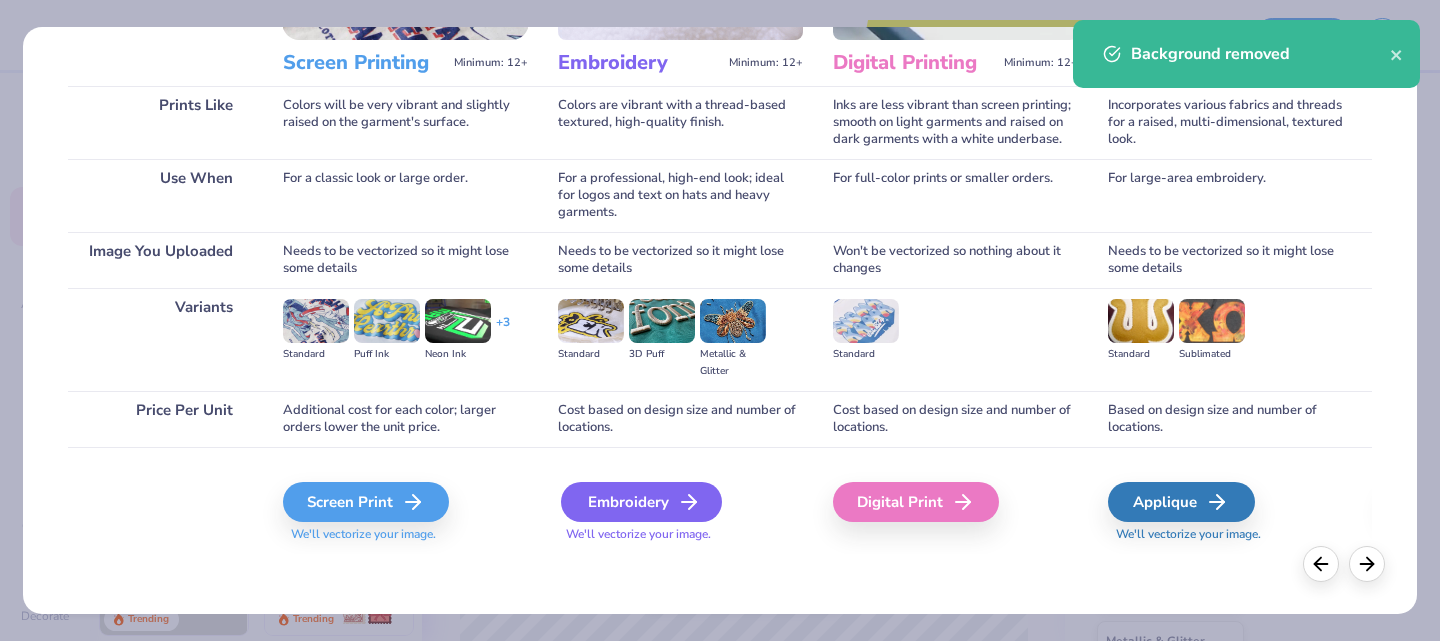 click on "Embroidery" at bounding box center (641, 502) 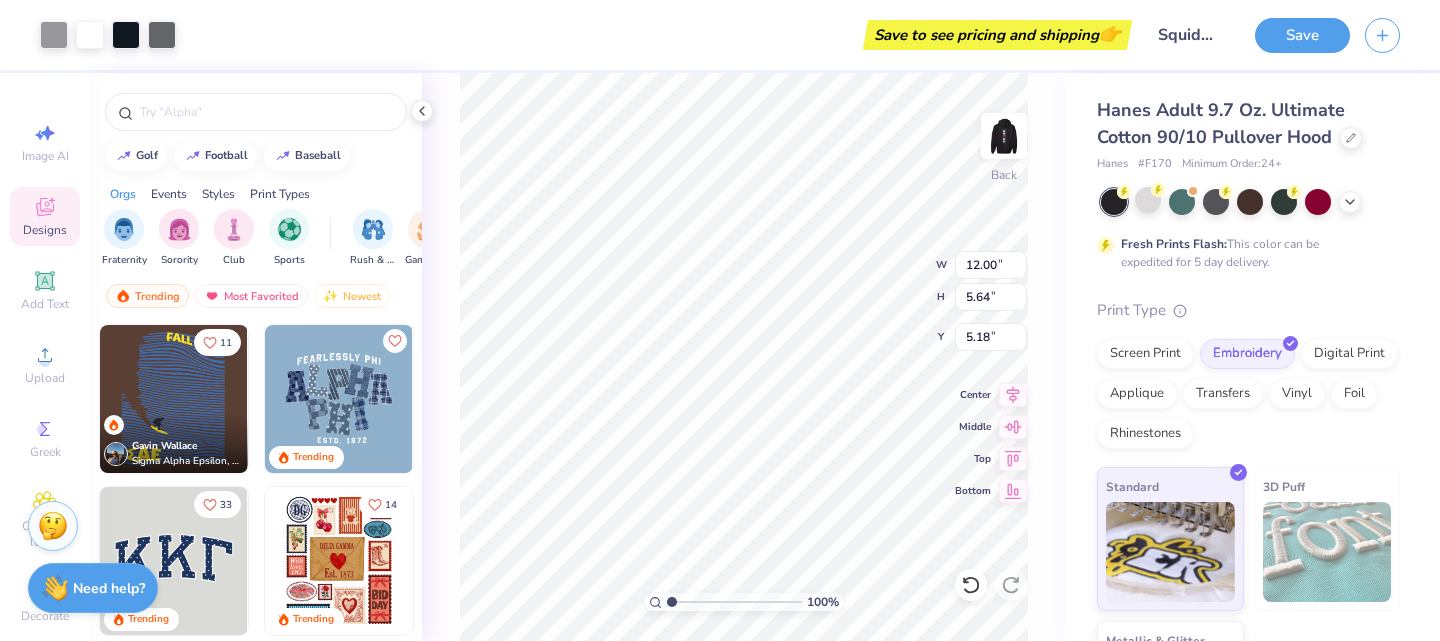 type on "3.87" 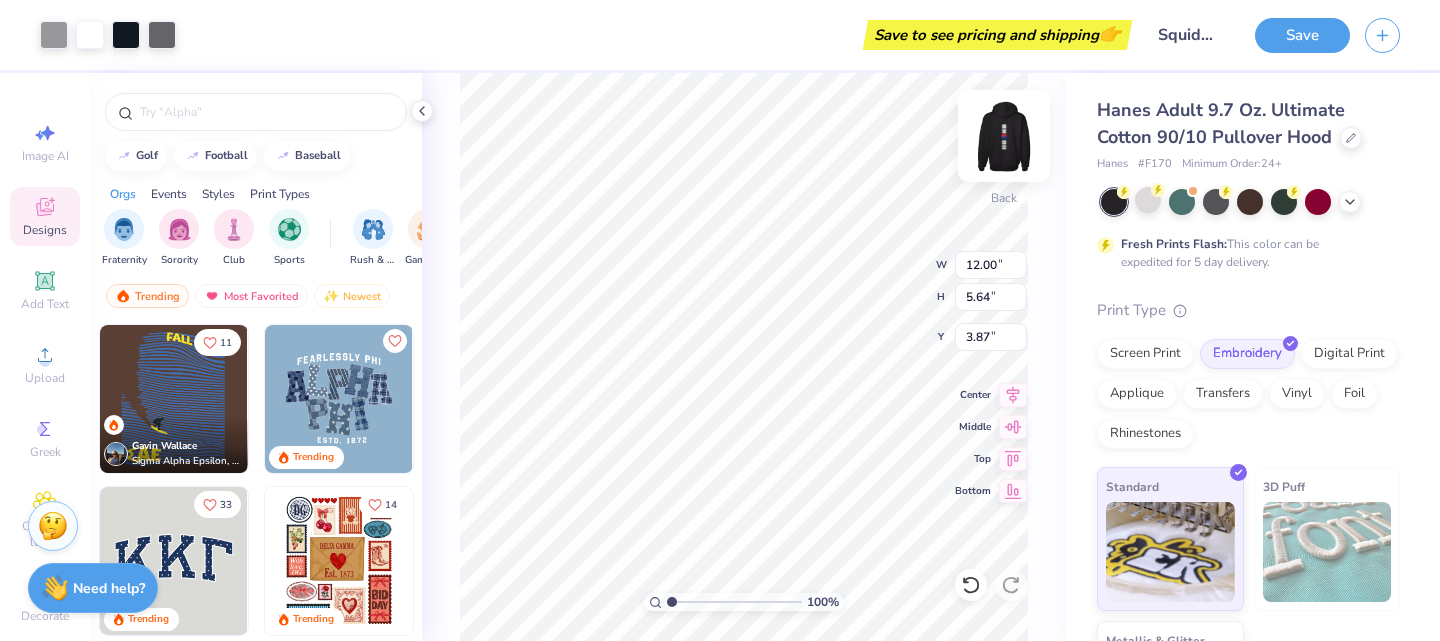 click at bounding box center (1004, 136) 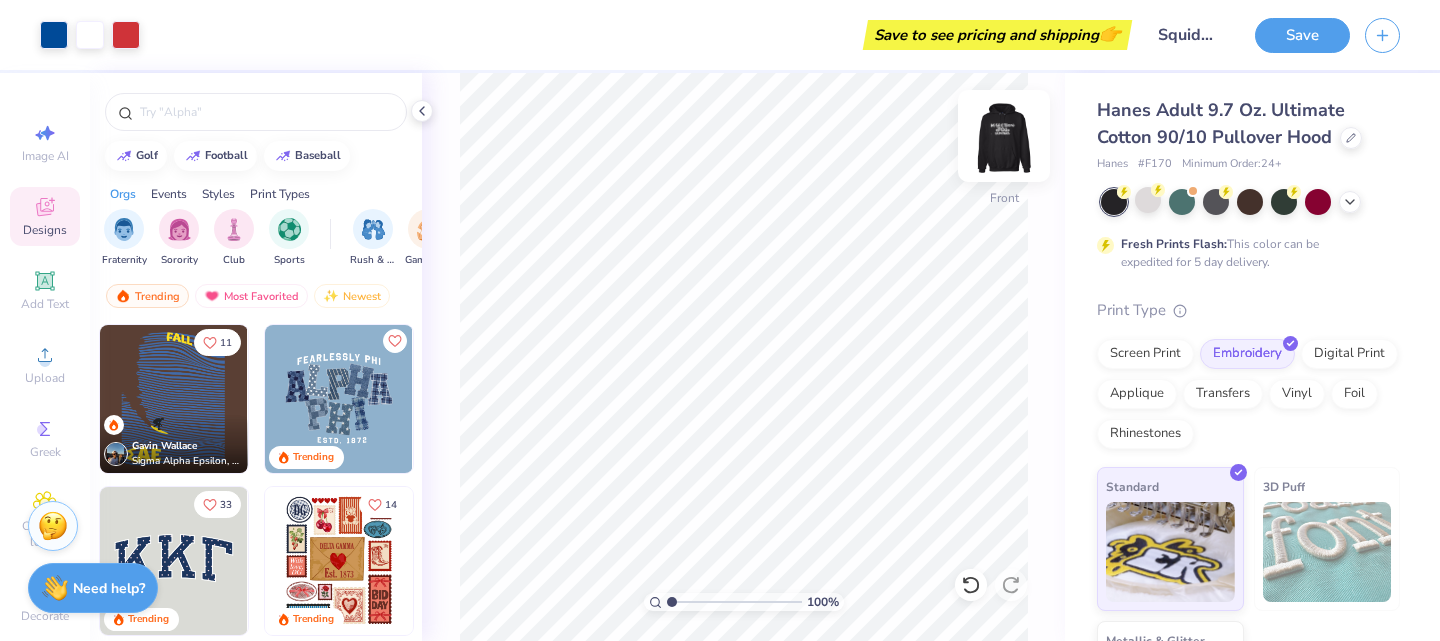 click at bounding box center [1004, 136] 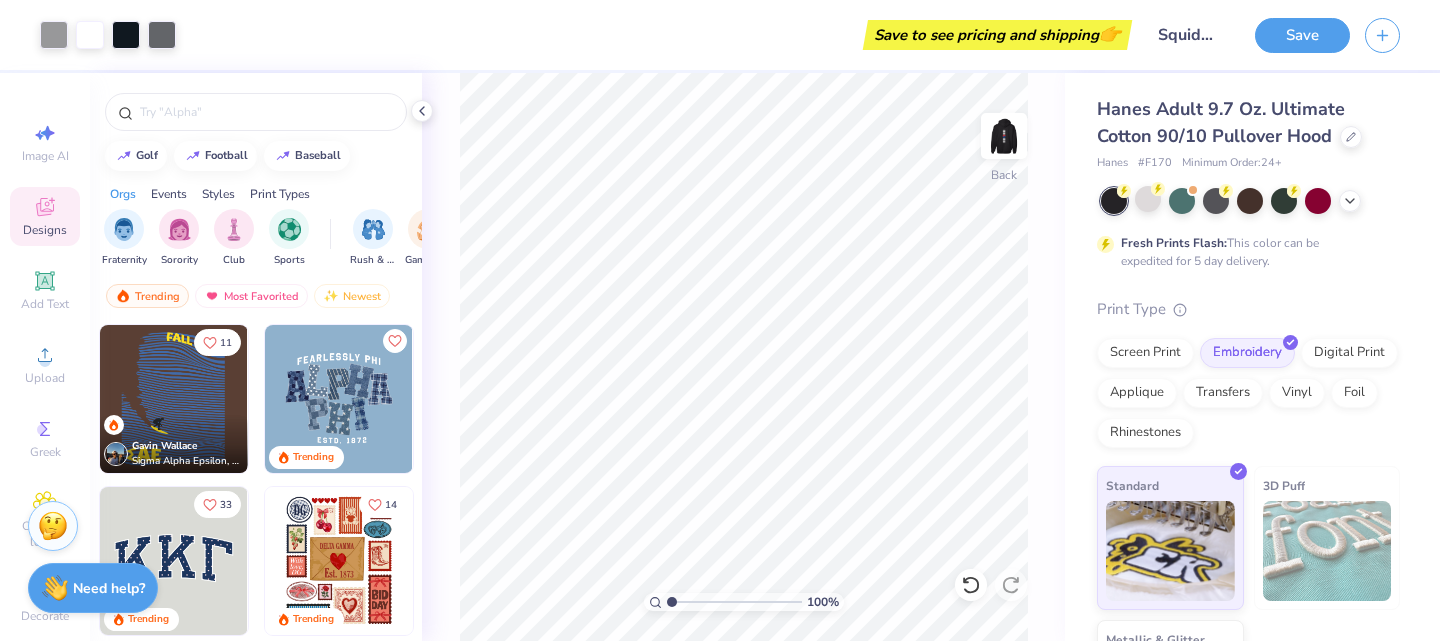 scroll, scrollTop: 0, scrollLeft: 0, axis: both 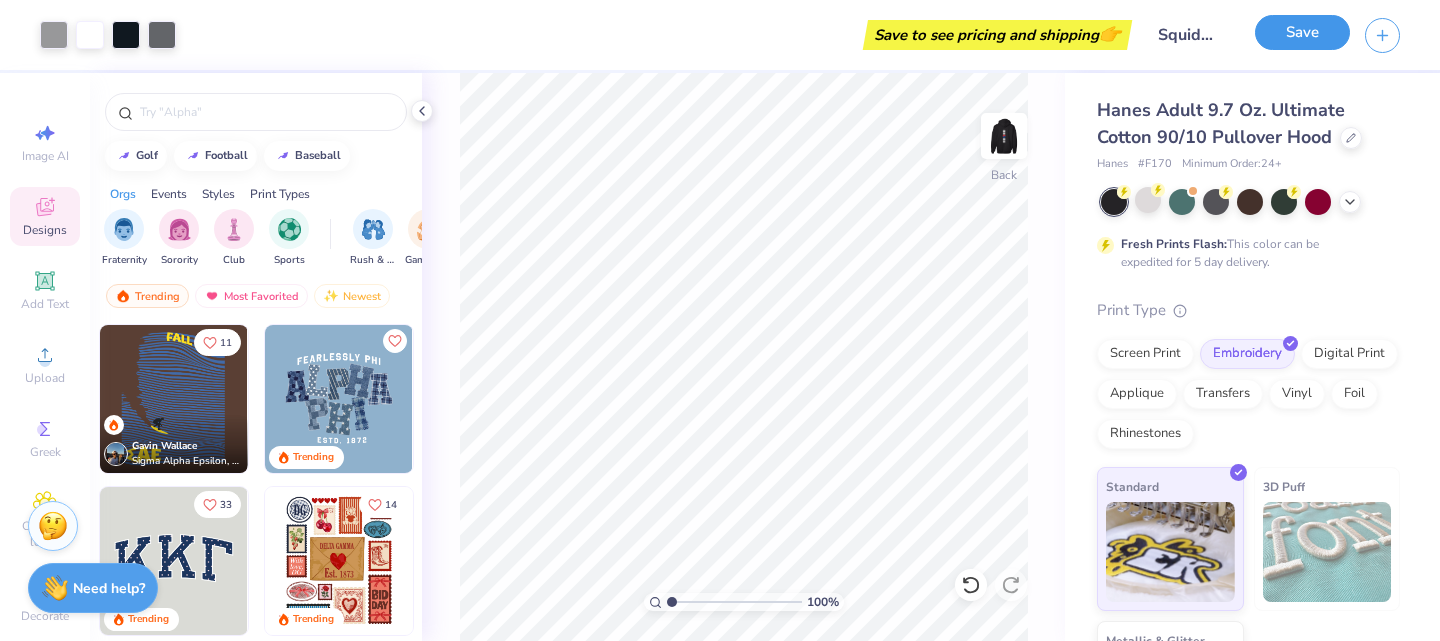 click on "Save" at bounding box center (1302, 32) 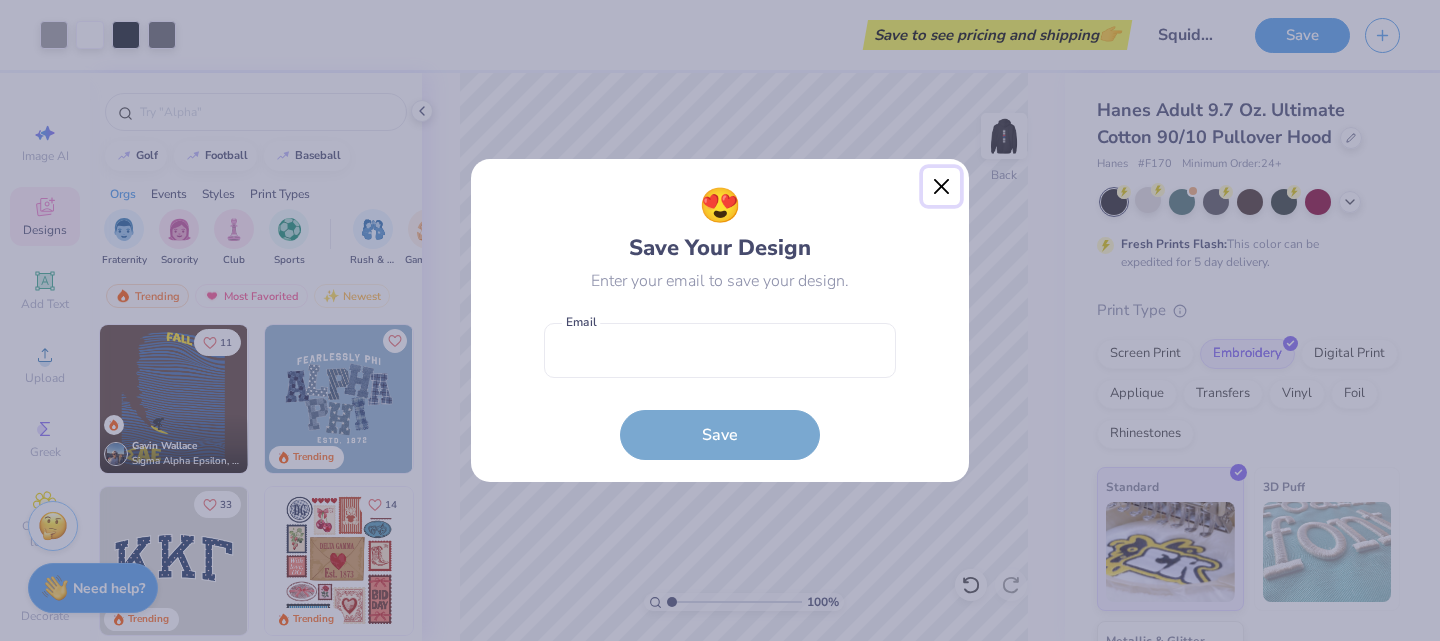 click at bounding box center (942, 187) 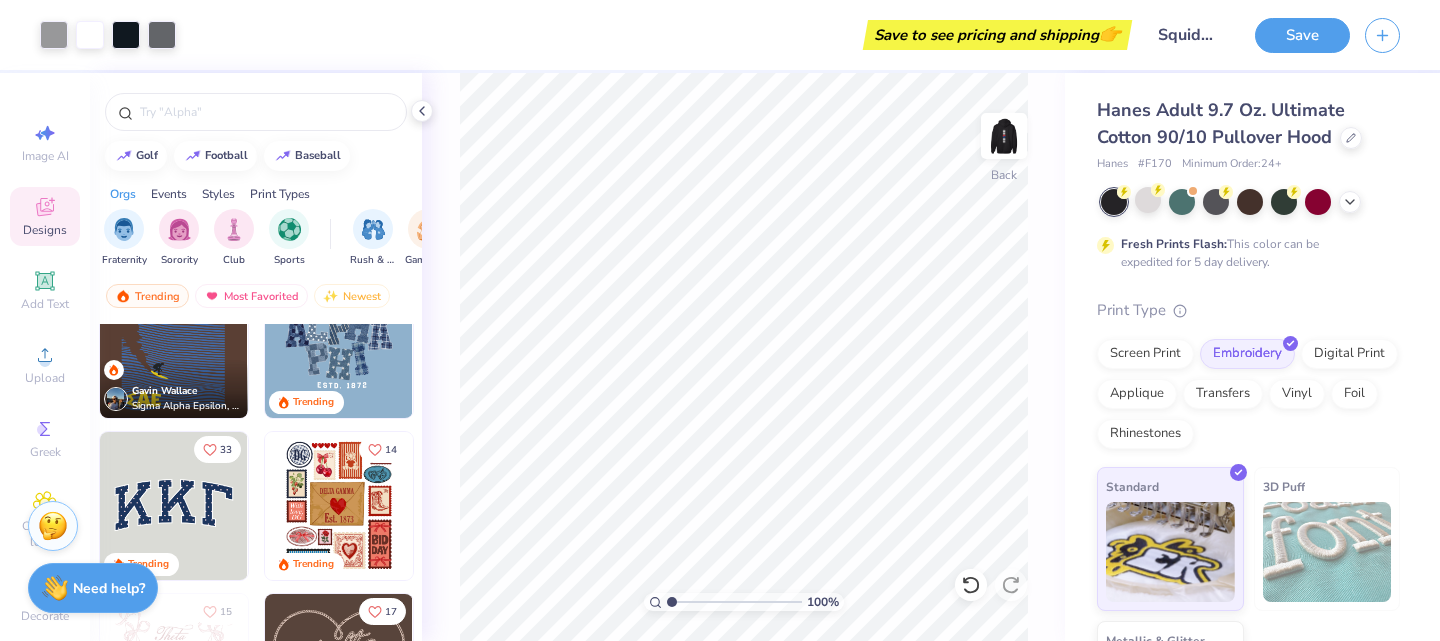 scroll, scrollTop: 0, scrollLeft: 0, axis: both 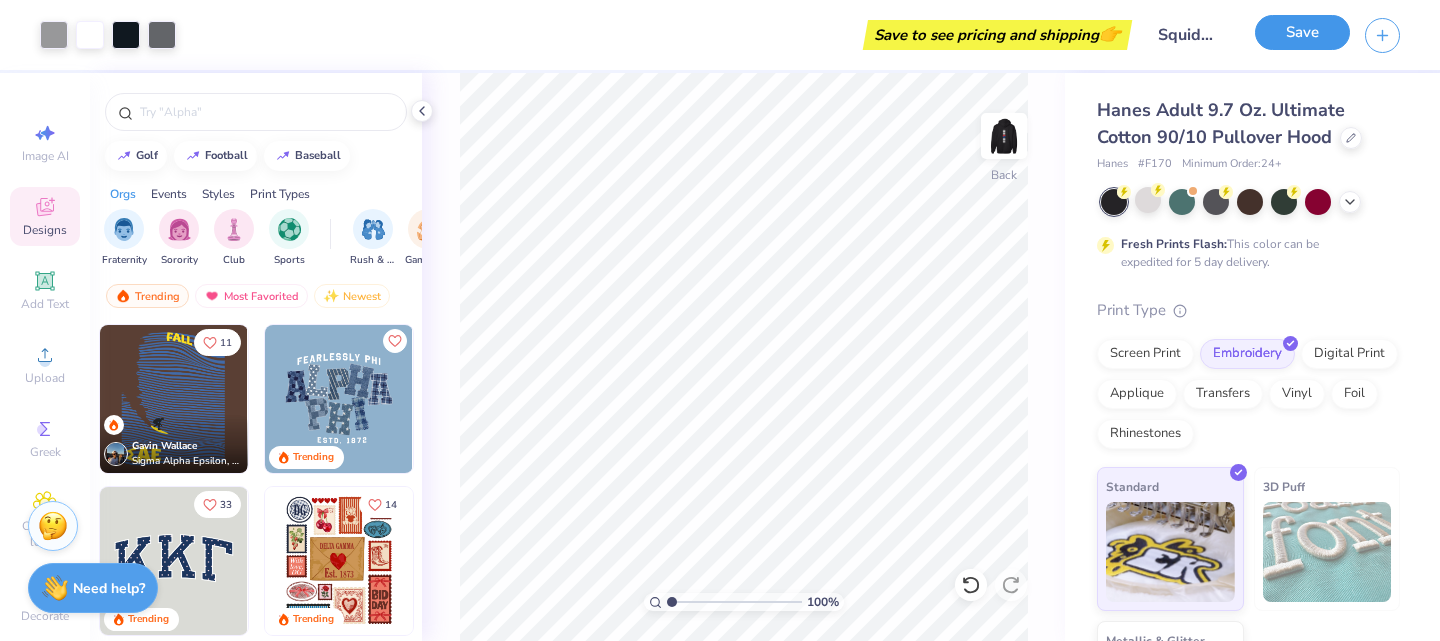 click on "Save" at bounding box center [1302, 32] 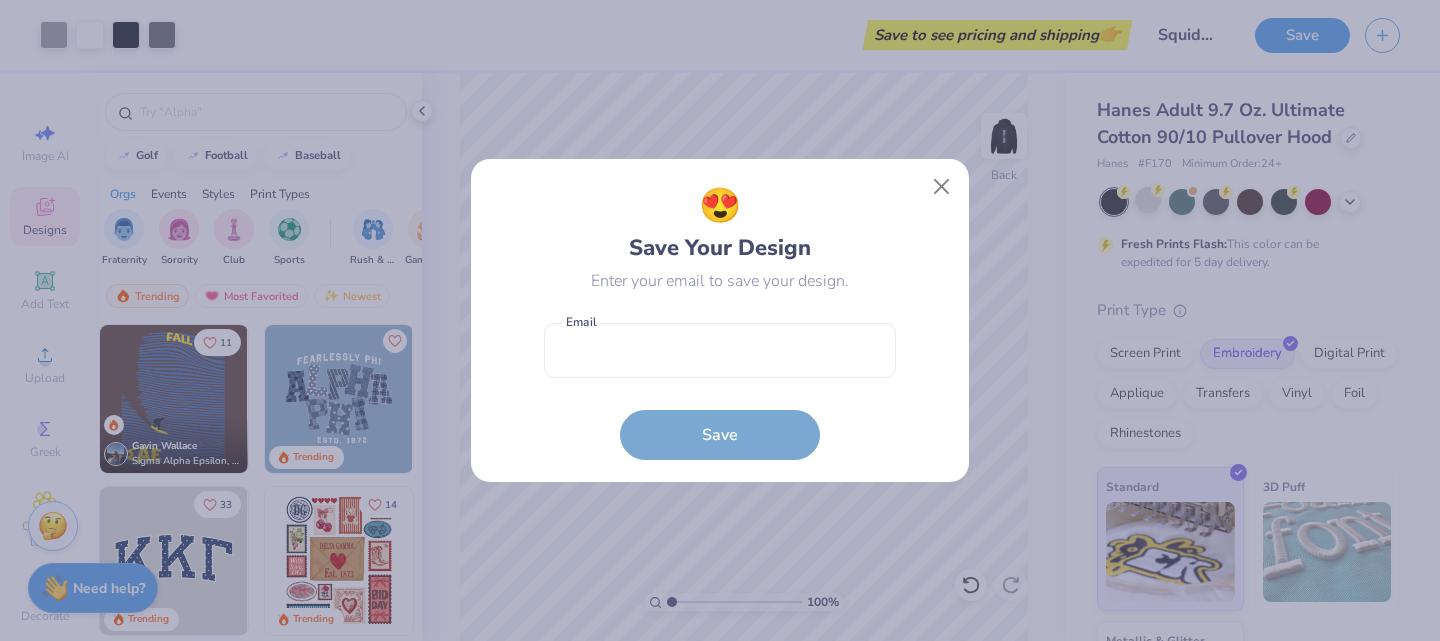 click on "Email is a required field Email Save" at bounding box center (720, 386) 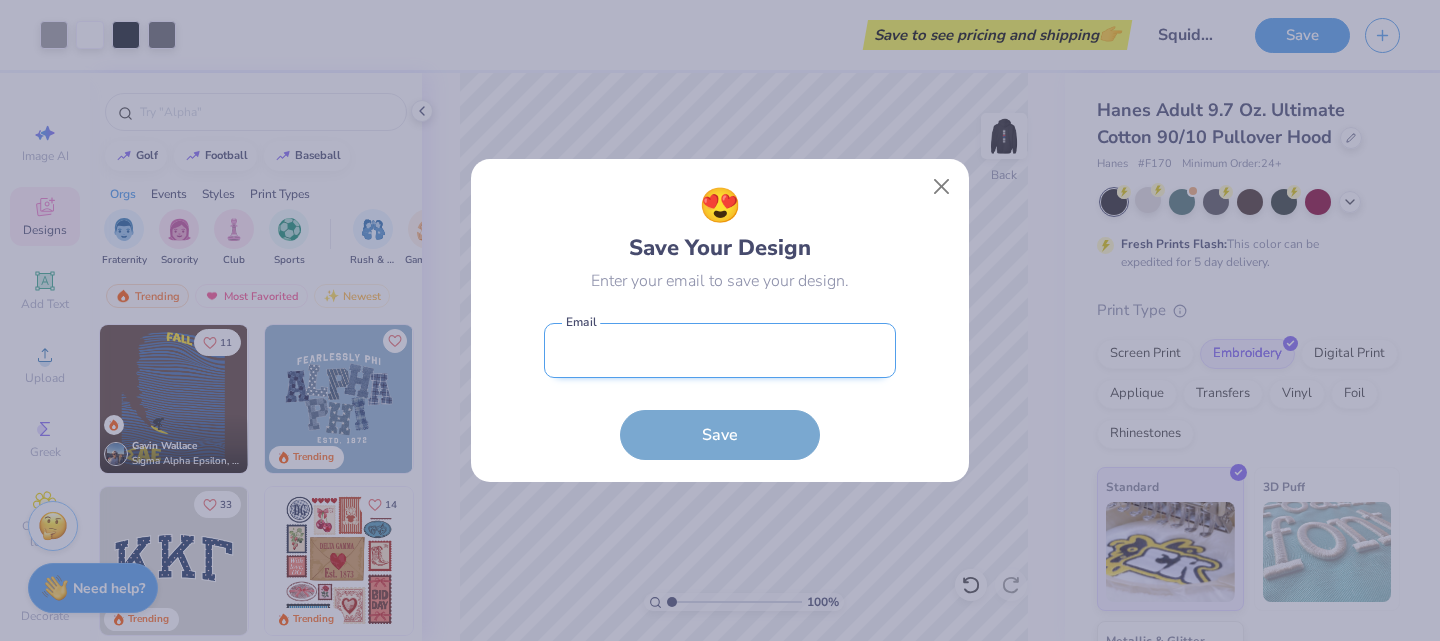 click at bounding box center [720, 350] 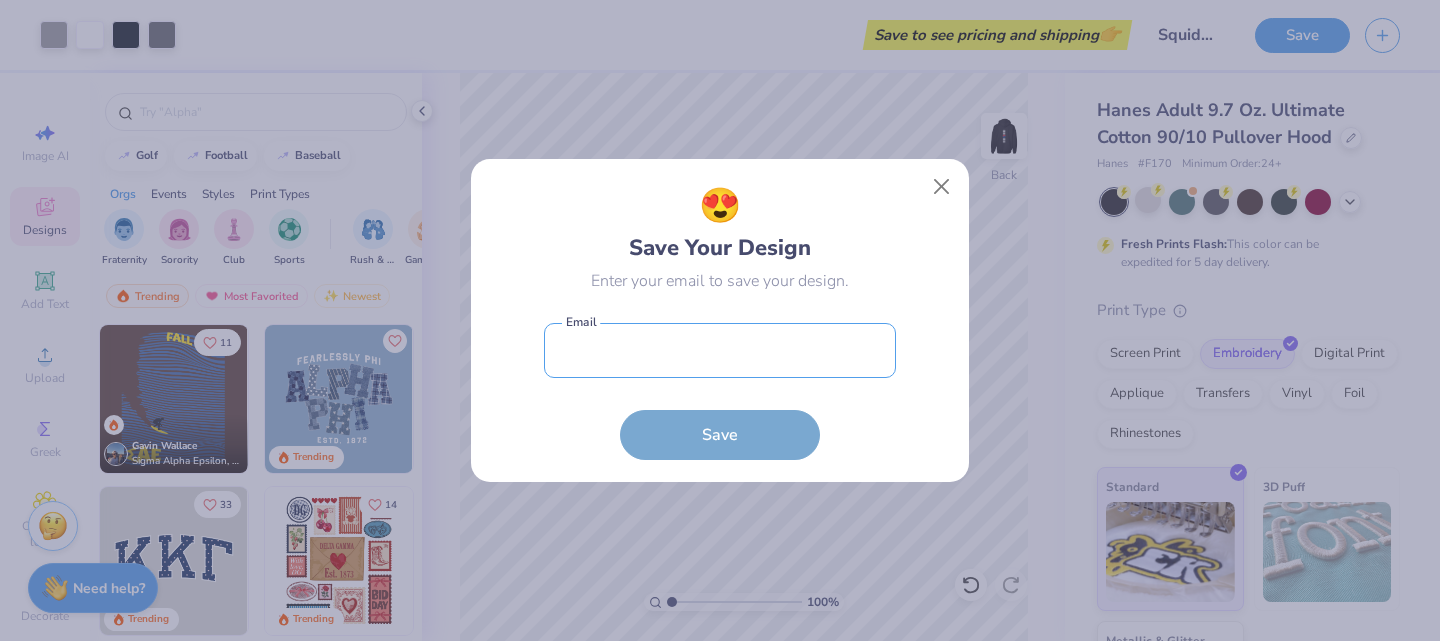 type on "dlee@mba2026.hbs.edu" 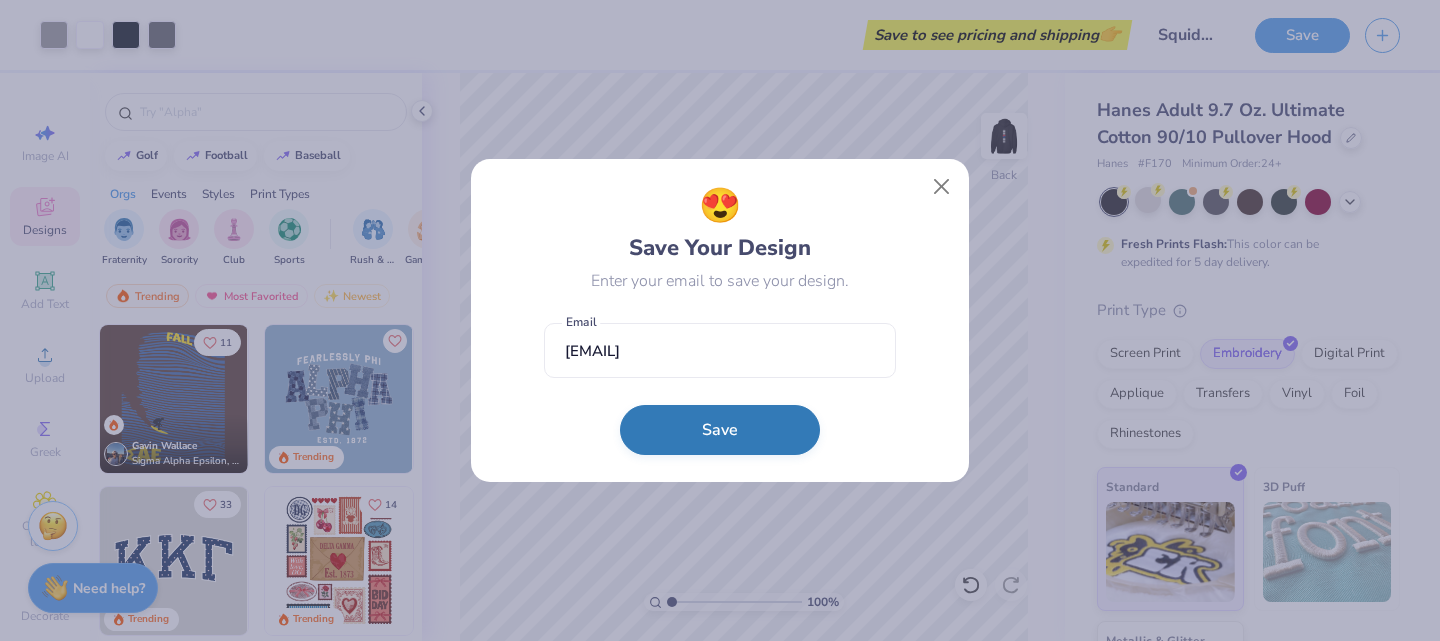 click on "Save" at bounding box center (720, 430) 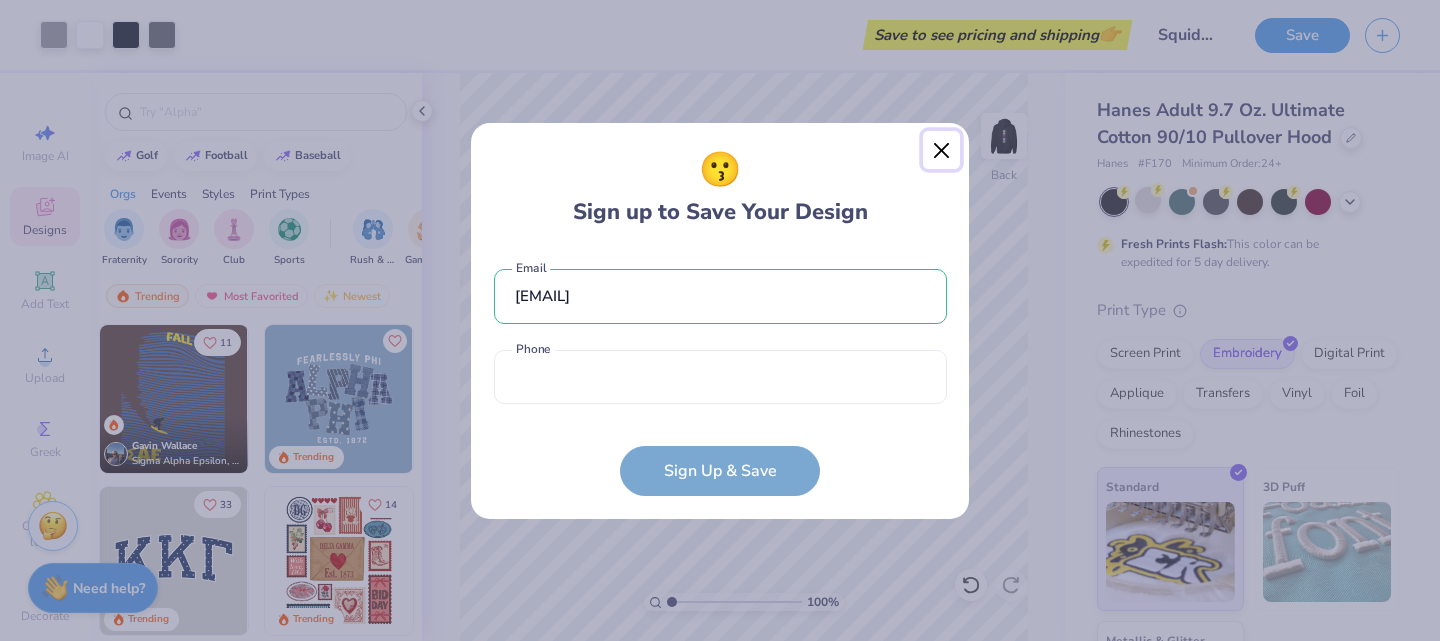 click at bounding box center [942, 150] 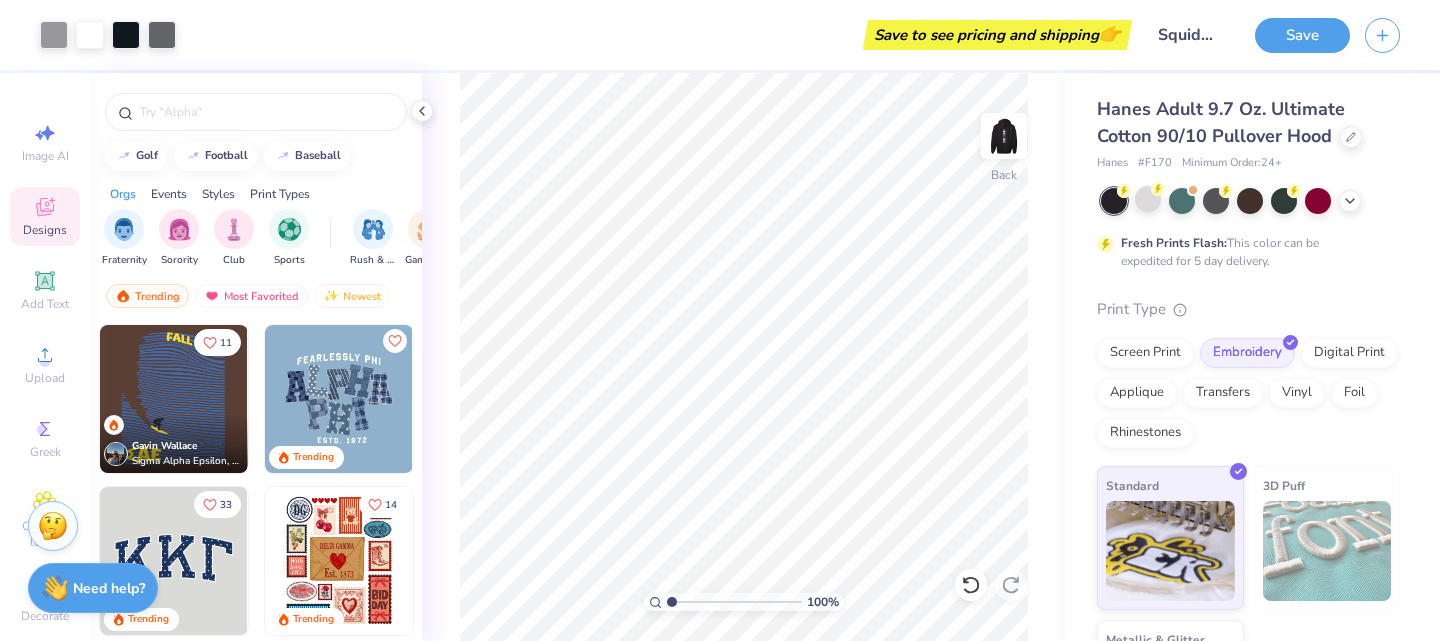 scroll, scrollTop: 0, scrollLeft: 0, axis: both 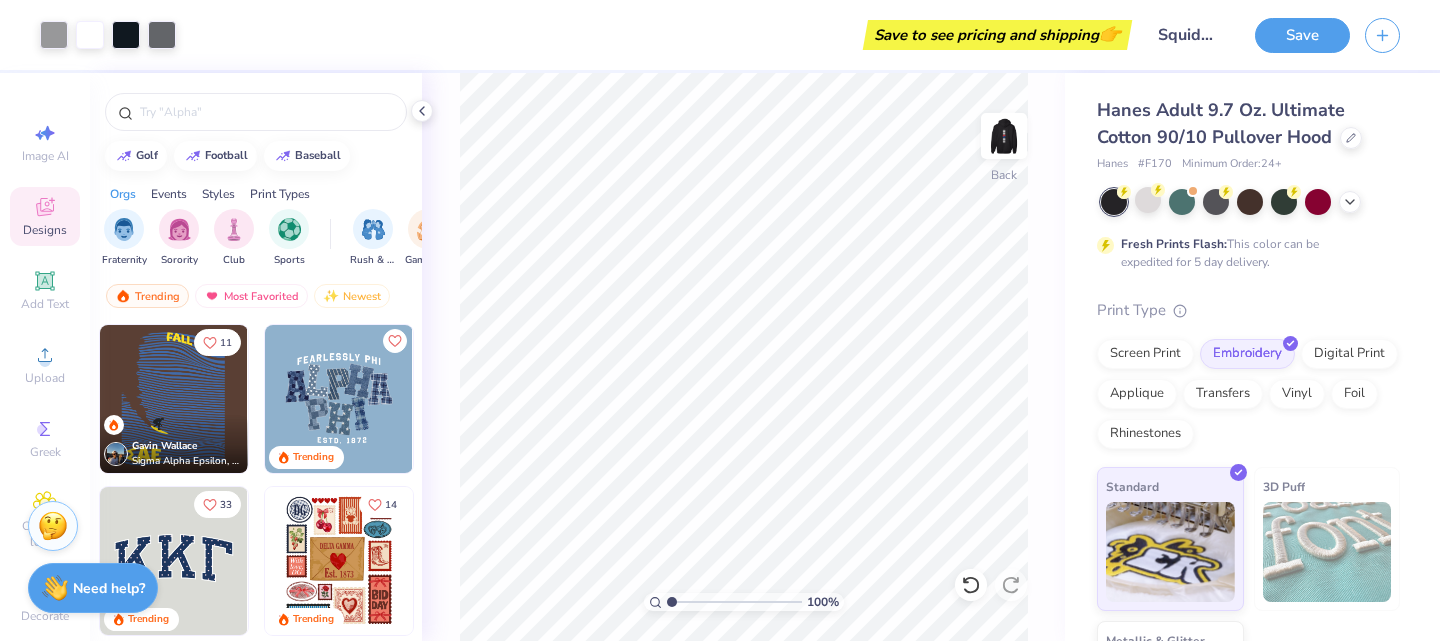 click on "Save to see pricing and shipping  👉" at bounding box center [997, 35] 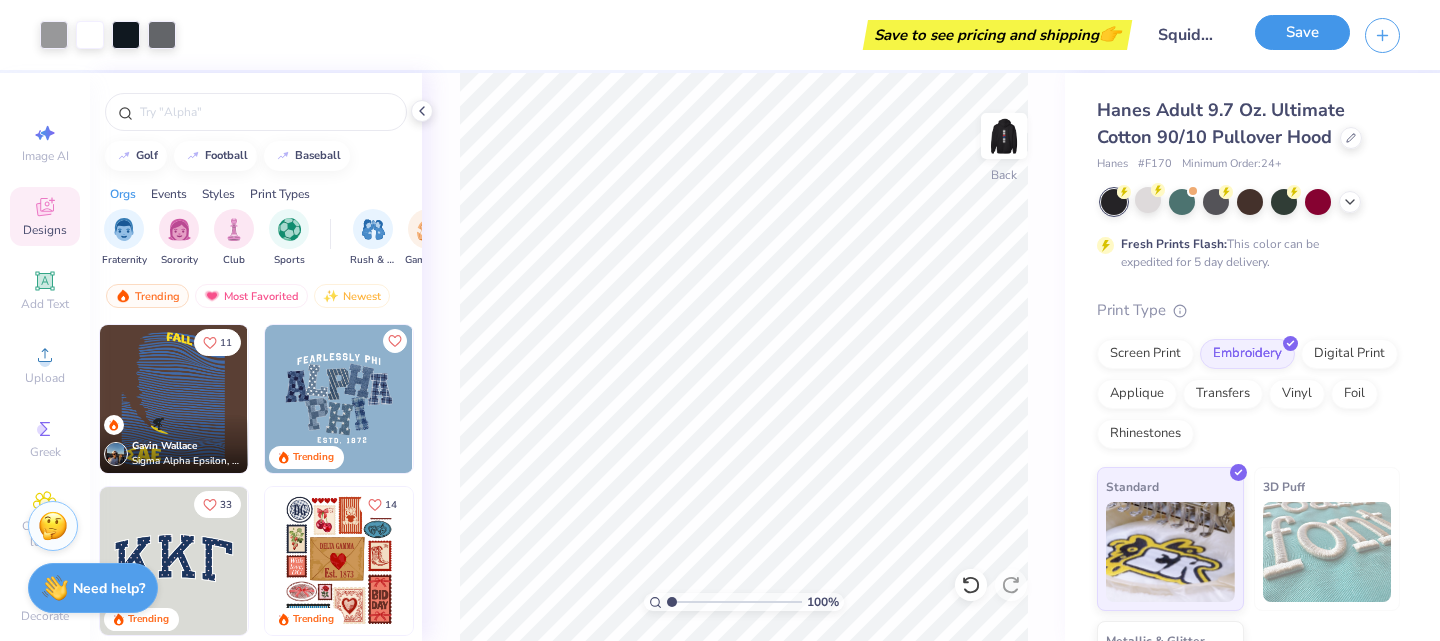 click on "Save" at bounding box center [1302, 32] 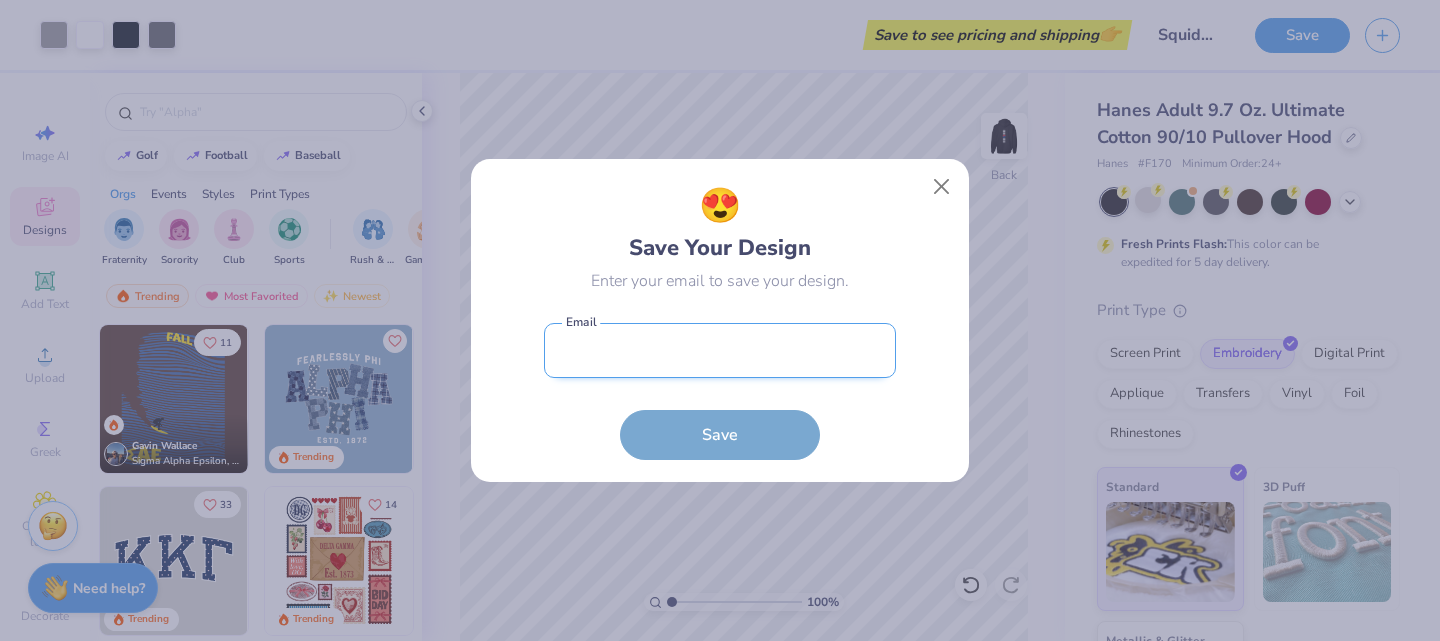 click at bounding box center (720, 350) 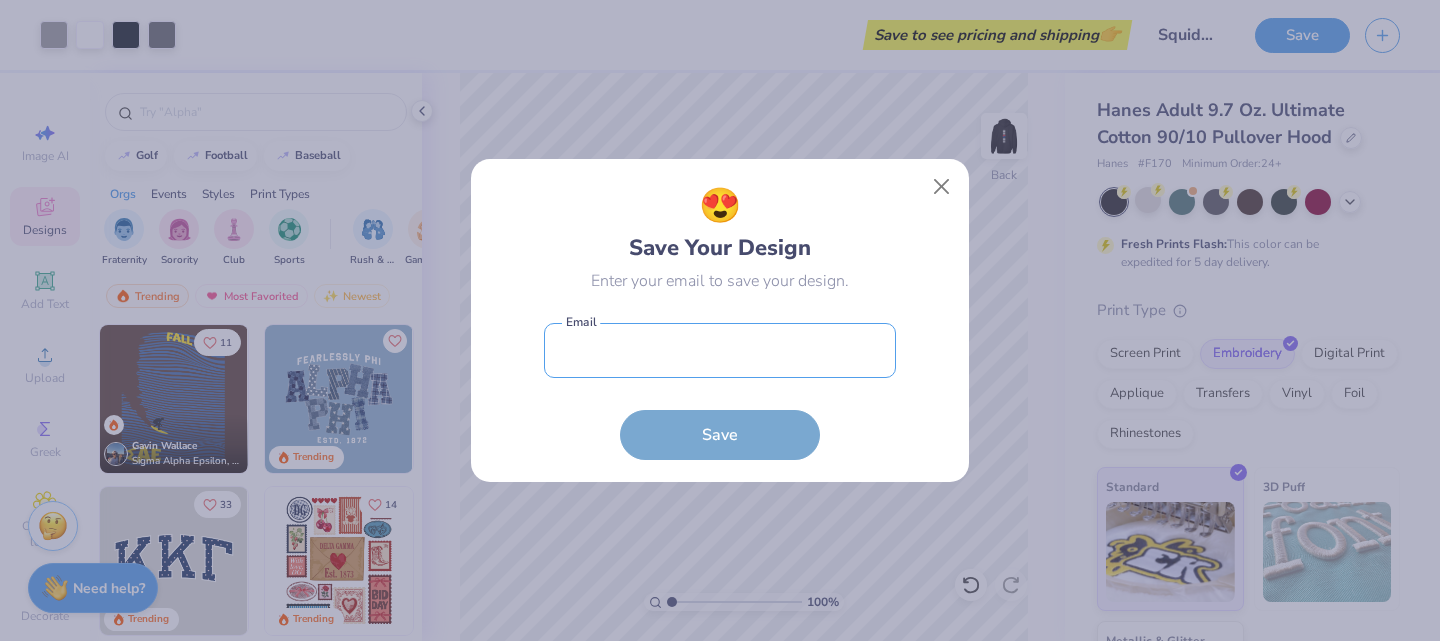 type on "dlee@mba2026.hbs.edu" 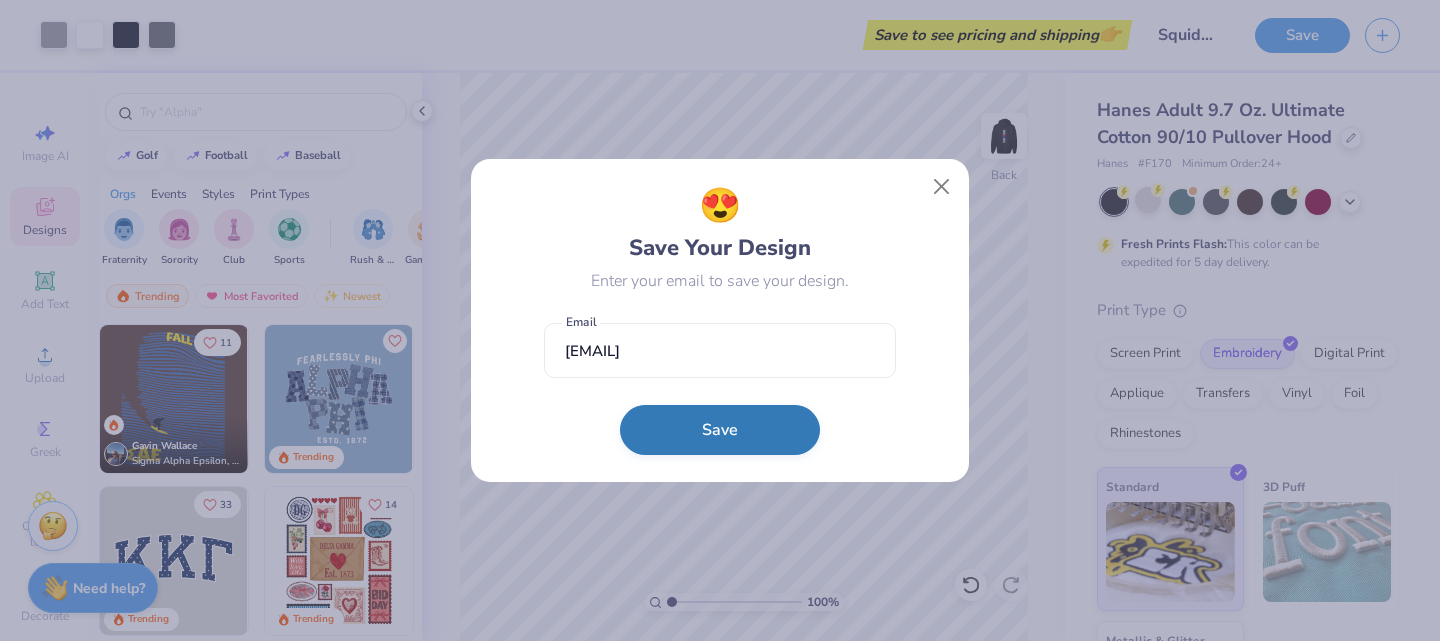 click on "Save" at bounding box center (720, 430) 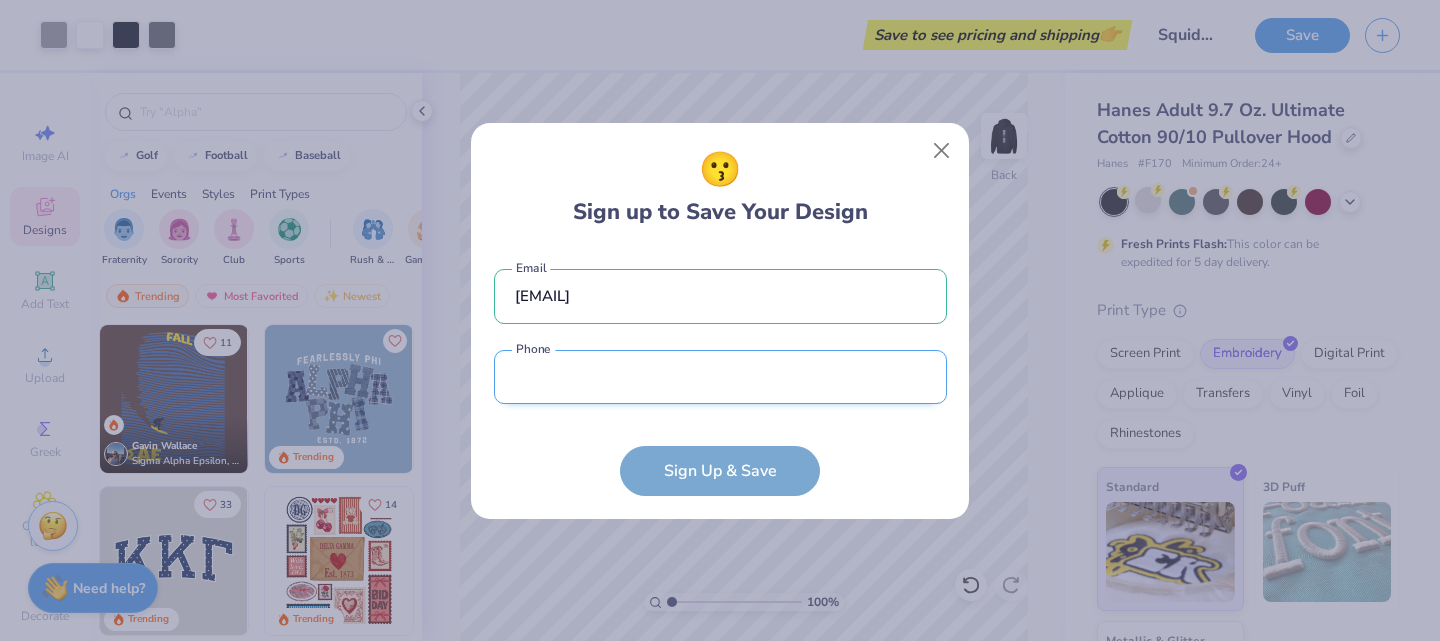 click at bounding box center [720, 377] 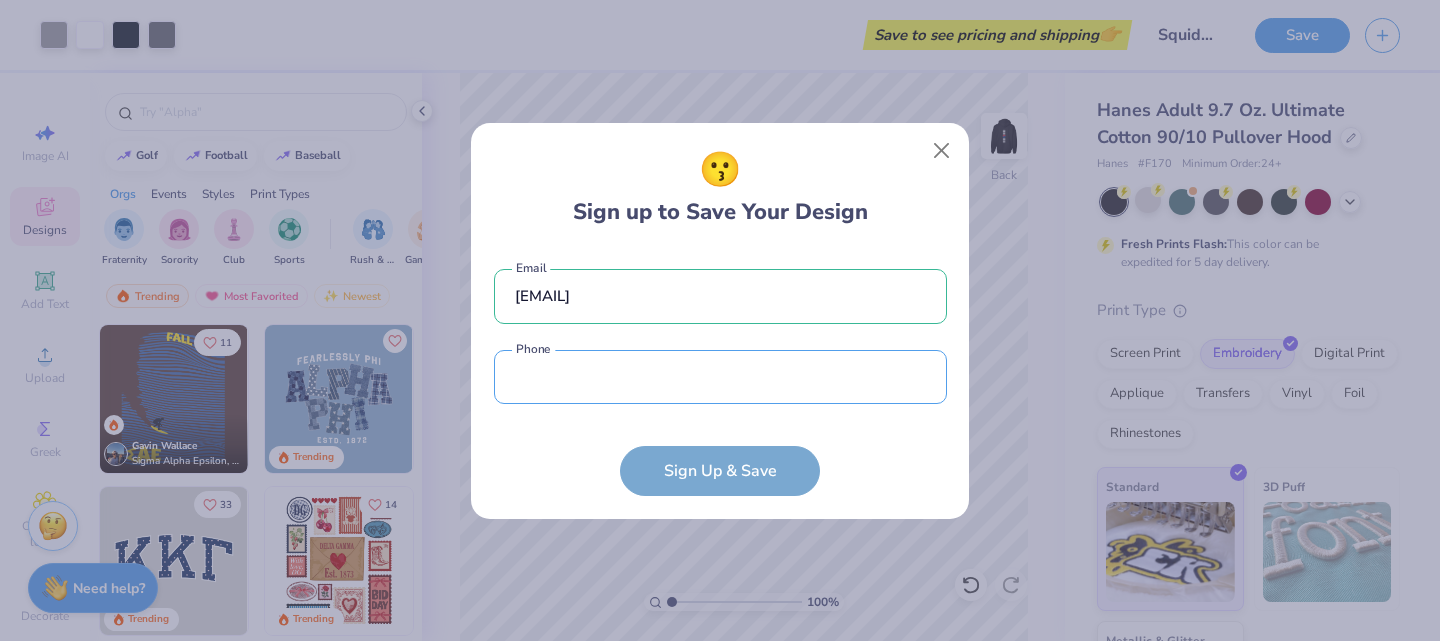 type on "(201) 370-0868" 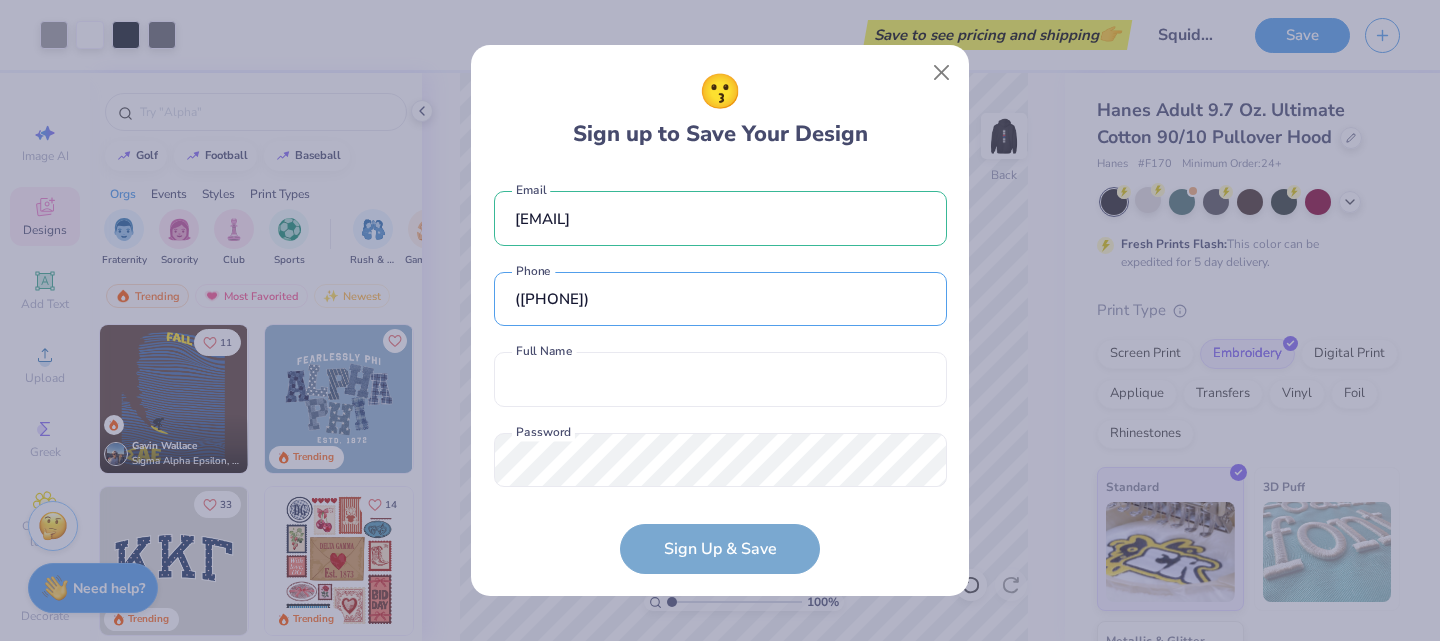 scroll, scrollTop: 31, scrollLeft: 0, axis: vertical 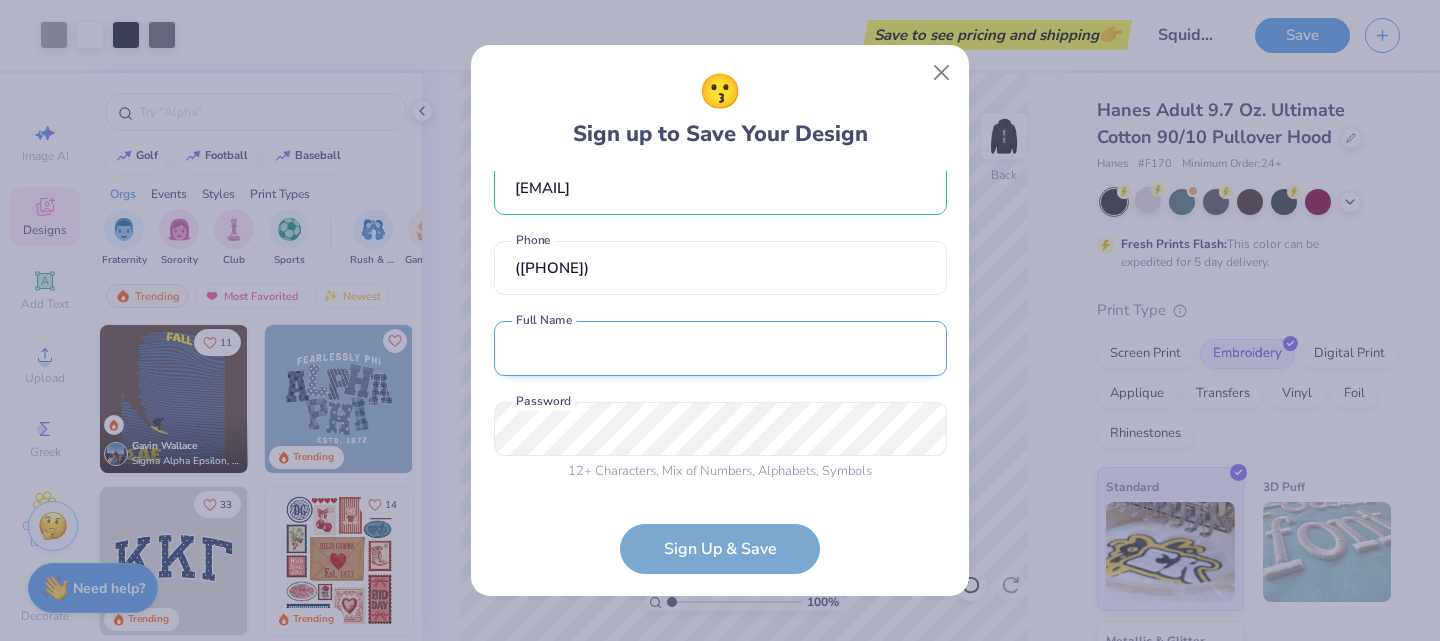 click at bounding box center (720, 348) 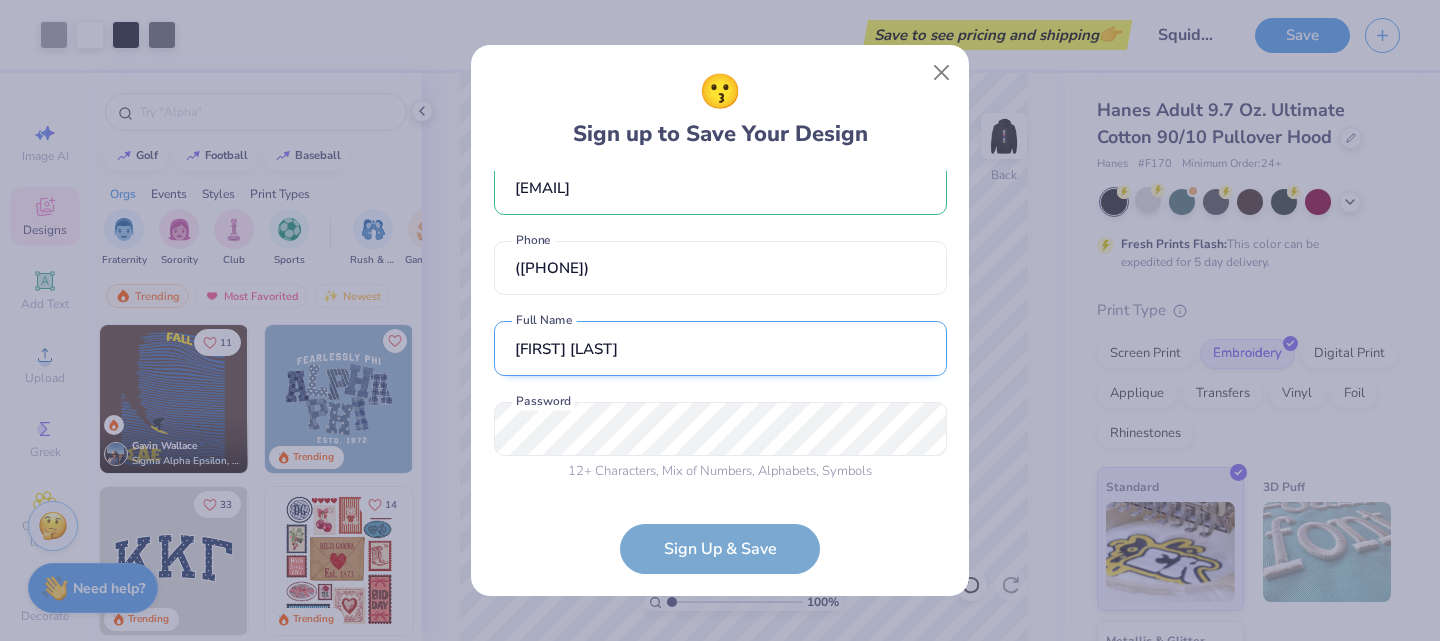 type on "Dan Lee" 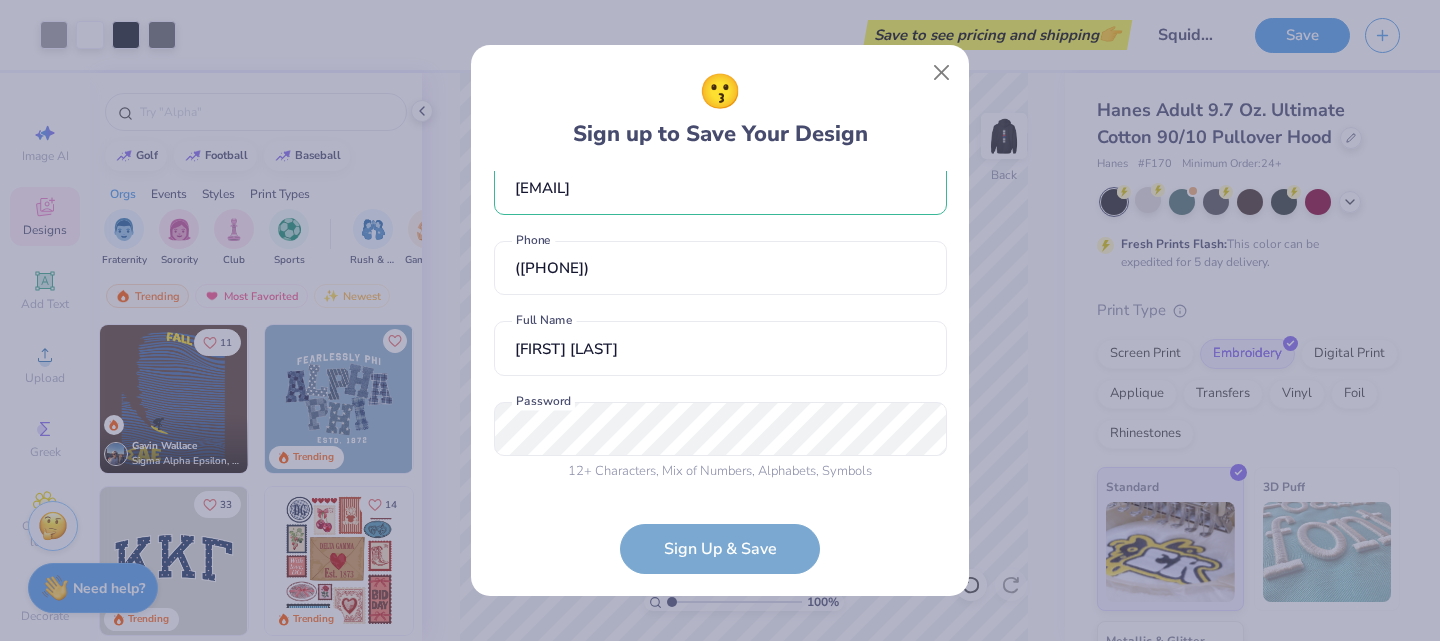 scroll, scrollTop: 107, scrollLeft: 0, axis: vertical 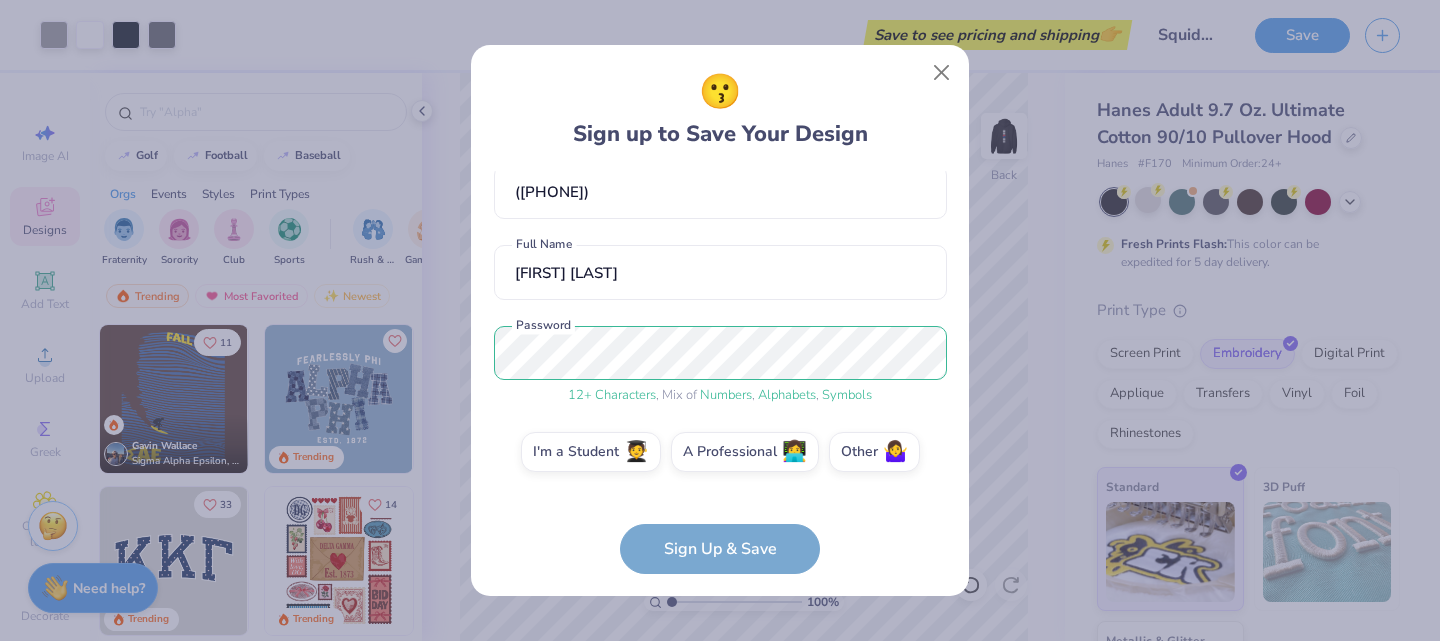 click on "dlee@mba2026.hbs.edu Email (201) 370-0868 Phone Dan Lee Full Name 12 + Characters , Mix of   Numbers ,   Alphabets ,   Symbols Password I'm a Student 🧑‍🎓 A Professional 👩‍💻 Other 🤷‍♀️ Sign Up & Save" at bounding box center [720, 372] 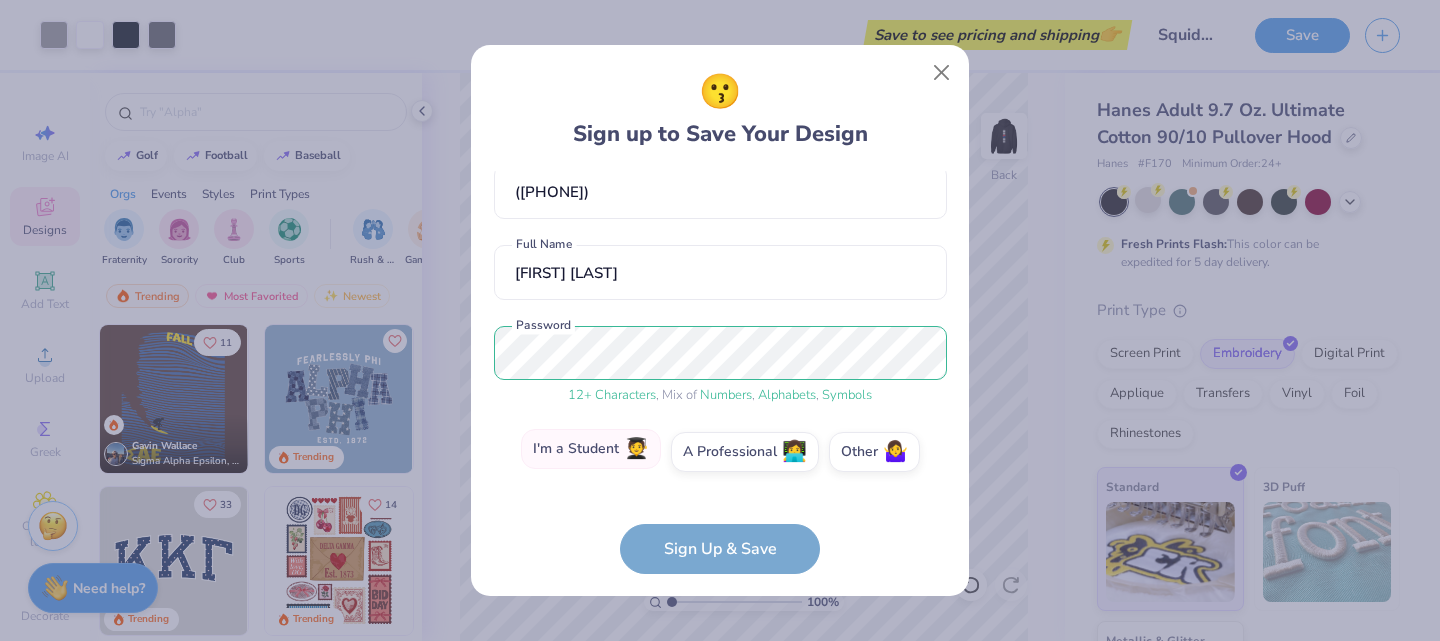 click on "I'm a Student 🧑‍🎓" at bounding box center (591, 449) 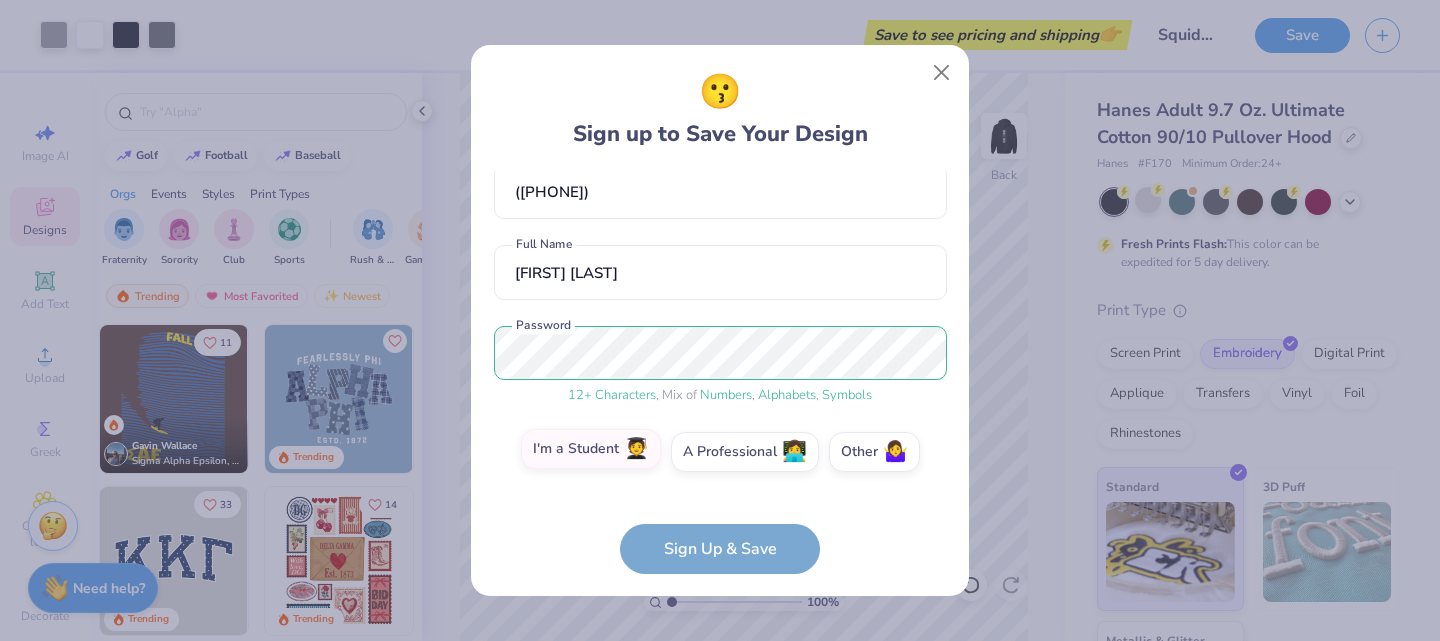 click on "I'm a Student 🧑‍🎓" at bounding box center (720, 563) 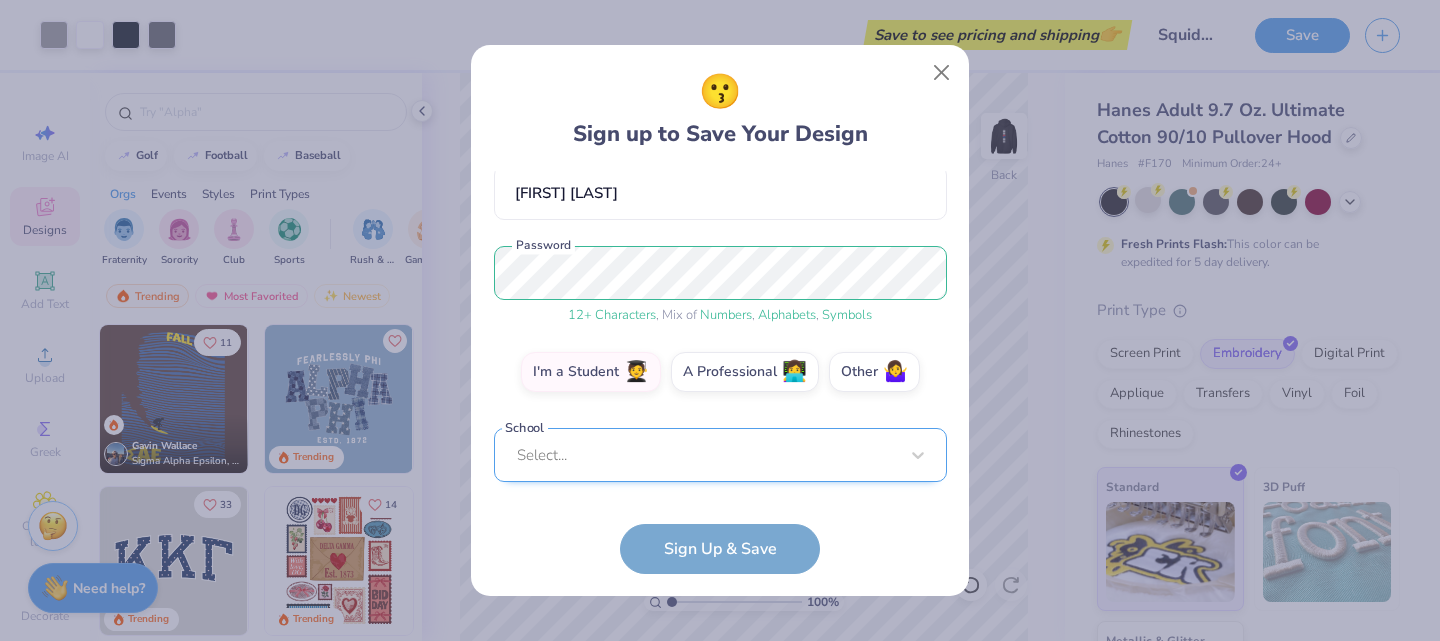 click on "Select..." at bounding box center (720, 455) 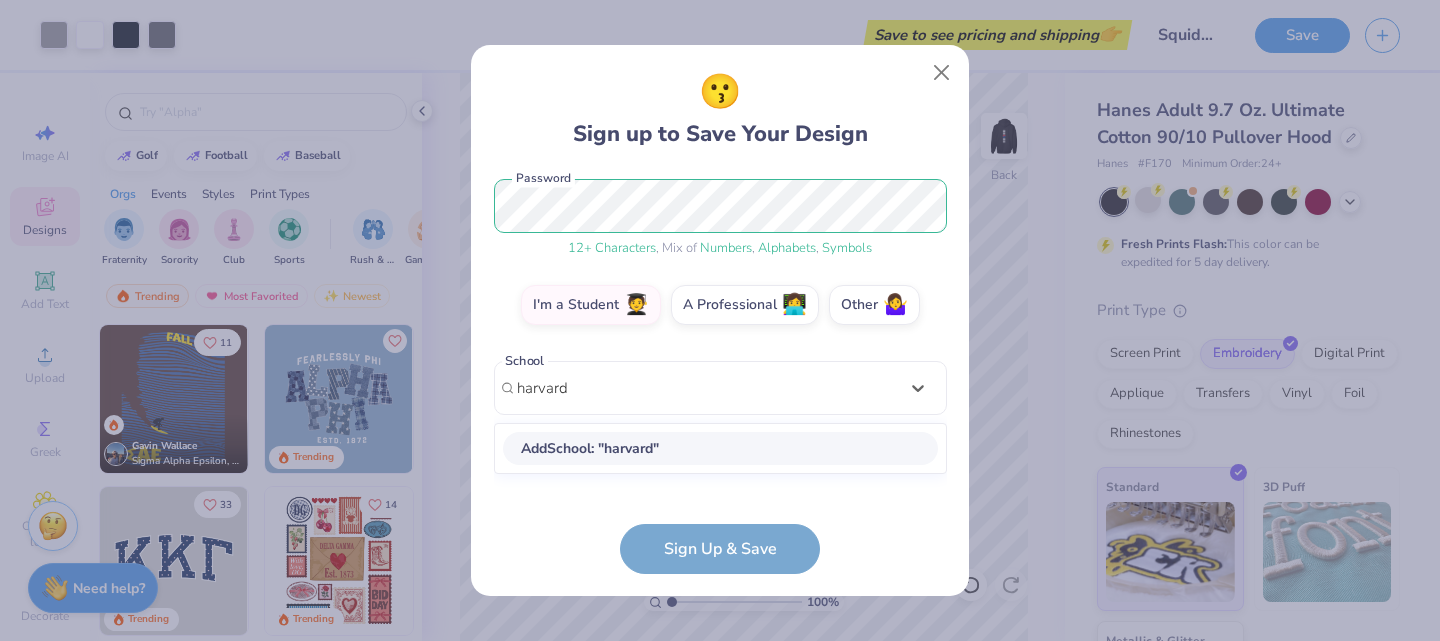 scroll, scrollTop: 236, scrollLeft: 0, axis: vertical 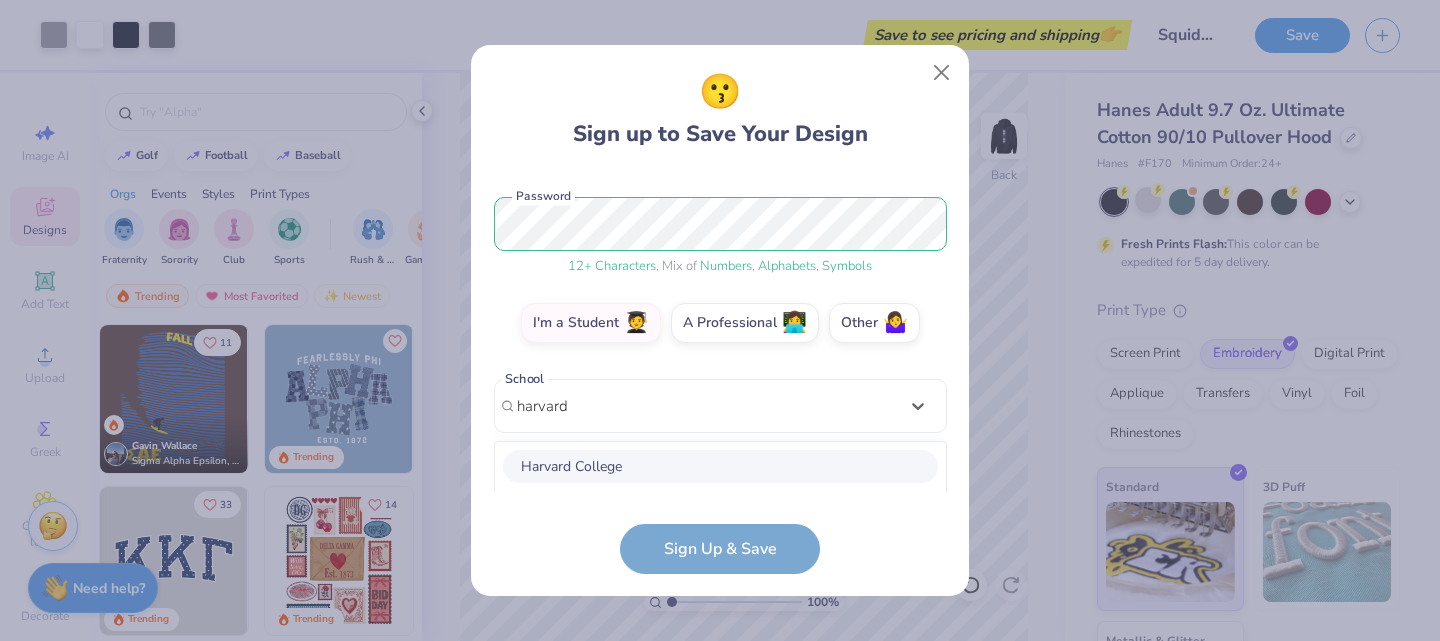 click on "Harvard College" at bounding box center [720, 466] 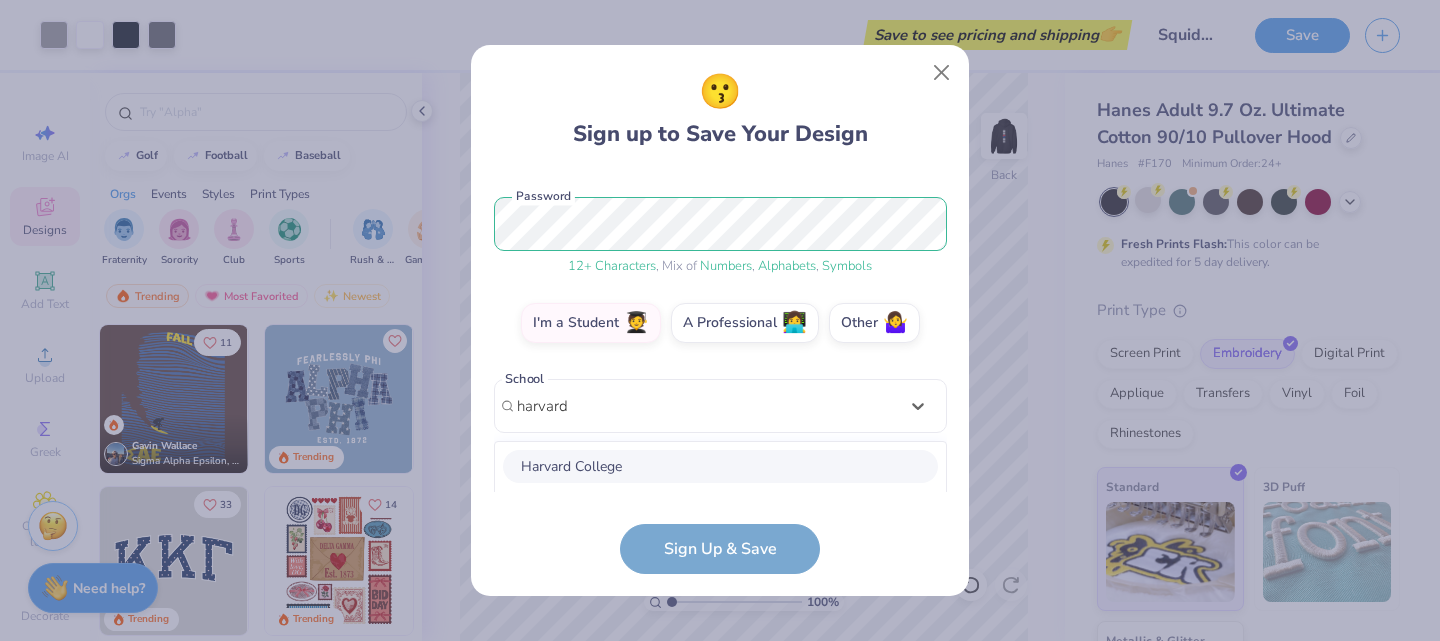 type on "harvard" 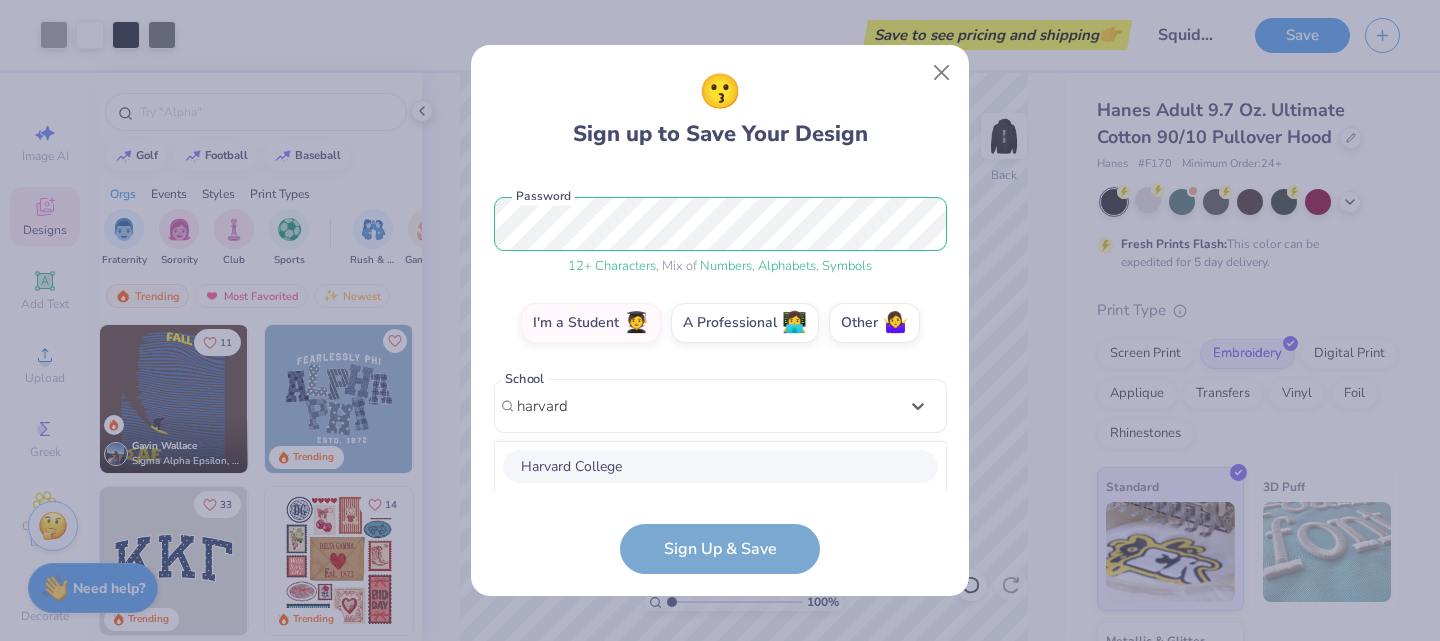 type 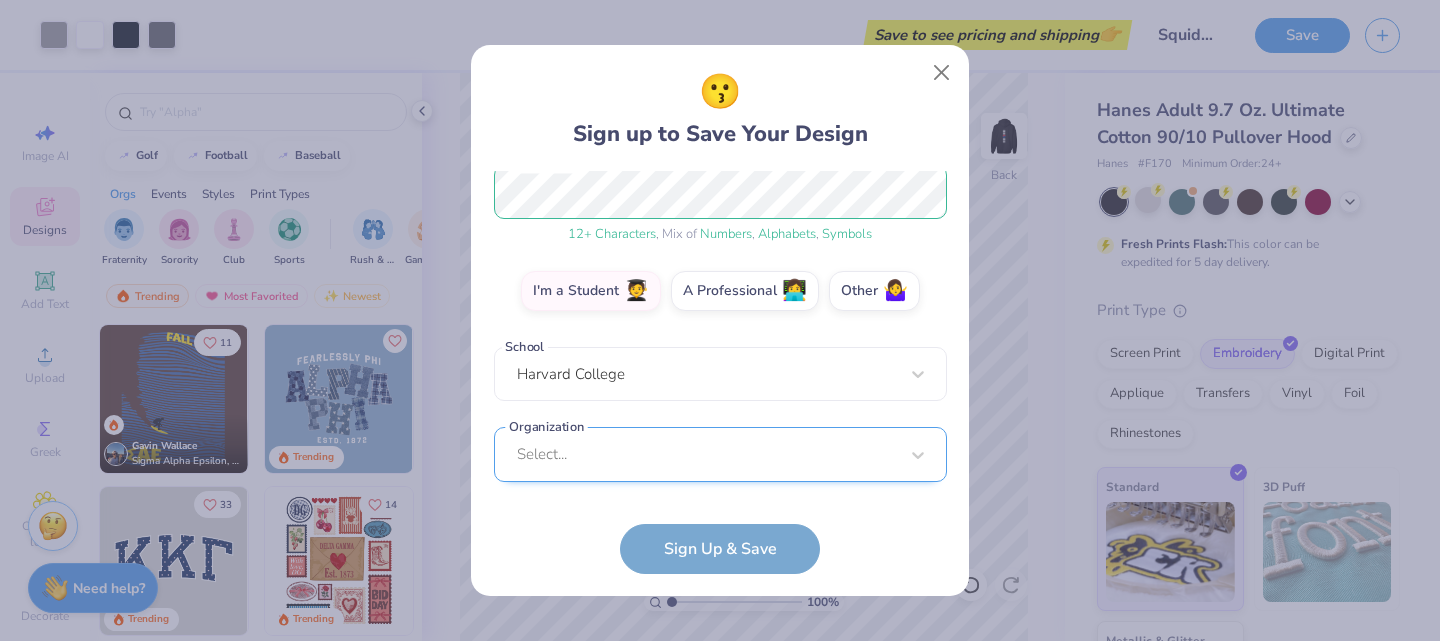 click on "Select..." at bounding box center [720, 454] 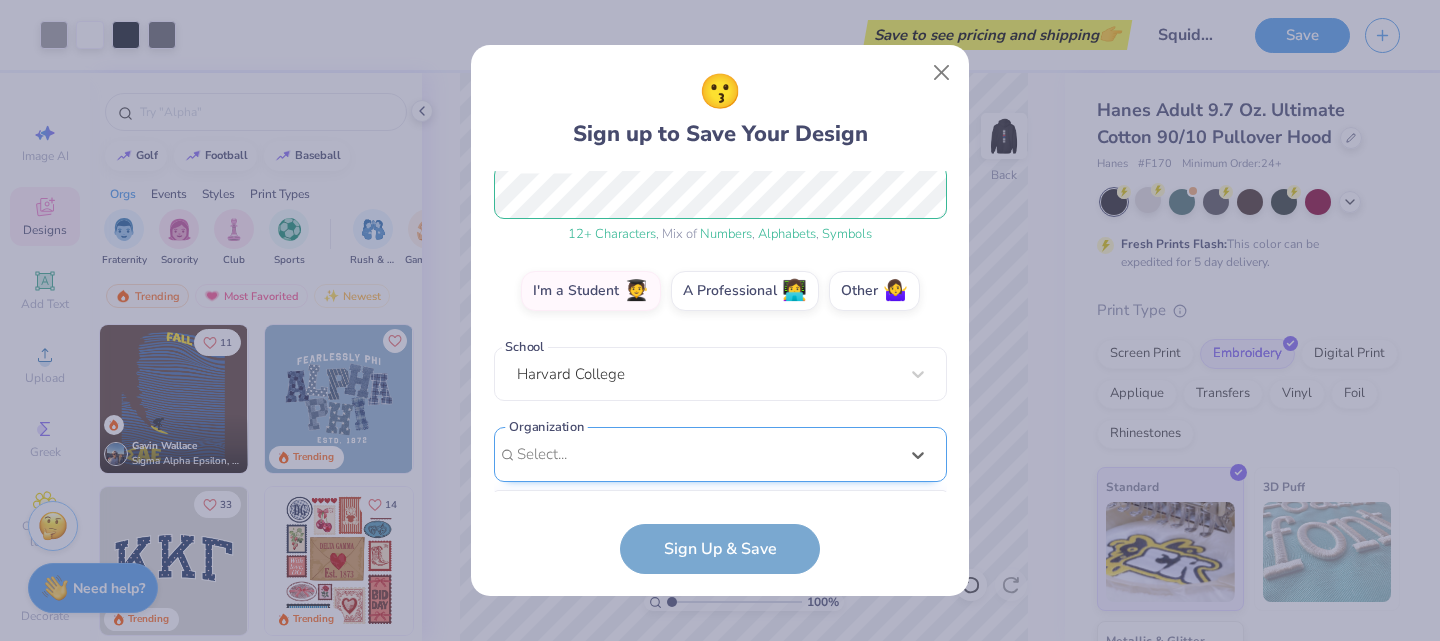scroll, scrollTop: 568, scrollLeft: 0, axis: vertical 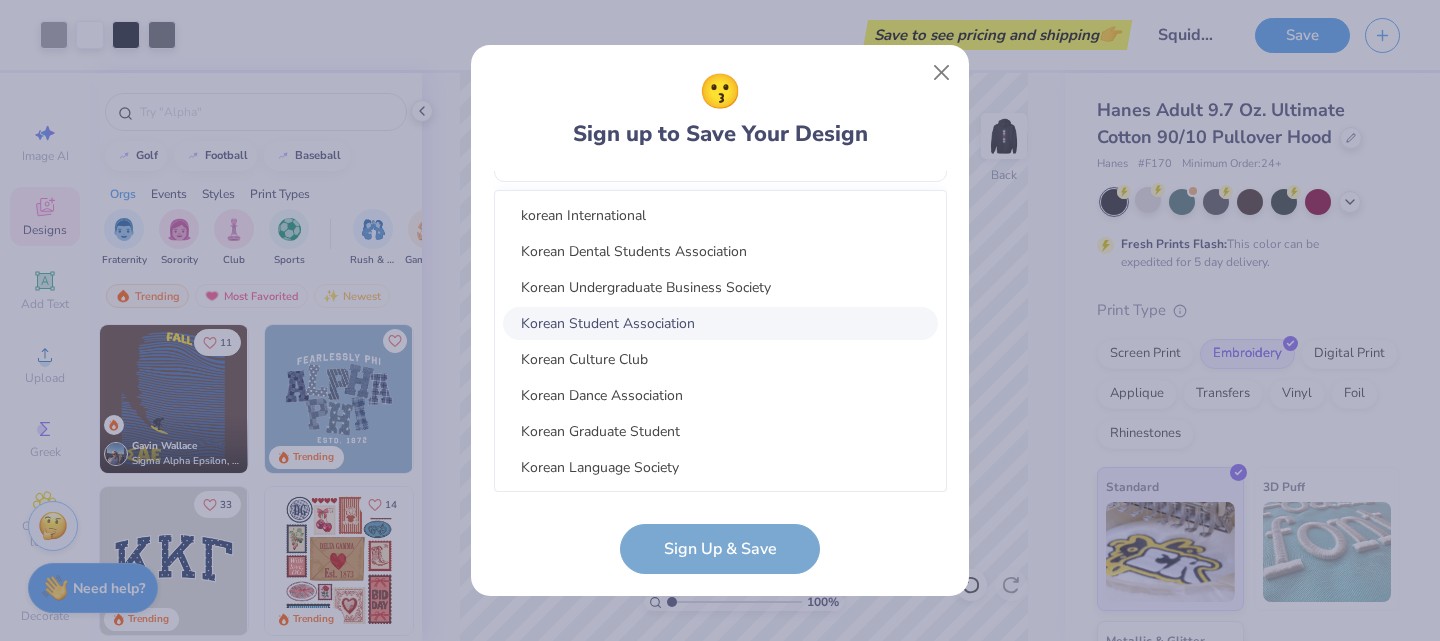 click on "[ORGANIZATION]" at bounding box center [720, 323] 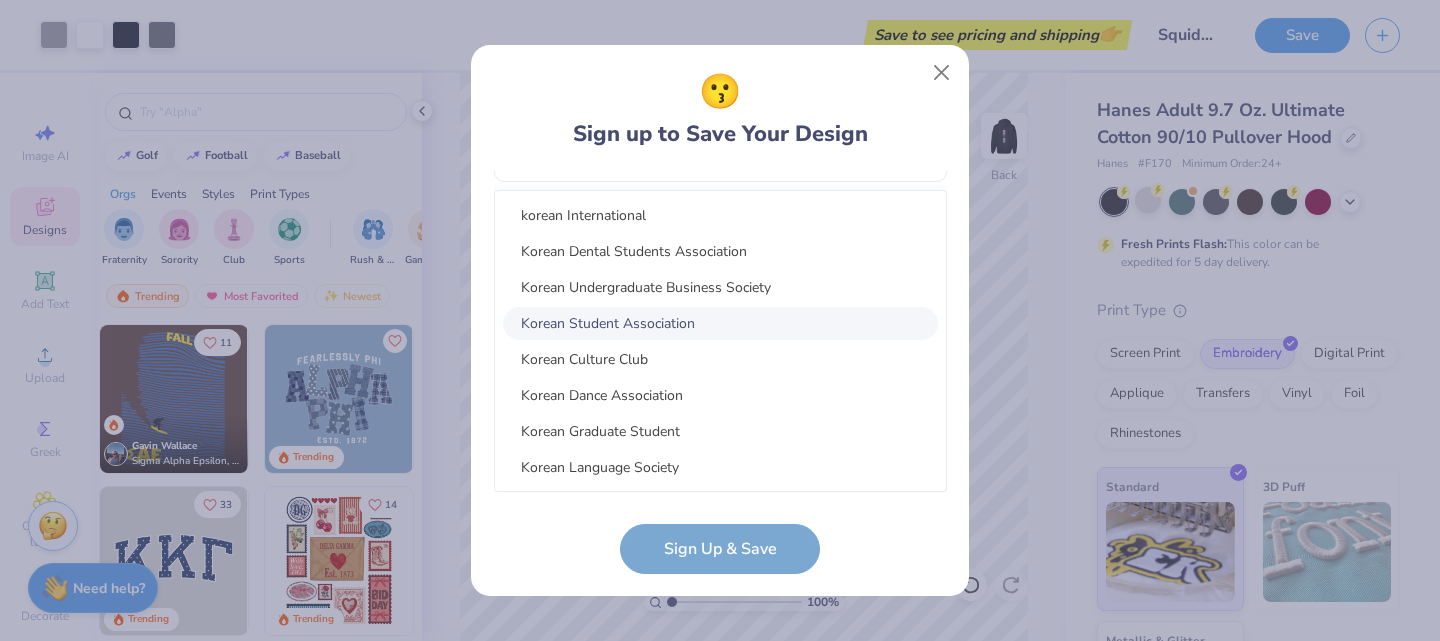 type on "korea" 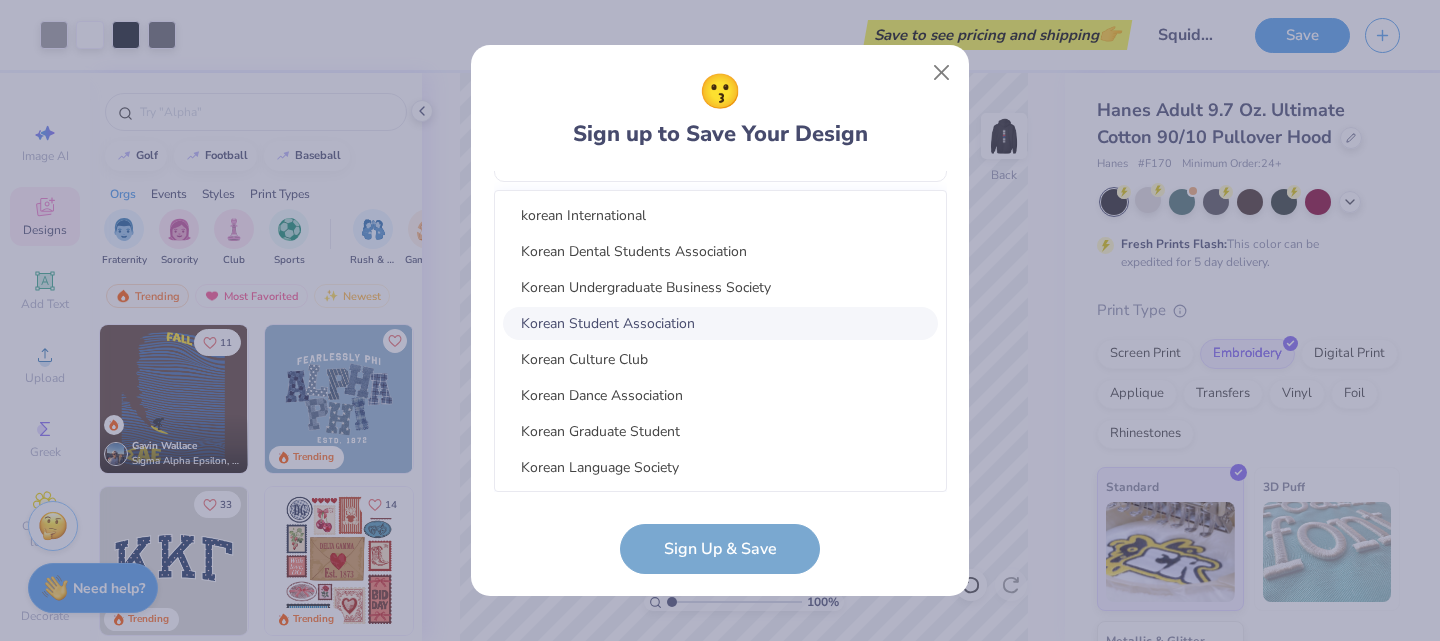type 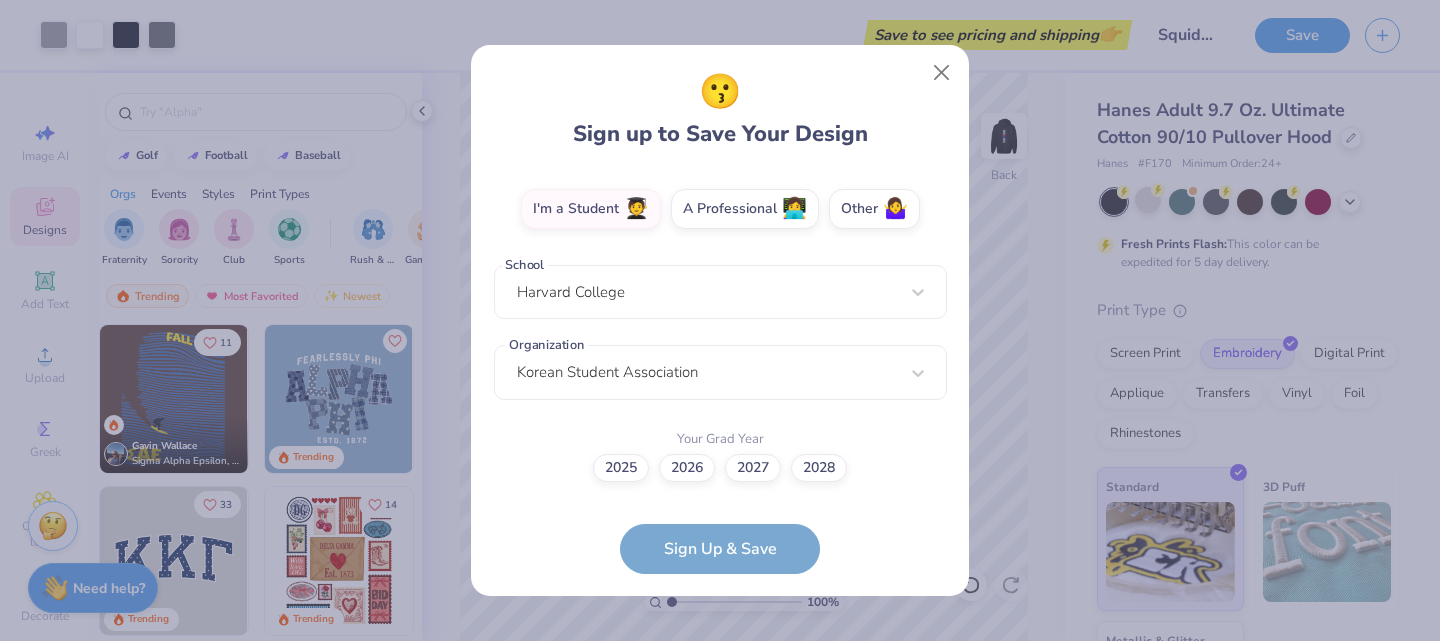 scroll, scrollTop: 349, scrollLeft: 0, axis: vertical 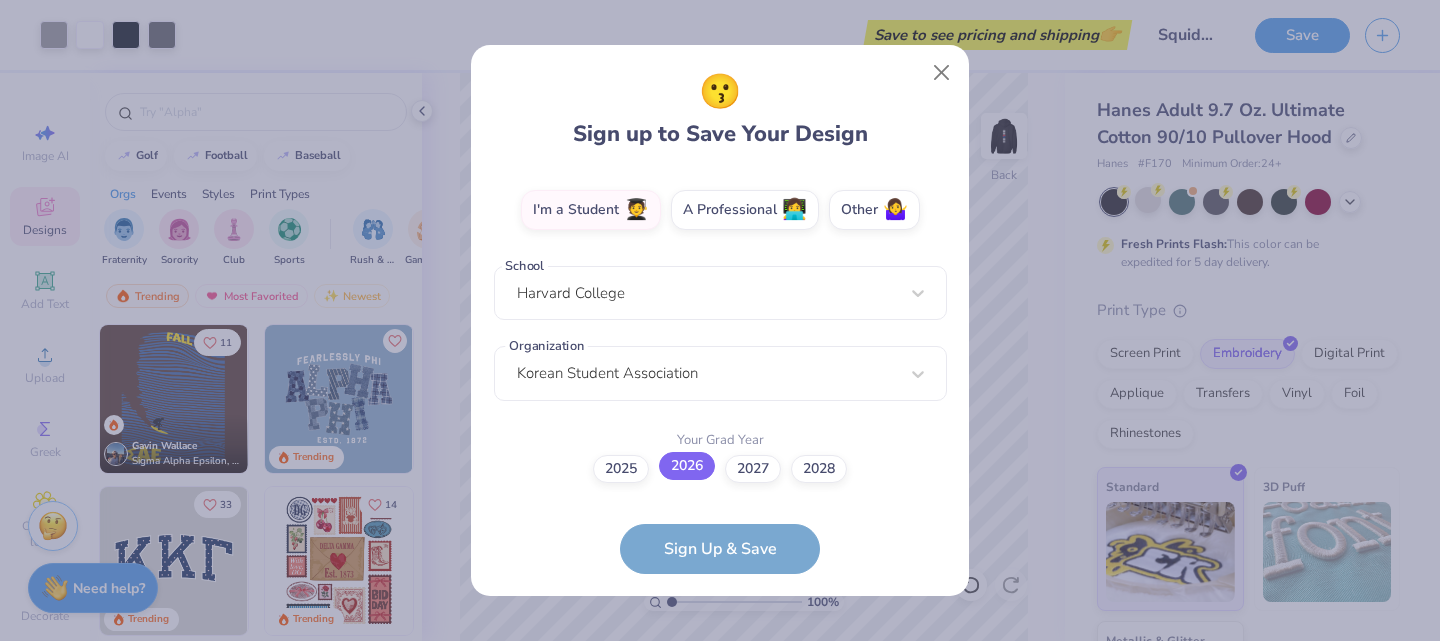 click on "2026" at bounding box center [687, 466] 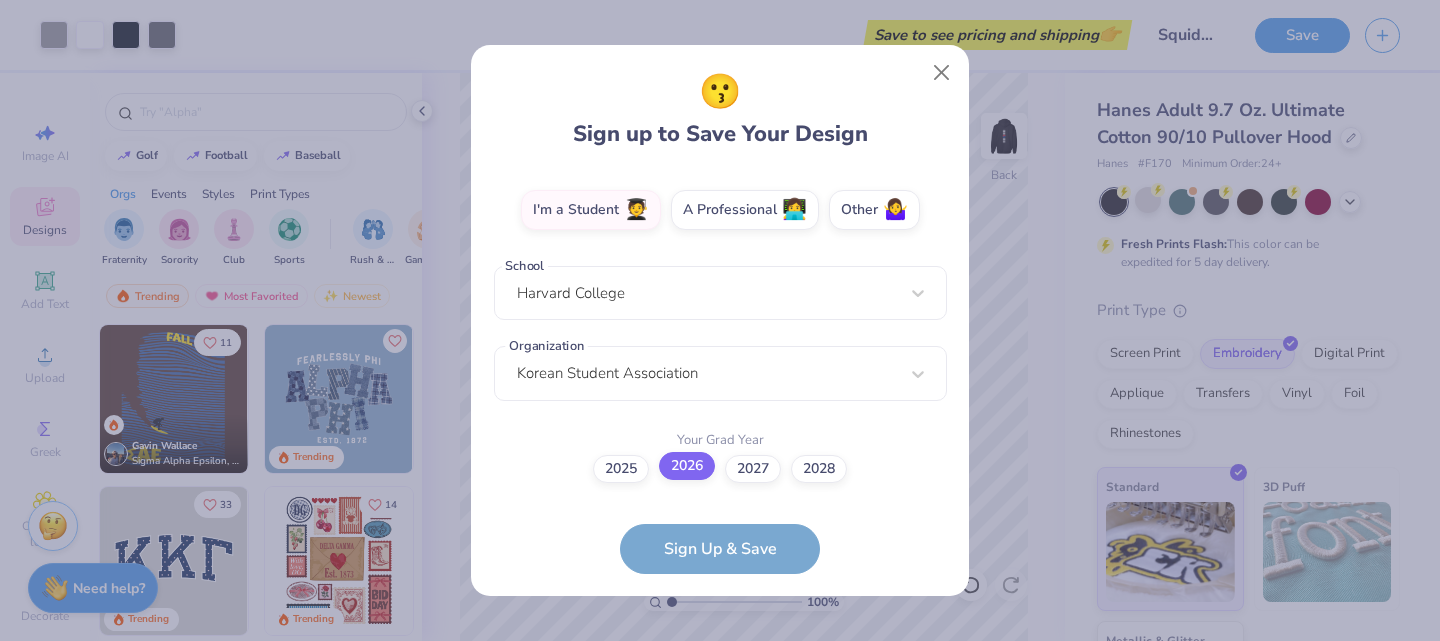 click on "2026" at bounding box center [720, 818] 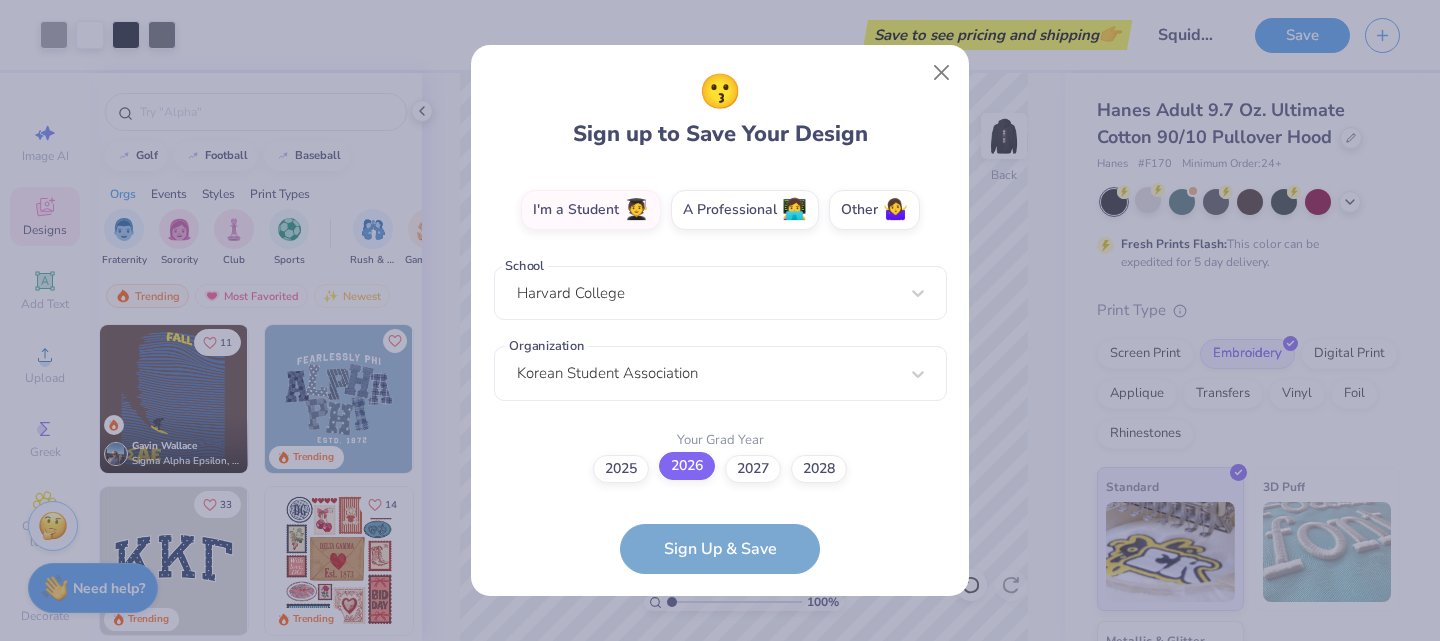 scroll, scrollTop: 0, scrollLeft: 0, axis: both 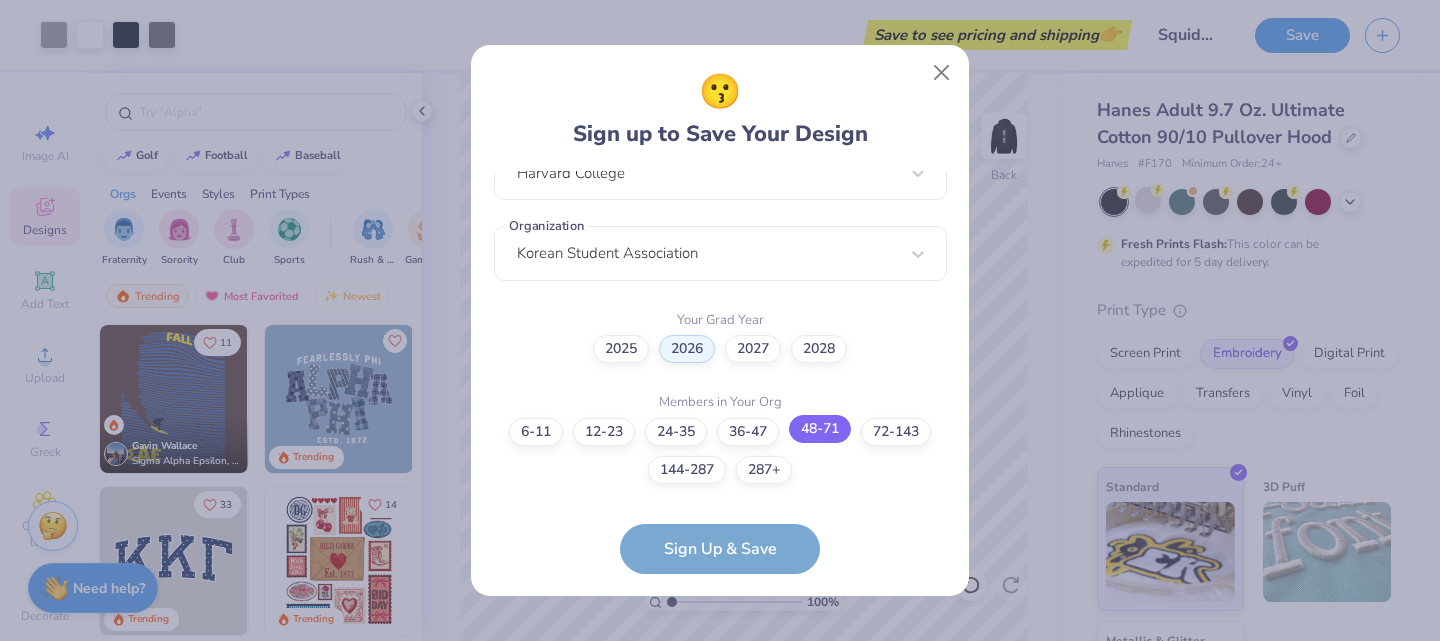 click on "48-71" at bounding box center [820, 429] 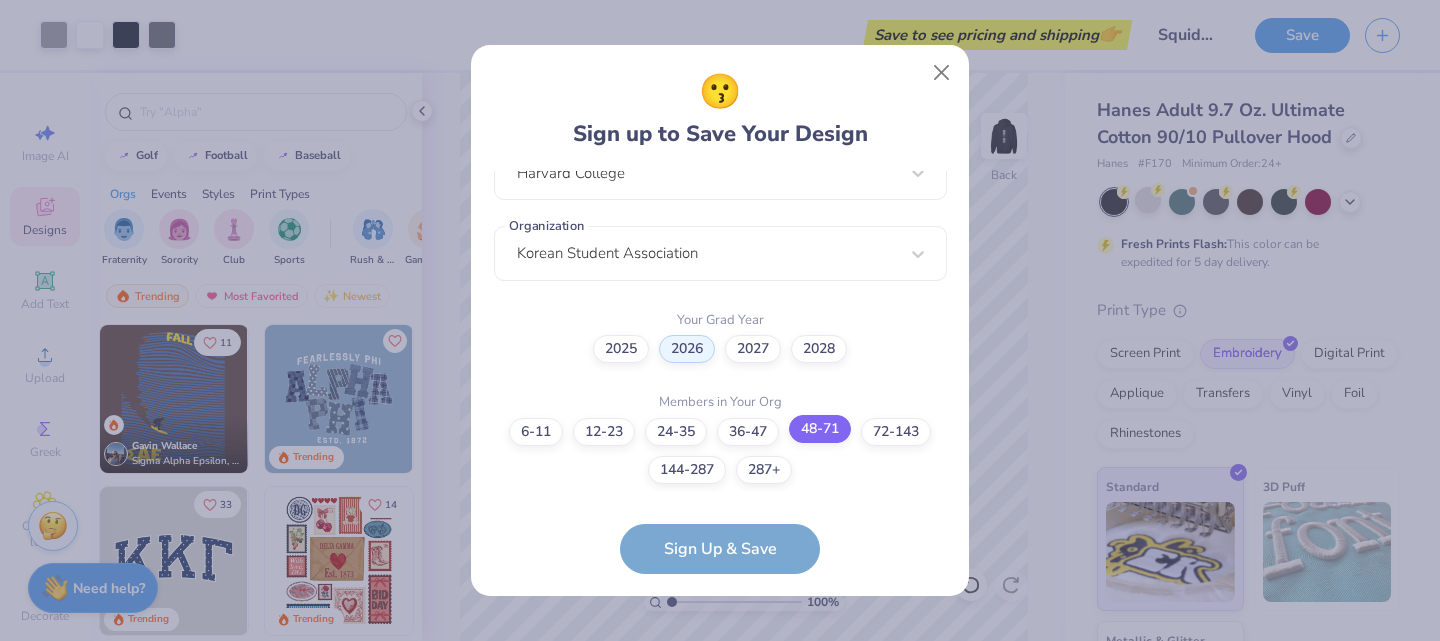click on "48-71" at bounding box center [720, 919] 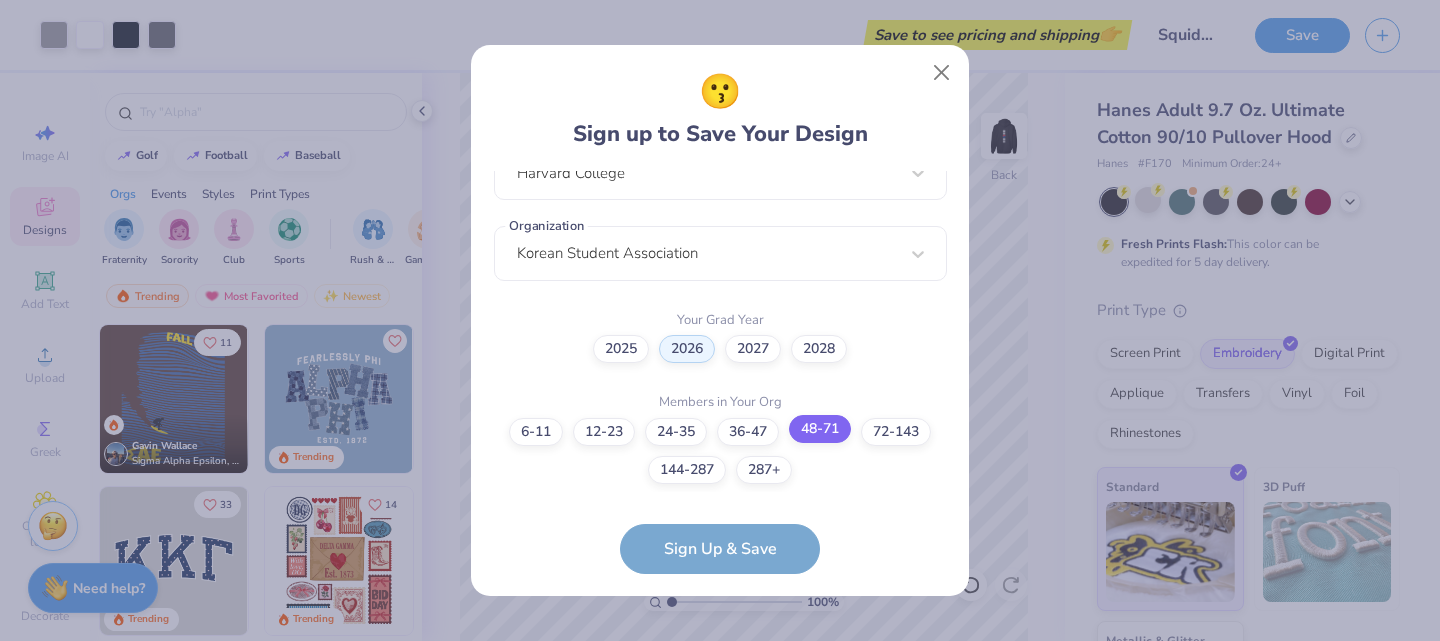 scroll, scrollTop: 328, scrollLeft: 0, axis: vertical 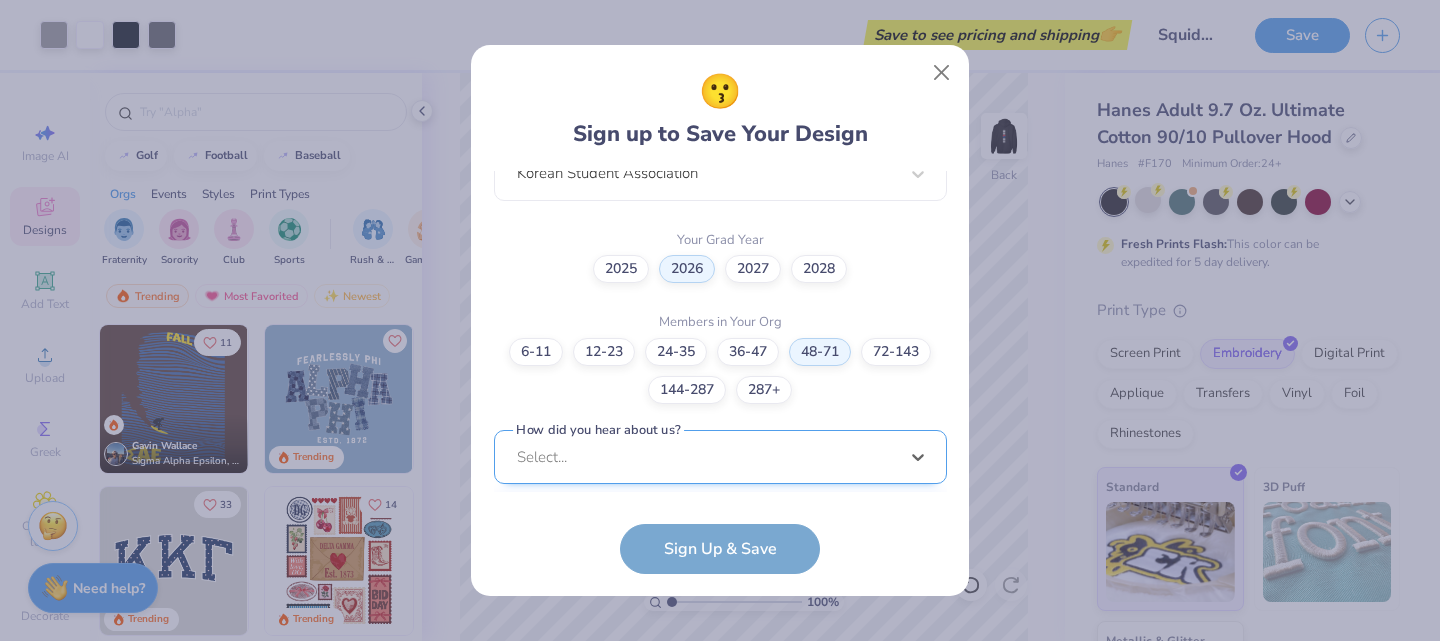 click on "option Word of Mouth focused, 8 of 15. 15 results available. Use Up and Down to choose options, press Enter to select the currently focused option, press Escape to exit the menu, press Tab to select the option and exit the menu. Select... Pinterest Google Search I've ordered before Received a text message A Campus Manager Received an Email Saw an Ad Word of Mouth LinkedIn Tik Tok Instagram Blog/Article Reddit An AI Chatbot Other" at bounding box center (720, 612) 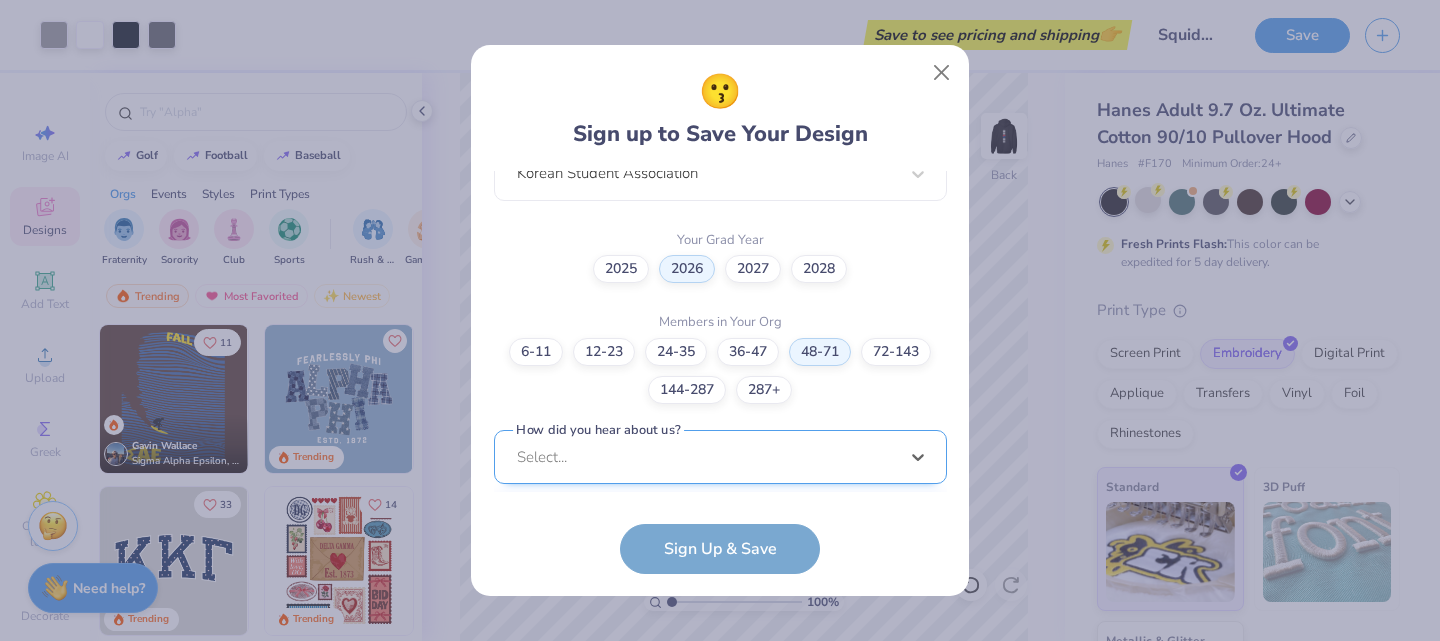 scroll, scrollTop: 849, scrollLeft: 0, axis: vertical 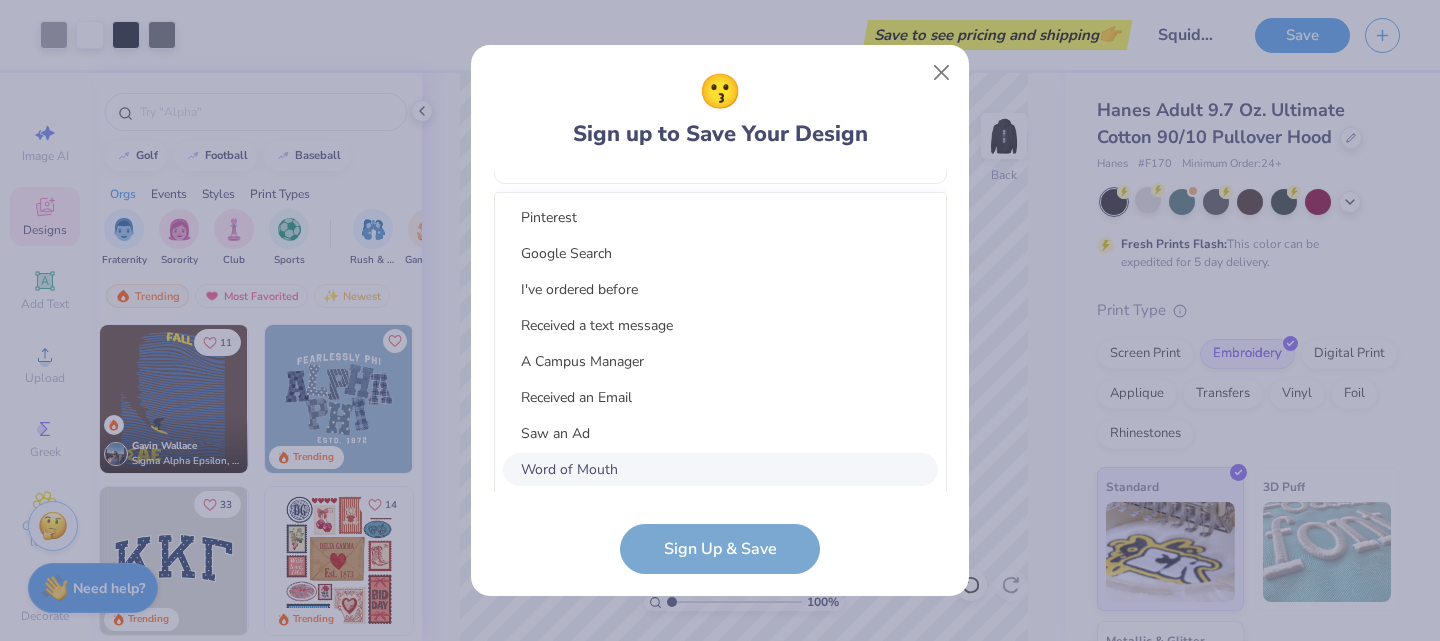 click on "Word of Mouth" at bounding box center (720, 469) 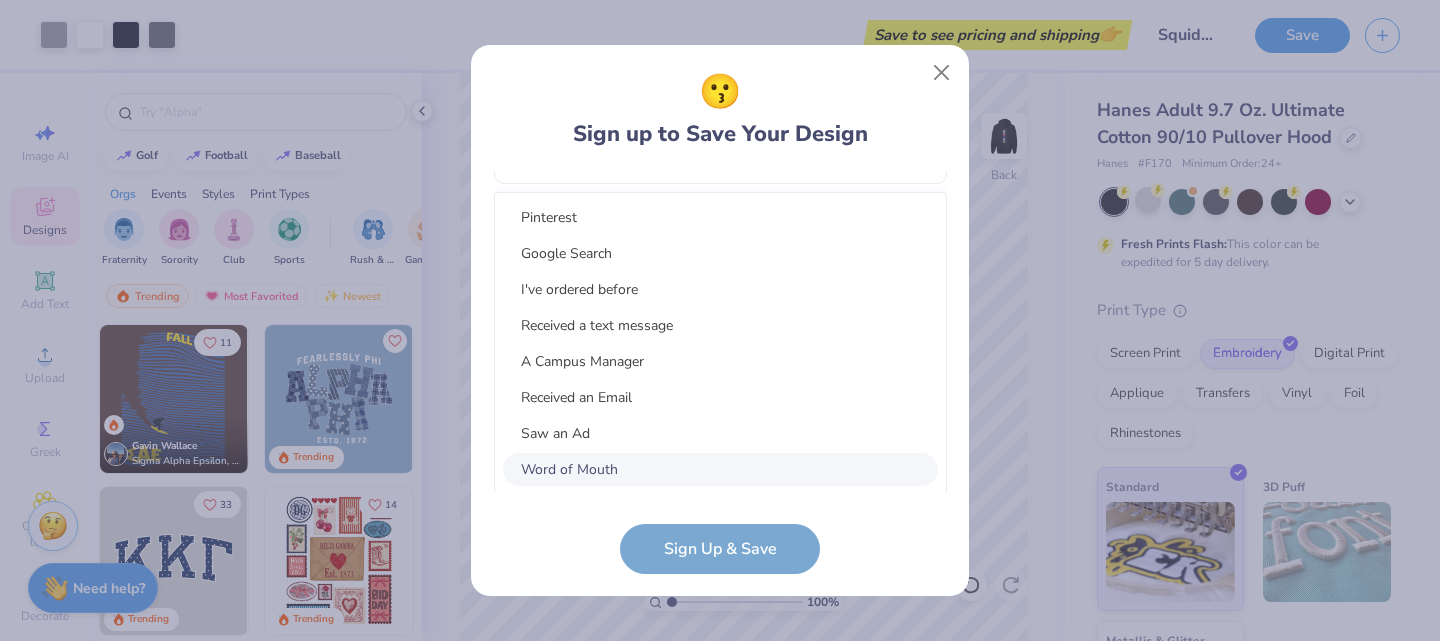 scroll, scrollTop: 549, scrollLeft: 0, axis: vertical 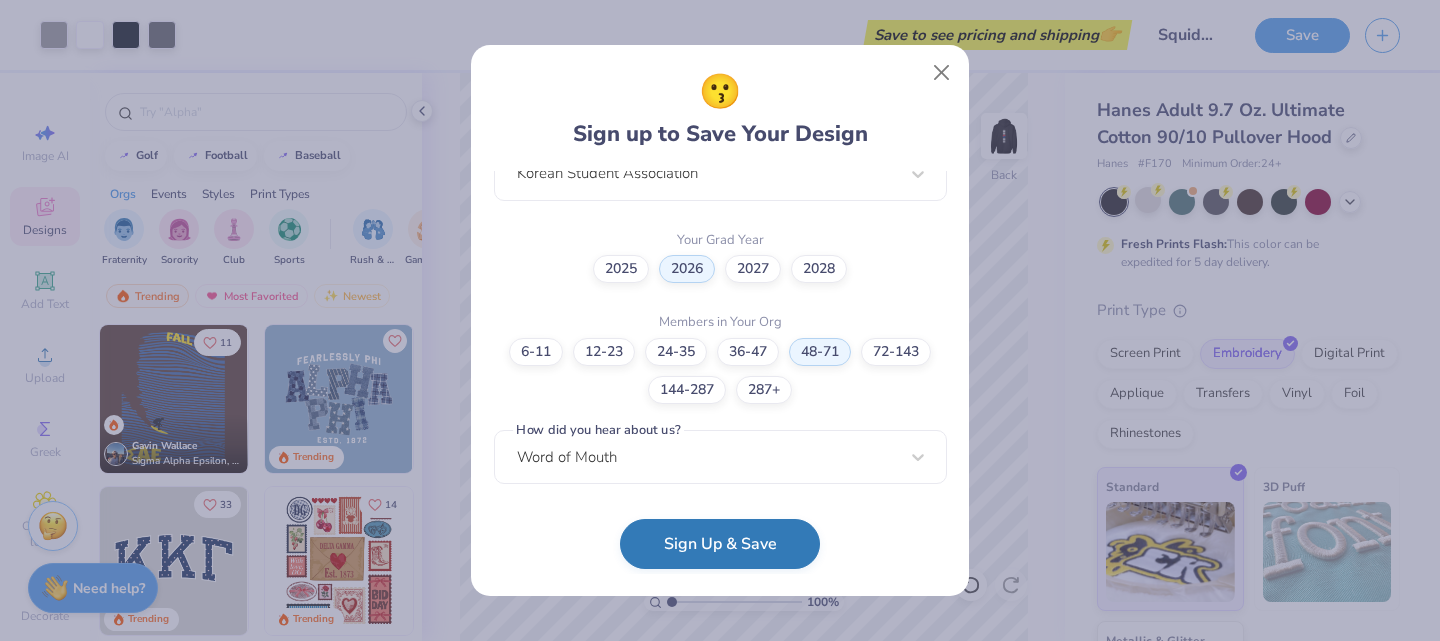 click on "Sign Up & Save" at bounding box center (720, 544) 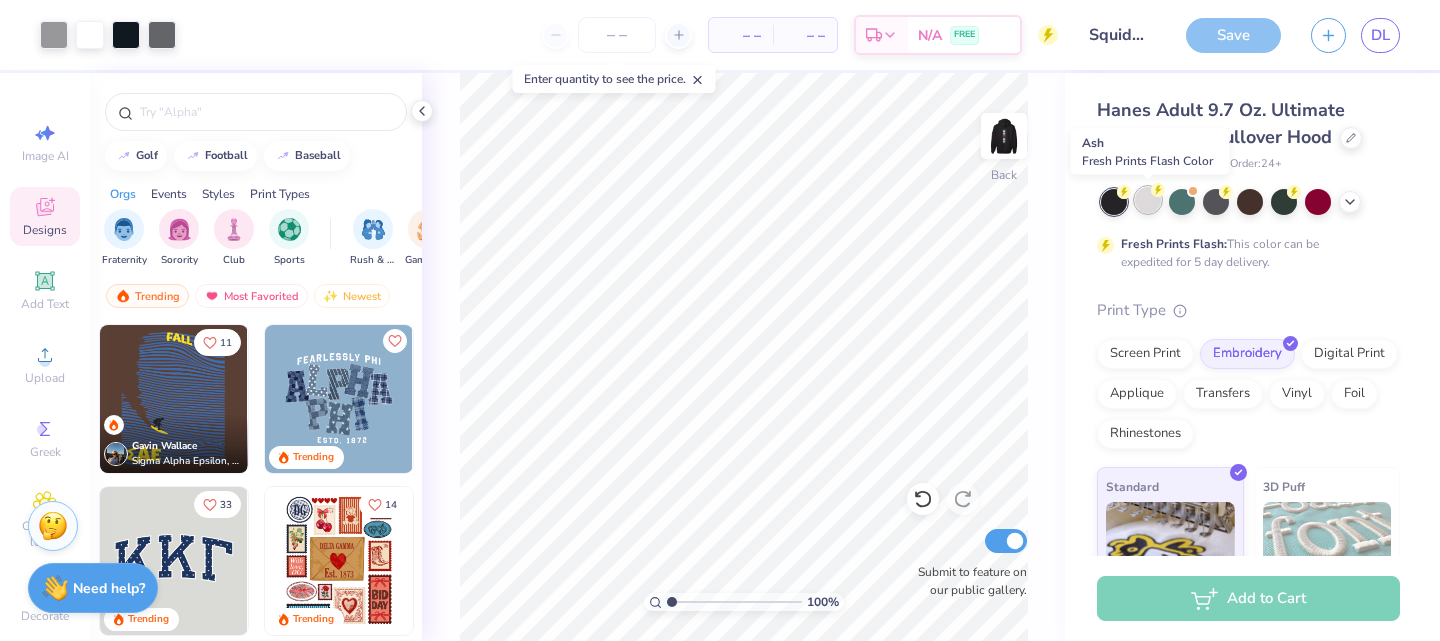 click at bounding box center (1148, 200) 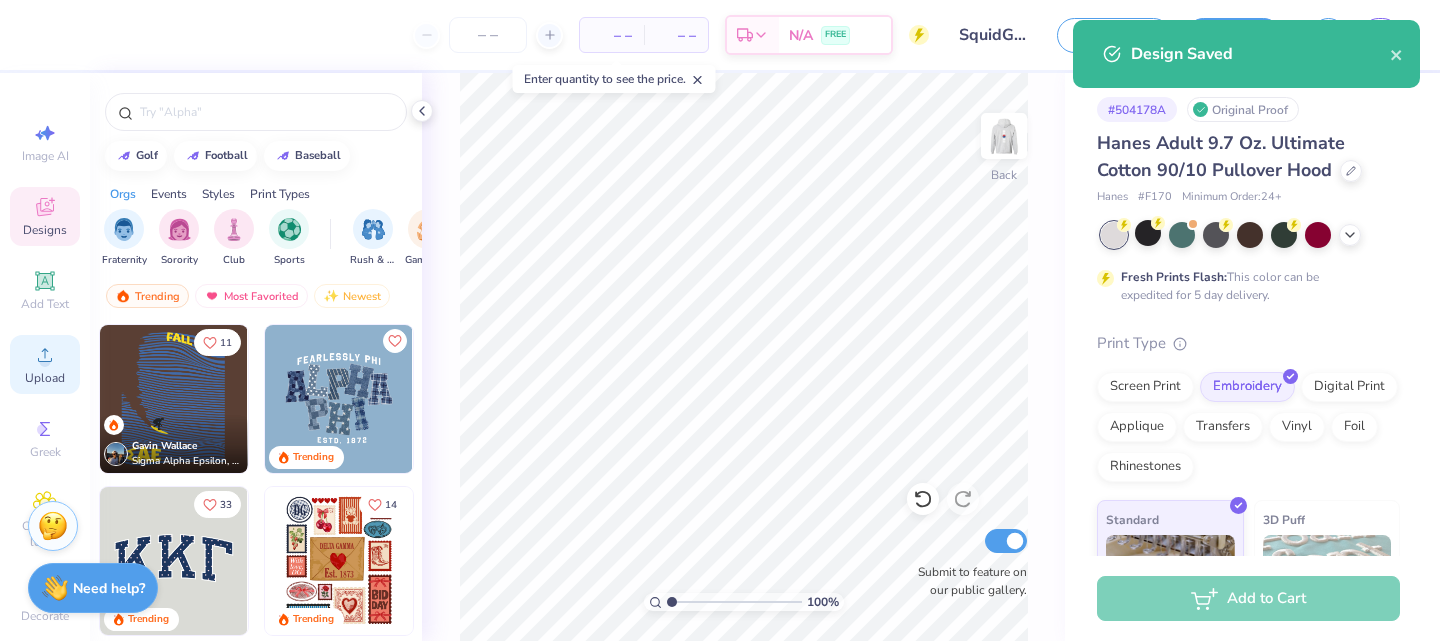 click 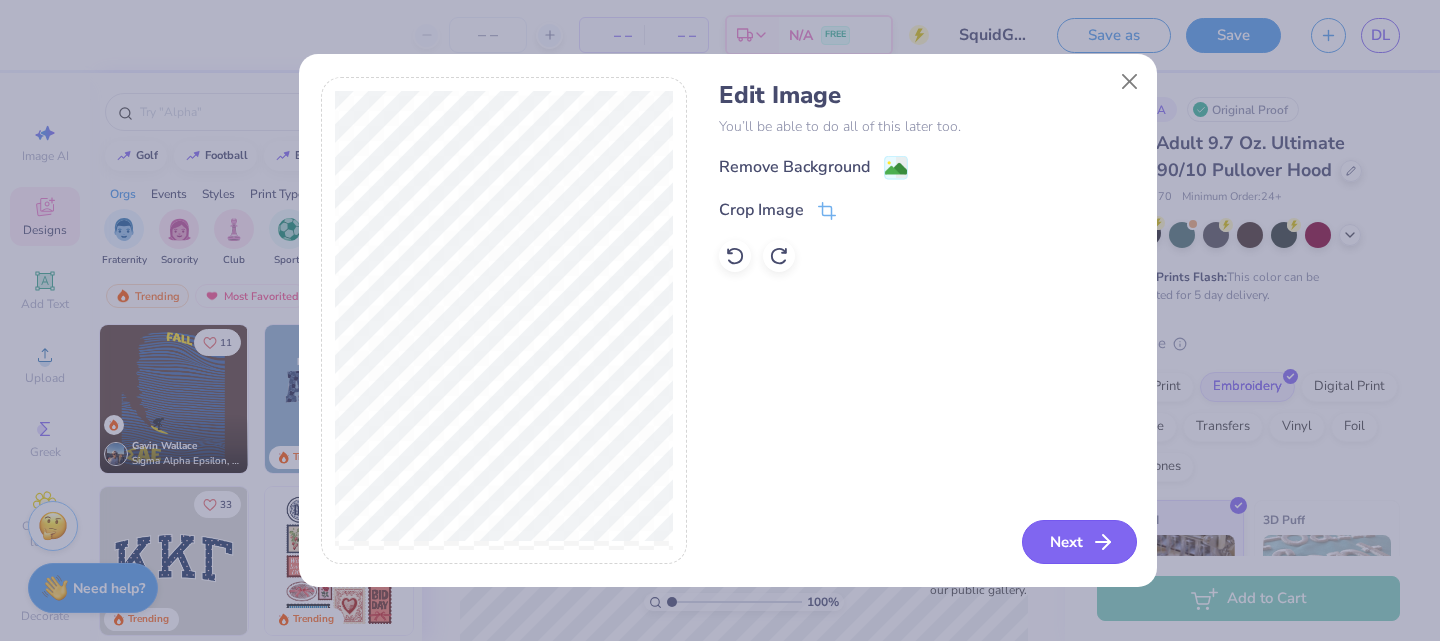 click on "Next" at bounding box center [1079, 542] 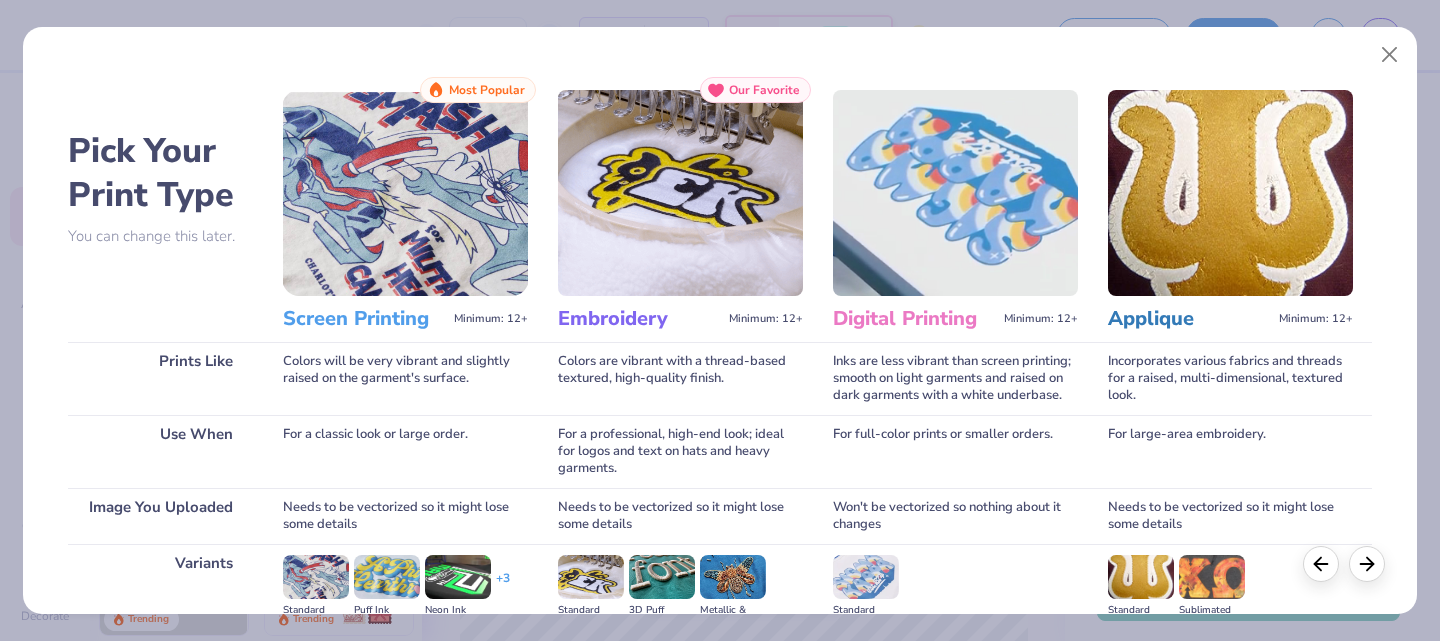 scroll, scrollTop: 256, scrollLeft: 0, axis: vertical 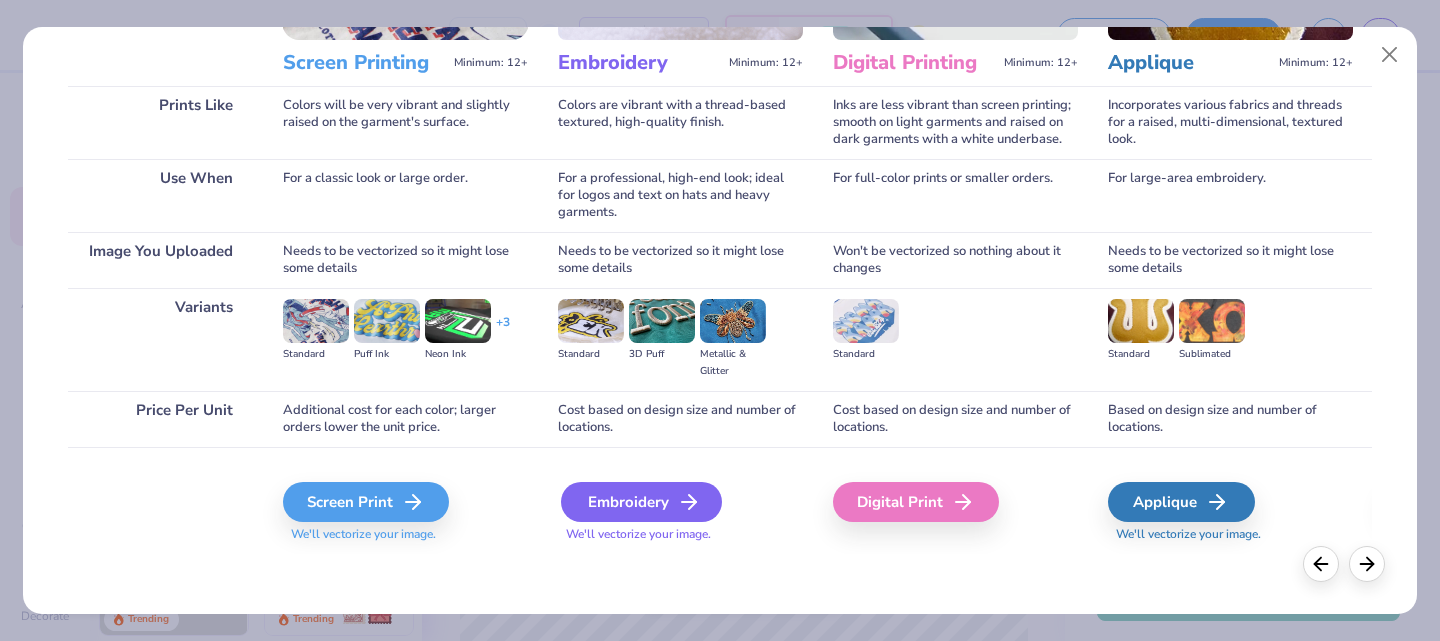 click on "Embroidery" at bounding box center (641, 502) 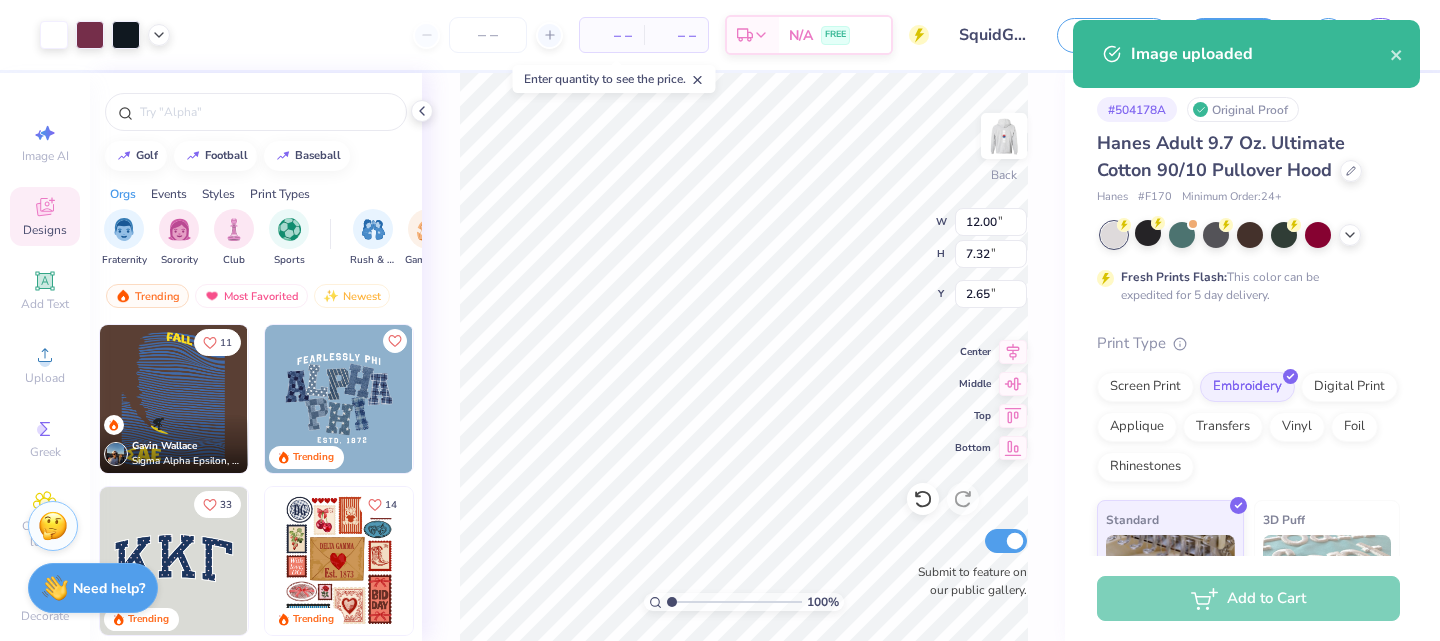 type on "2.65" 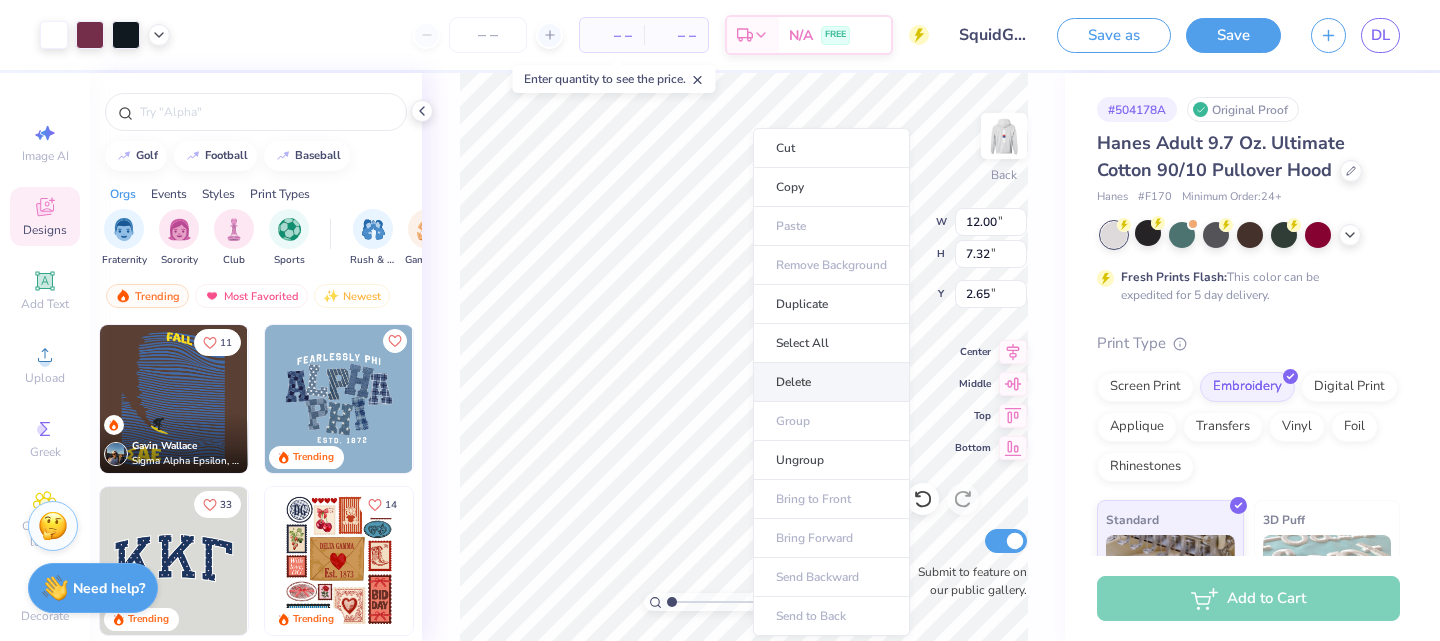 click on "Delete" at bounding box center (831, 382) 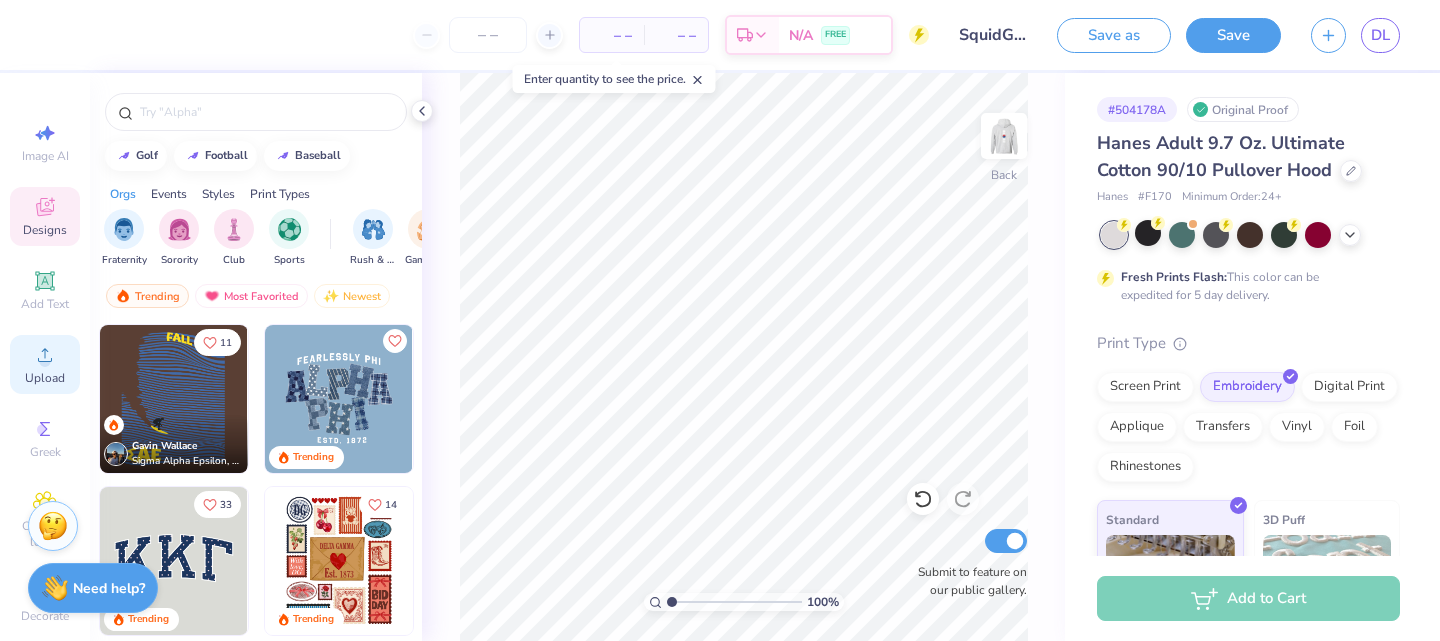 click 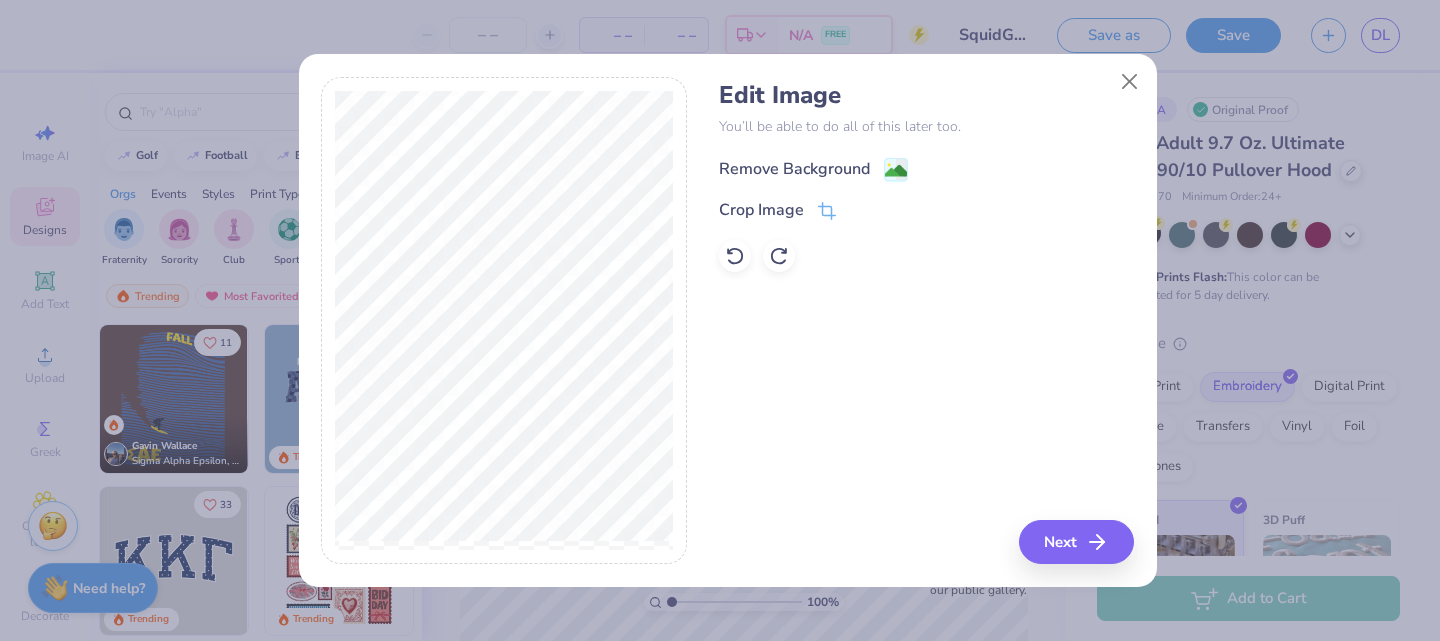 click on "Remove Background" at bounding box center [794, 169] 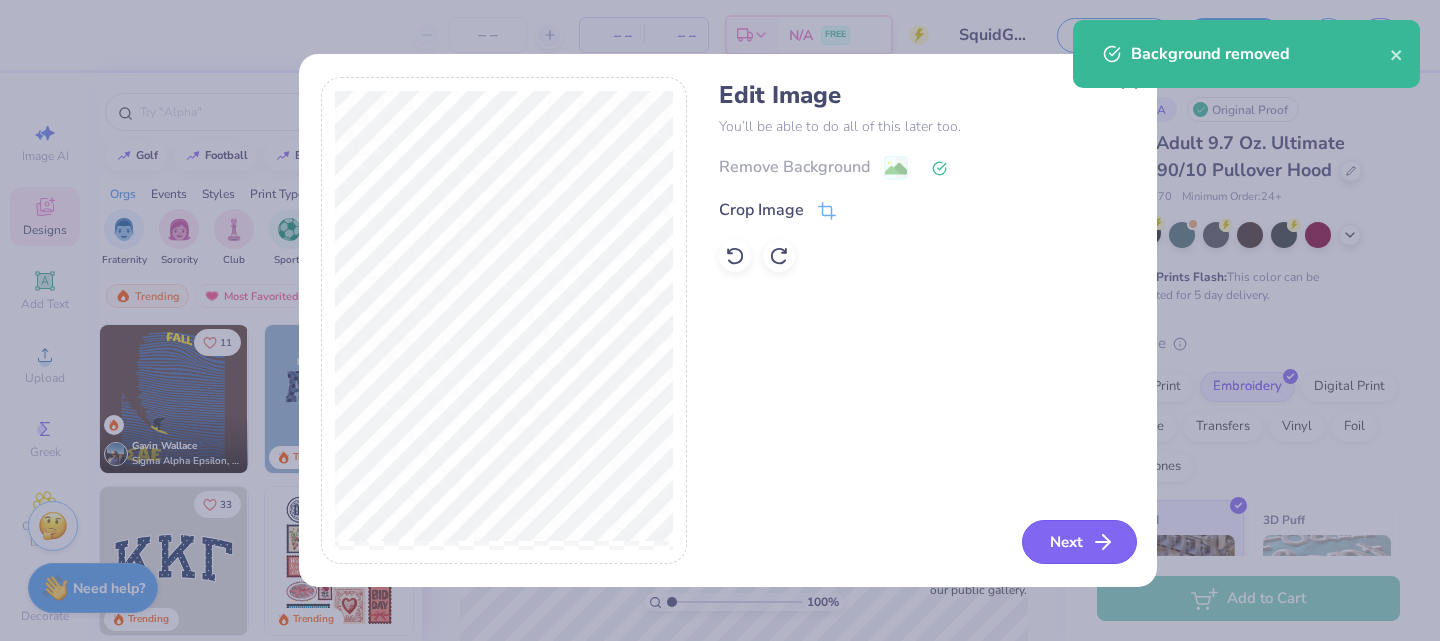 click on "Next" at bounding box center [1079, 542] 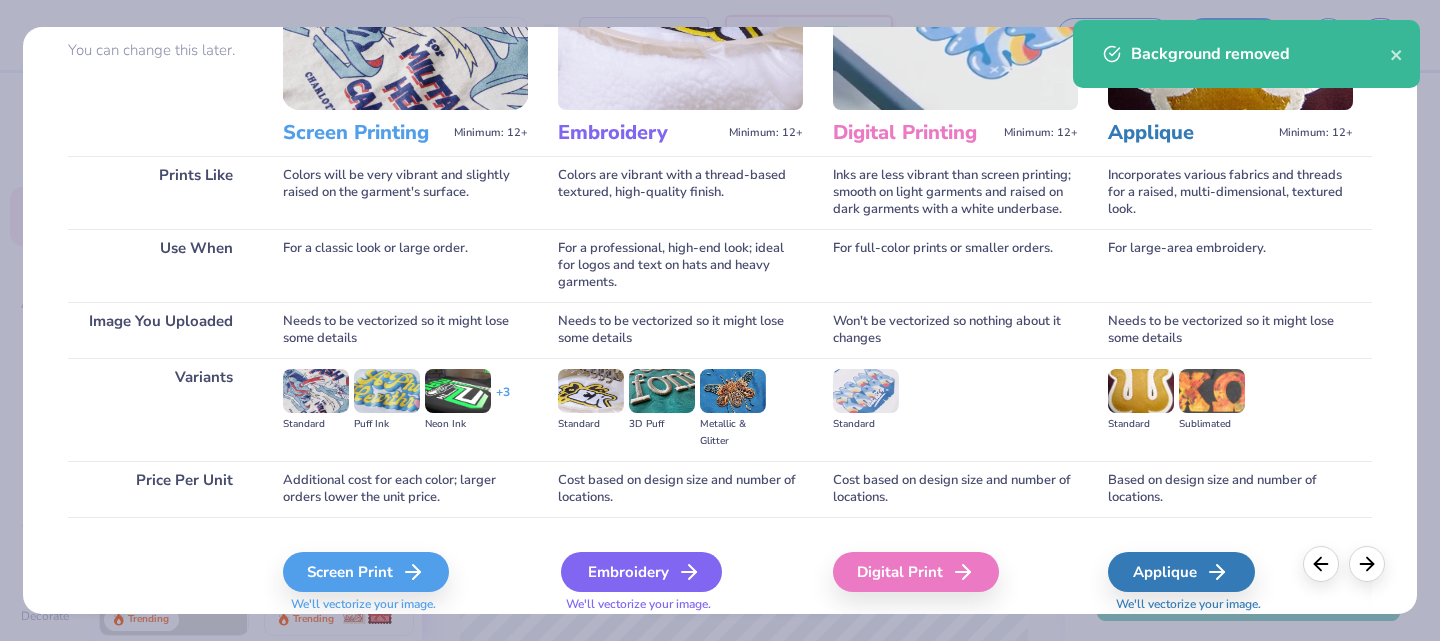 scroll, scrollTop: 256, scrollLeft: 0, axis: vertical 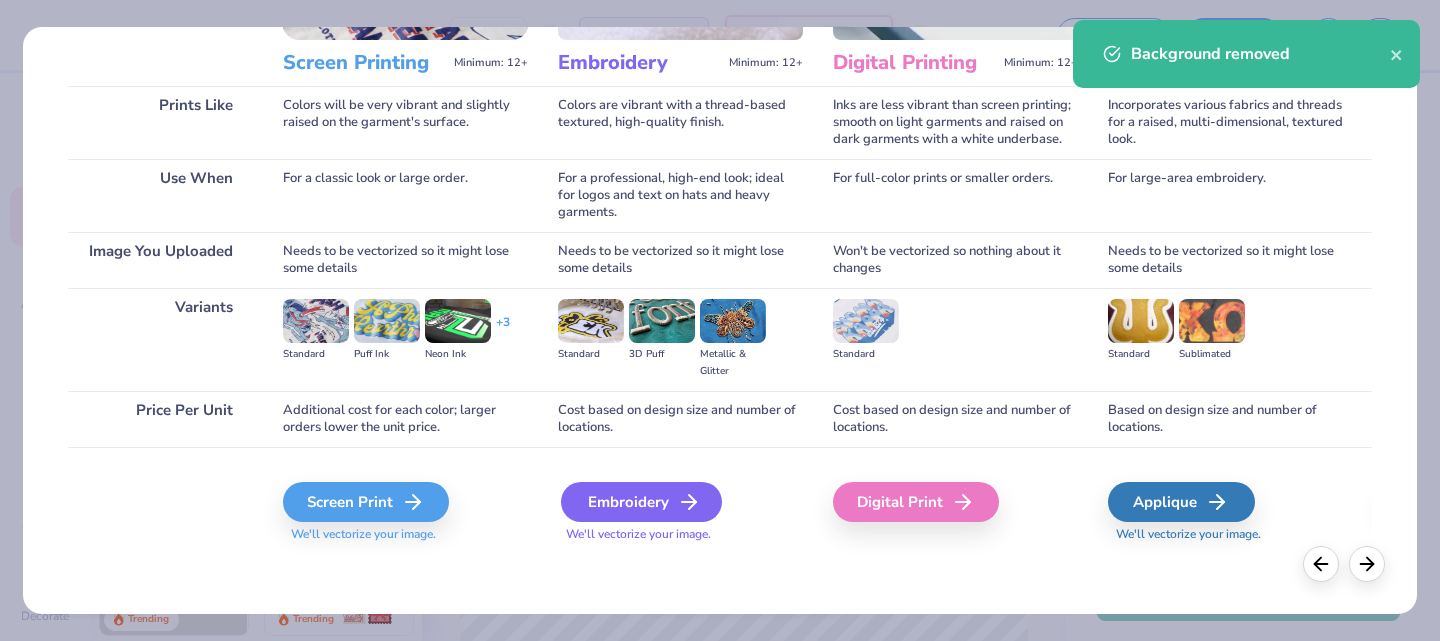 click on "Embroidery" at bounding box center [641, 502] 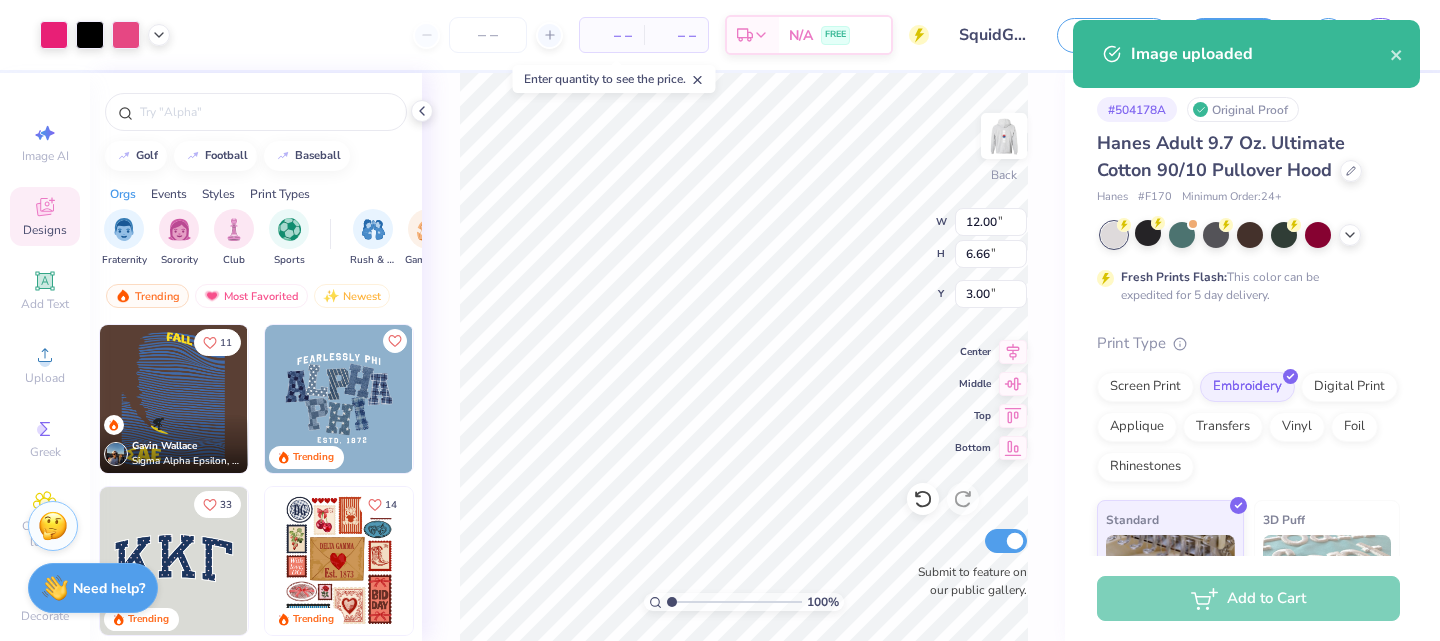 type on "3.00" 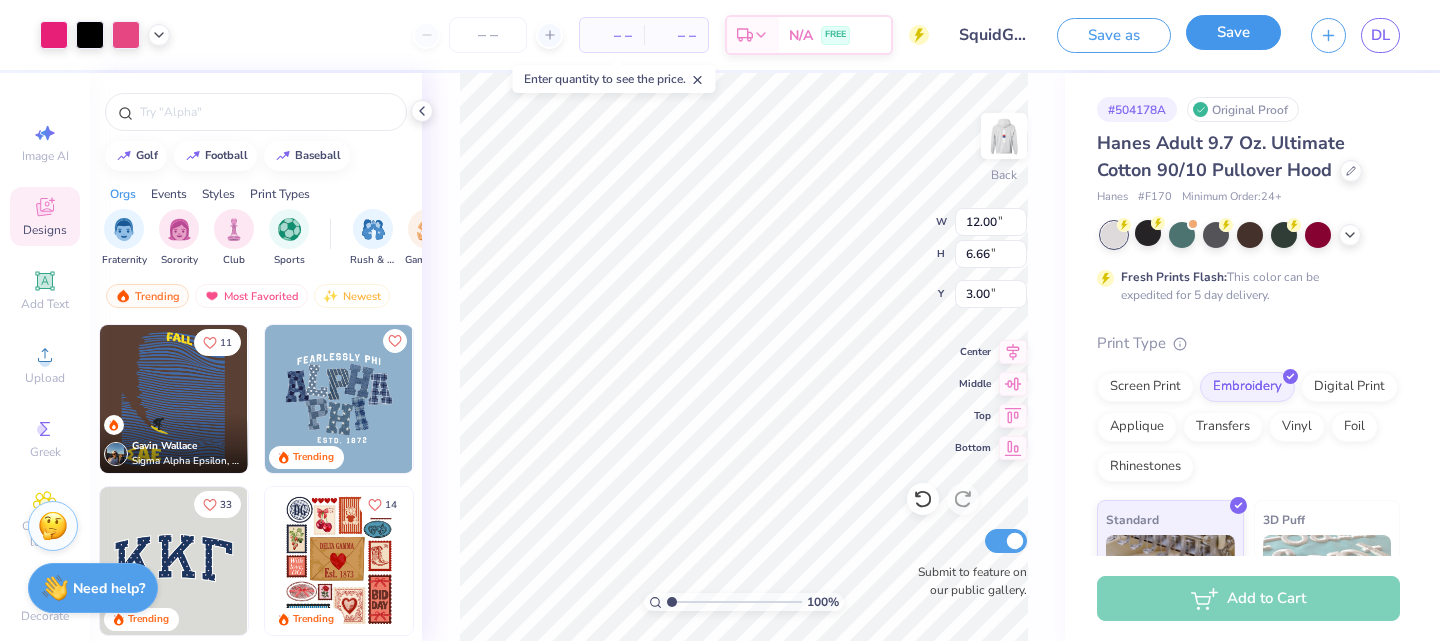 click on "Save" at bounding box center [1233, 32] 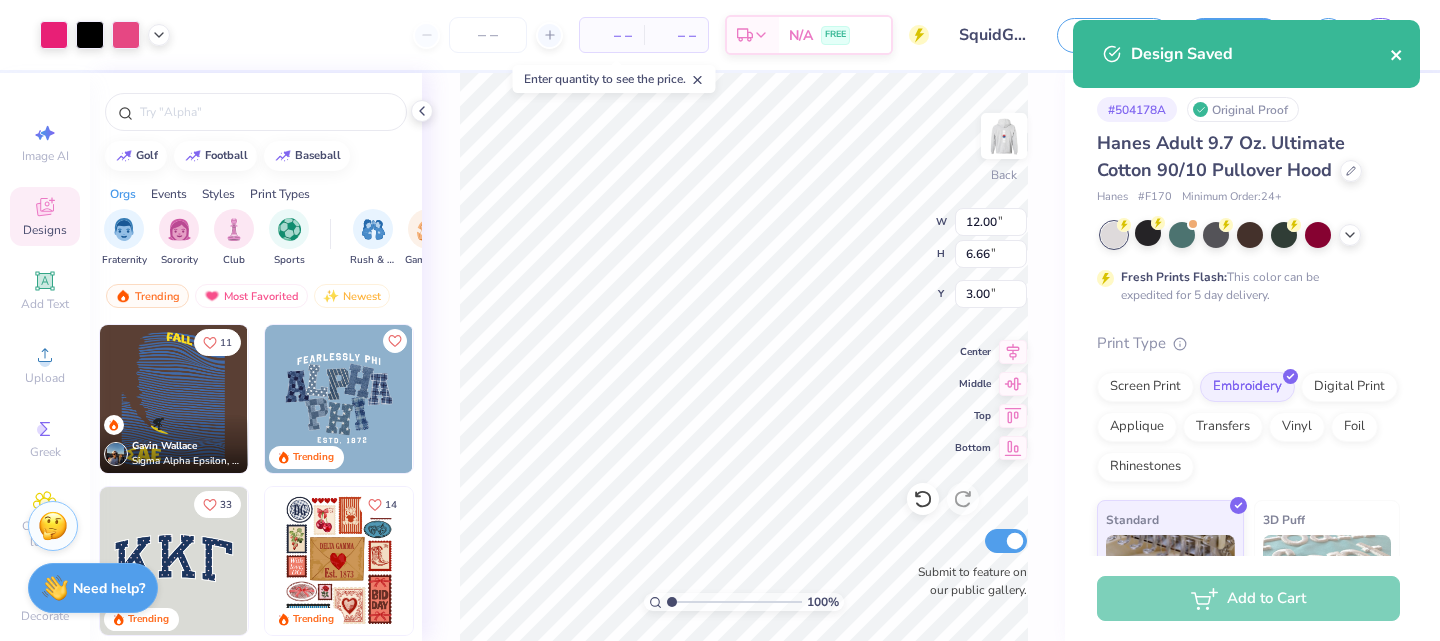 click 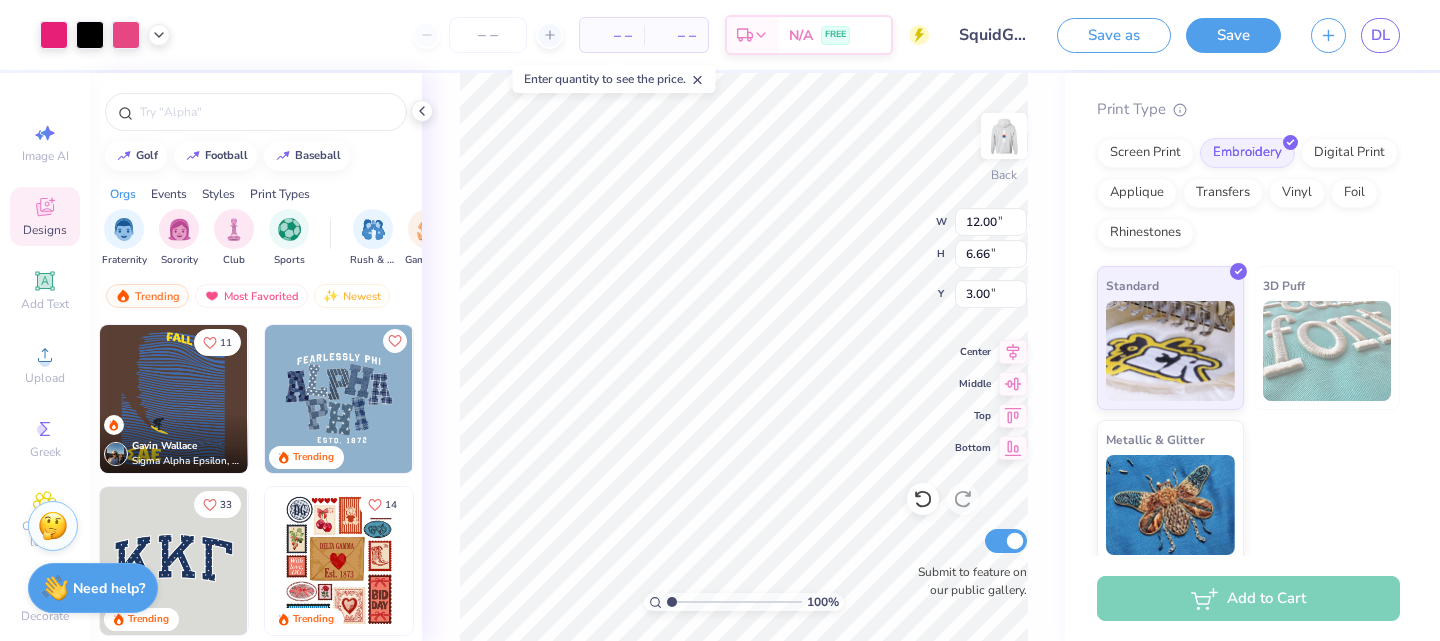 scroll, scrollTop: 242, scrollLeft: 0, axis: vertical 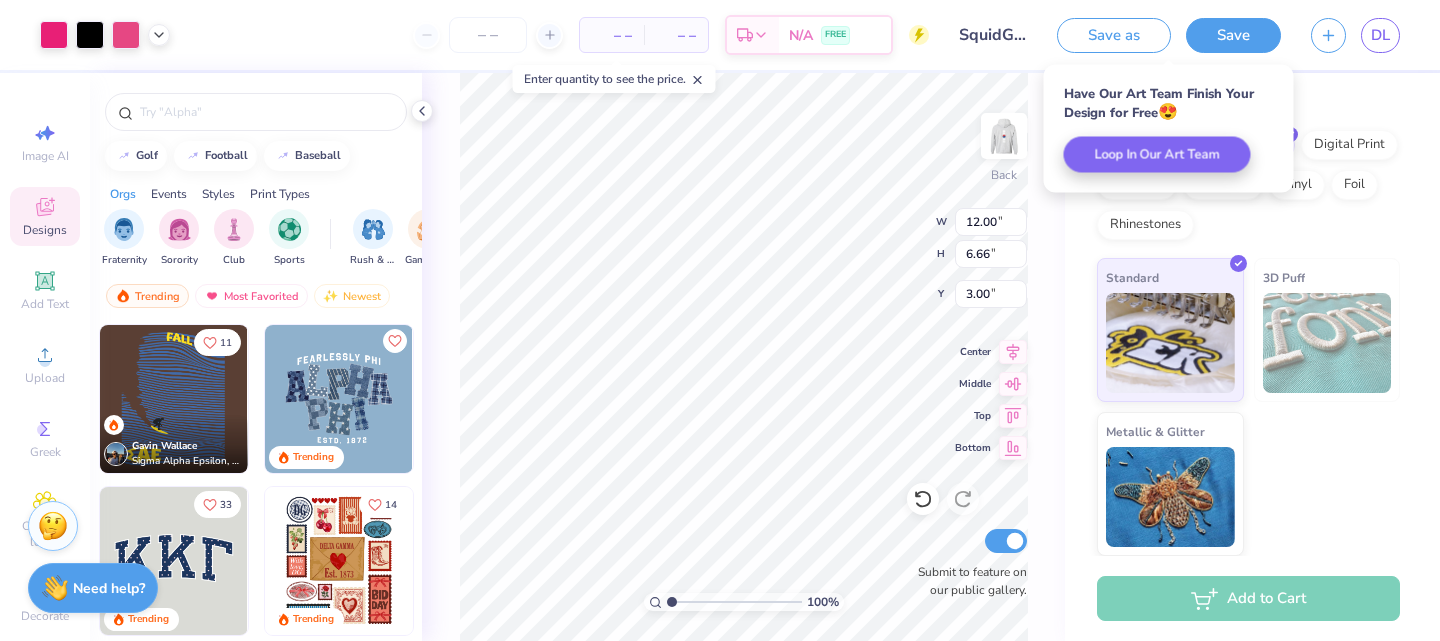 click on "Add to Cart" at bounding box center [1248, 598] 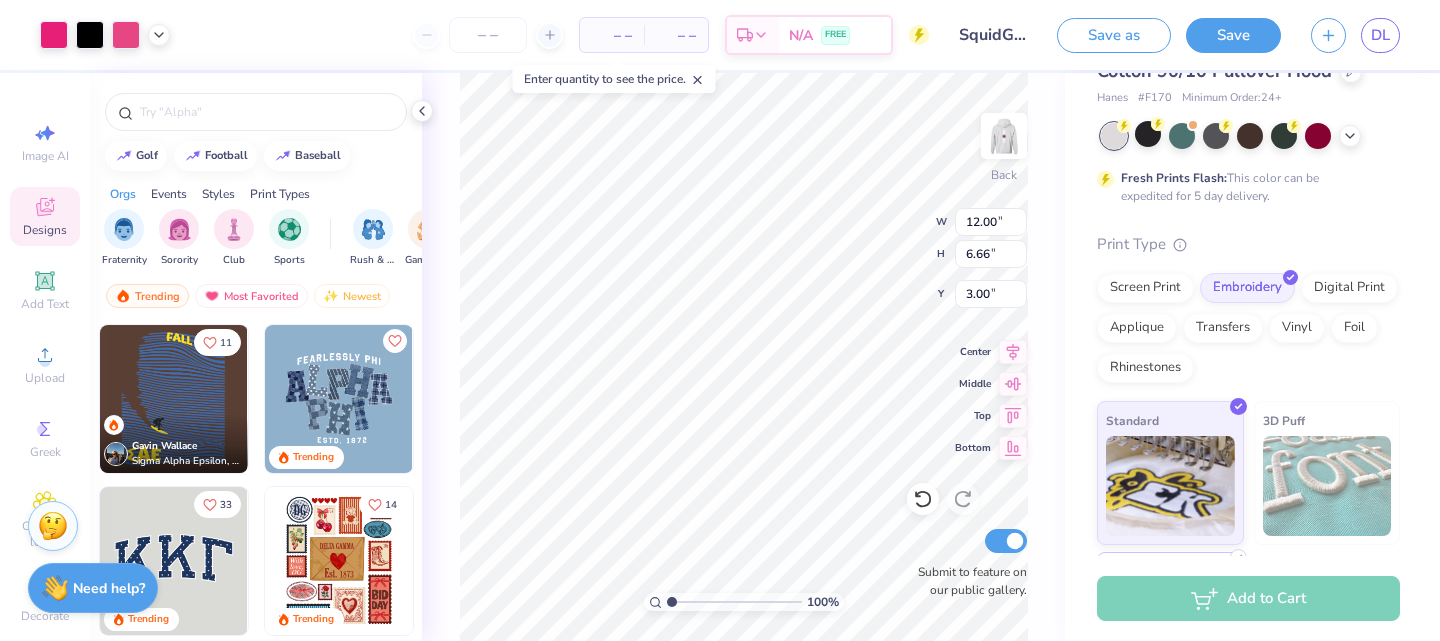 scroll, scrollTop: 242, scrollLeft: 0, axis: vertical 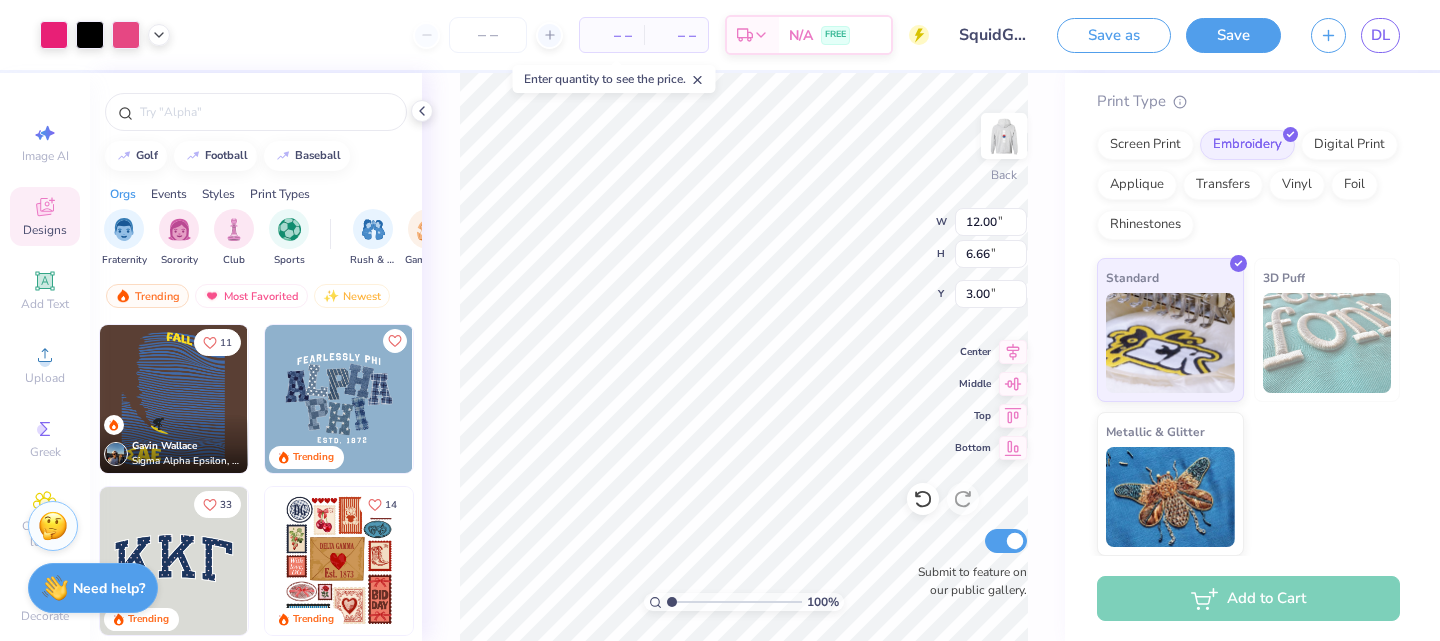 click on "Add to Cart" at bounding box center (1248, 598) 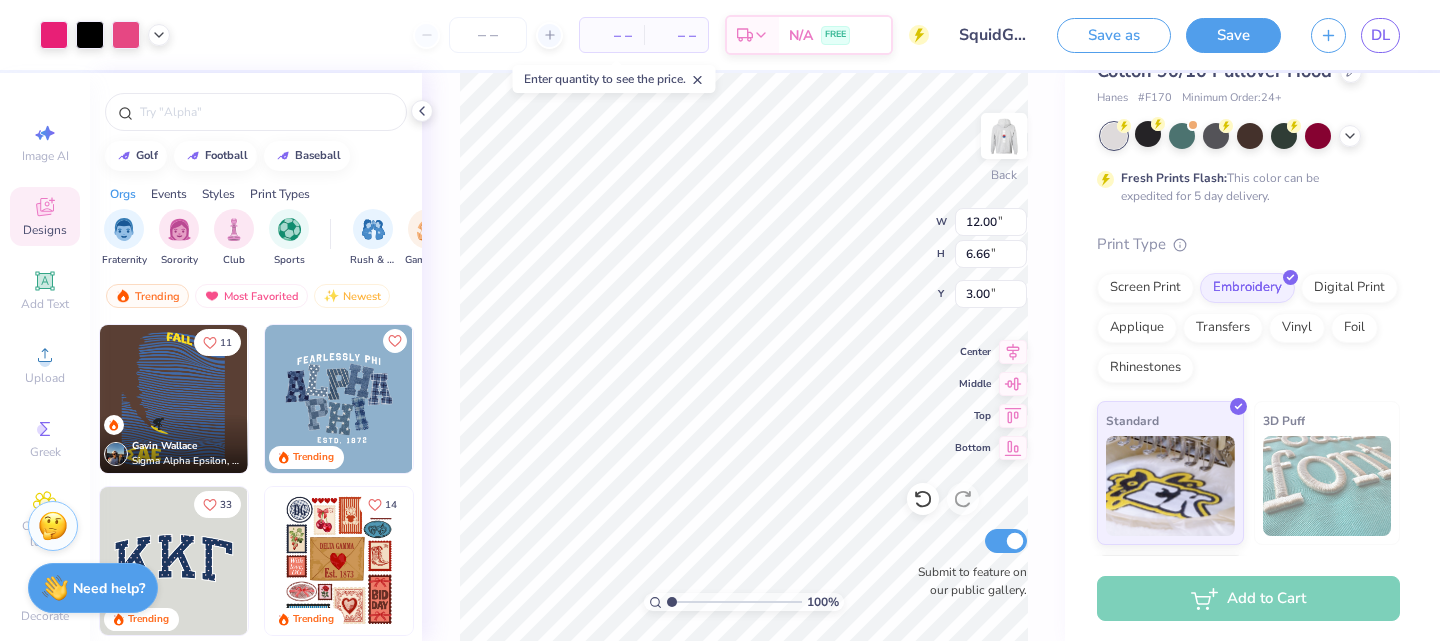 scroll, scrollTop: 100, scrollLeft: 0, axis: vertical 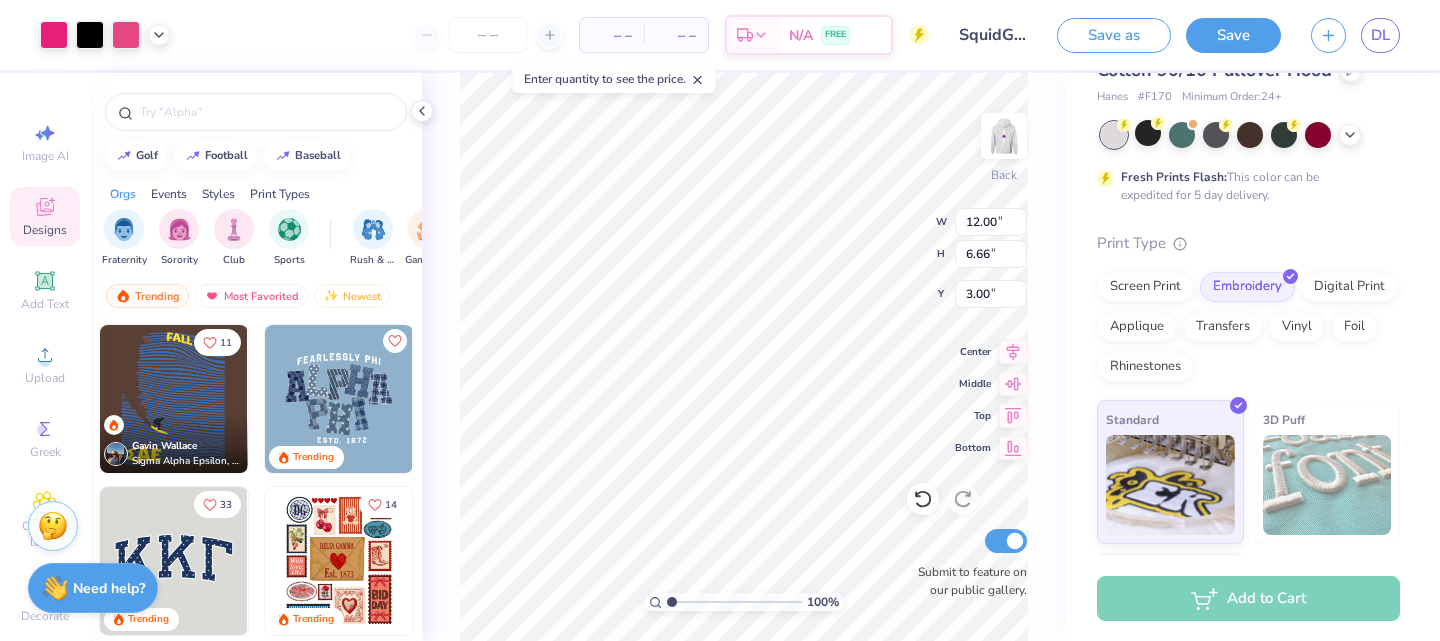 click on "Add to Cart" at bounding box center (1248, 598) 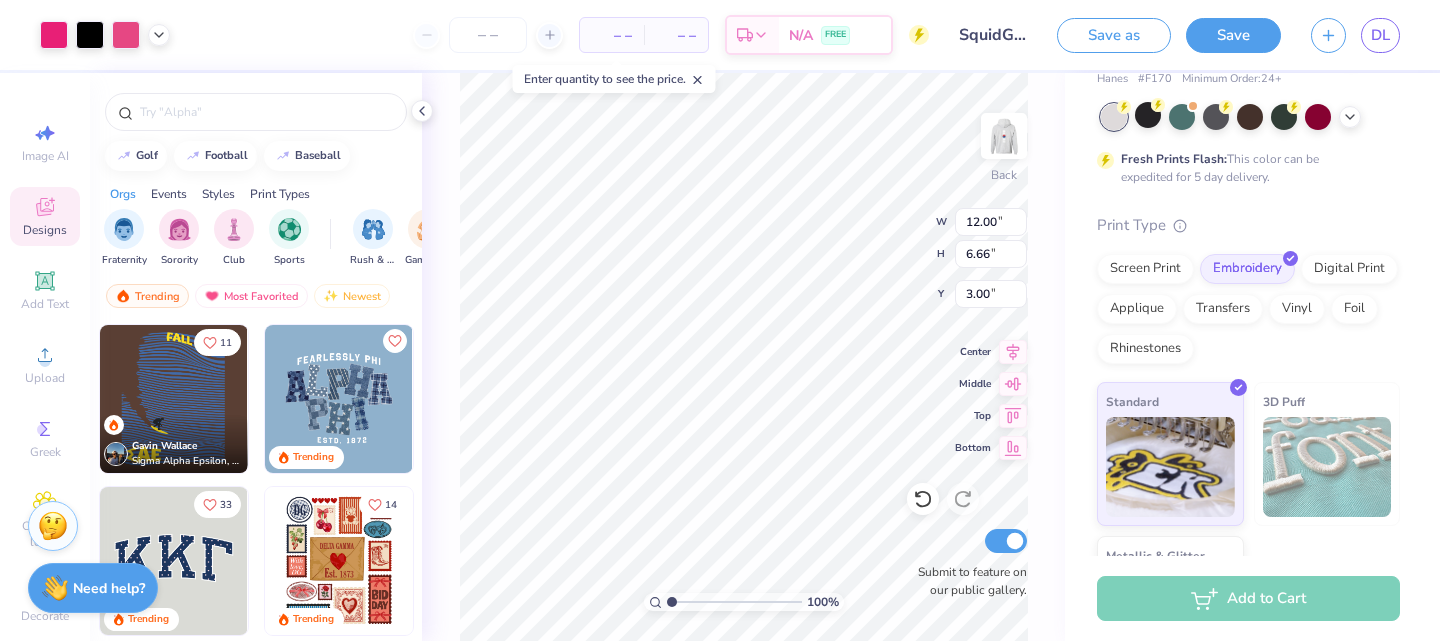 scroll, scrollTop: 0, scrollLeft: 0, axis: both 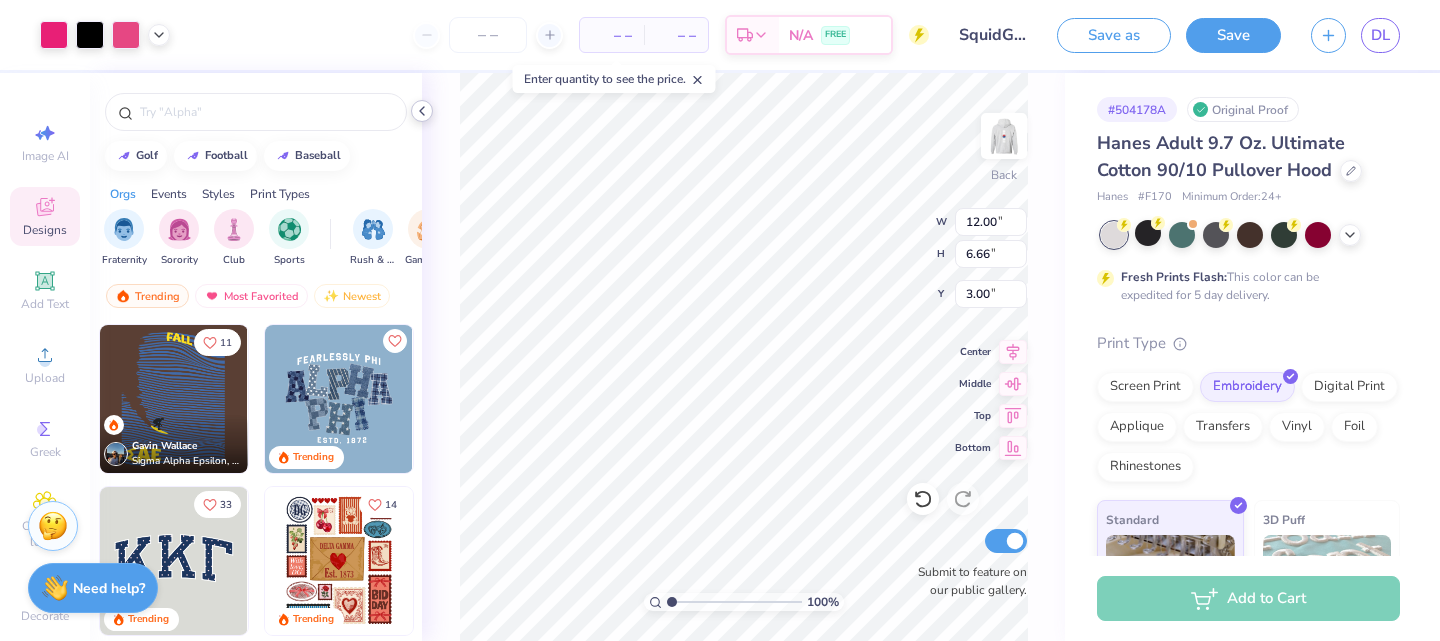 click 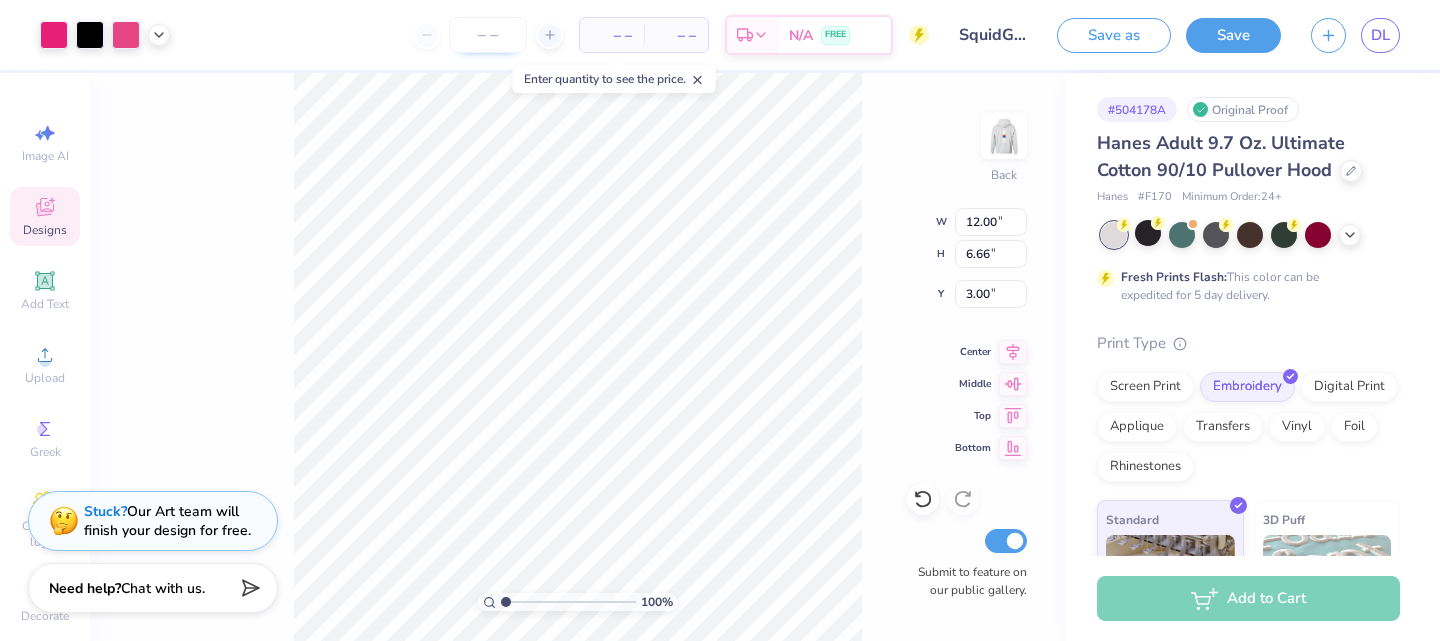 click at bounding box center [488, 35] 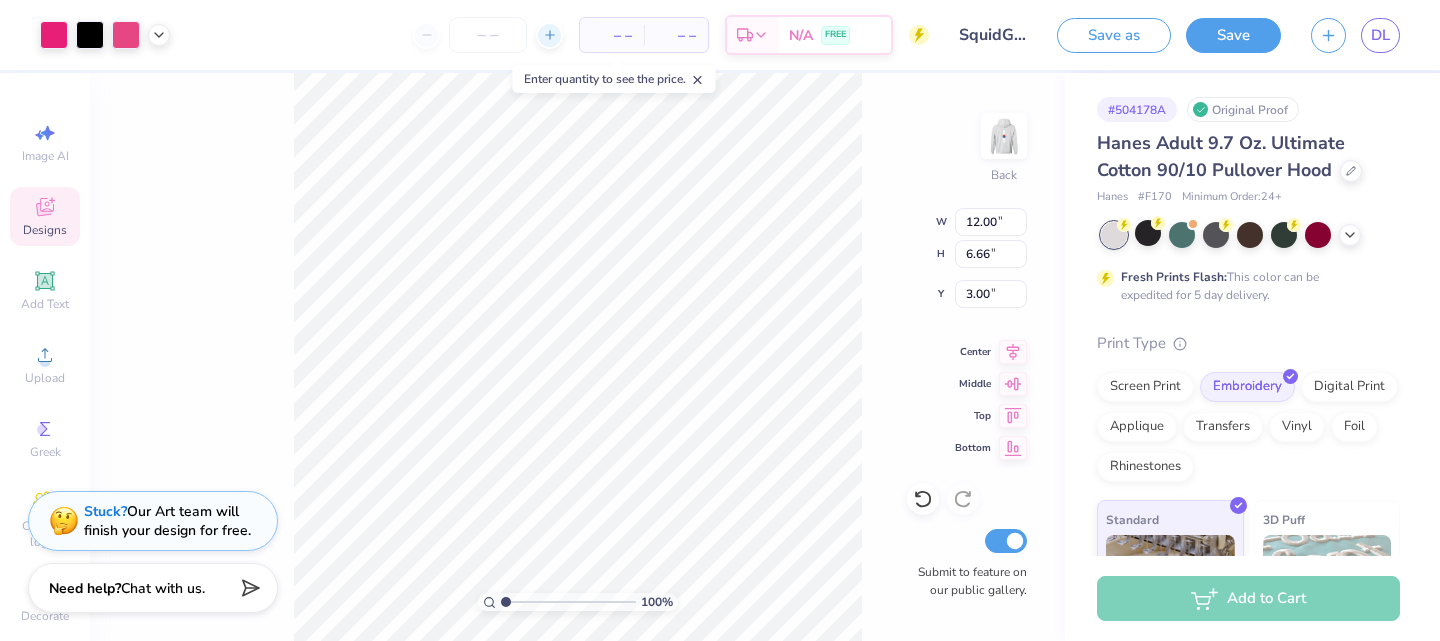 click 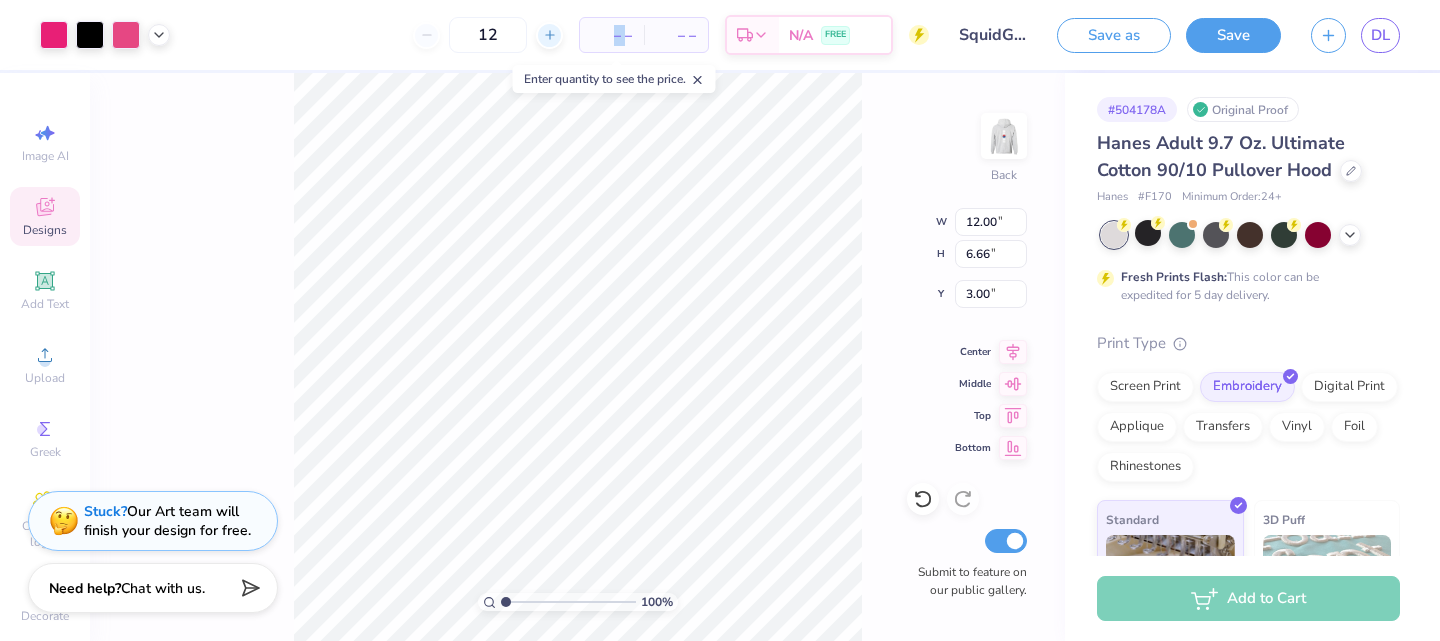 click 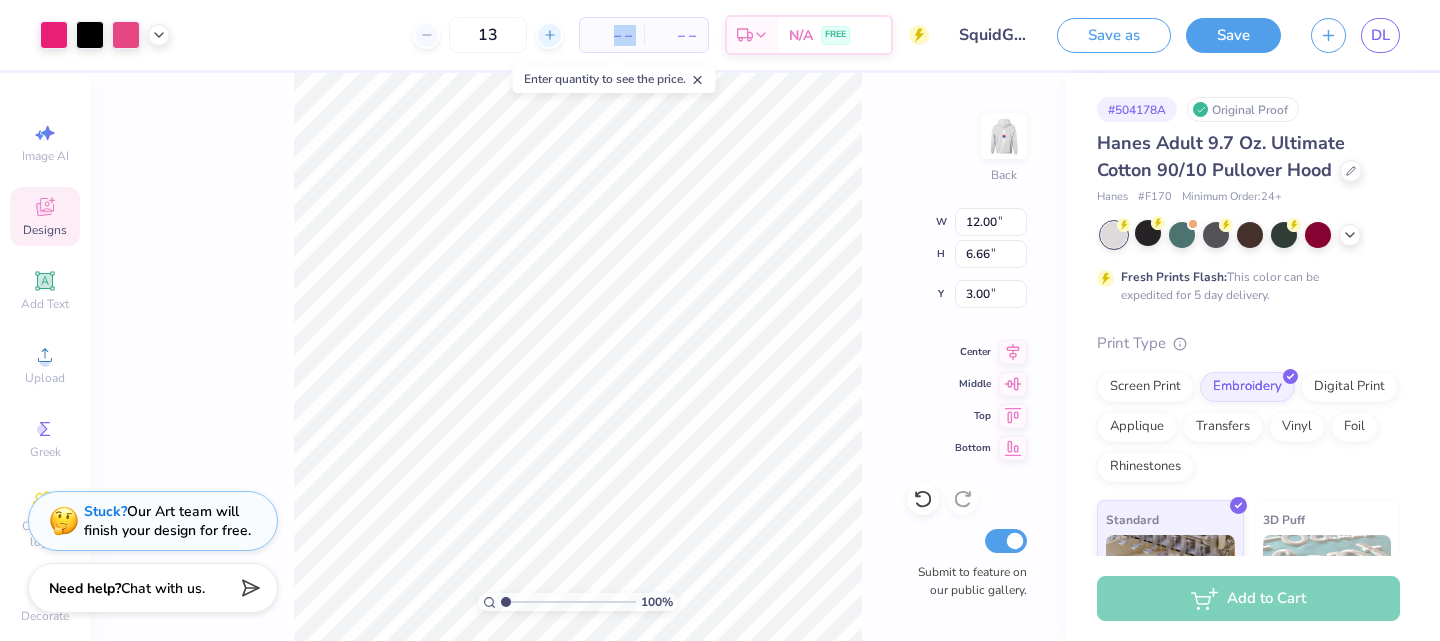 click 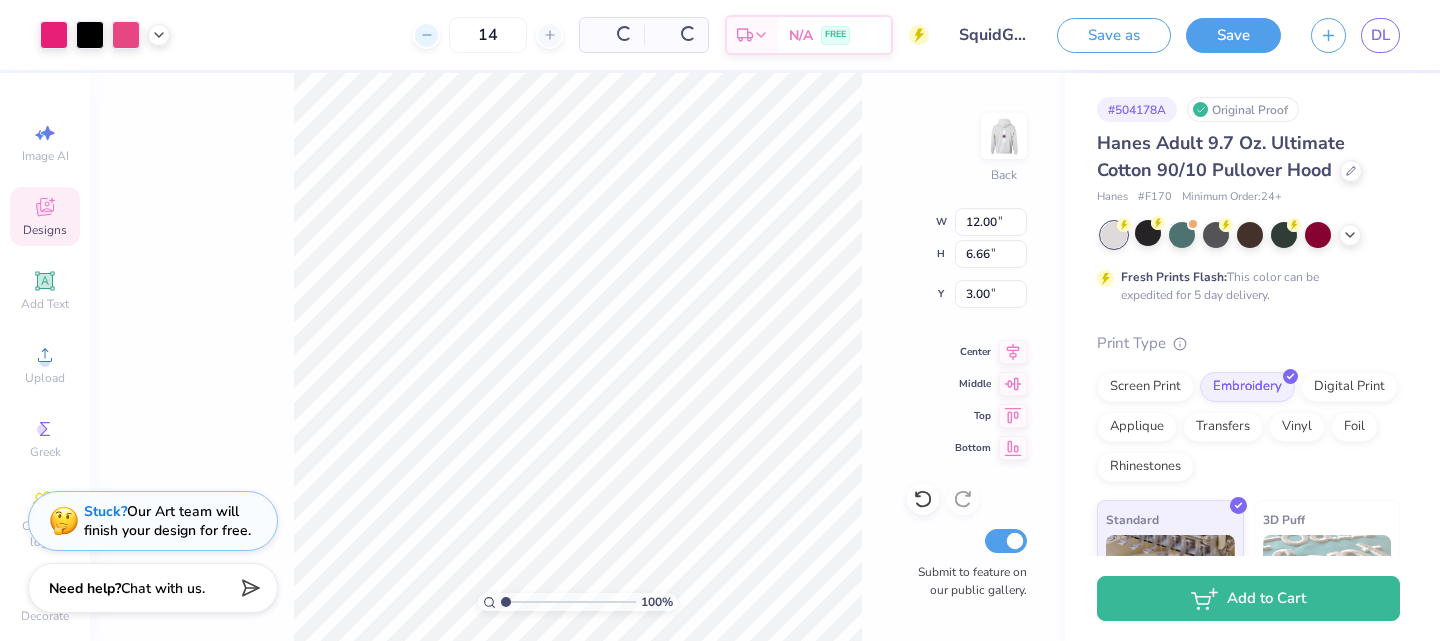 drag, startPoint x: 504, startPoint y: 39, endPoint x: 430, endPoint y: 39, distance: 74 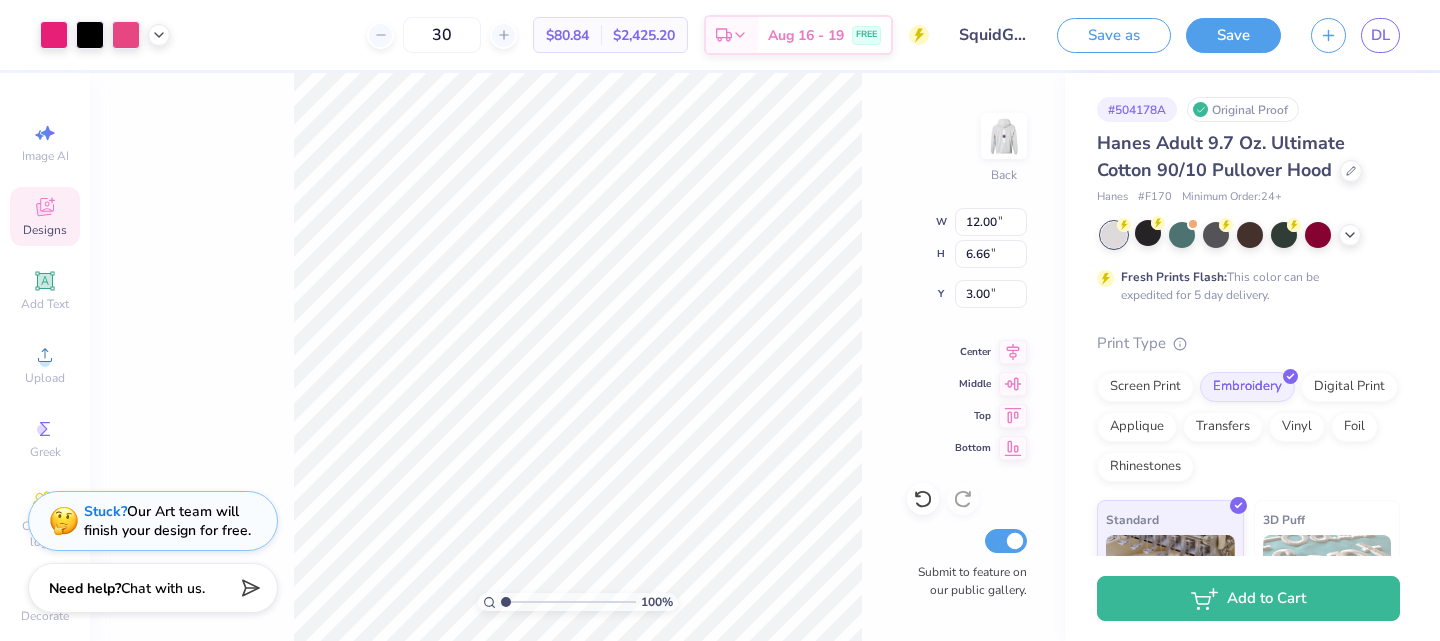 drag, startPoint x: 450, startPoint y: 34, endPoint x: 215, endPoint y: 27, distance: 235.10423 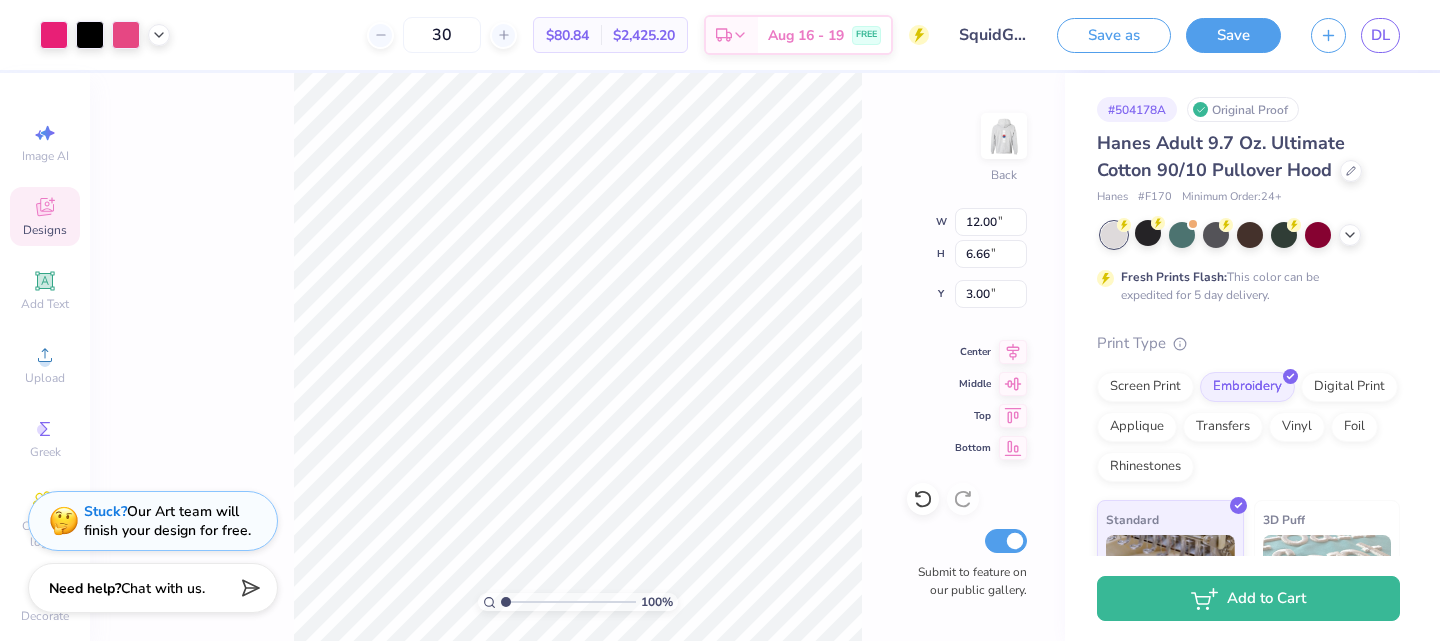 click on "30 $80.84 Per Item $2,425.20 Total Est.  Delivery Aug 16 - 19 FREE" at bounding box center [557, 35] 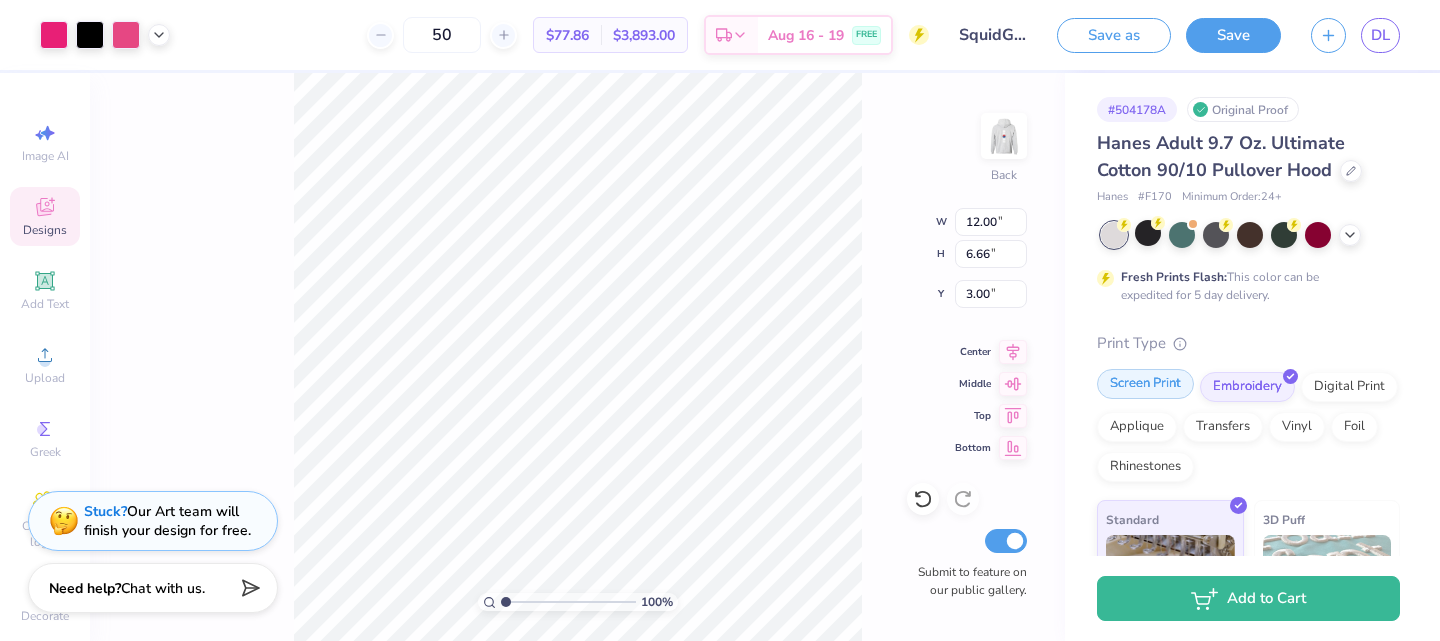 type on "50" 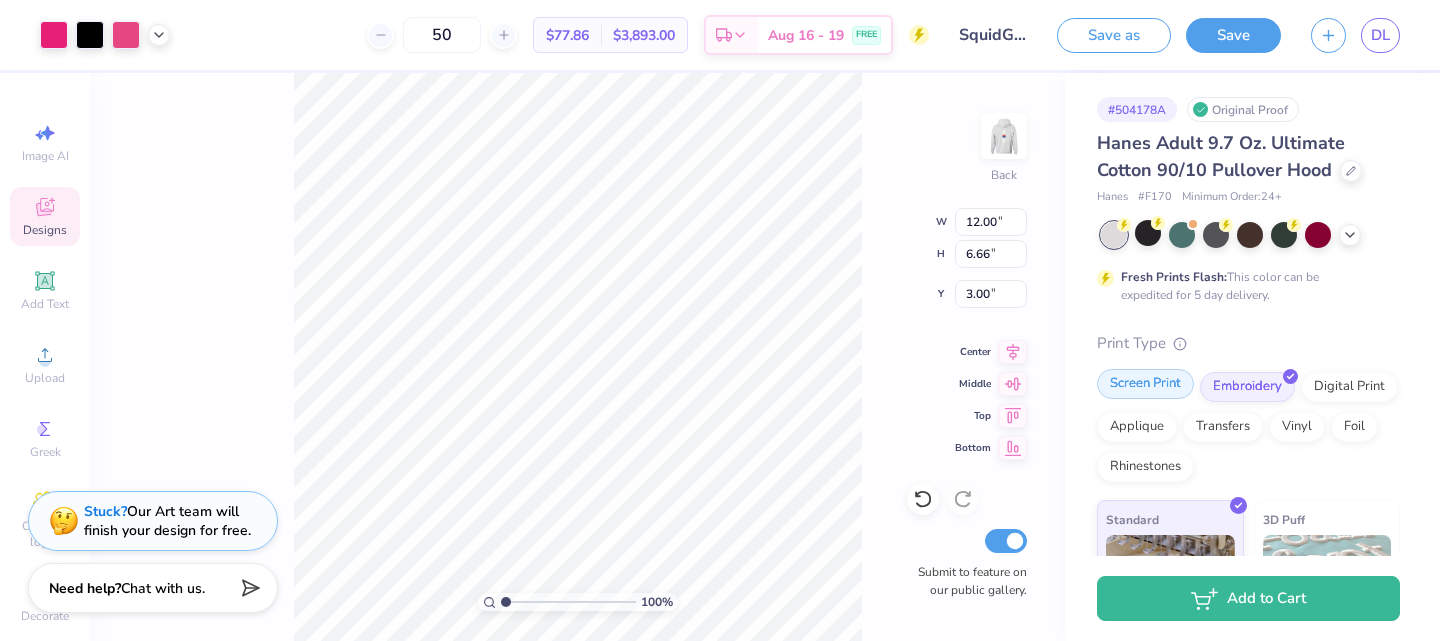 click on "Screen Print" at bounding box center [1145, 384] 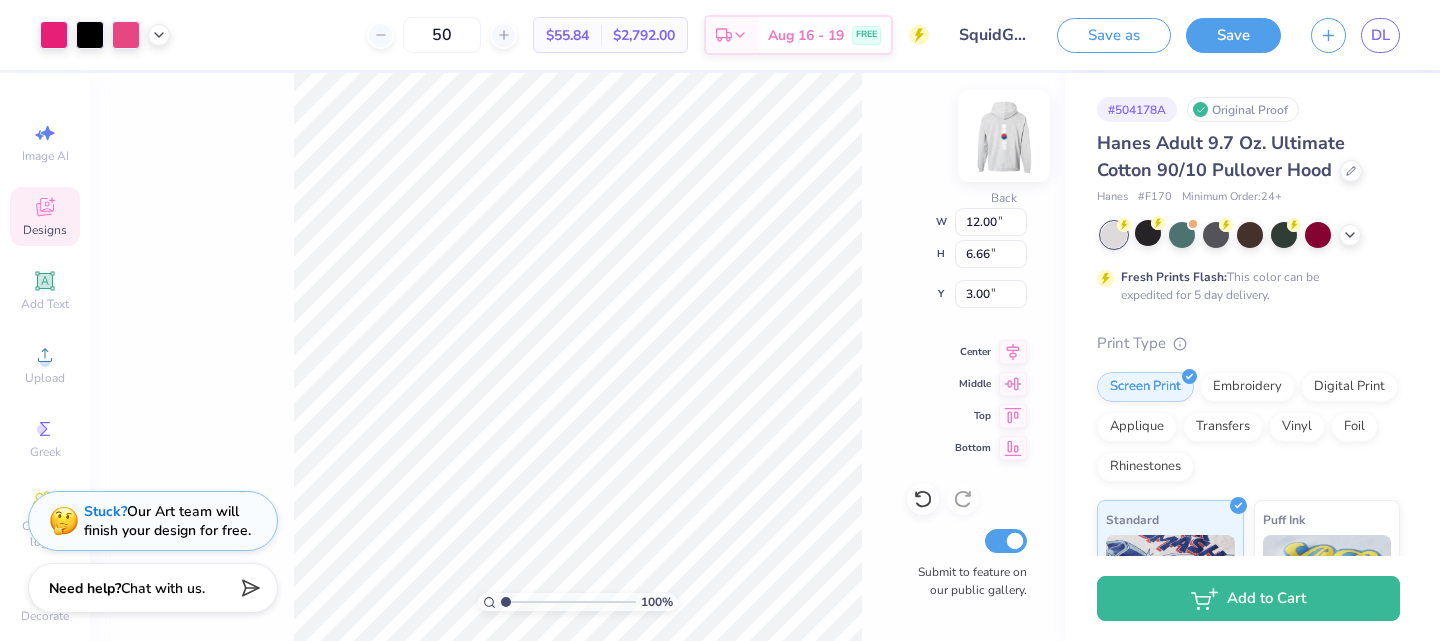 click at bounding box center [1004, 136] 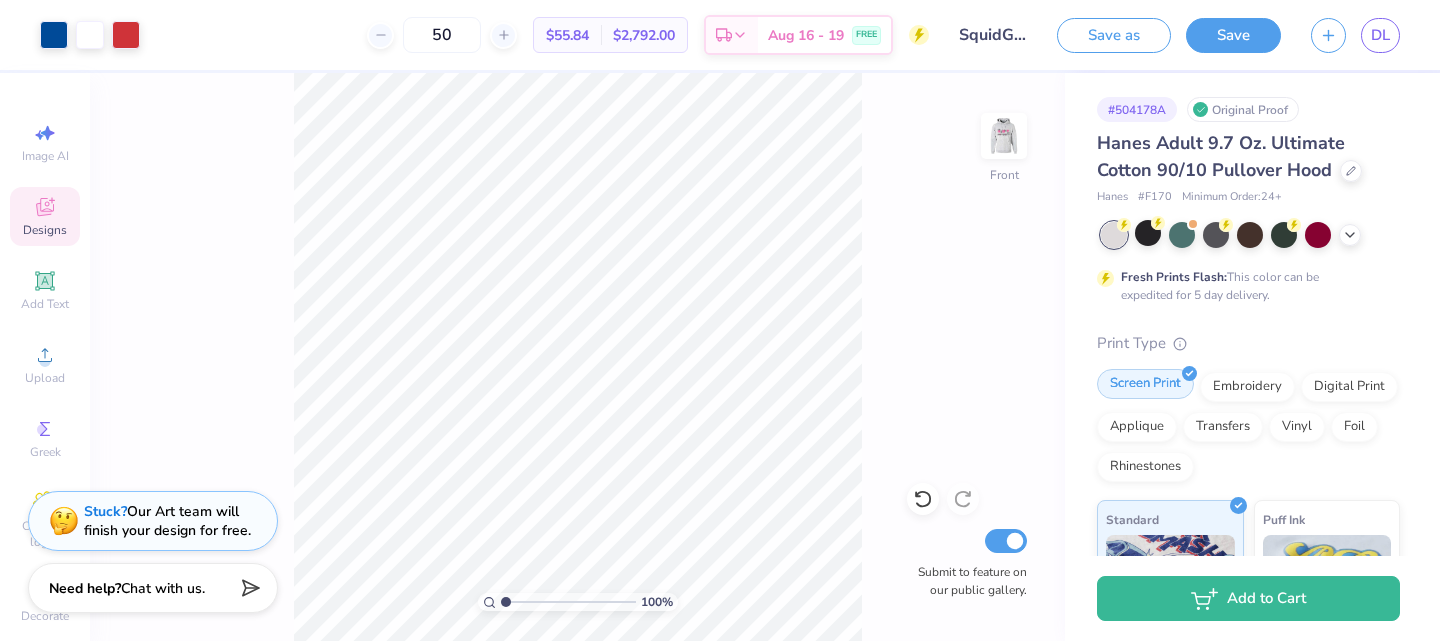 click on "Screen Print" at bounding box center (1145, 384) 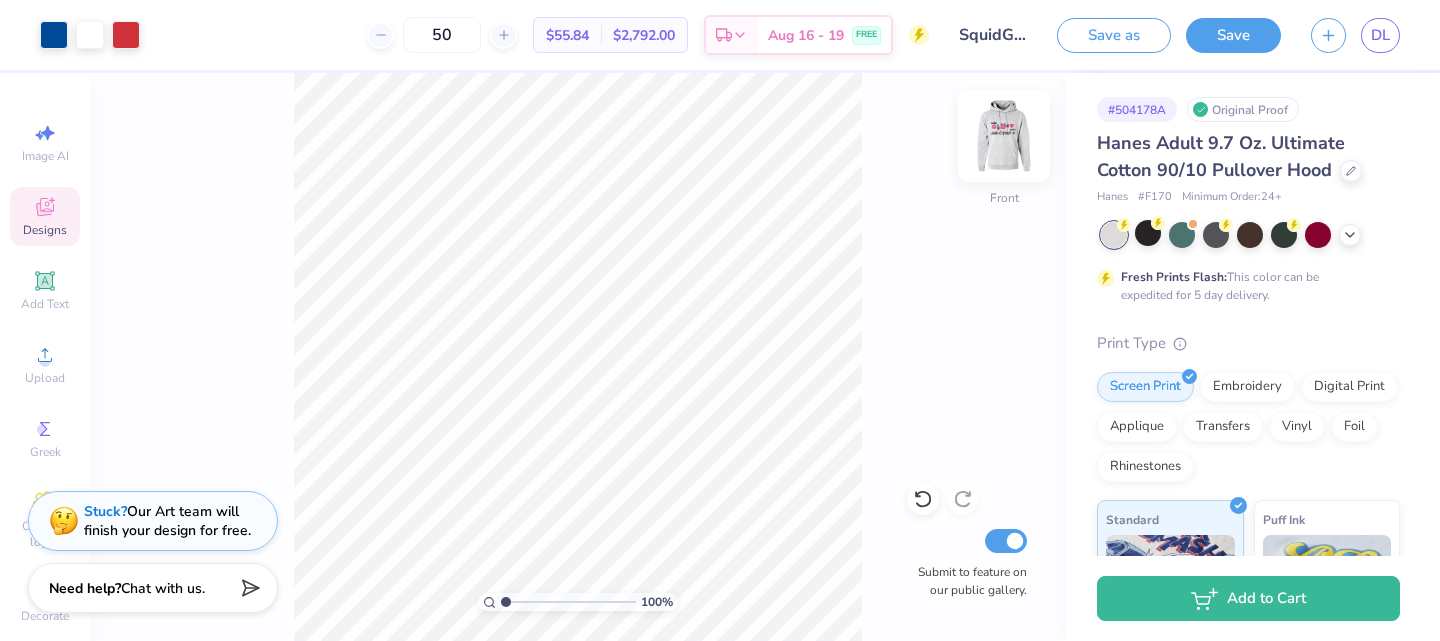 click at bounding box center (1004, 136) 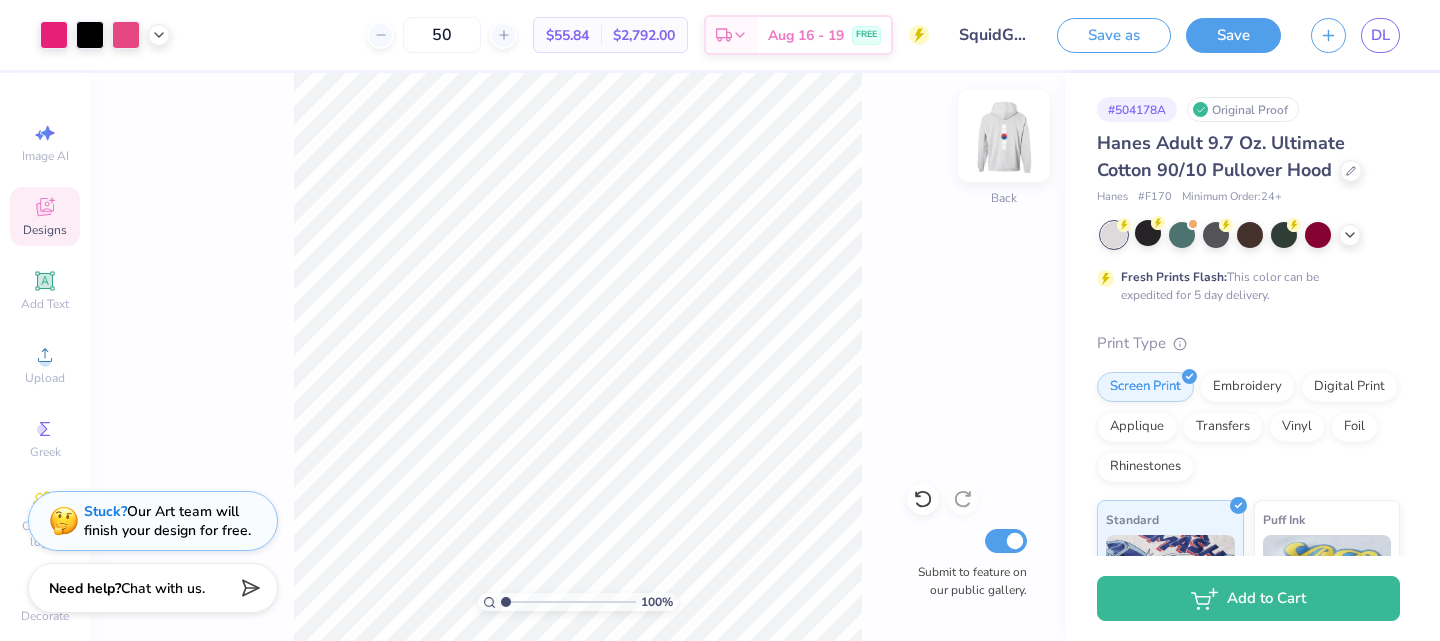 click at bounding box center (1004, 136) 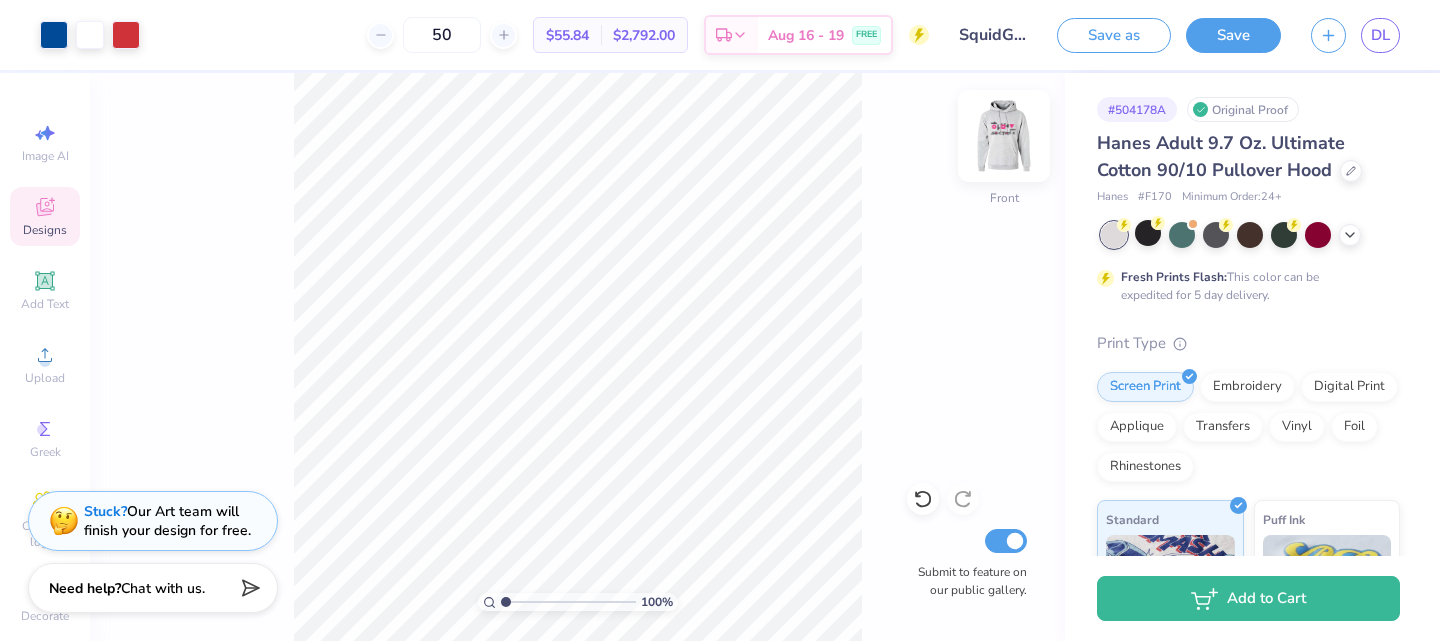 click at bounding box center [1004, 136] 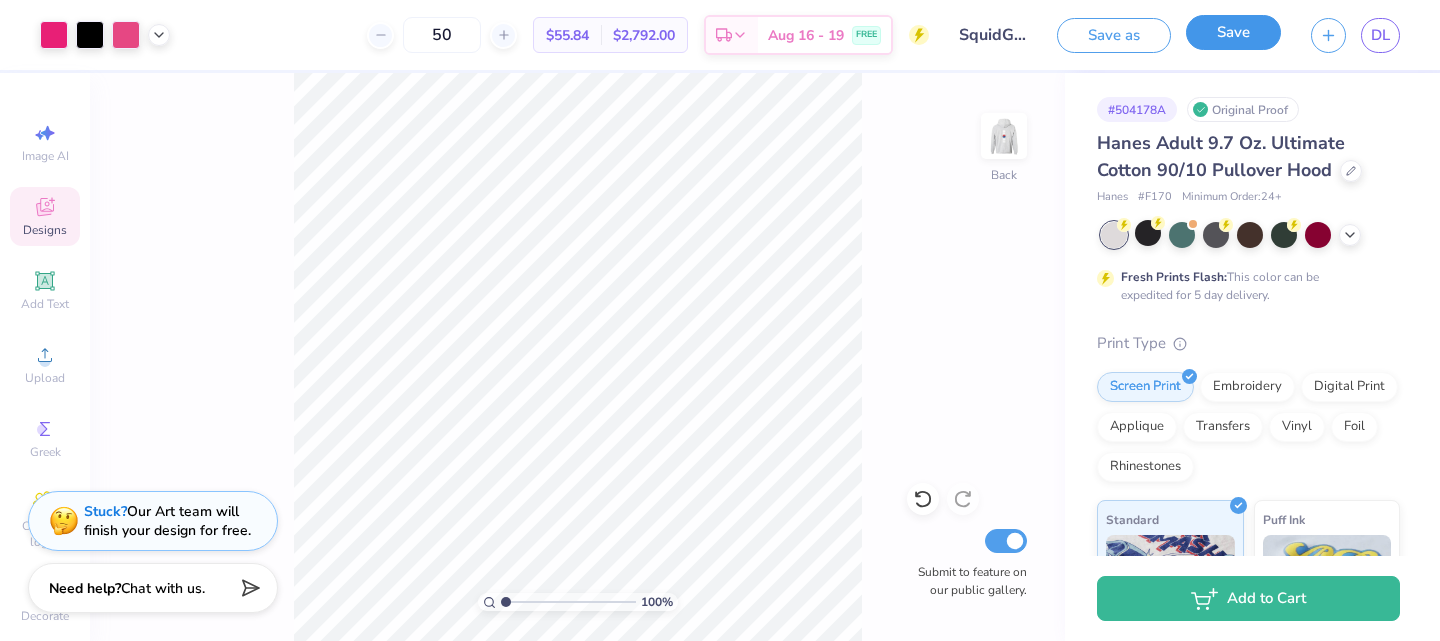 click on "Save" at bounding box center (1233, 32) 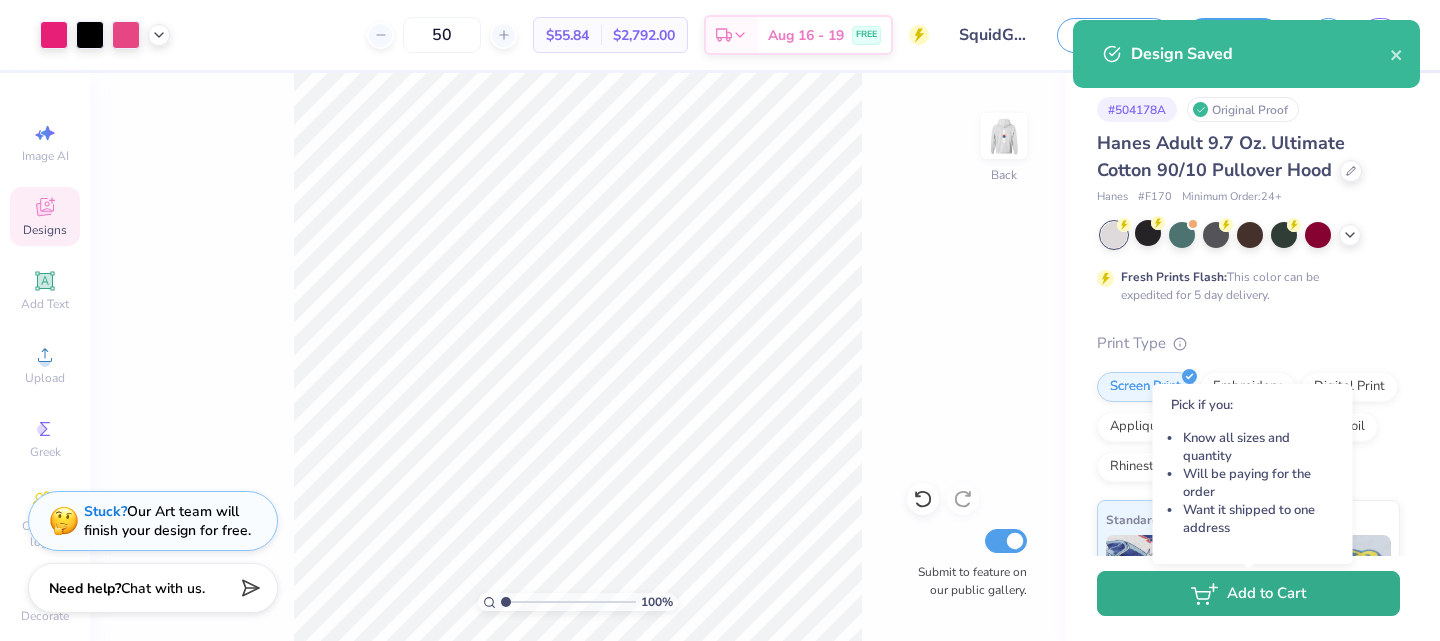 click on "Add to Cart" at bounding box center (1248, 593) 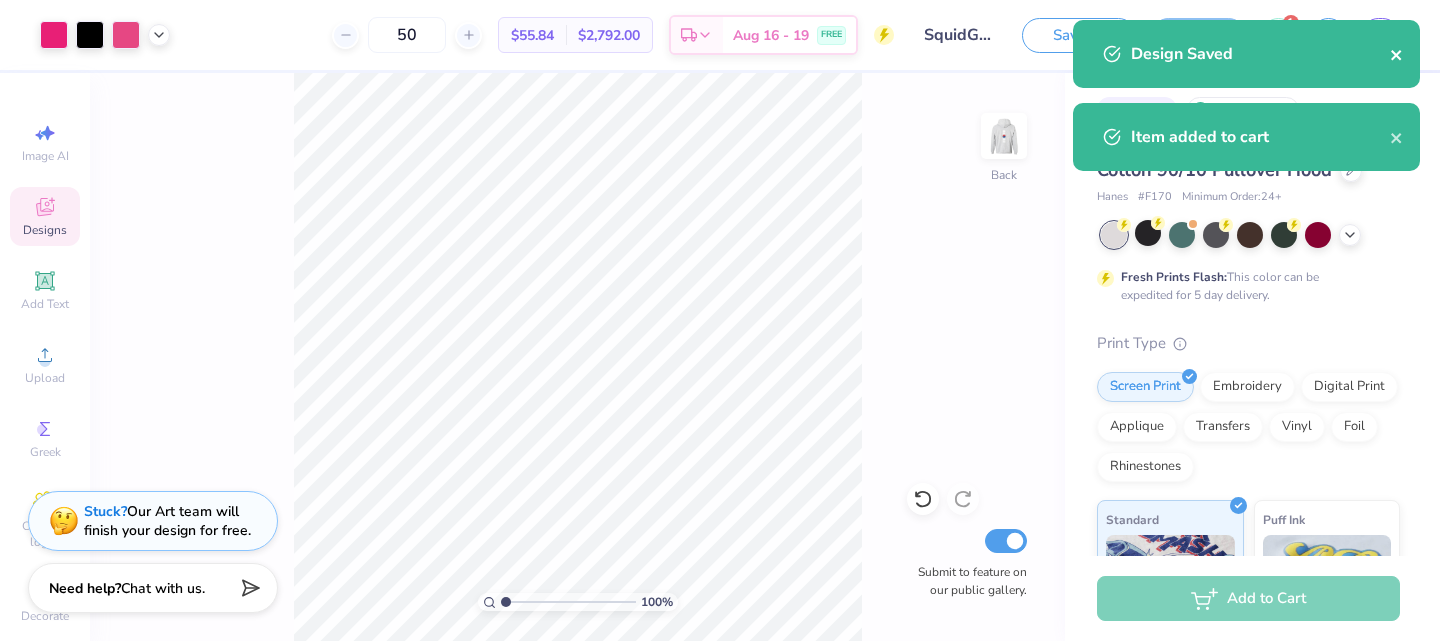 click 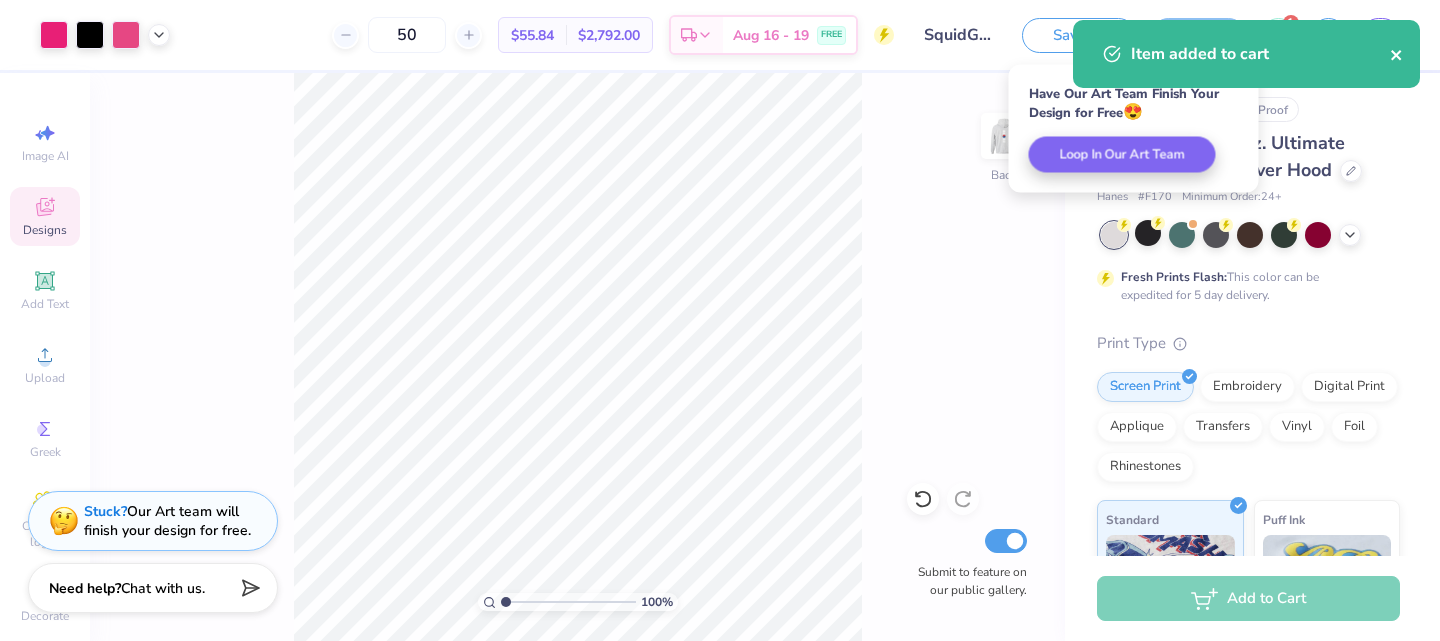 click 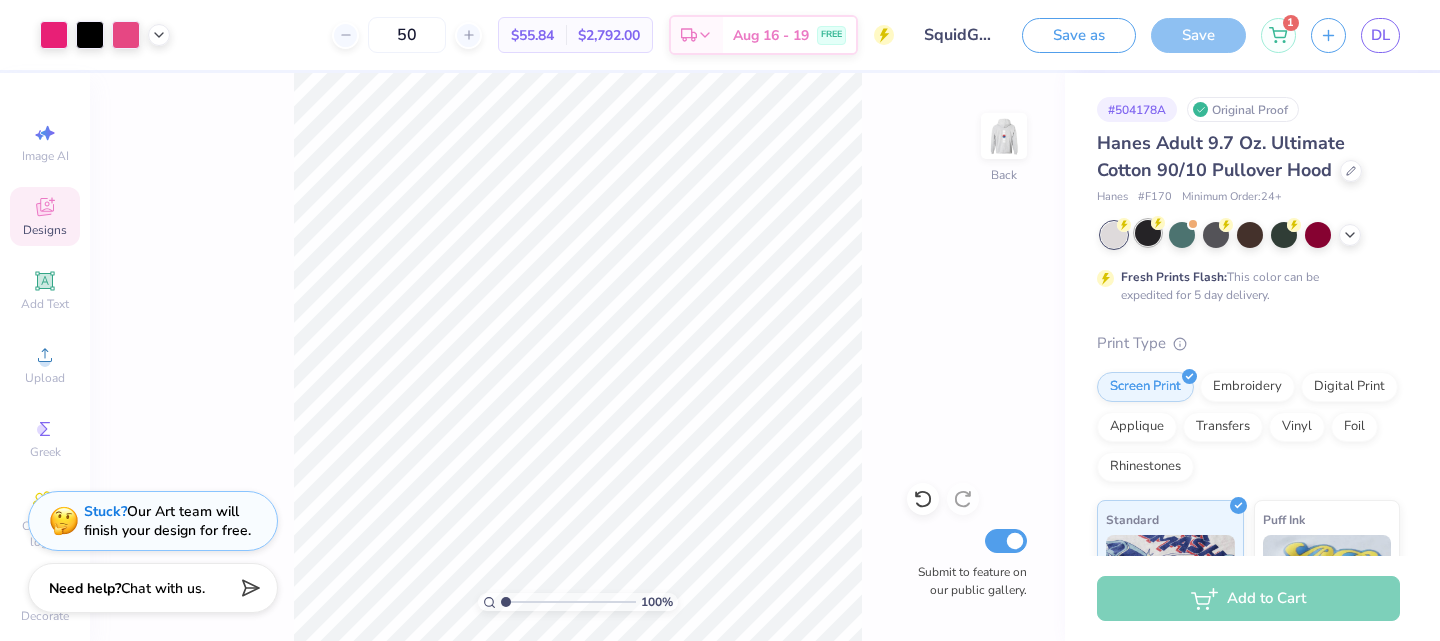 click at bounding box center (1148, 233) 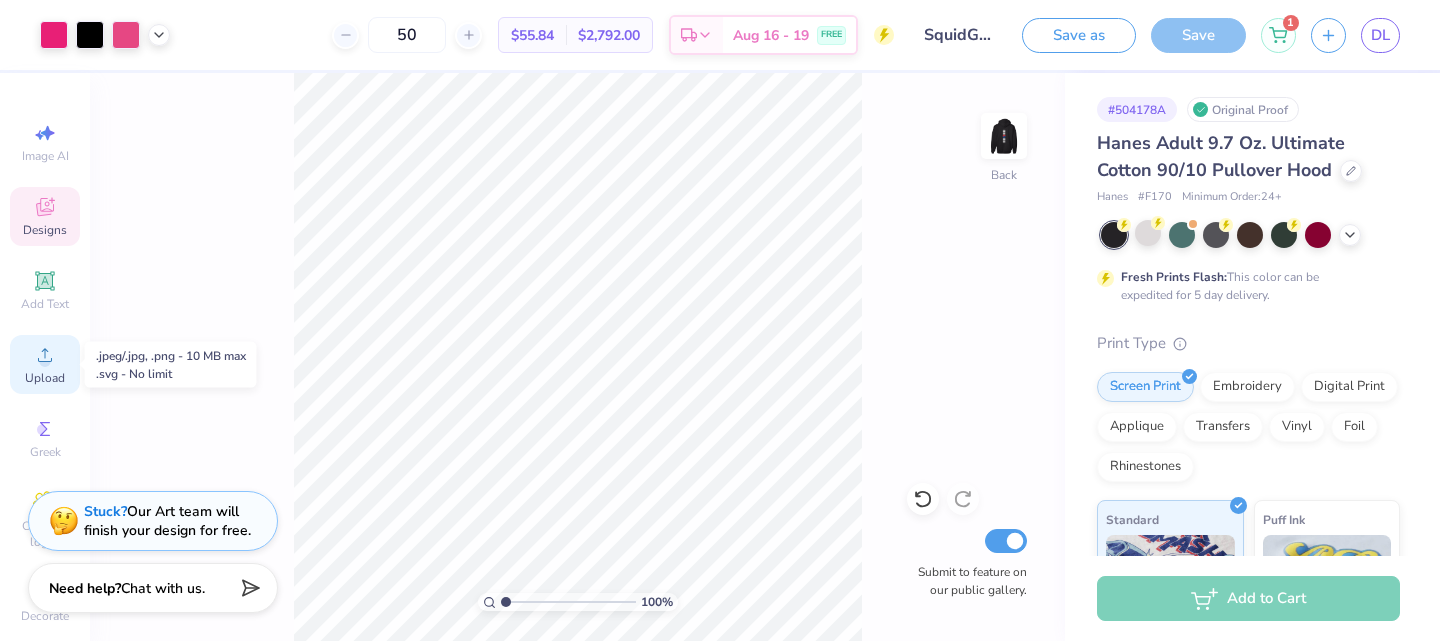click 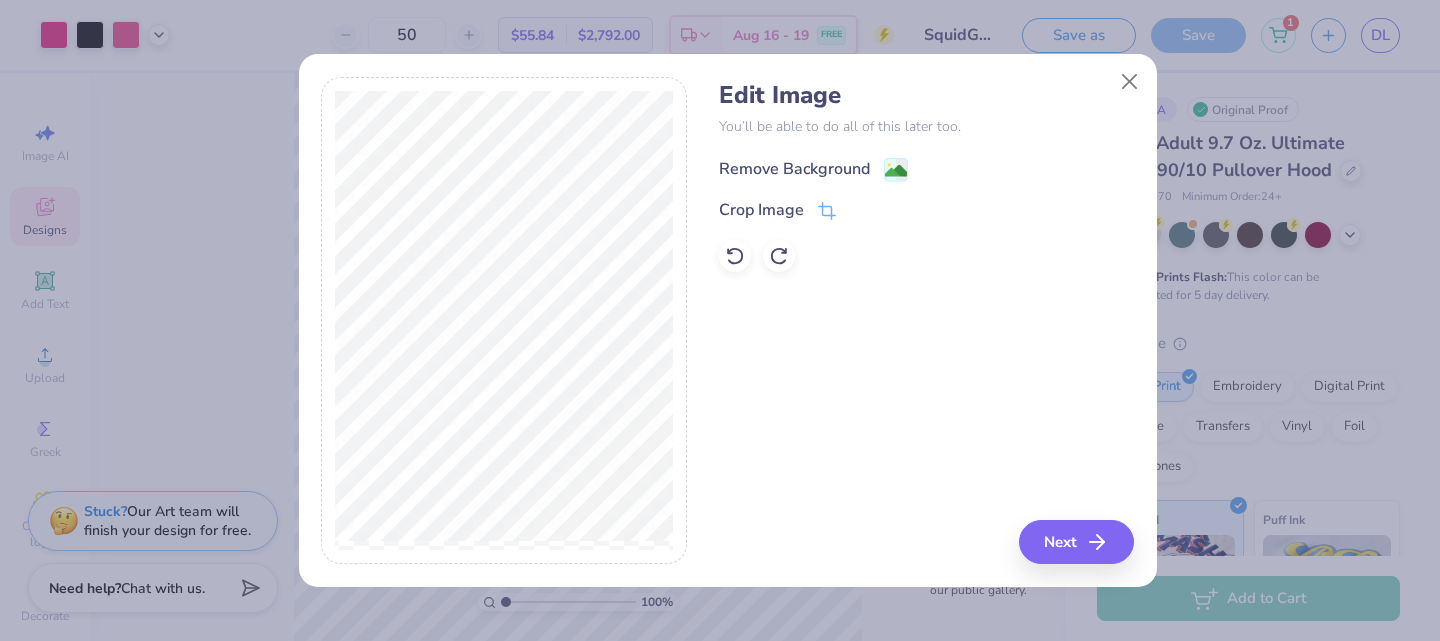 click on "Remove Background" at bounding box center [794, 169] 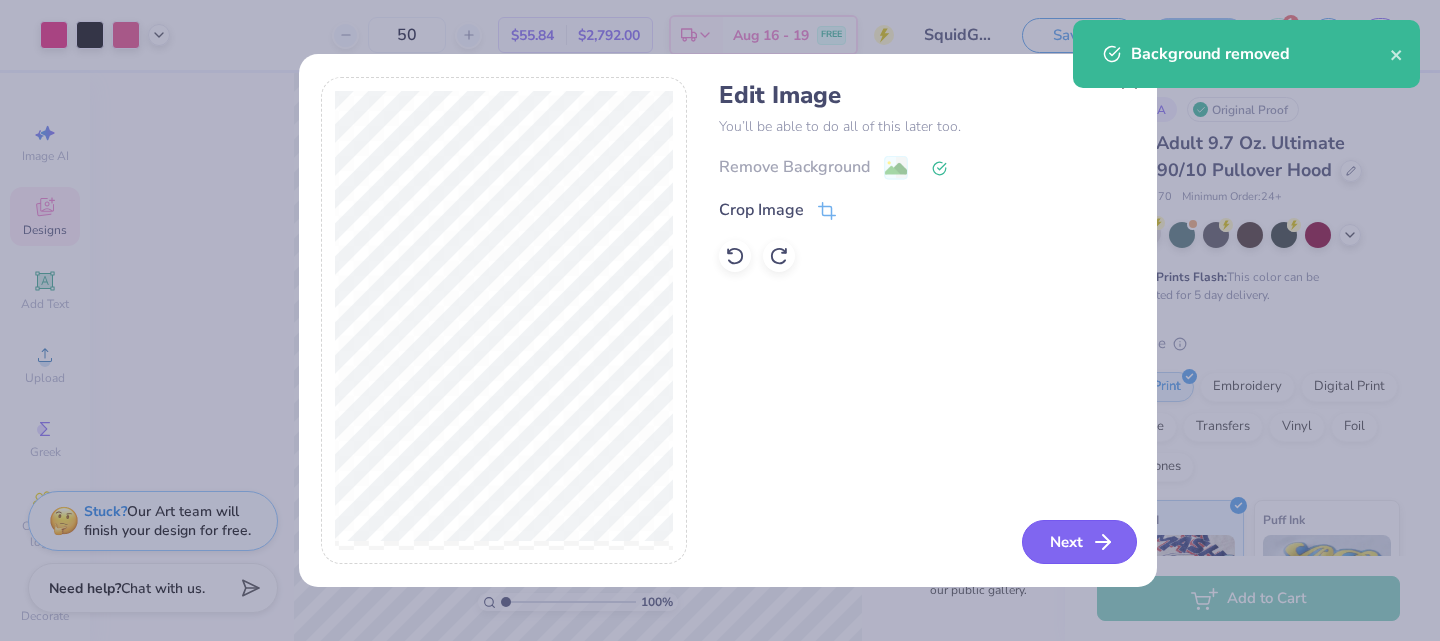 click on "Next" at bounding box center (1079, 542) 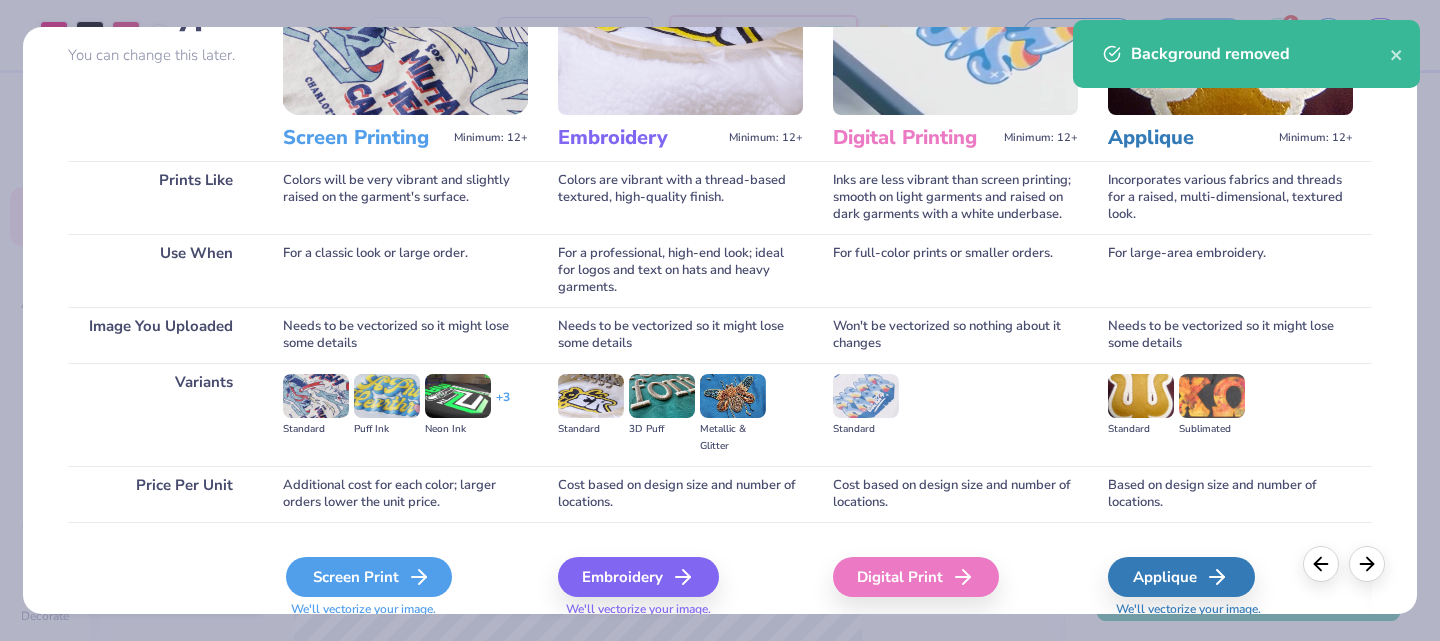scroll, scrollTop: 256, scrollLeft: 0, axis: vertical 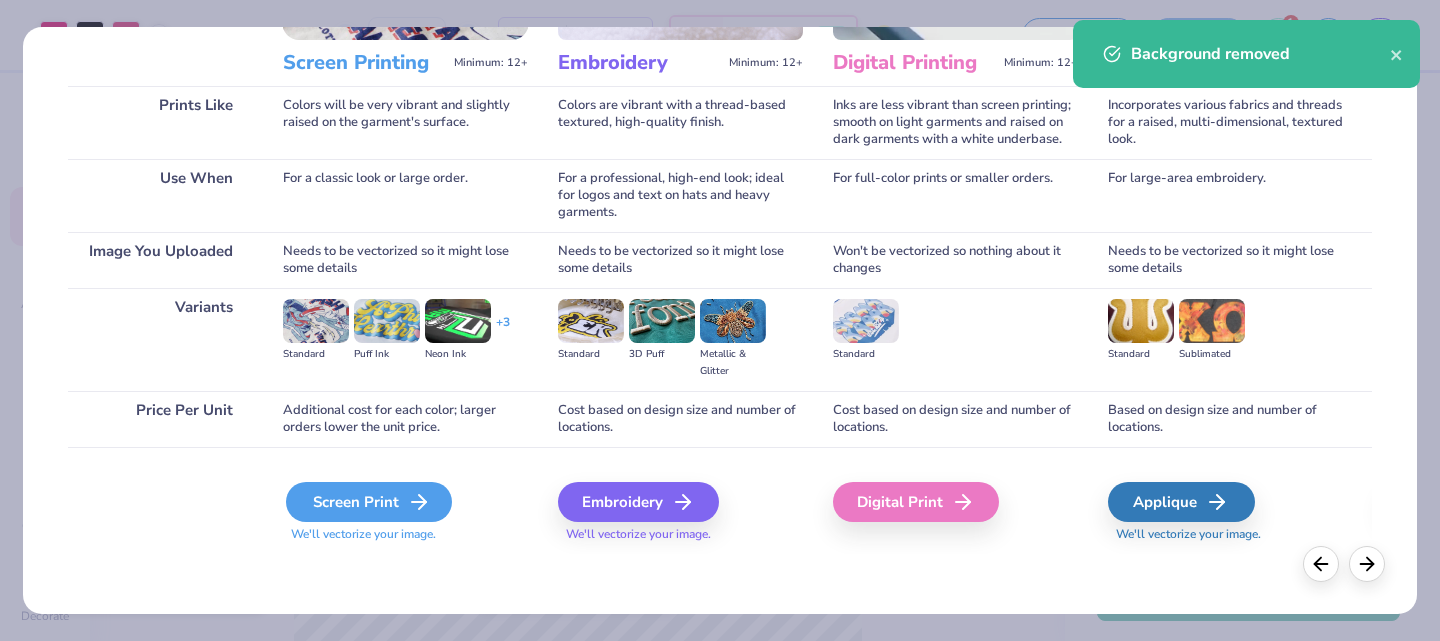 click on "Screen Print" at bounding box center (369, 502) 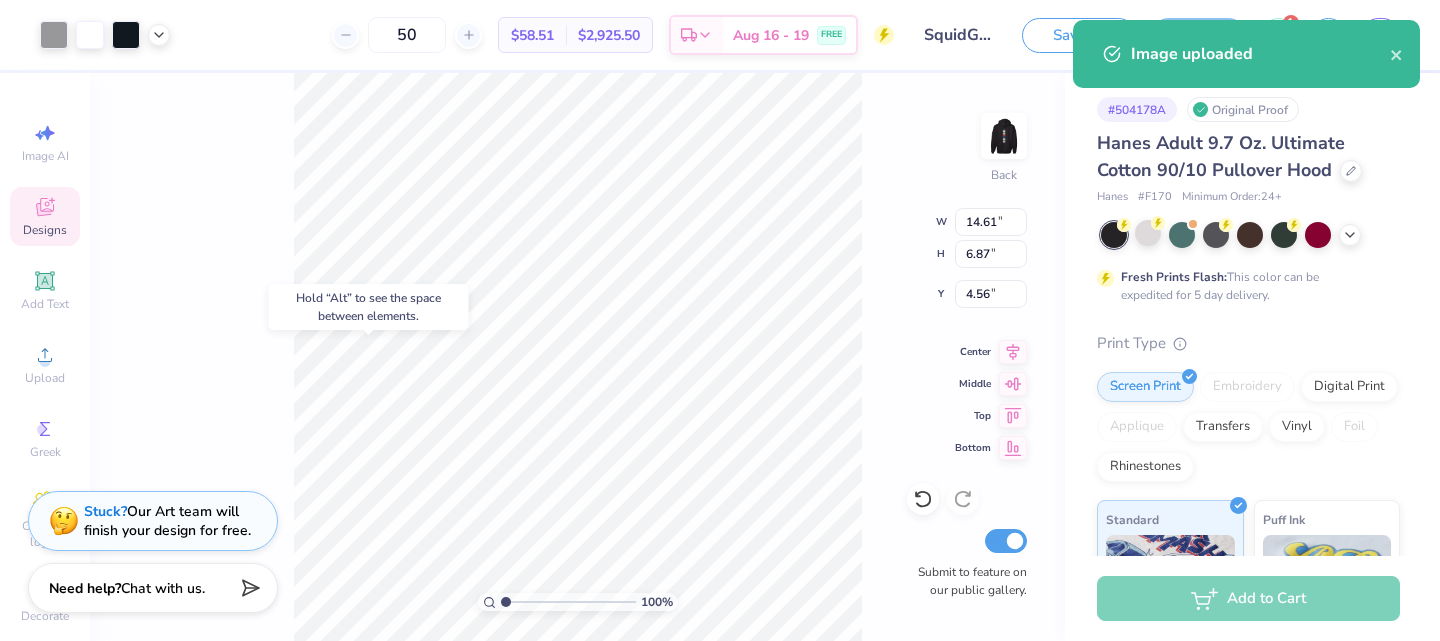 type on "12.00" 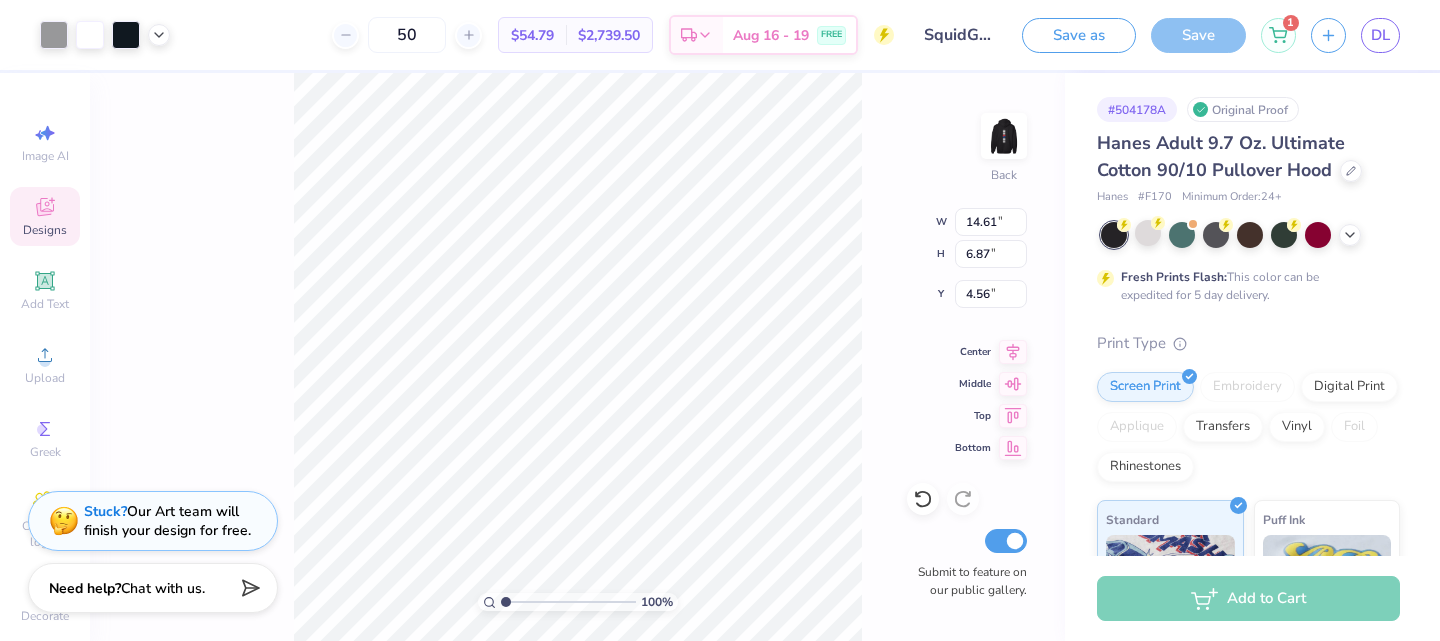 type on "4.12" 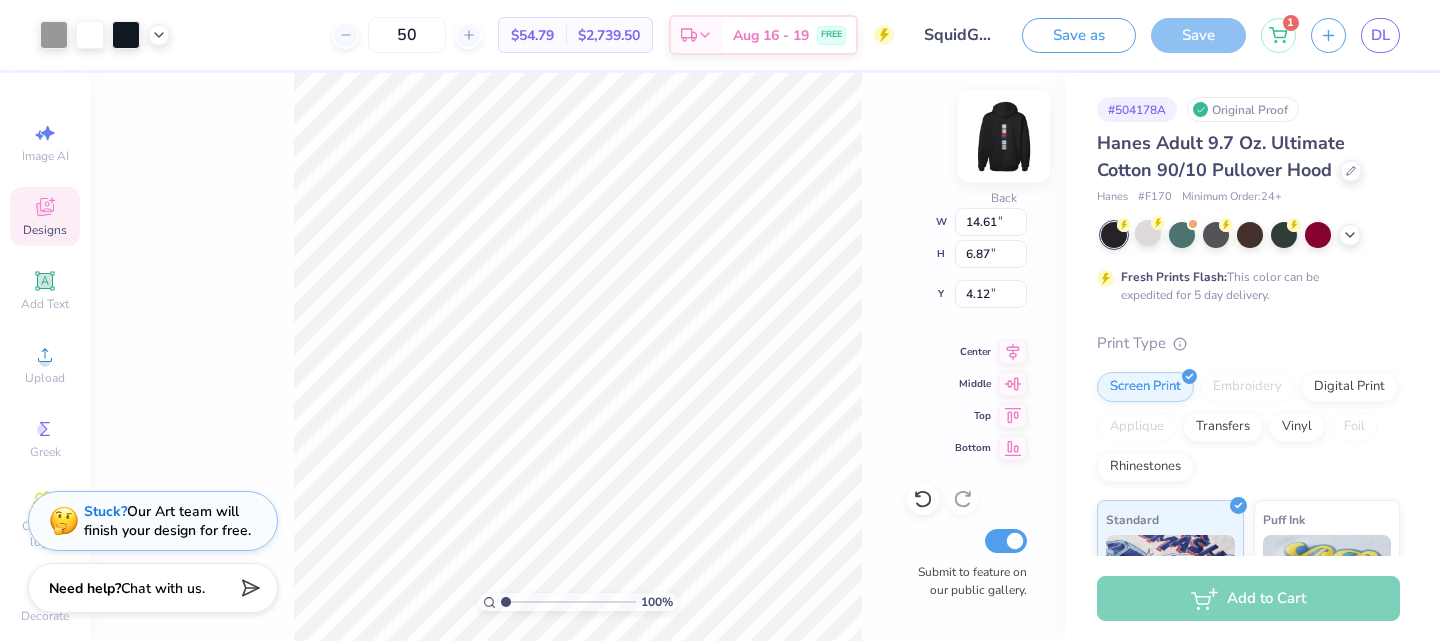 click at bounding box center [1004, 136] 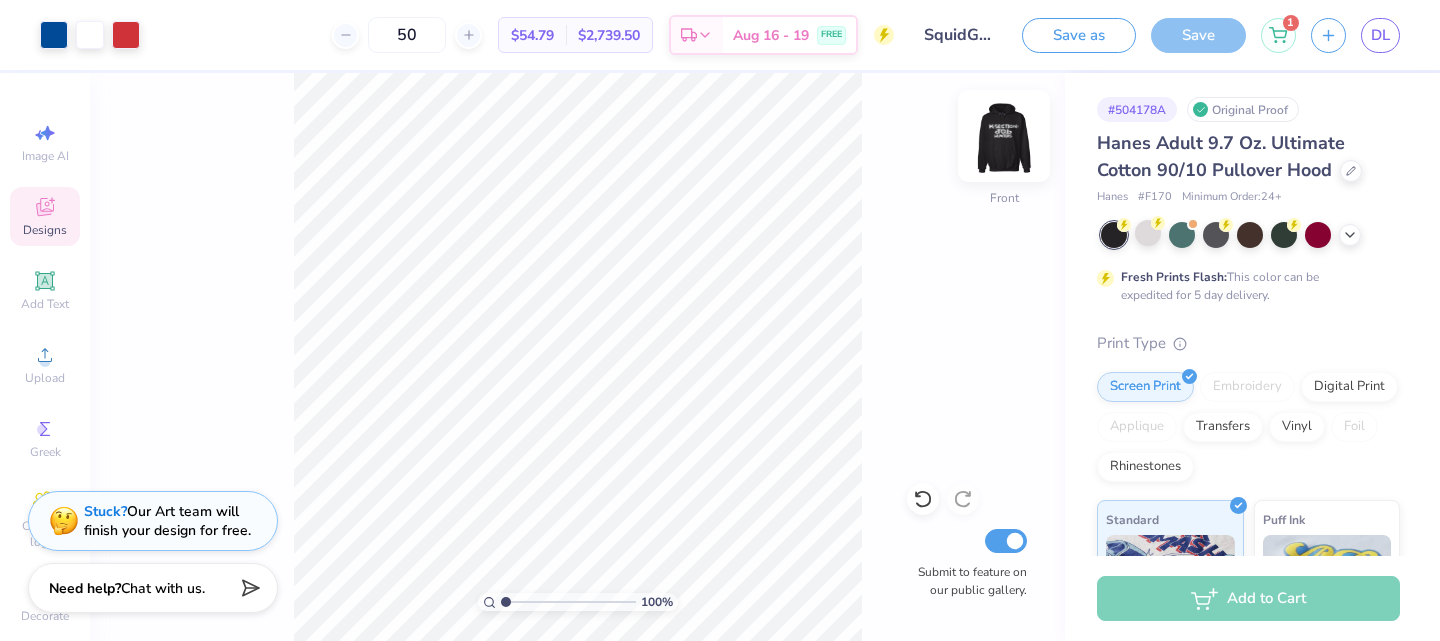 click at bounding box center [1004, 136] 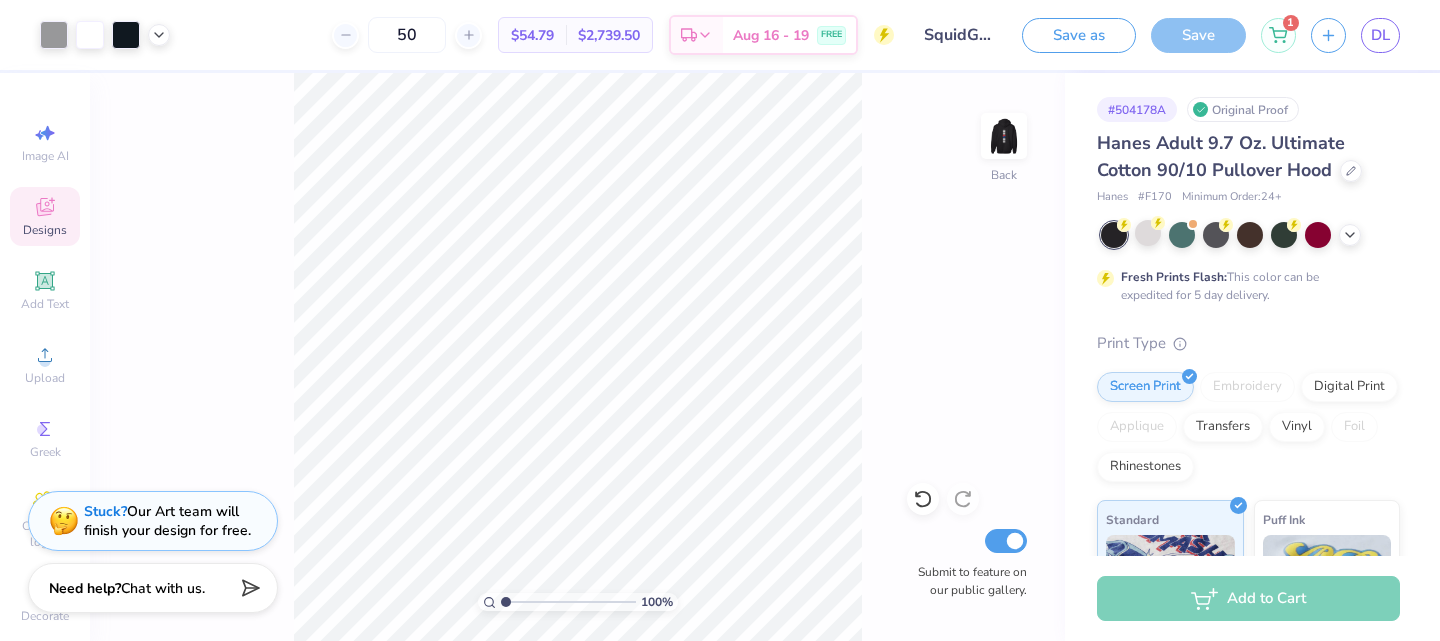 click on "Add to Cart" at bounding box center [1248, 598] 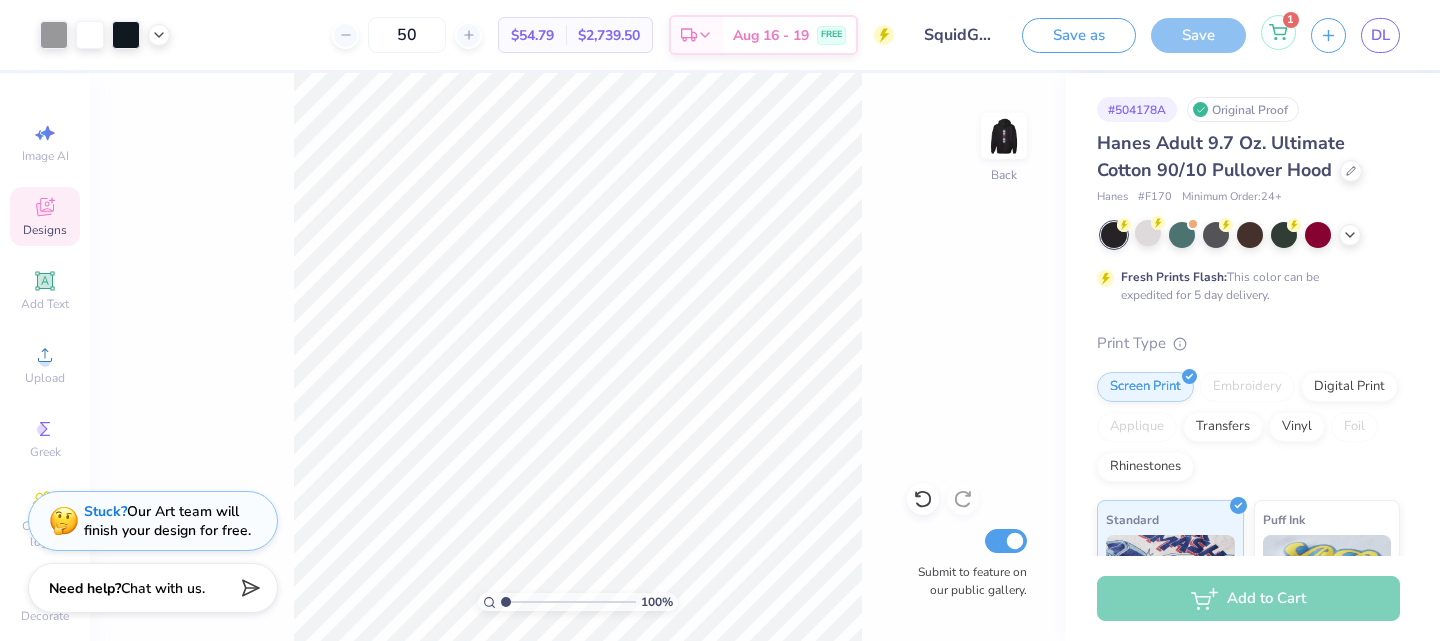 click 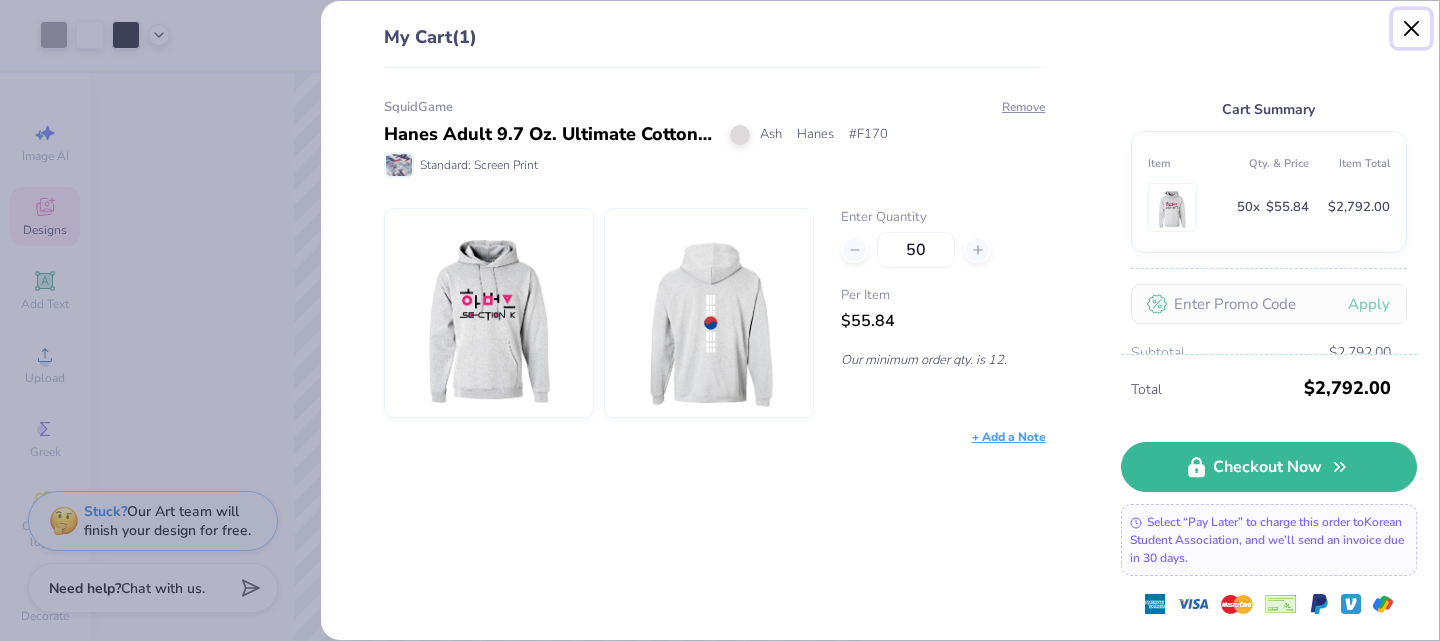 click at bounding box center (1412, 29) 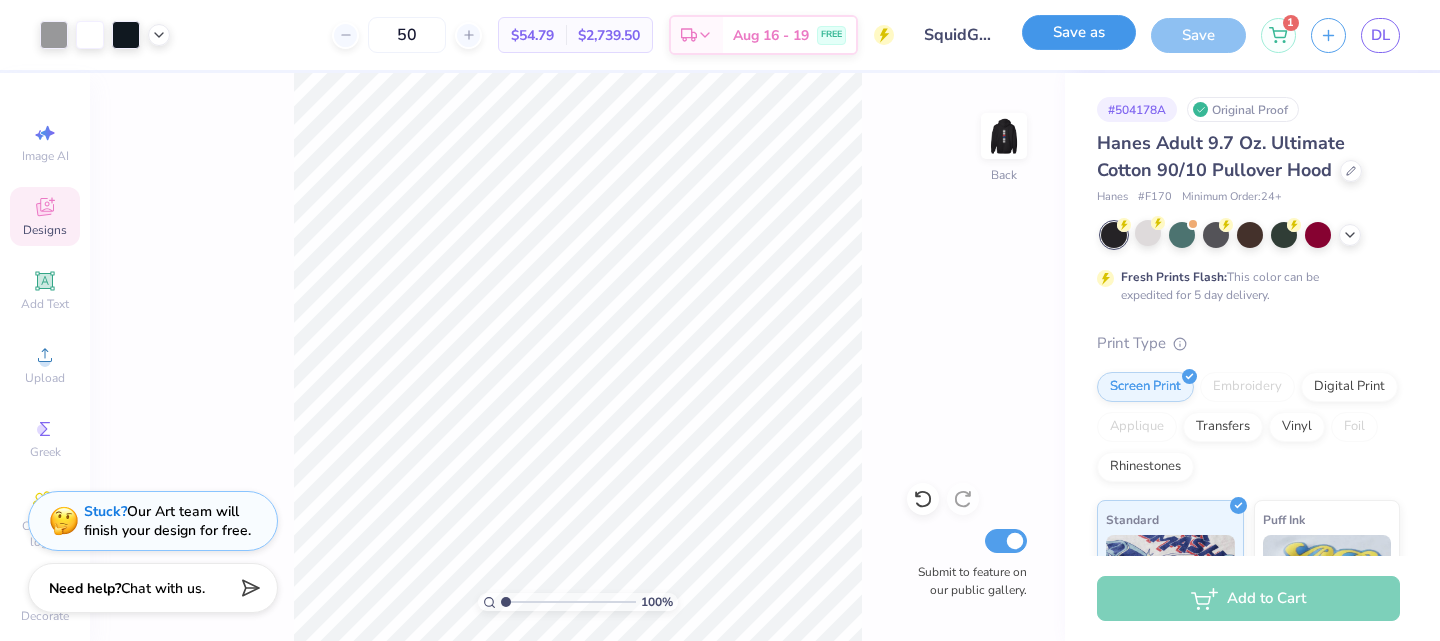 click on "Save as" at bounding box center [1079, 32] 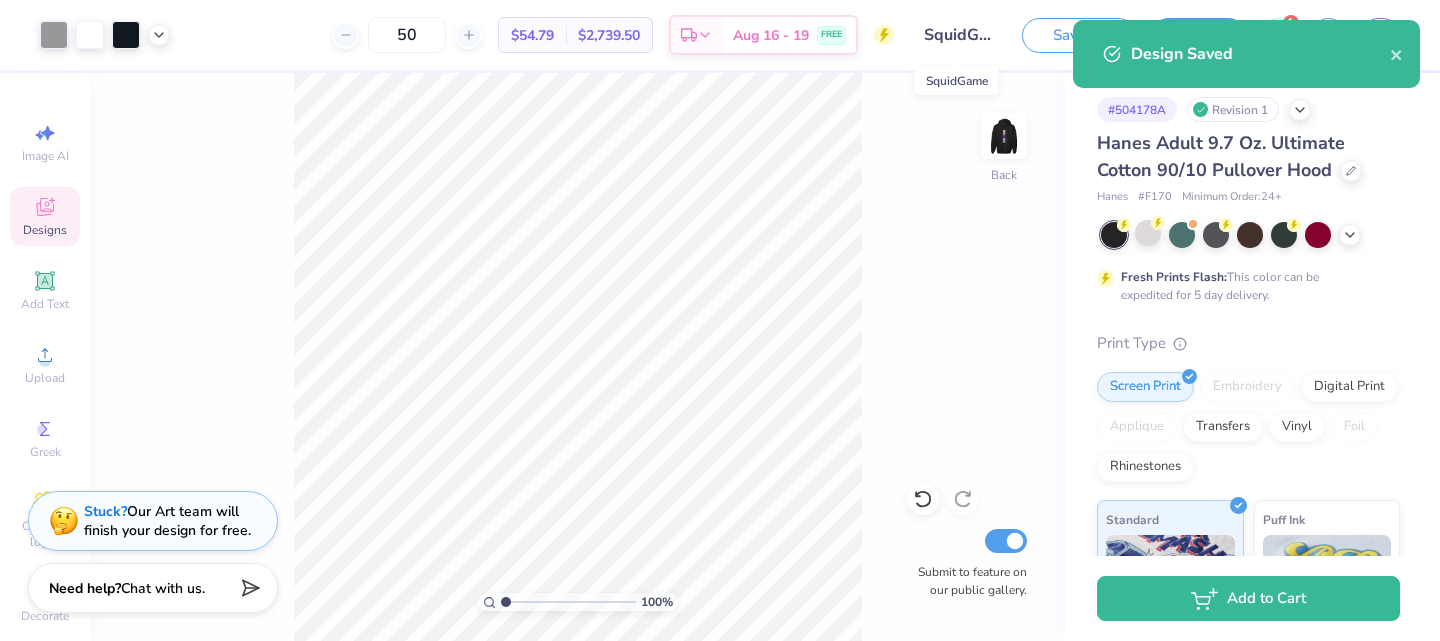 click on "SquidGame" at bounding box center (958, 35) 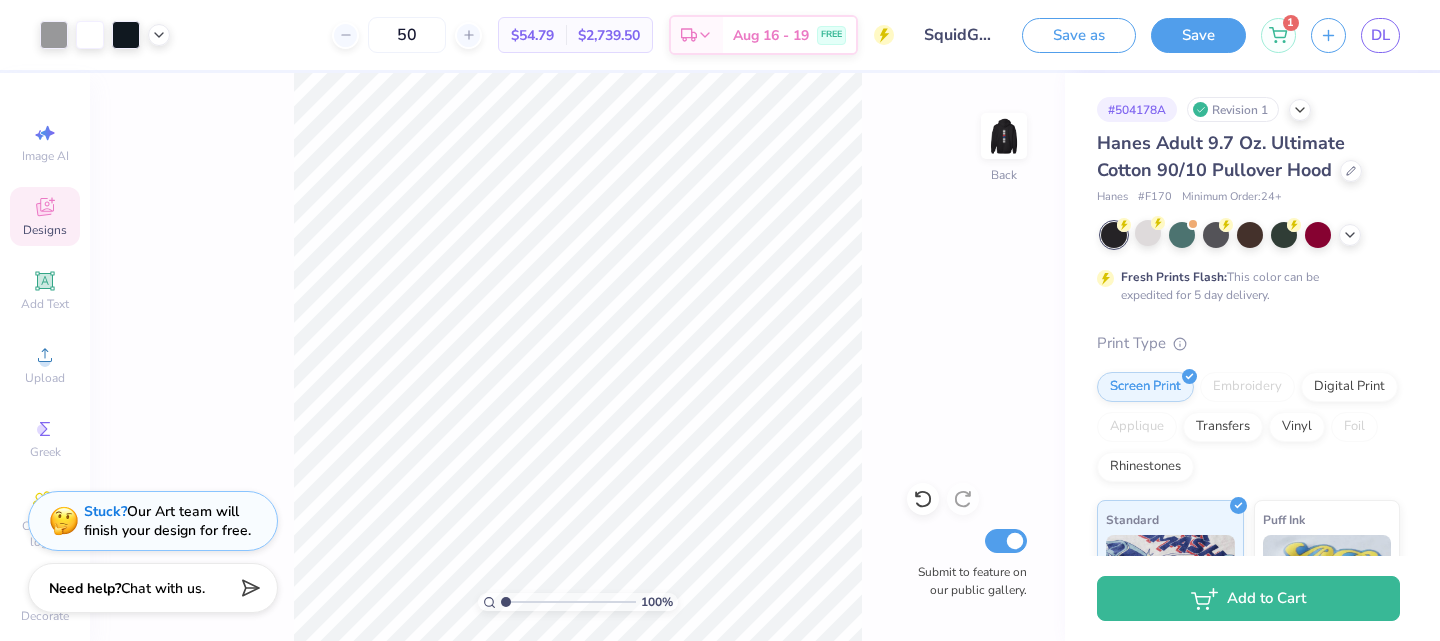 click on "SquidGame" at bounding box center [958, 35] 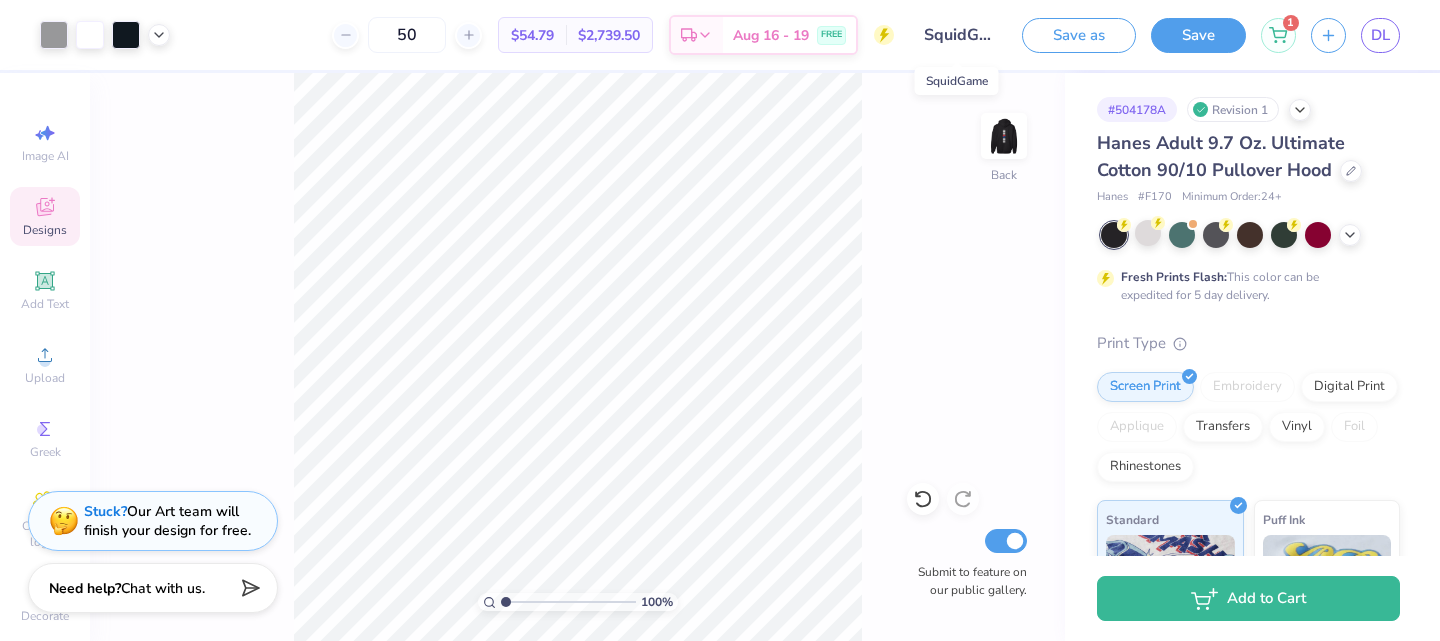 click on "SquidGame" at bounding box center [958, 35] 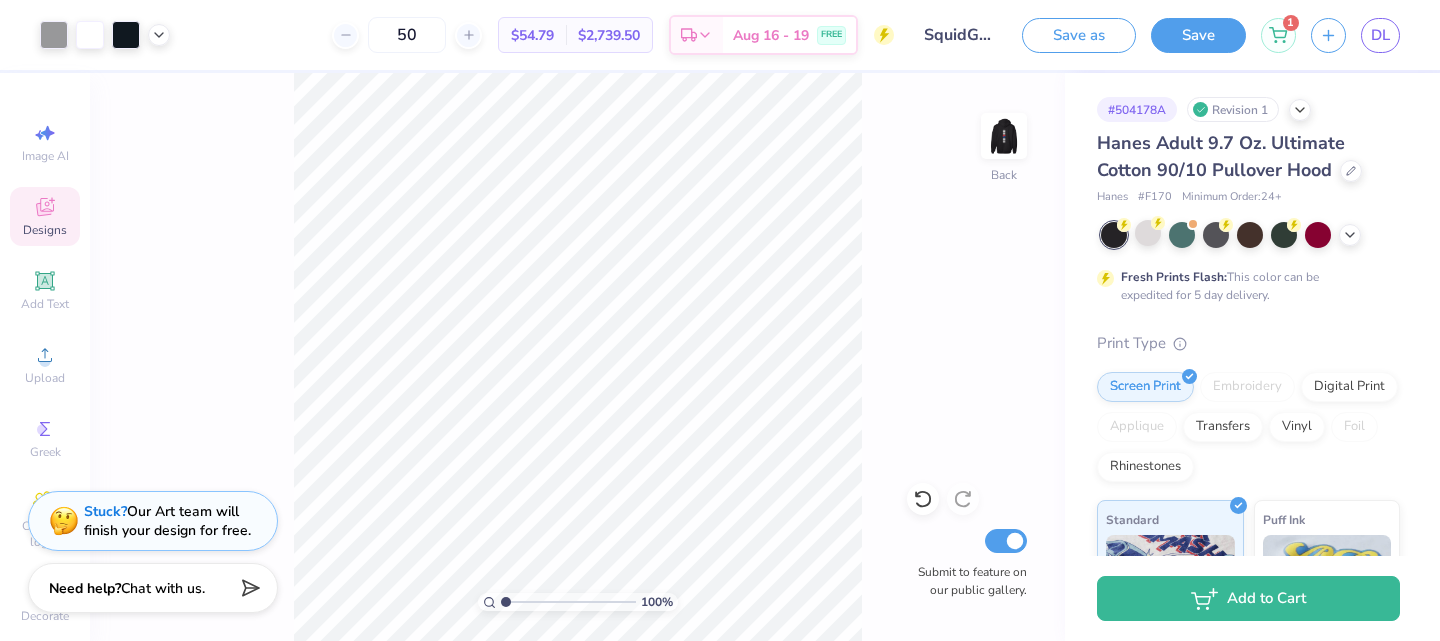 click on "SquidGame" at bounding box center (958, 35) 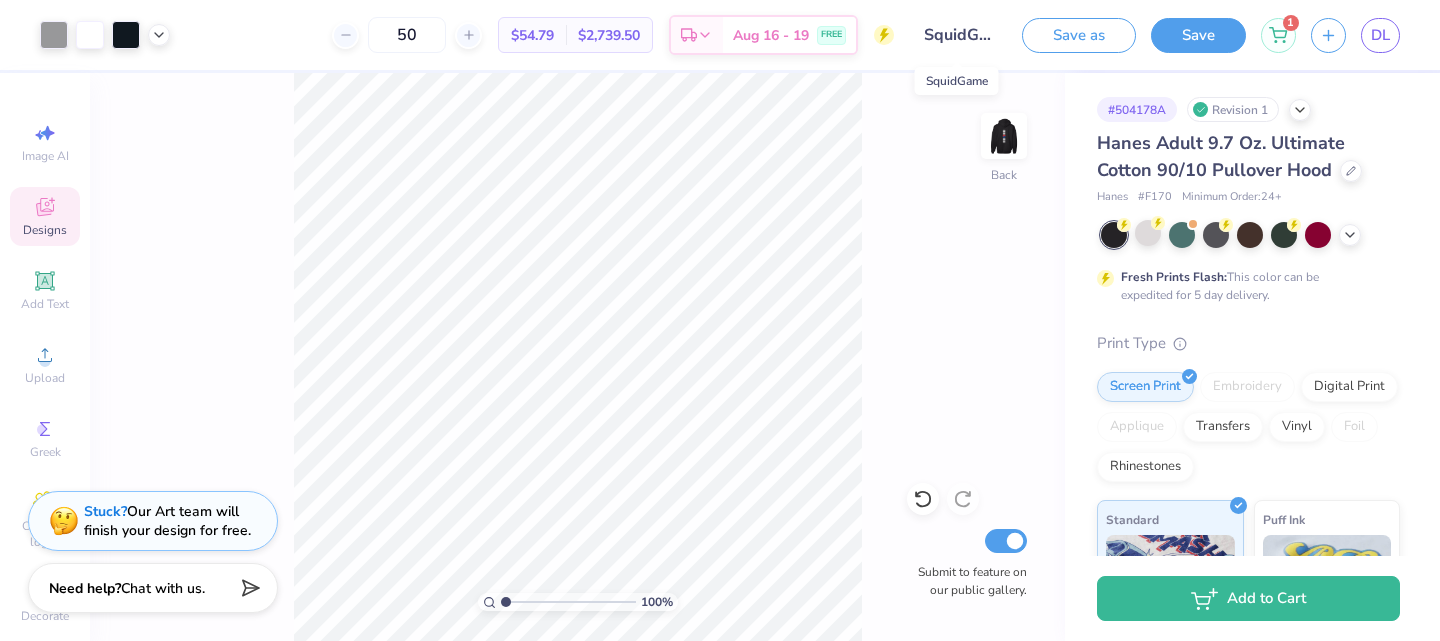 click on "SquidGame" at bounding box center [958, 35] 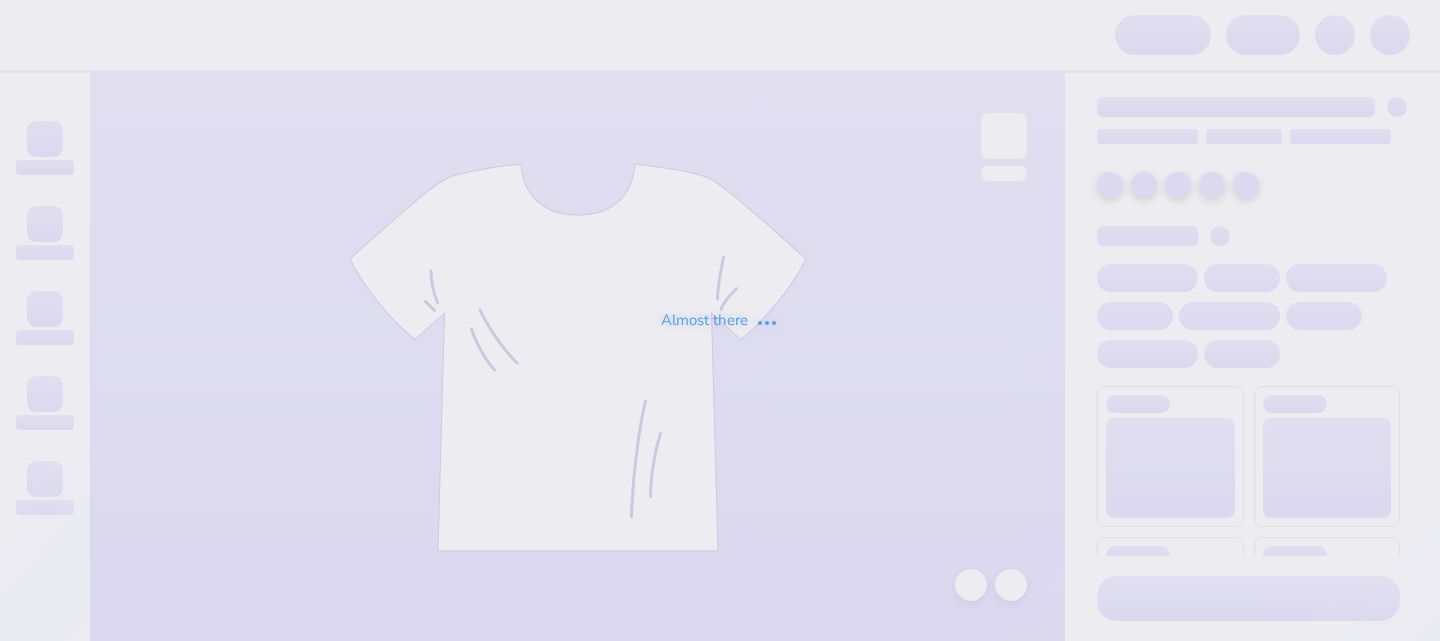 scroll, scrollTop: 0, scrollLeft: 0, axis: both 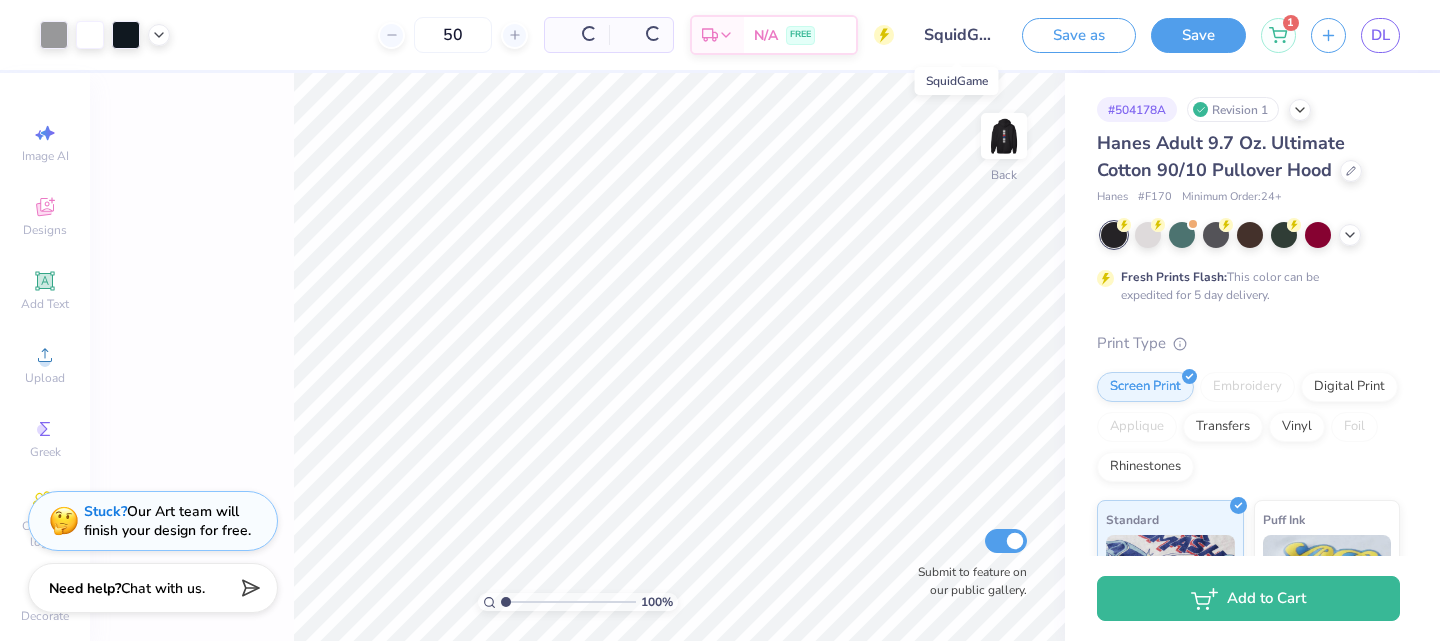 click on "SquidGame" at bounding box center (958, 35) 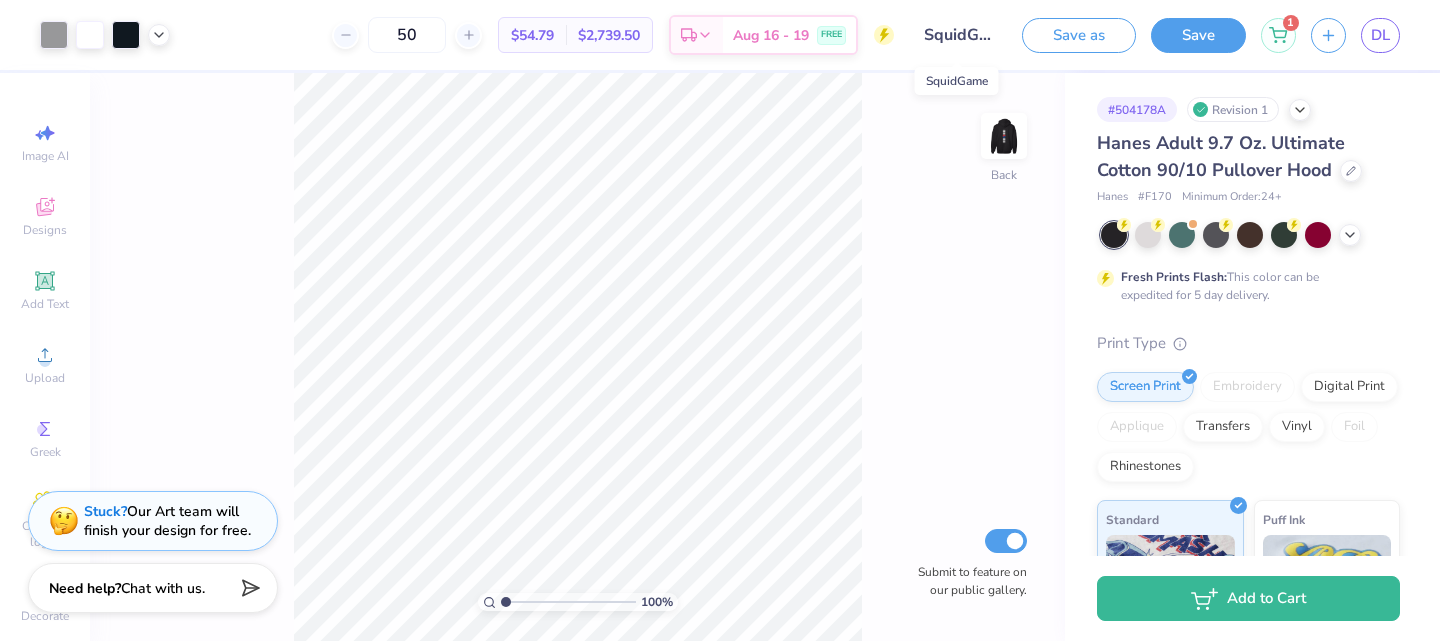 click on "SquidGame" at bounding box center (958, 35) 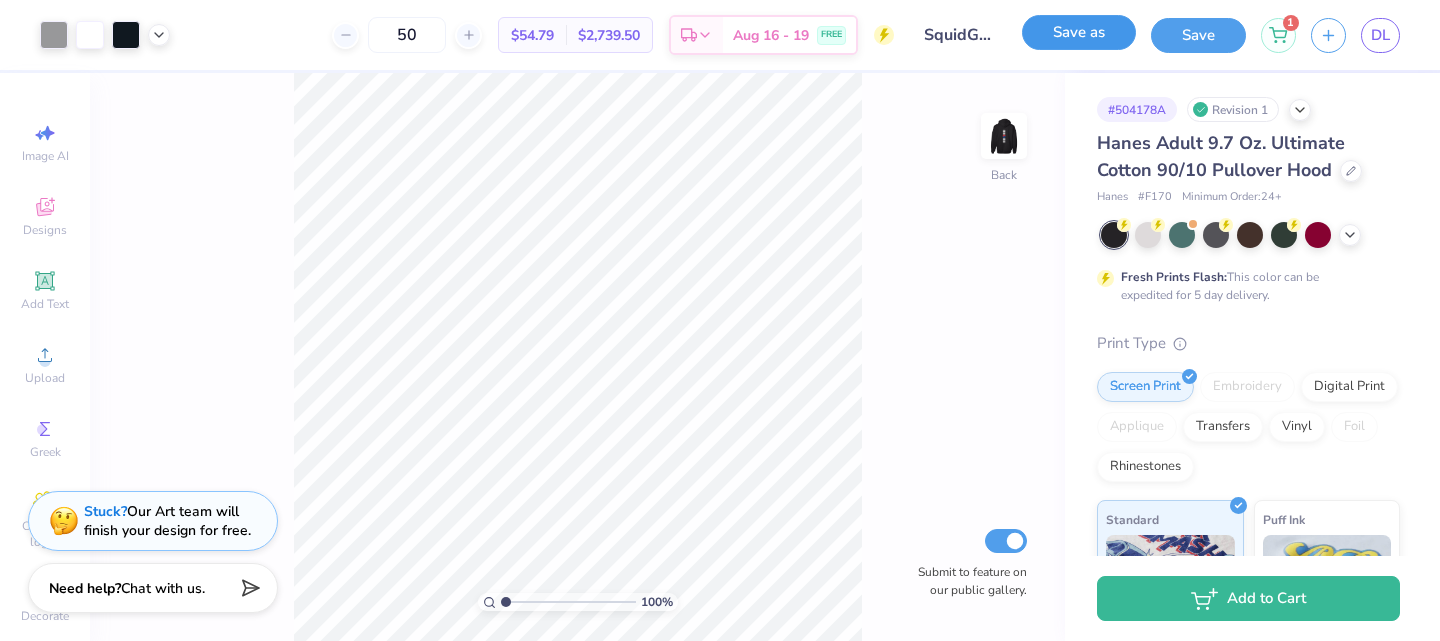 click on "Save as" at bounding box center (1079, 32) 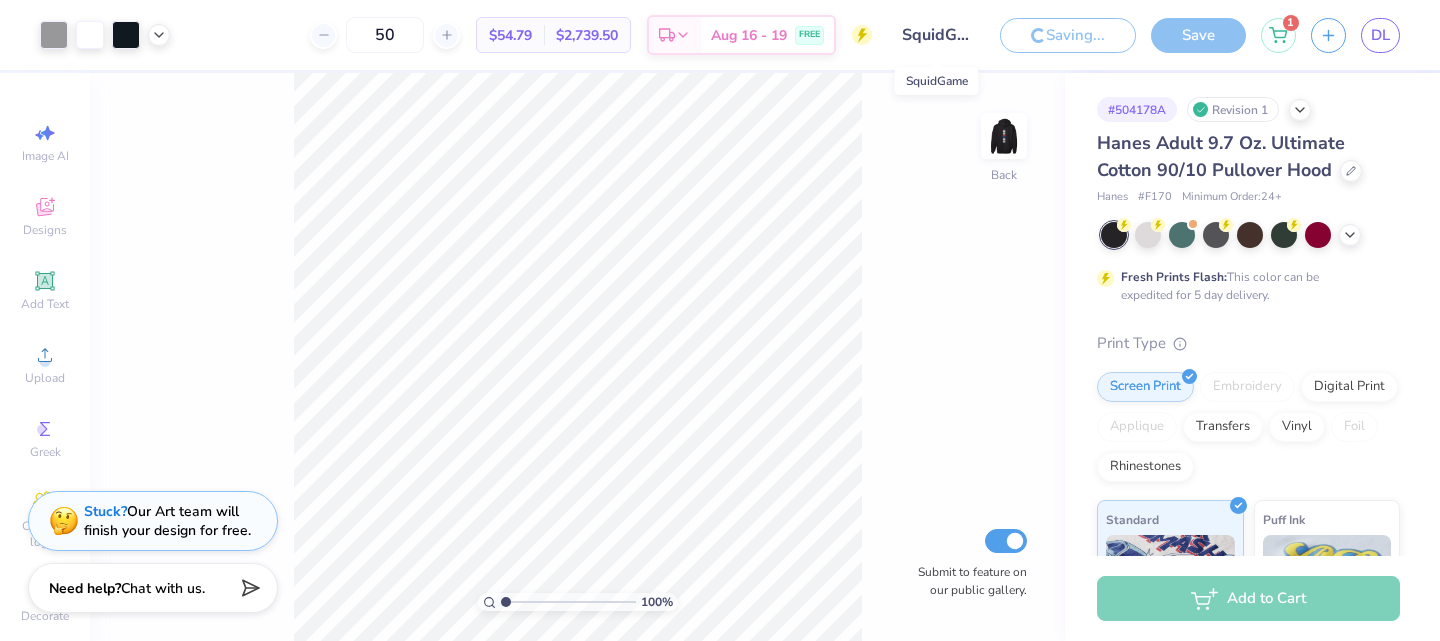 click on "SquidGame" at bounding box center (936, 35) 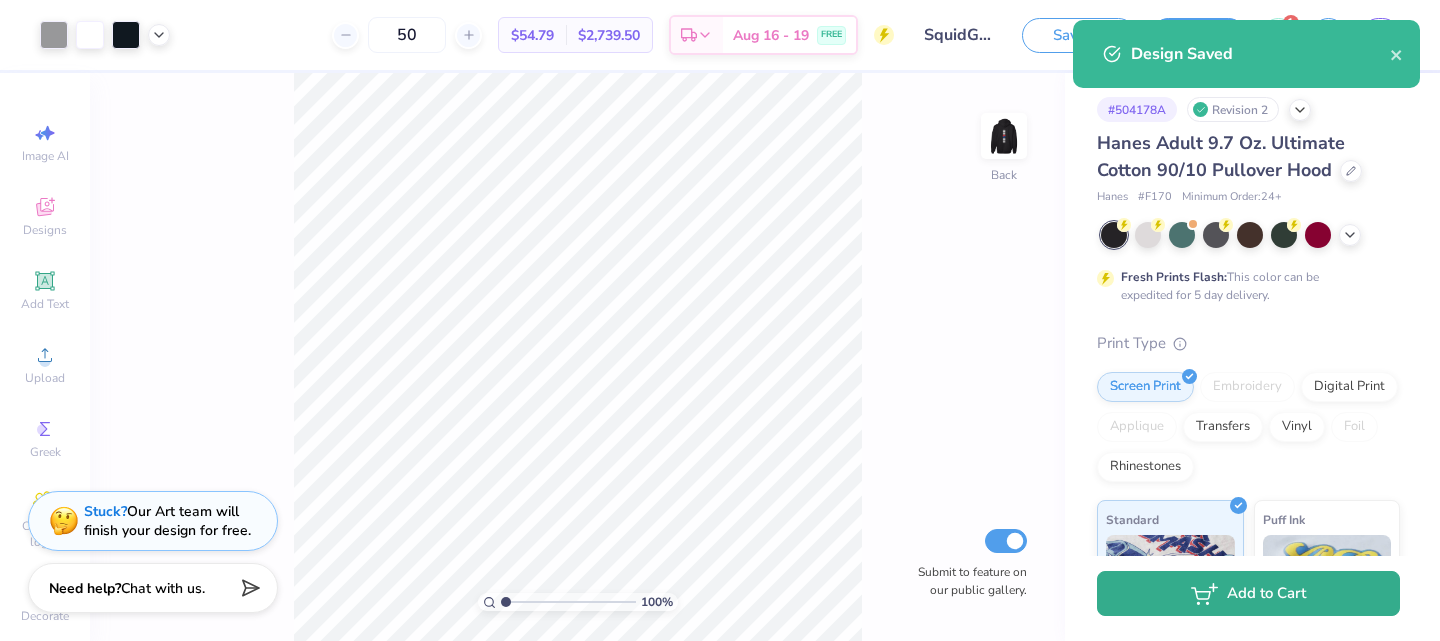 click on "Add to Cart" at bounding box center [1248, 593] 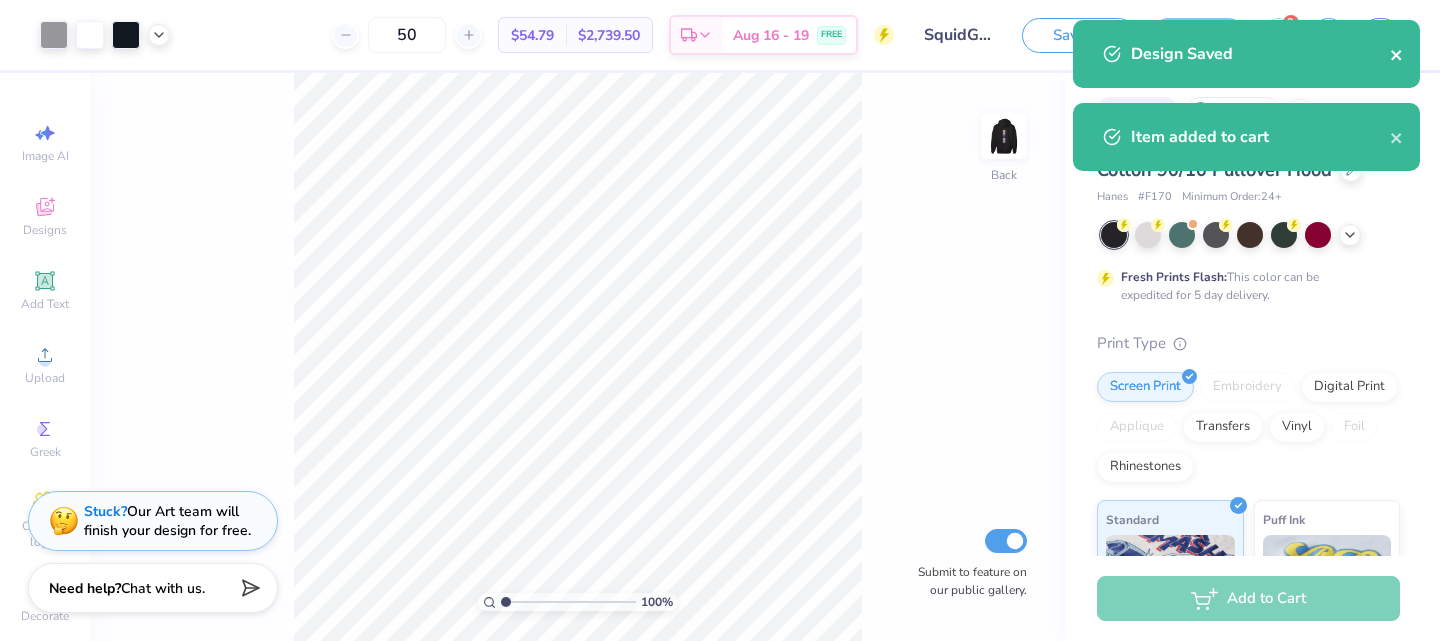 click on "Design Saved" at bounding box center (1260, 54) 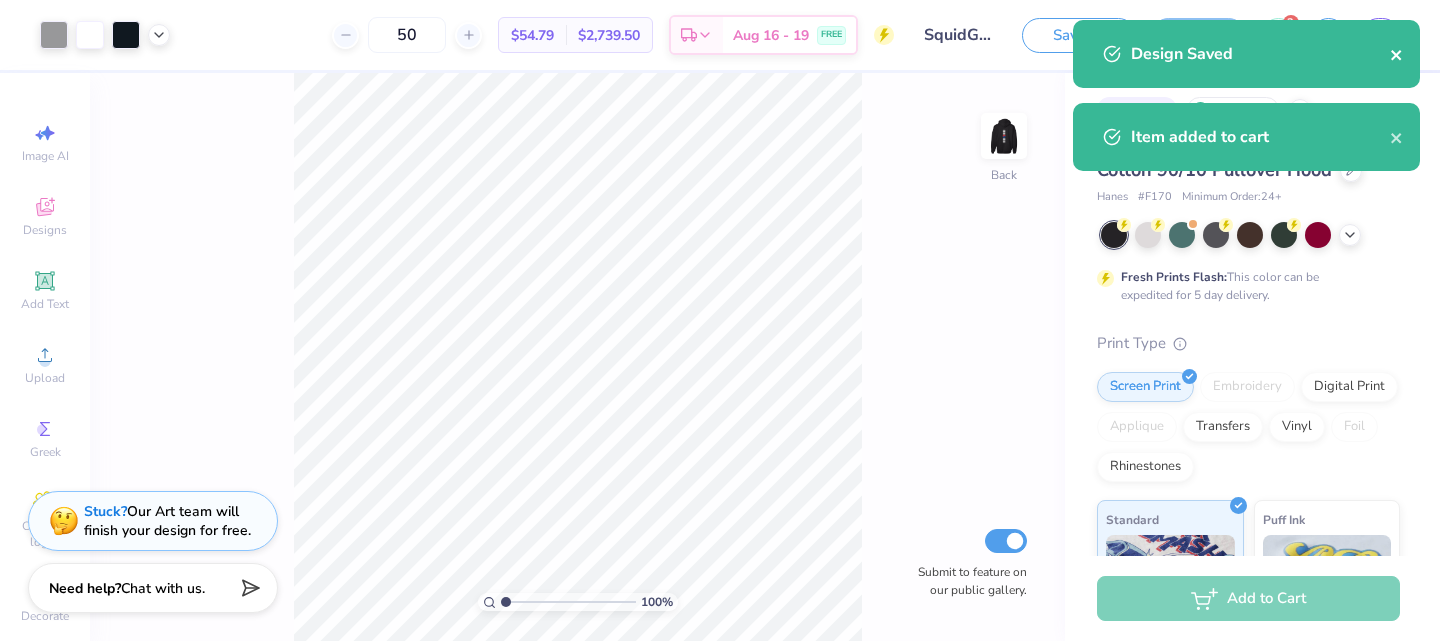 click 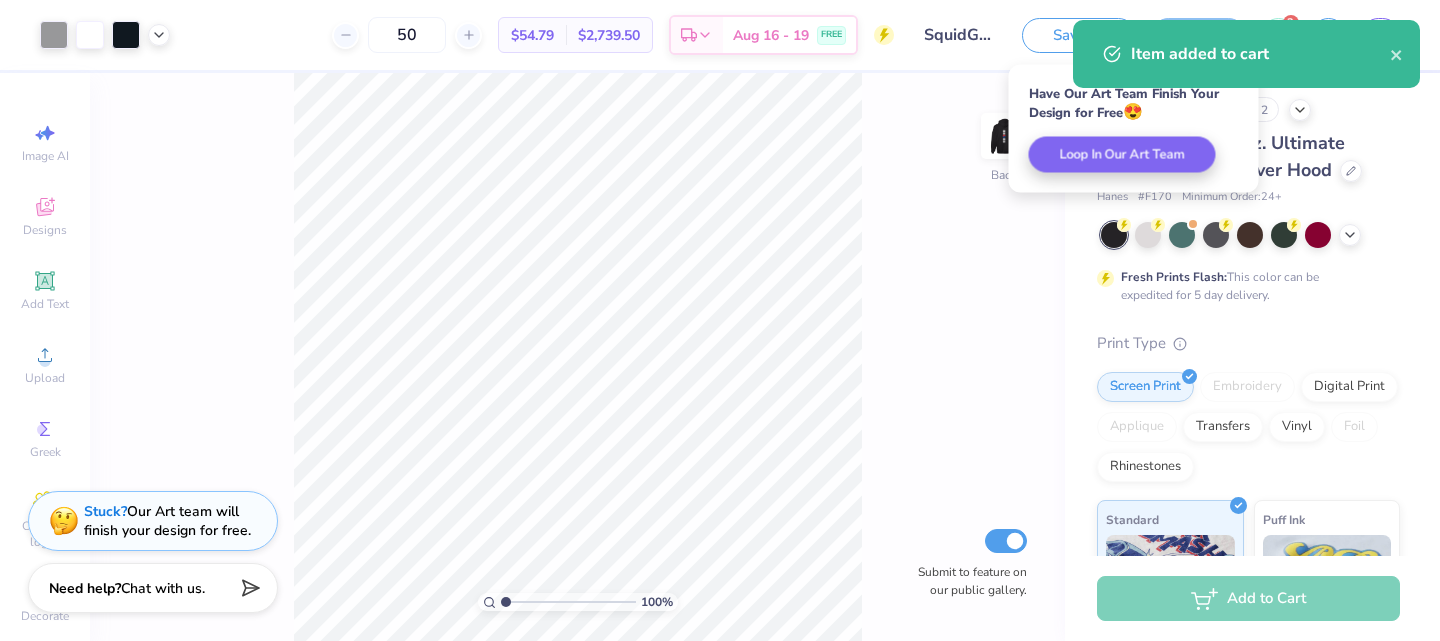click on "Item added to cart" at bounding box center [1246, 54] 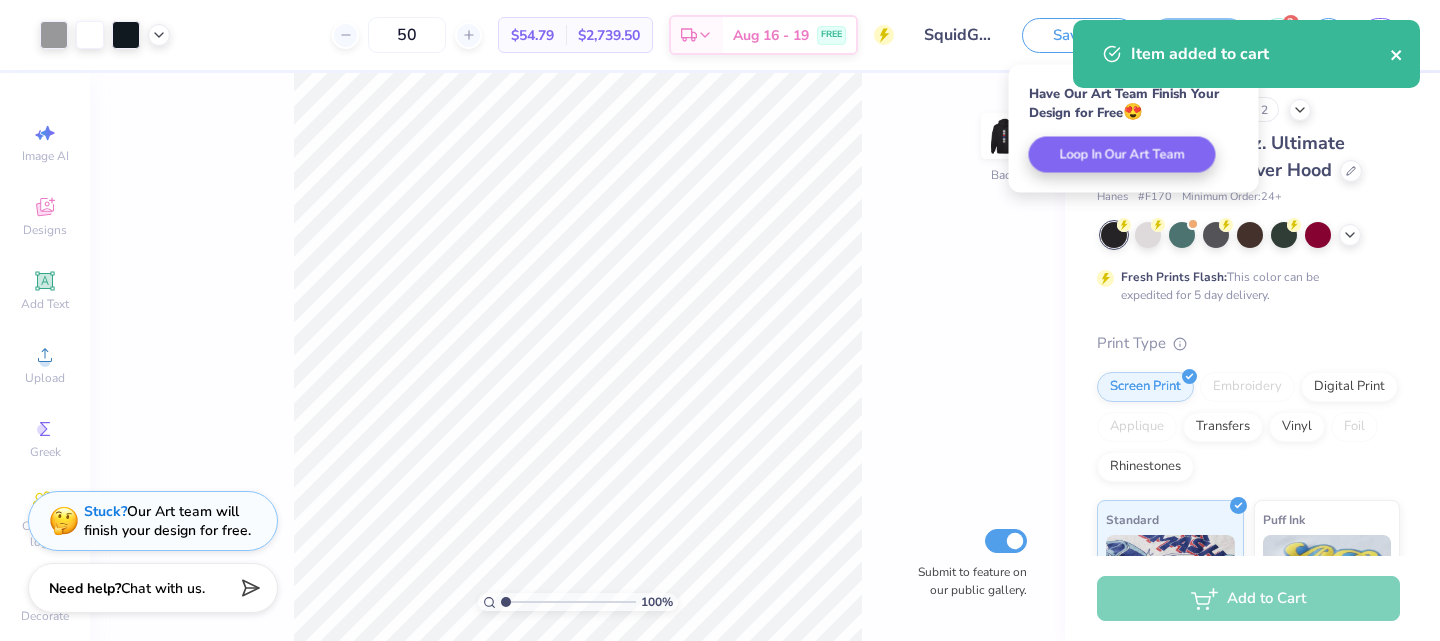 click 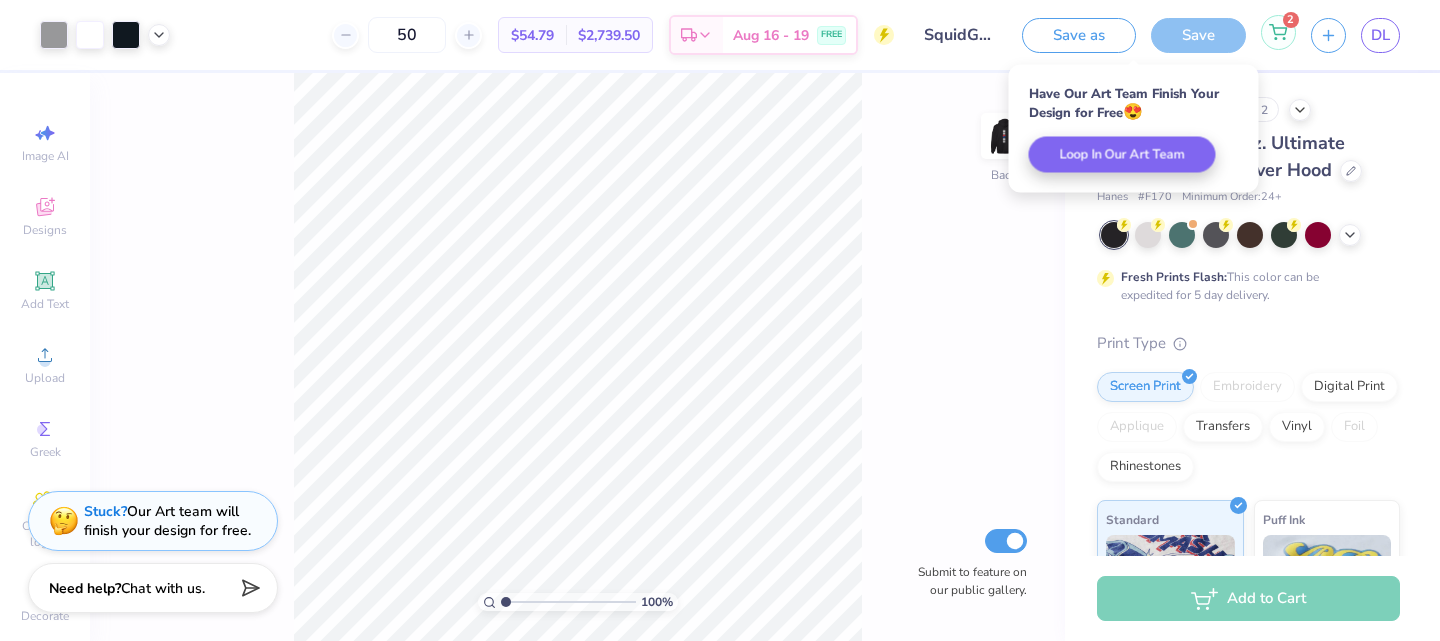 click 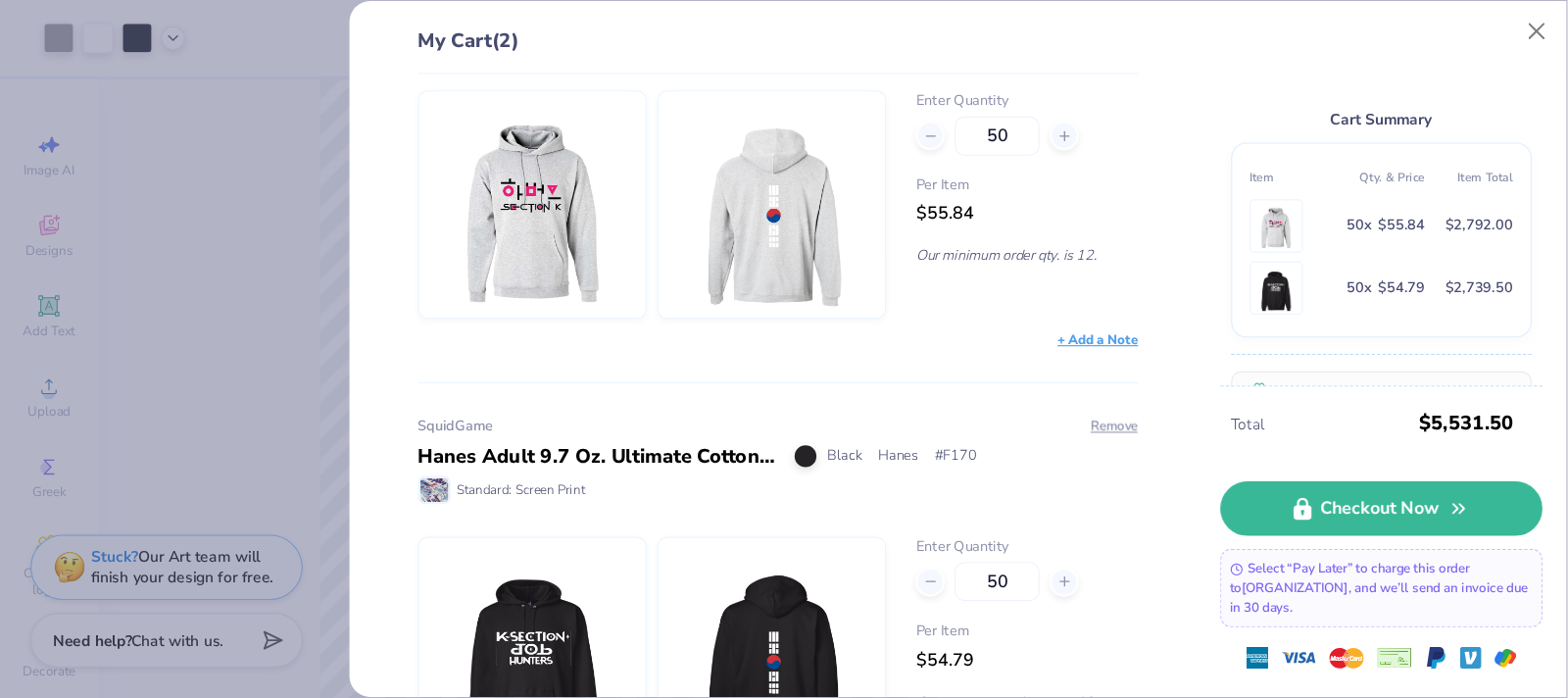 scroll, scrollTop: 222, scrollLeft: 0, axis: vertical 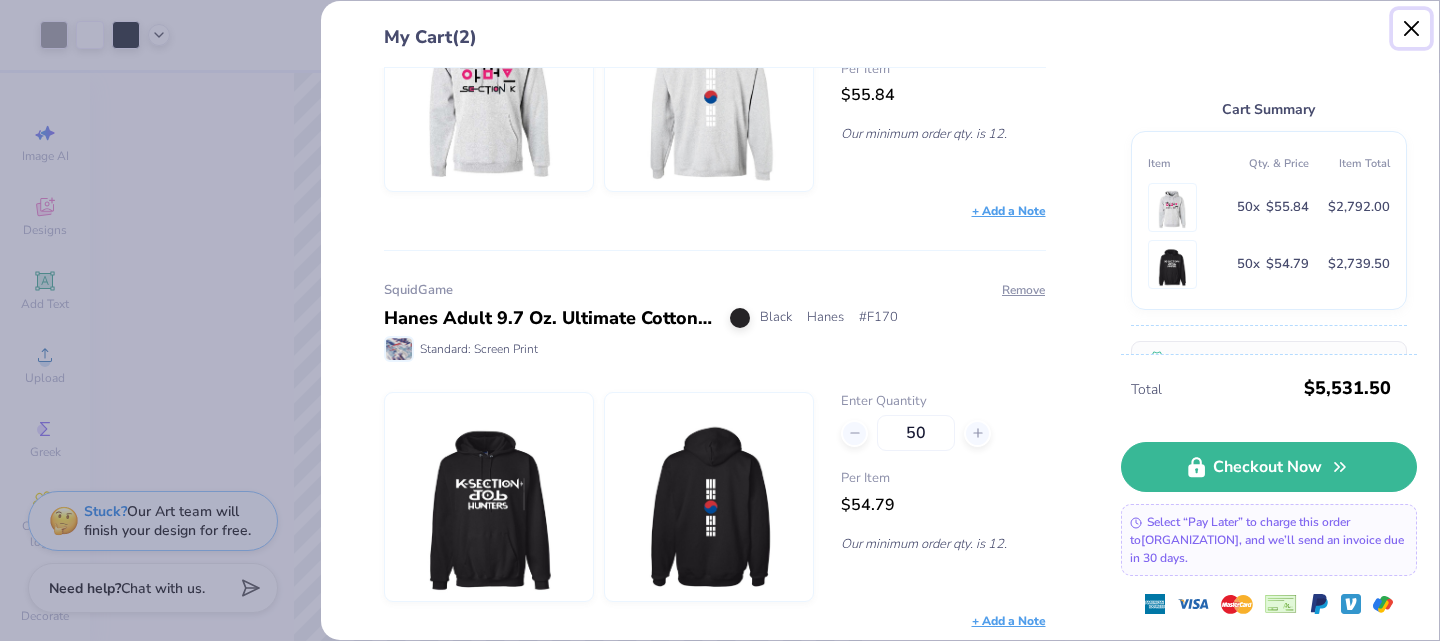 click at bounding box center [1412, 29] 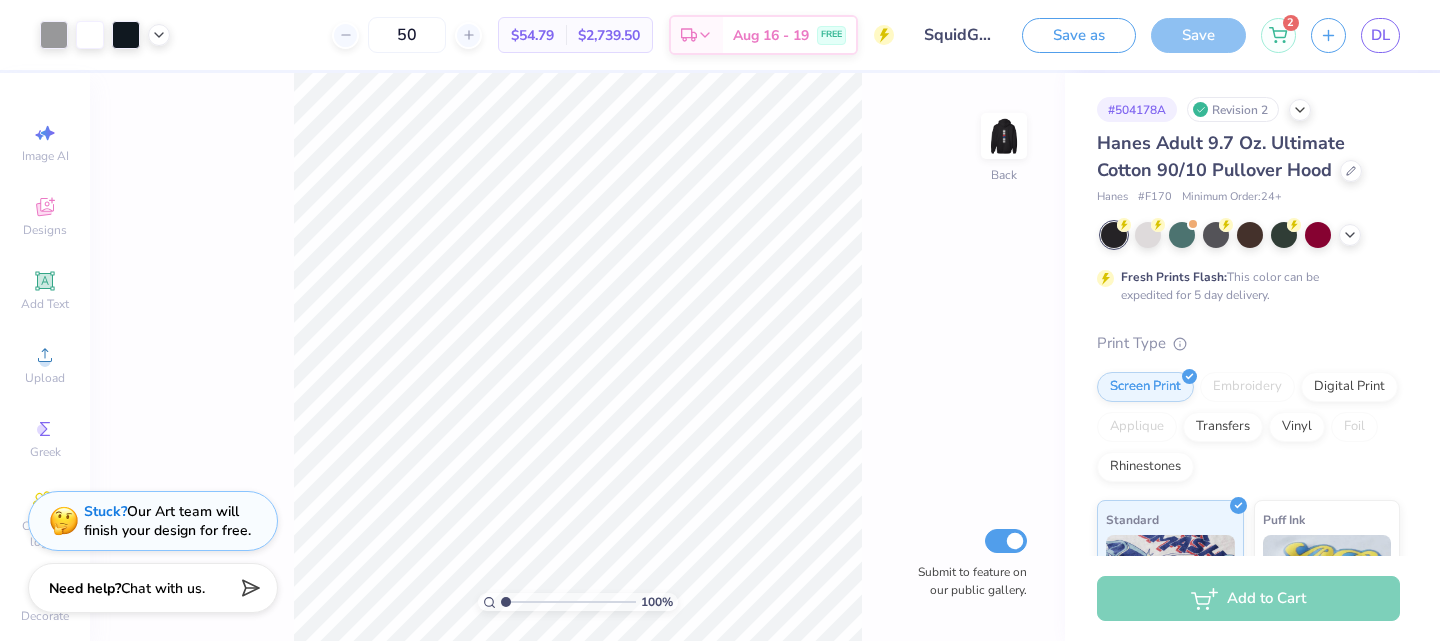 click on "100  % Back Submit to feature on our public gallery." at bounding box center (577, 357) 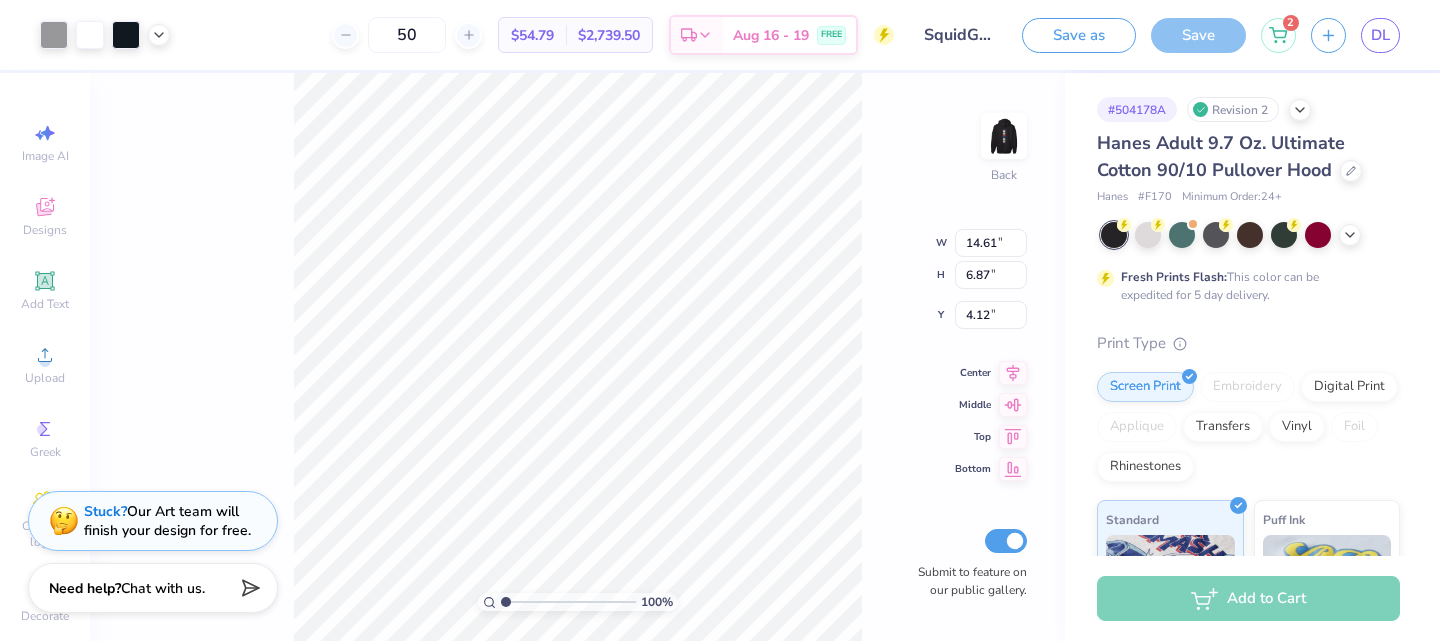 type on "4.01" 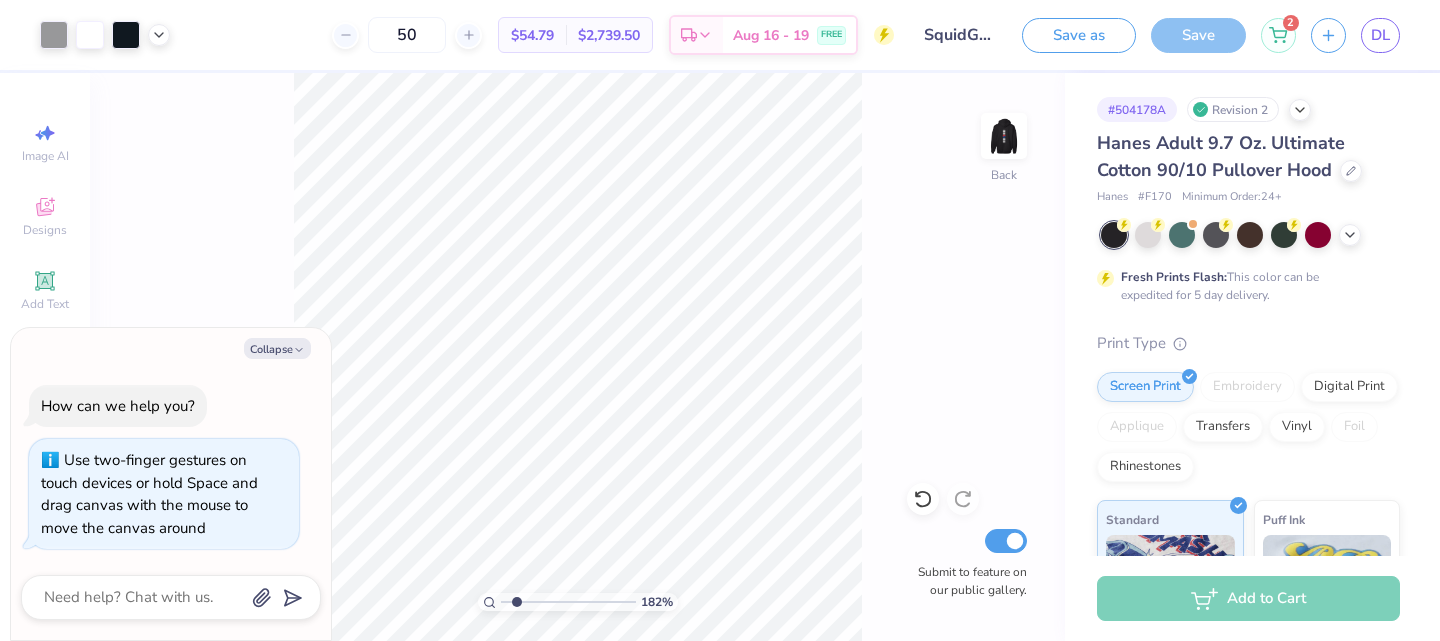 type on "1.82266588284093" 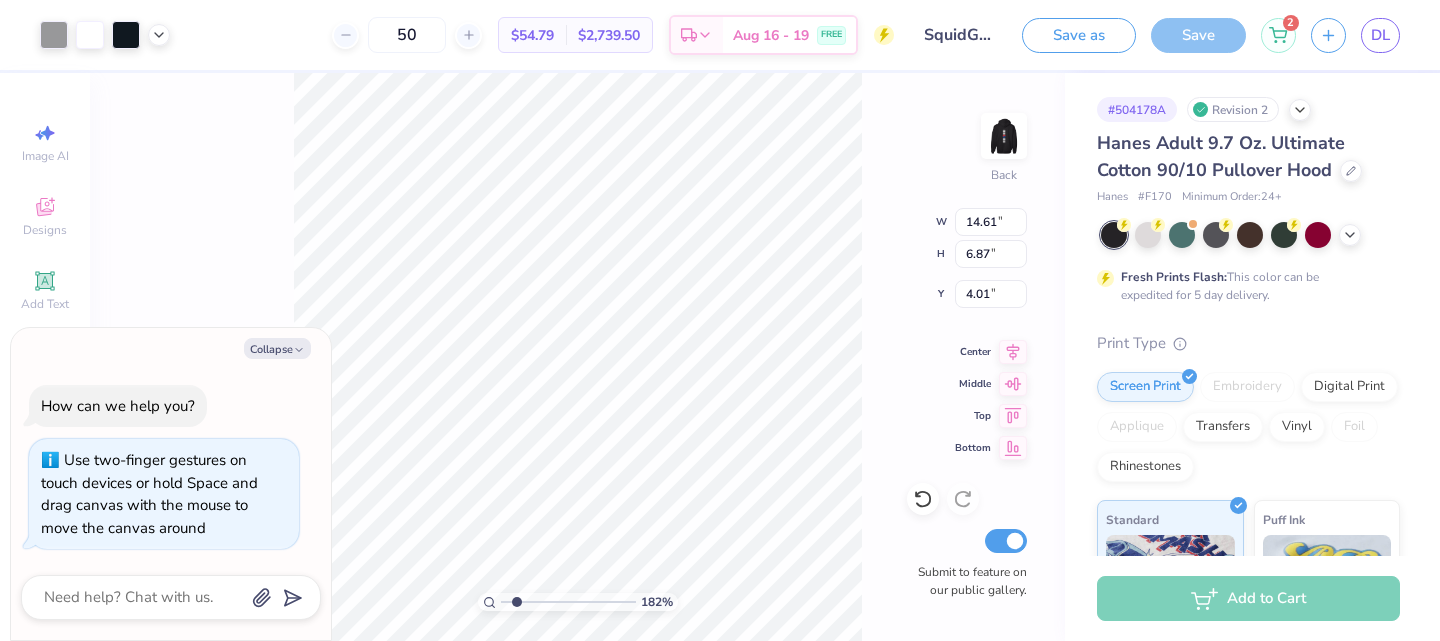 type on "1.82266588284093" 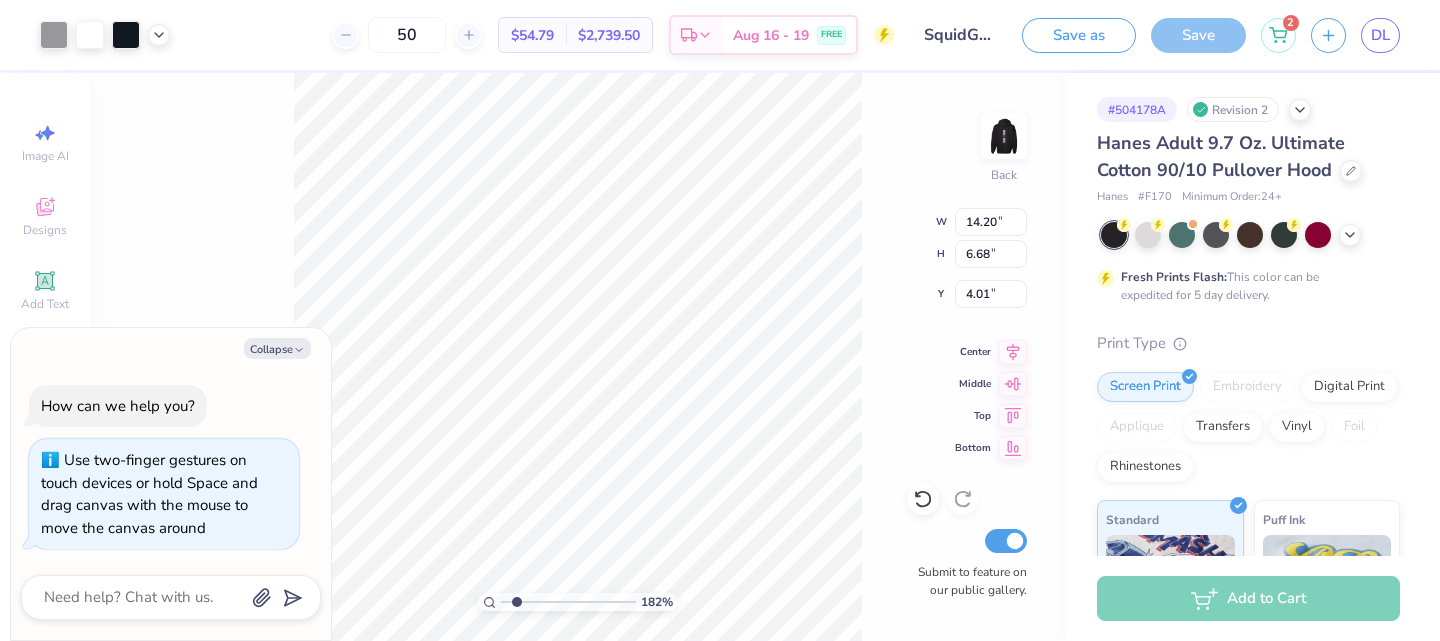 type on "1.82266588284093" 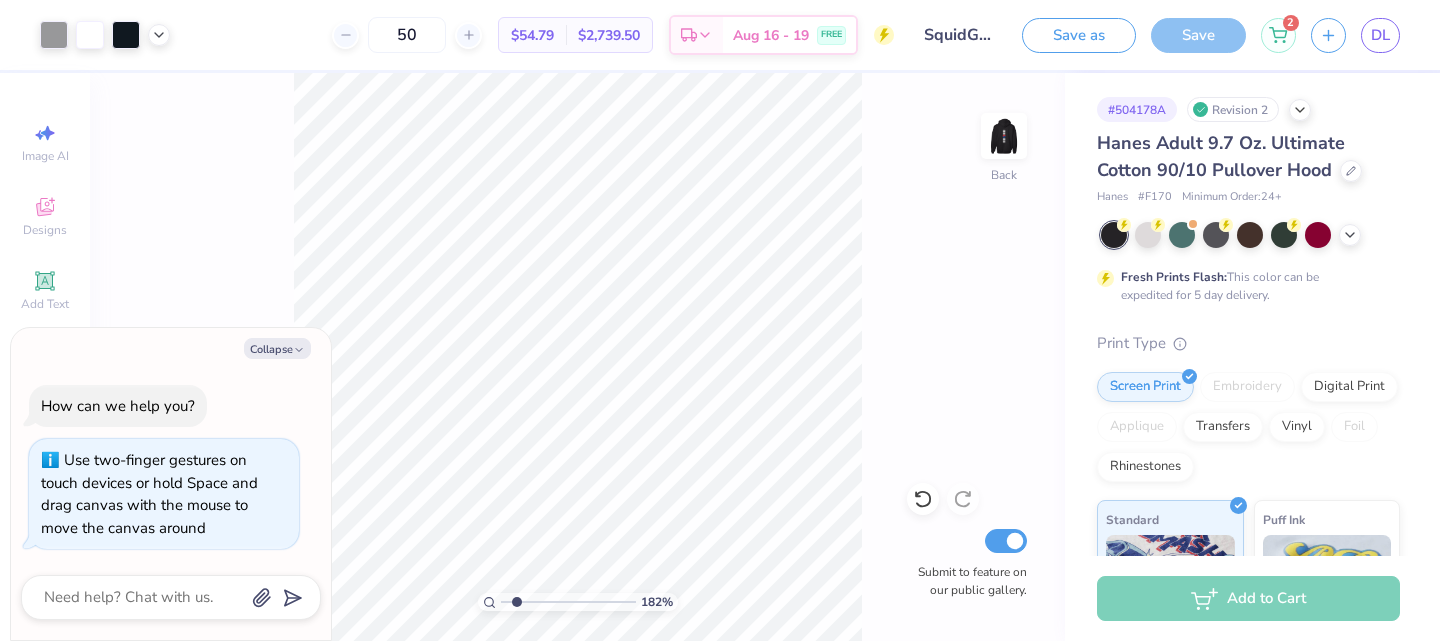 type on "1.82266588284093" 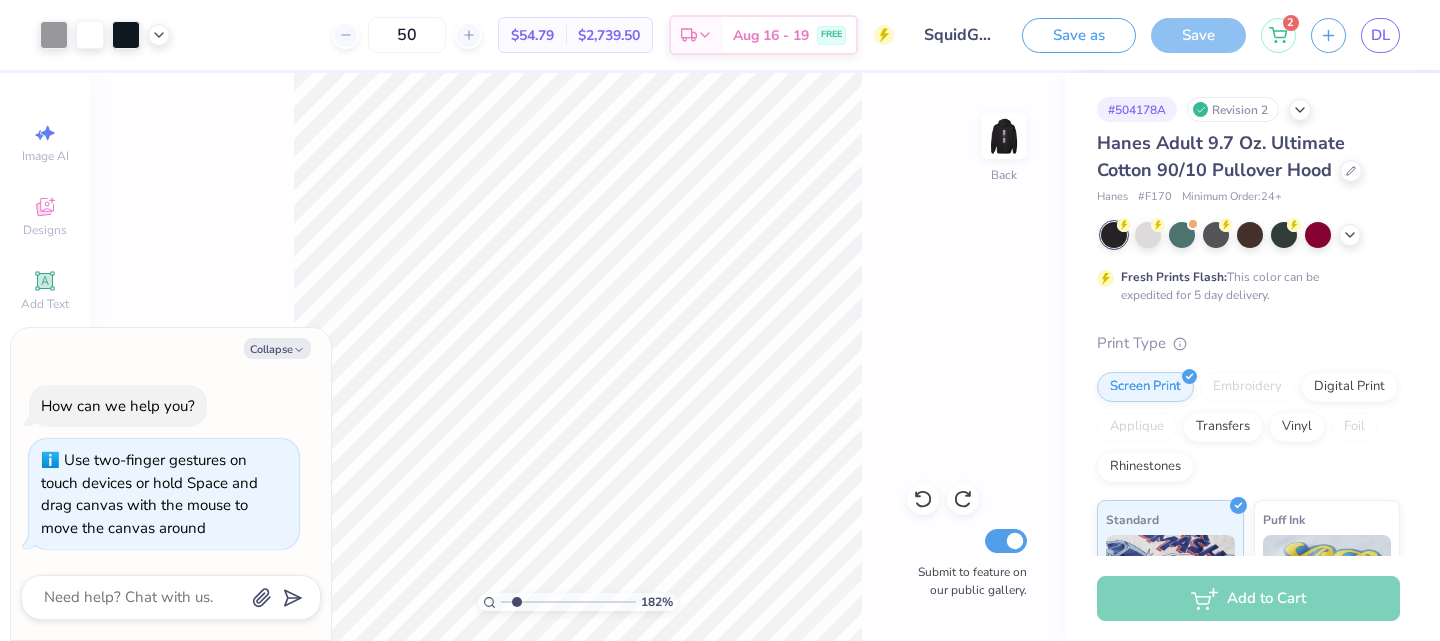 type on "1.82266588284093" 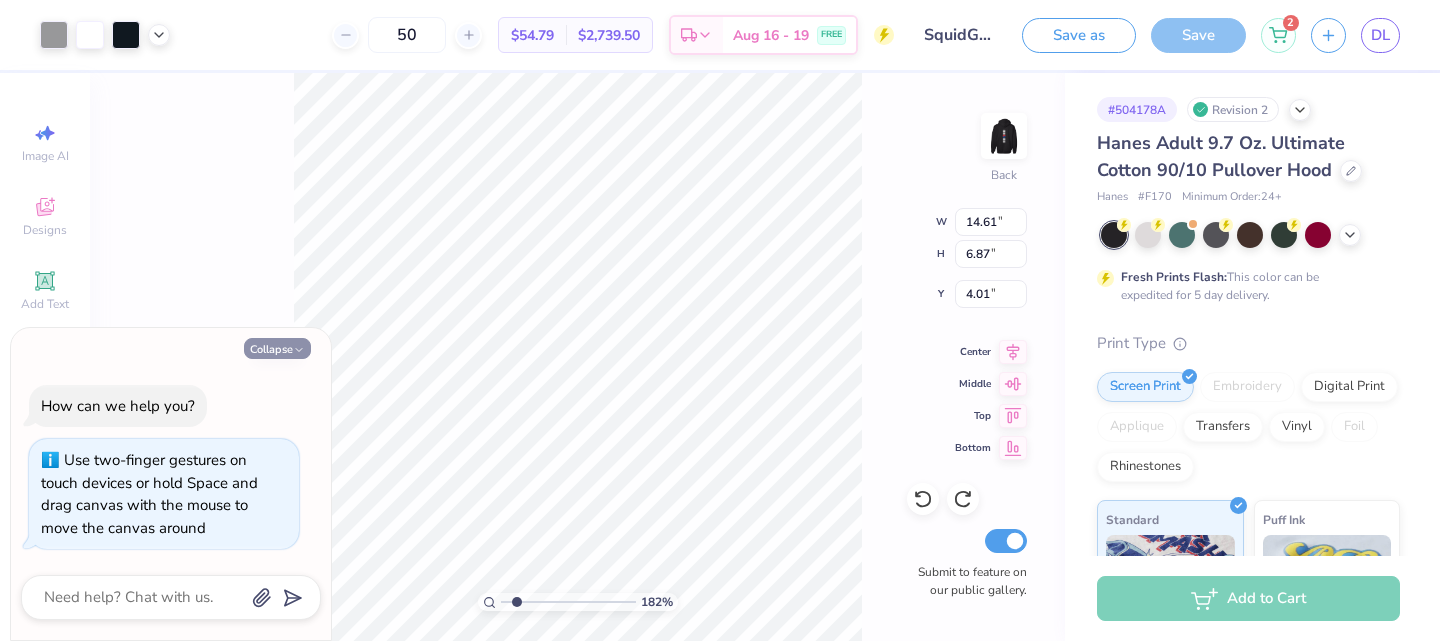 click on "Collapse" at bounding box center [277, 348] 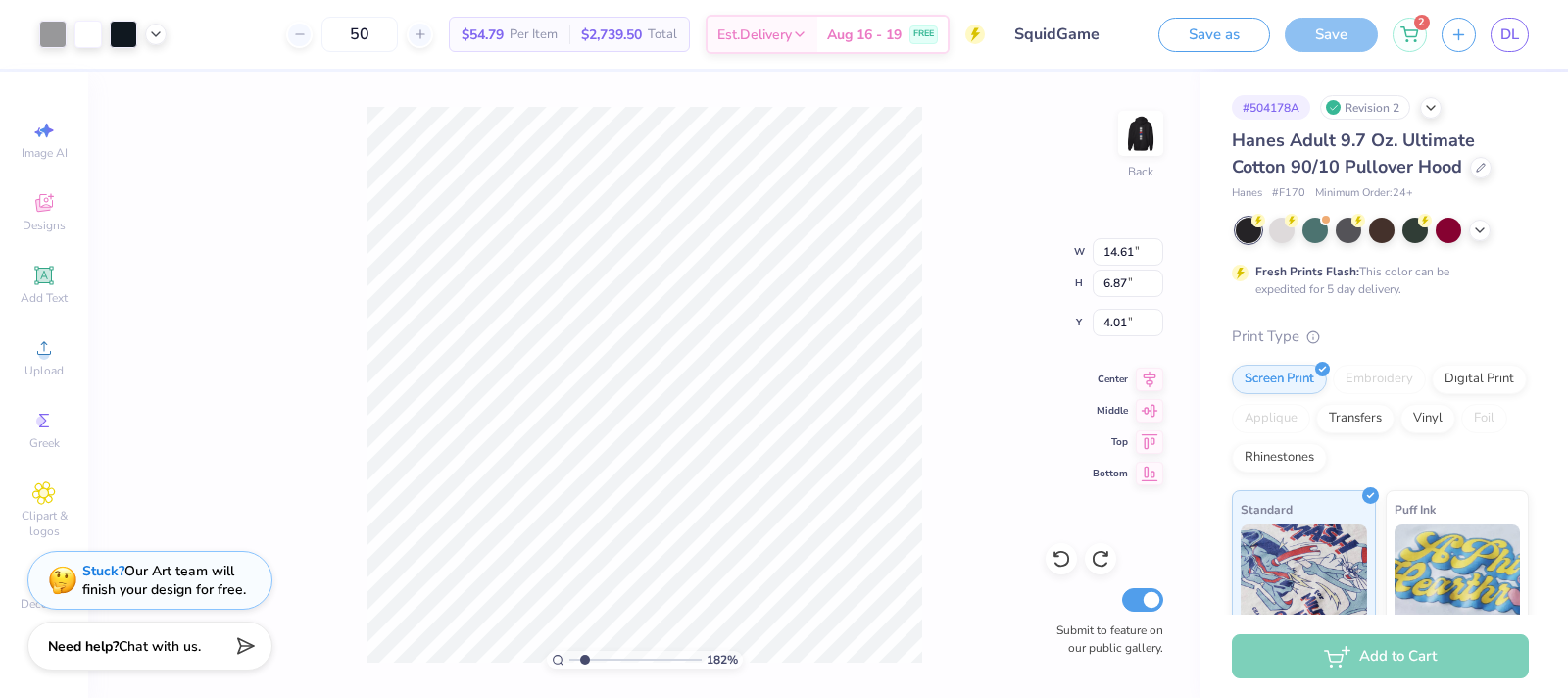 type on "1" 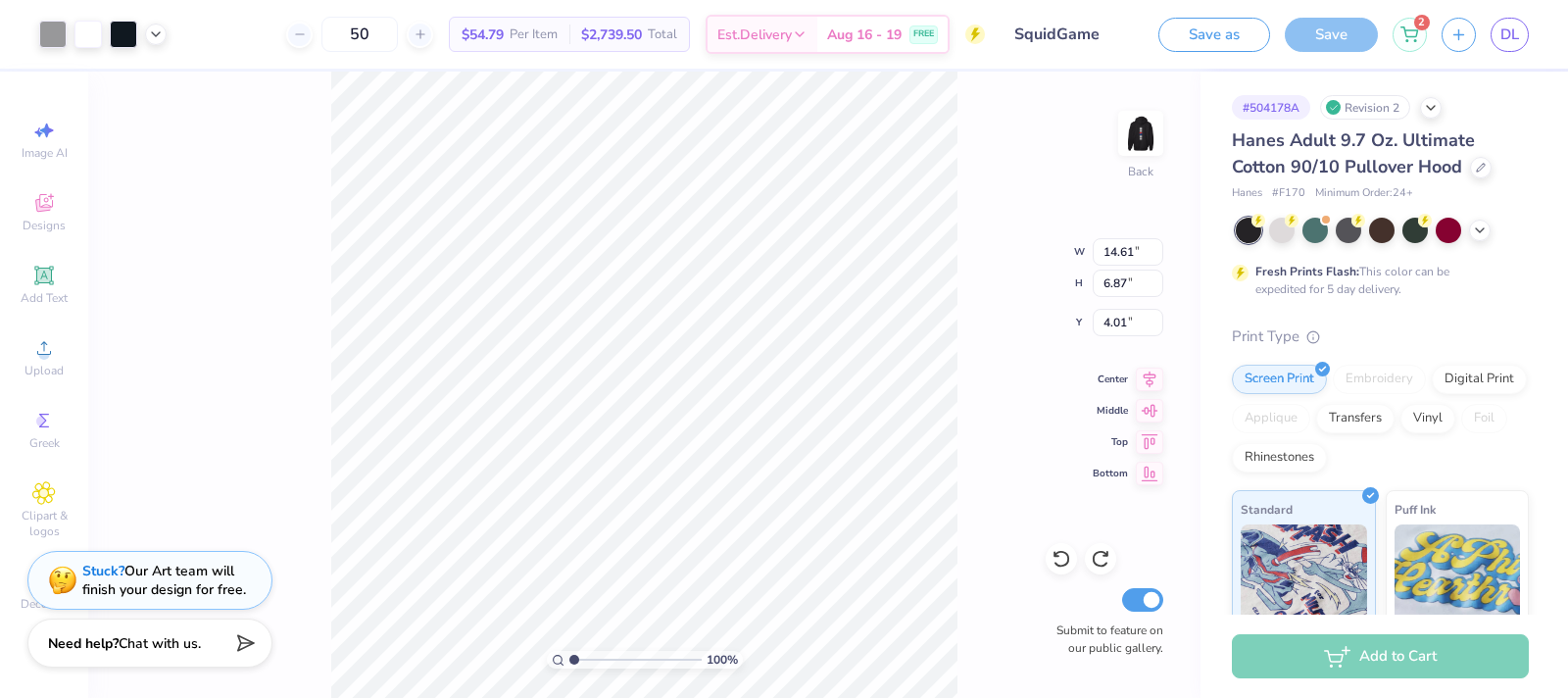 click on "Chat with us." at bounding box center (160, 643) 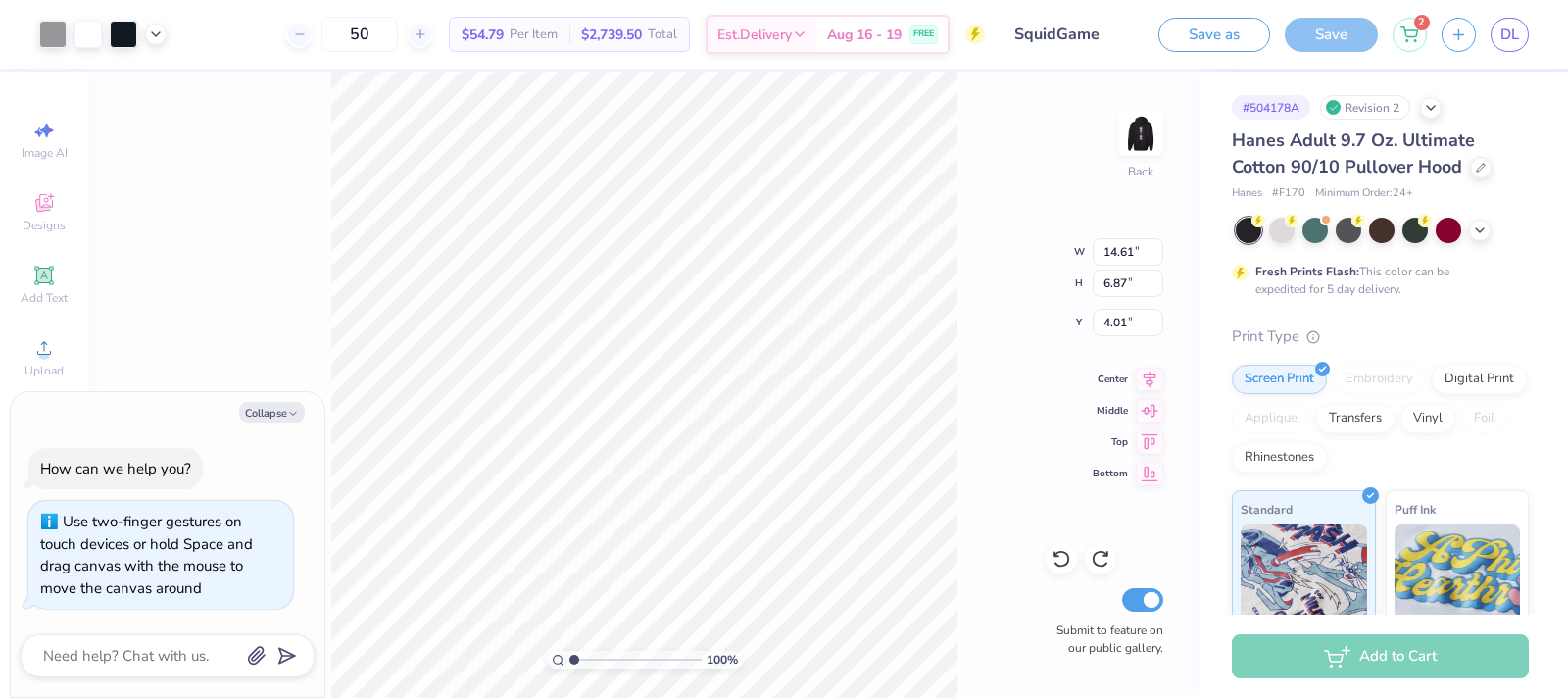 click at bounding box center [168, 656] 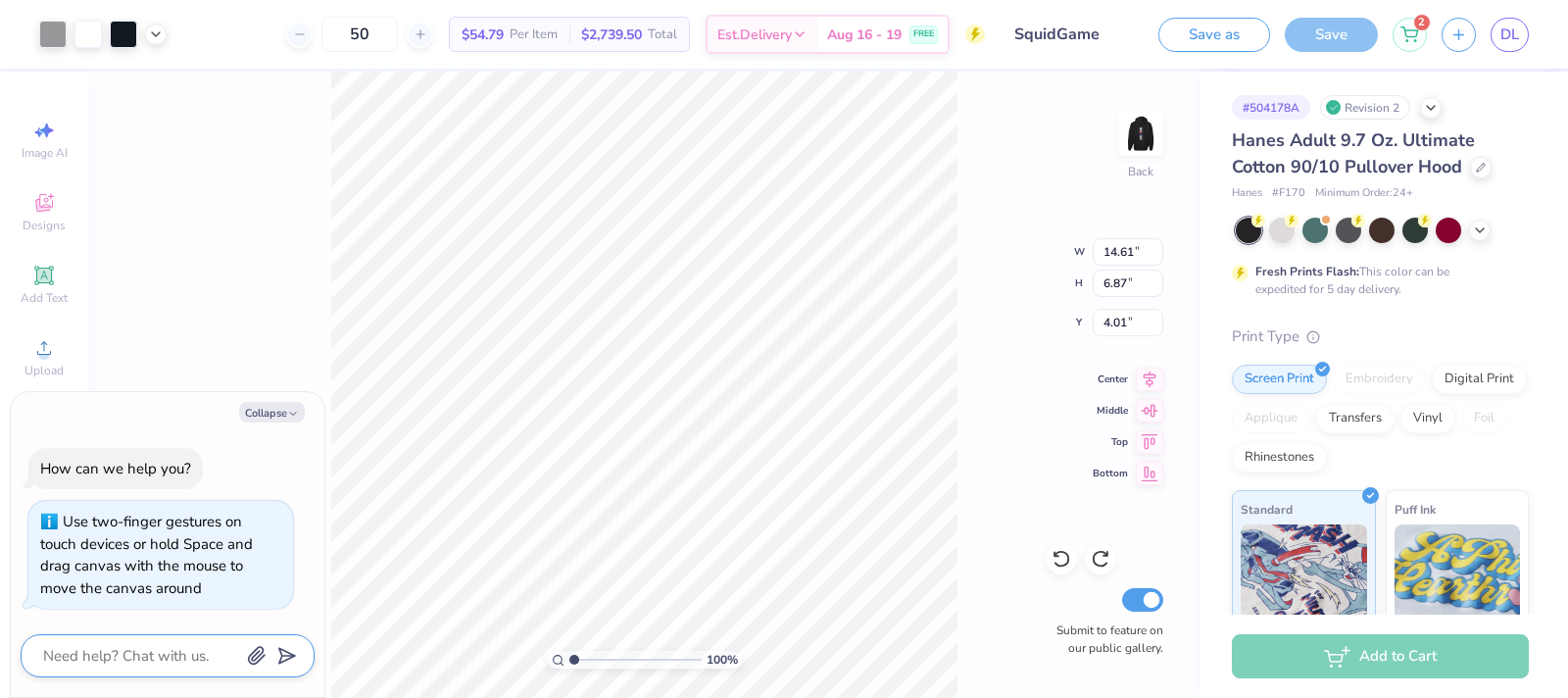 click at bounding box center (140, 656) 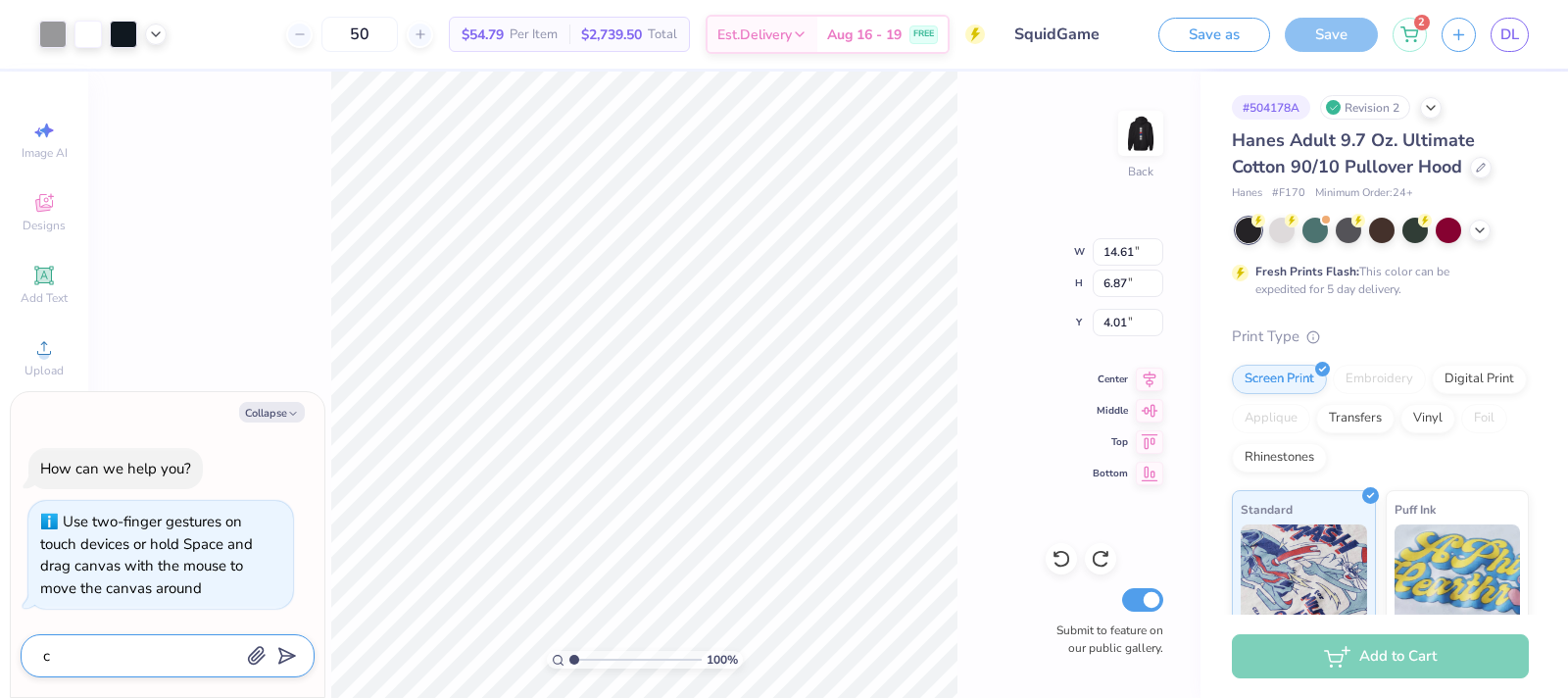 type on "x" 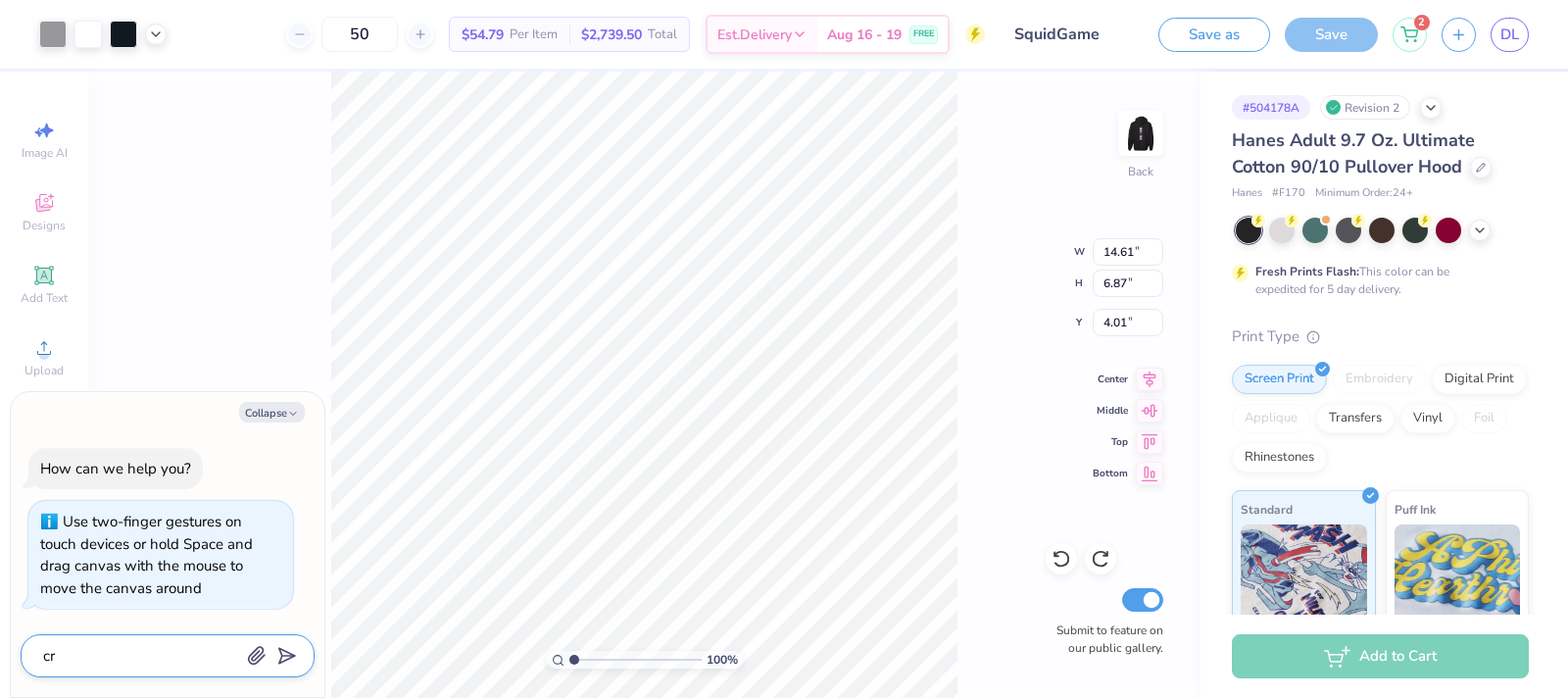 type on "x" 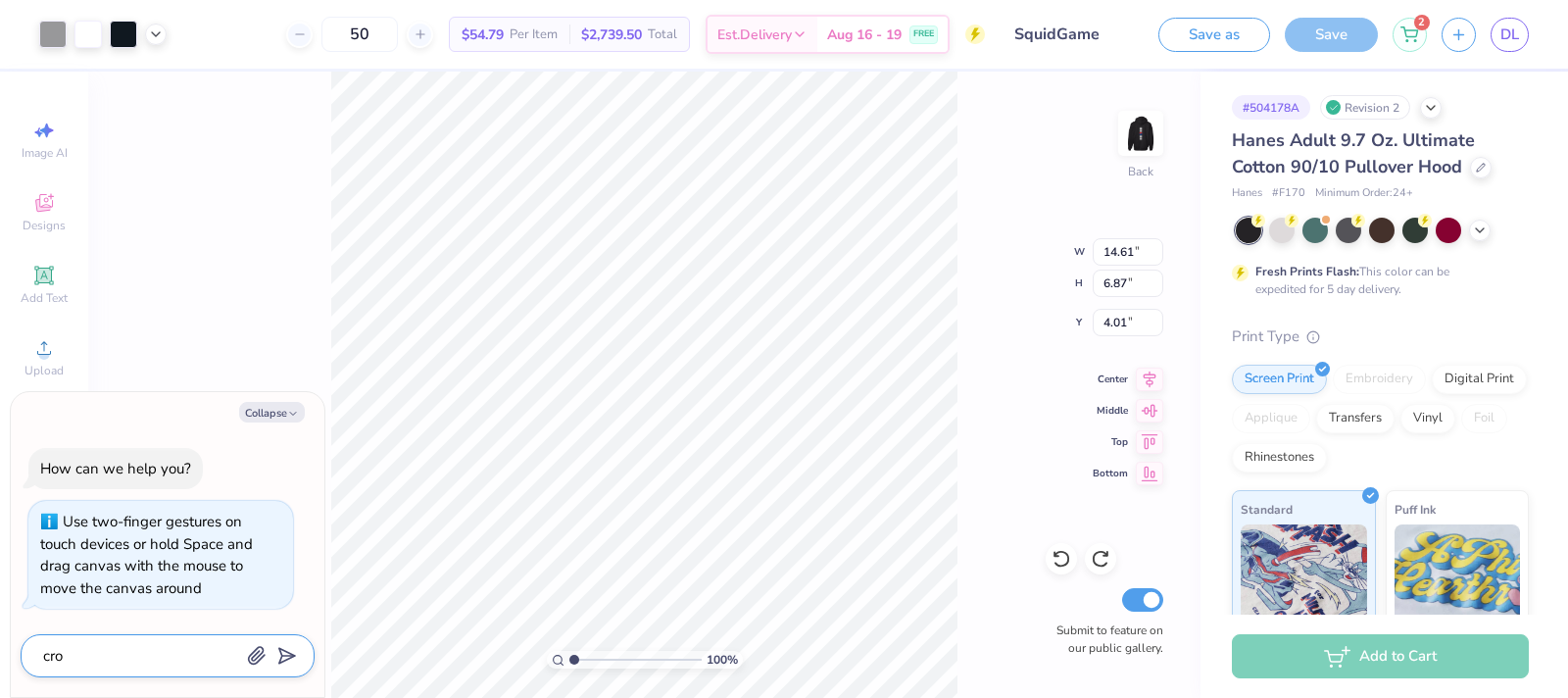 type on "x" 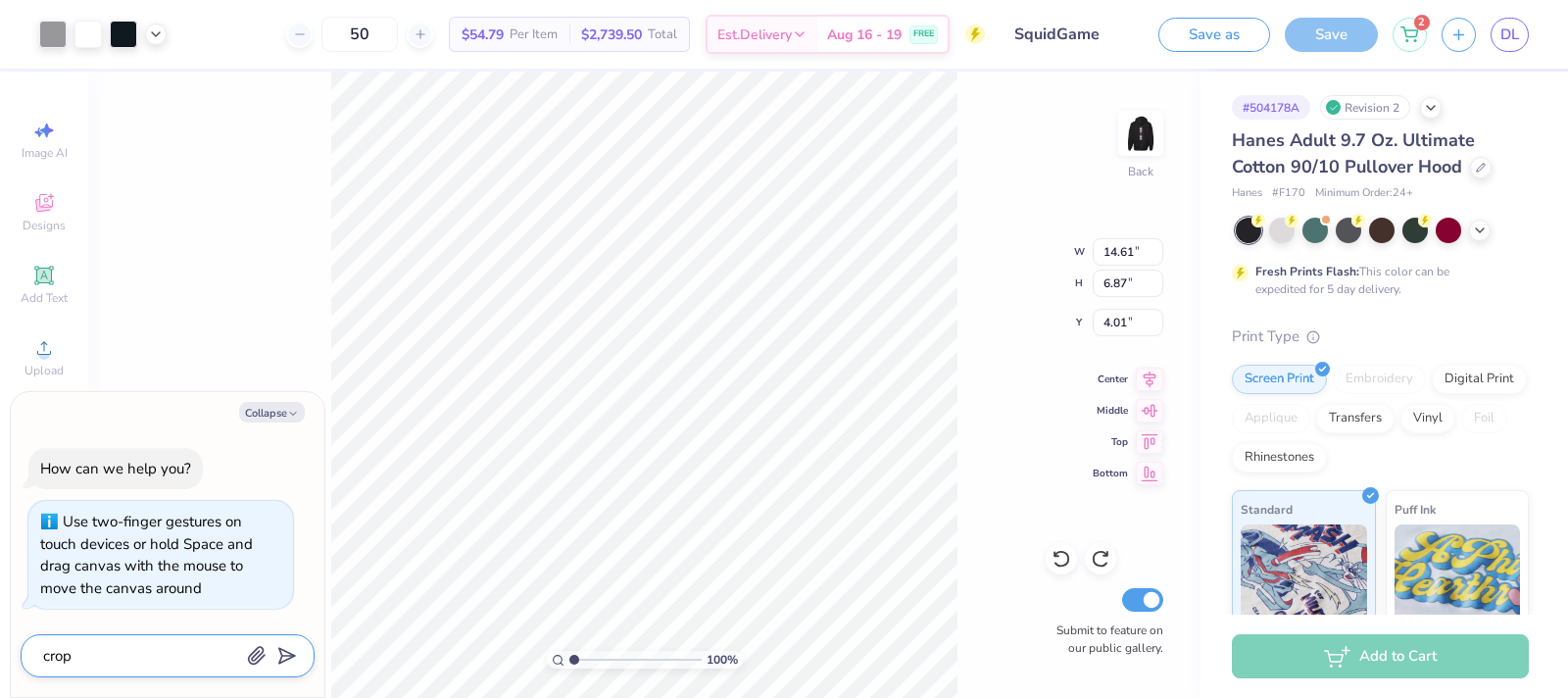 type on "crop" 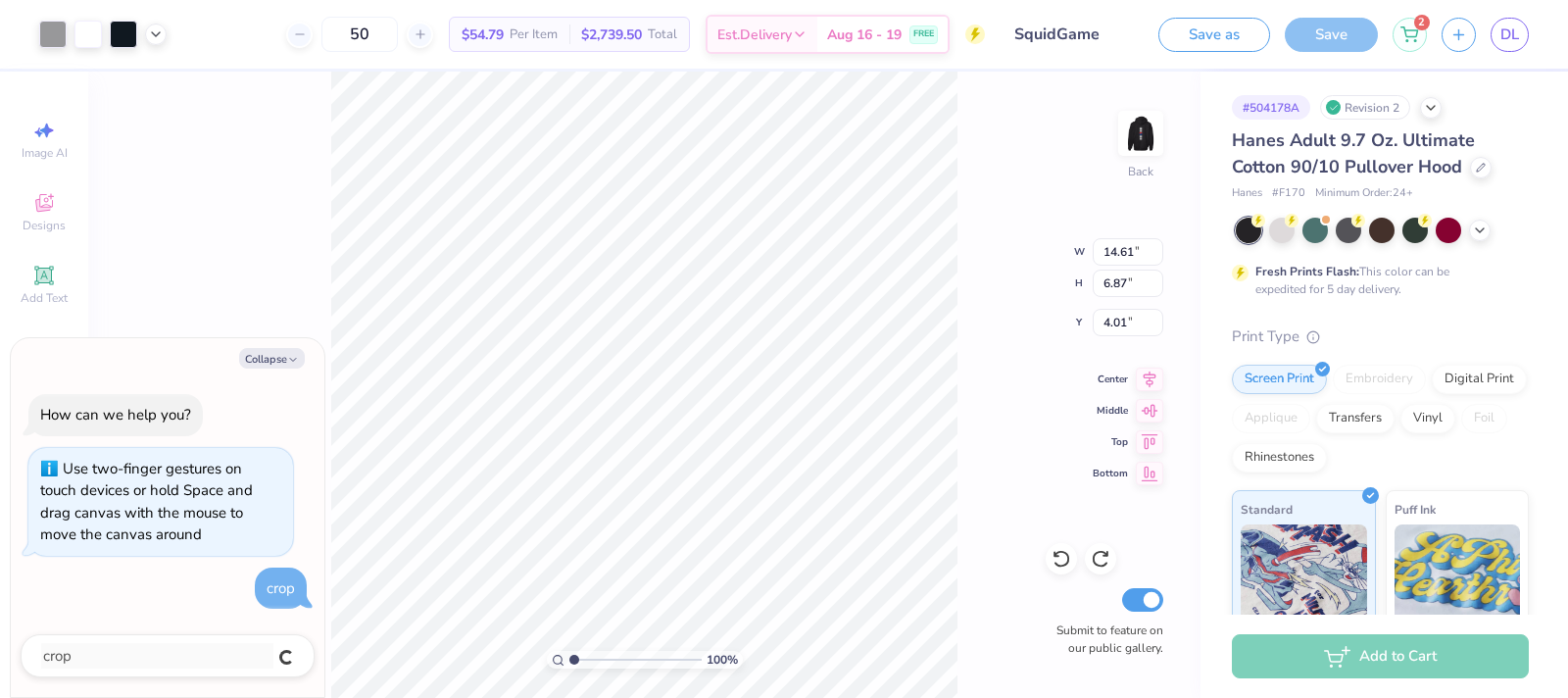 type on "x" 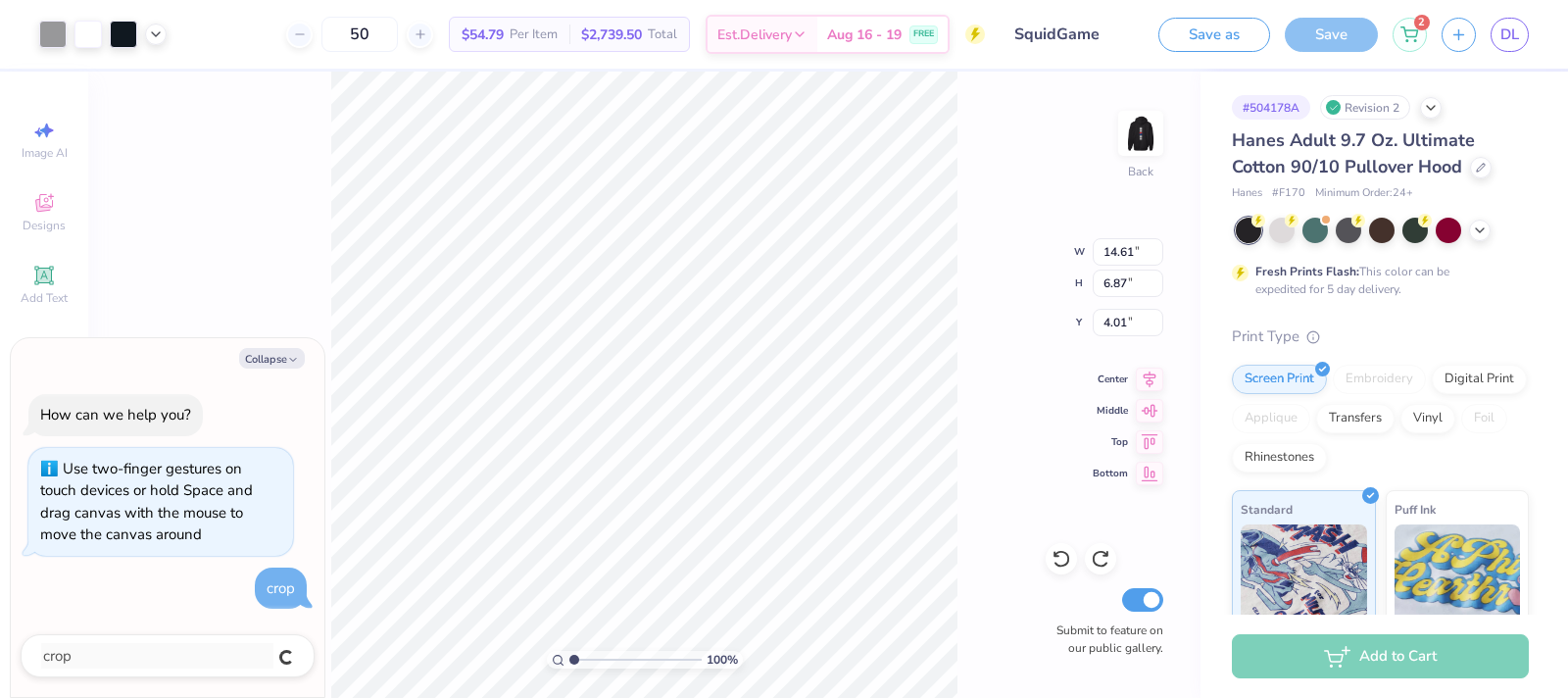 type 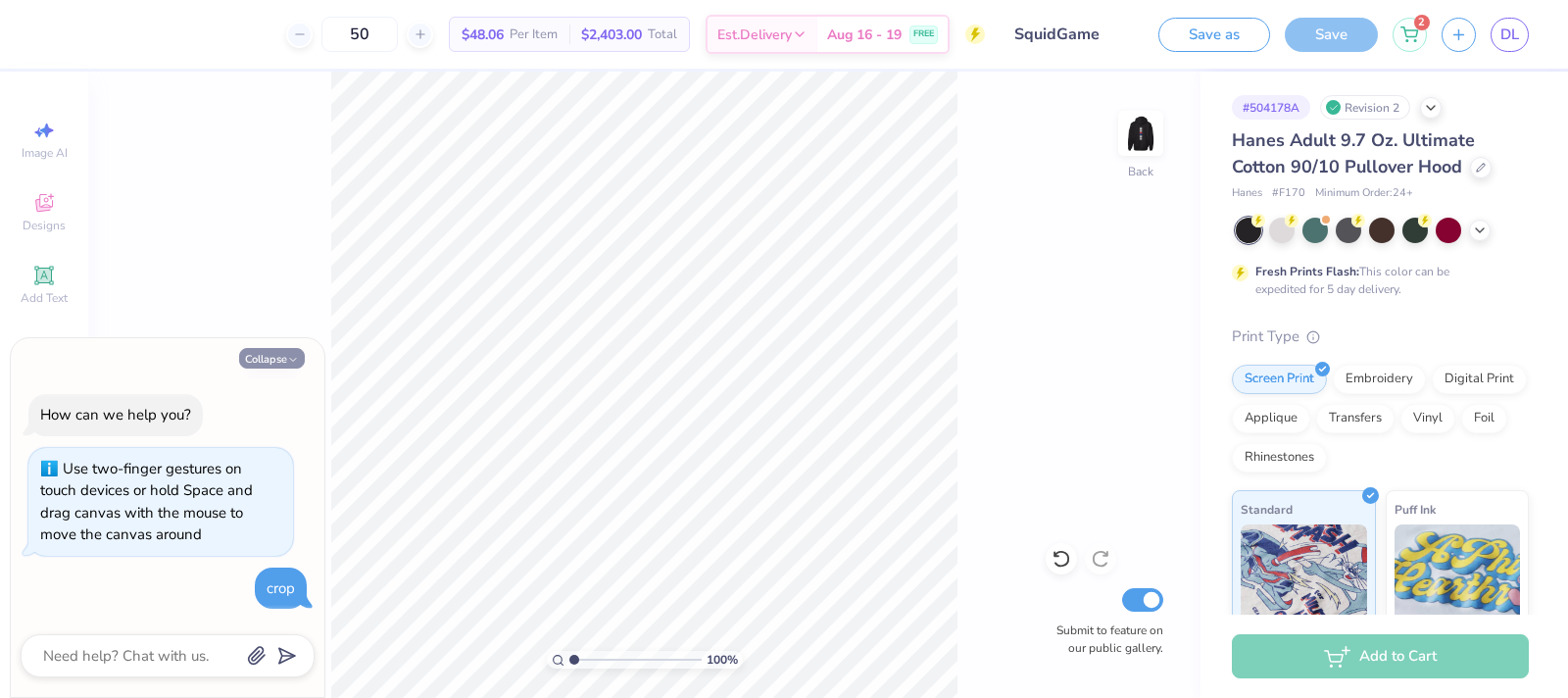 click 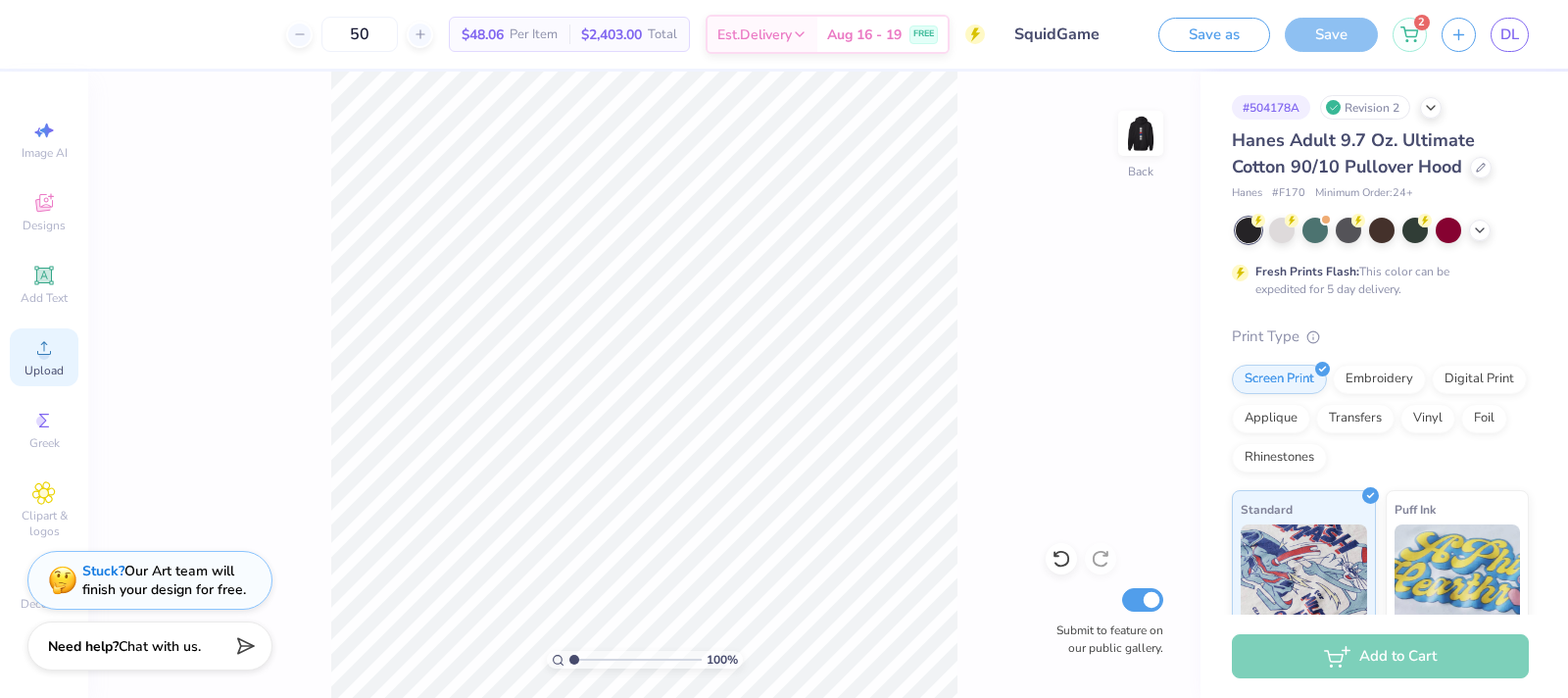click 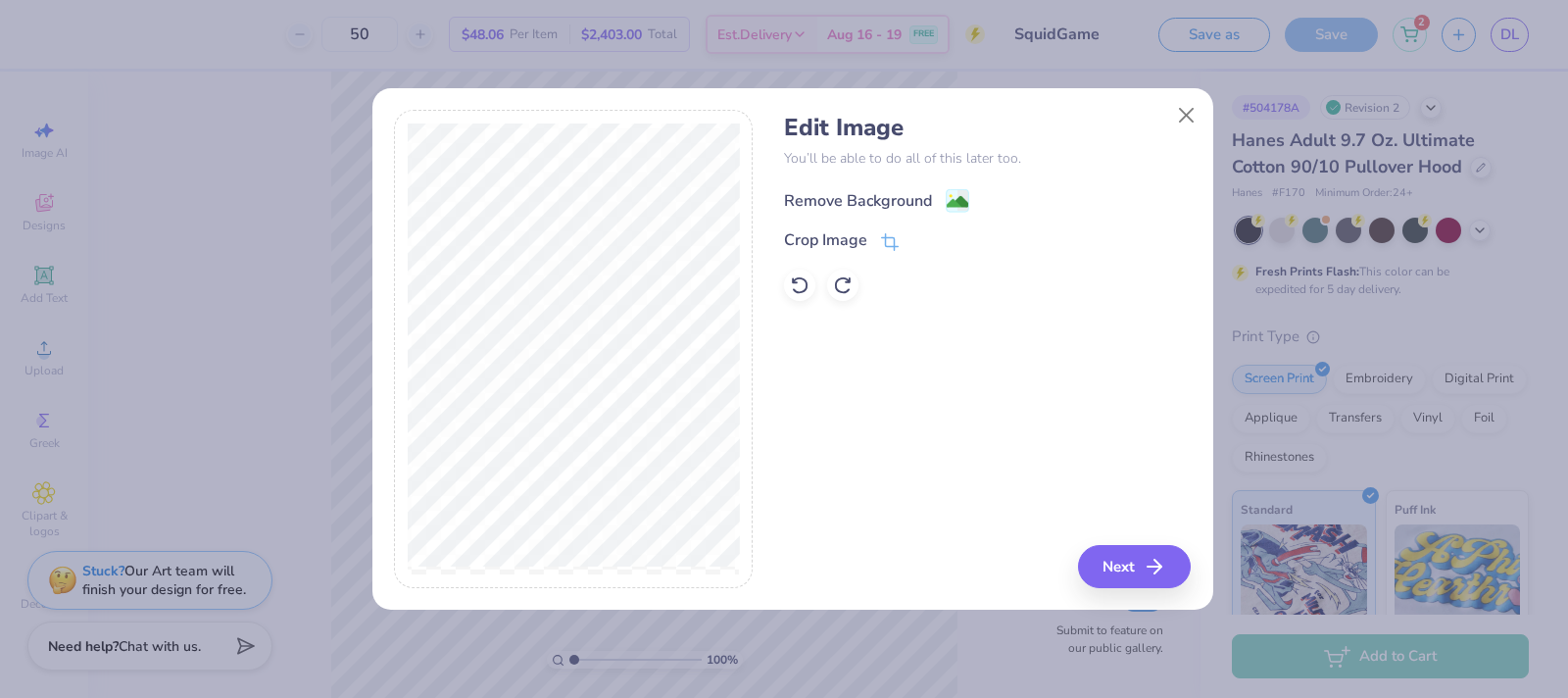 click on "Remove Background" at bounding box center [858, 201] 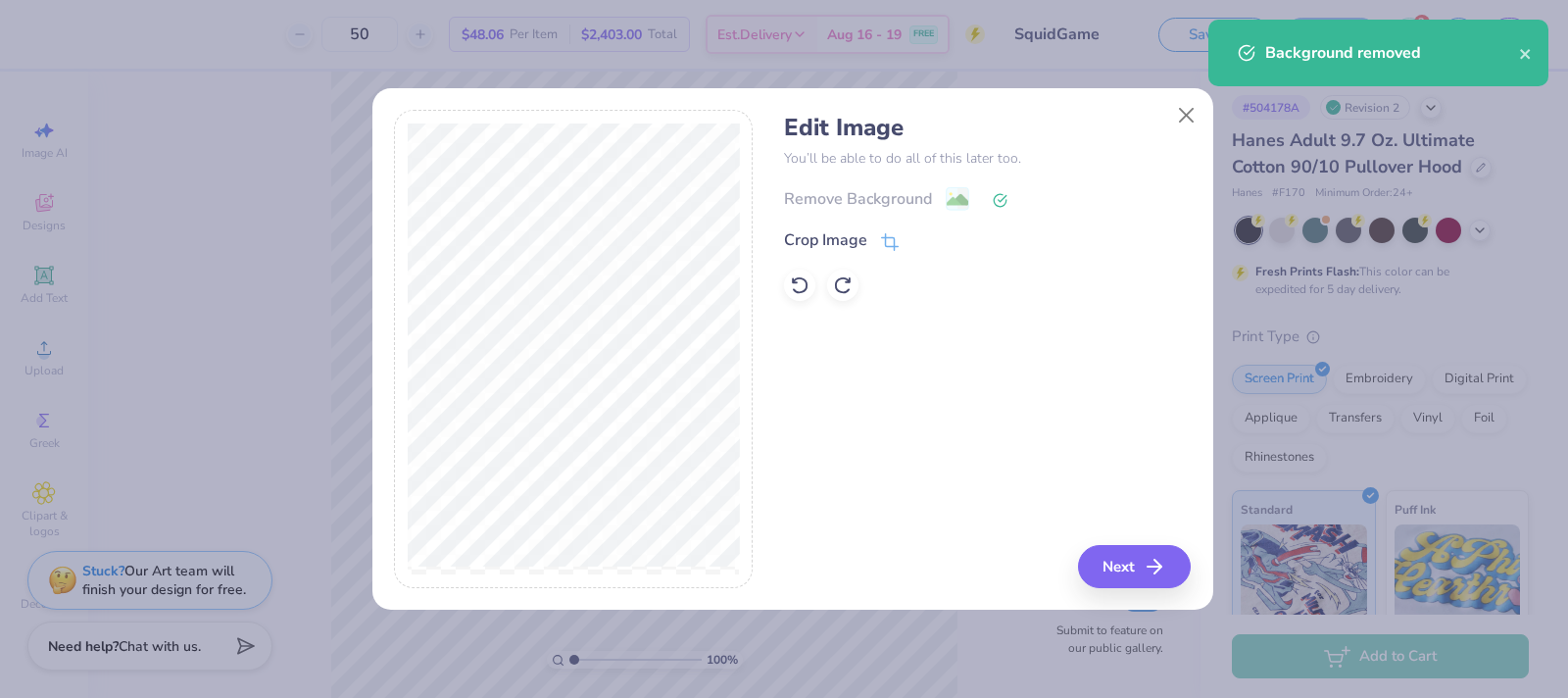 click on "Remove Background Crop Image" at bounding box center (987, 243) 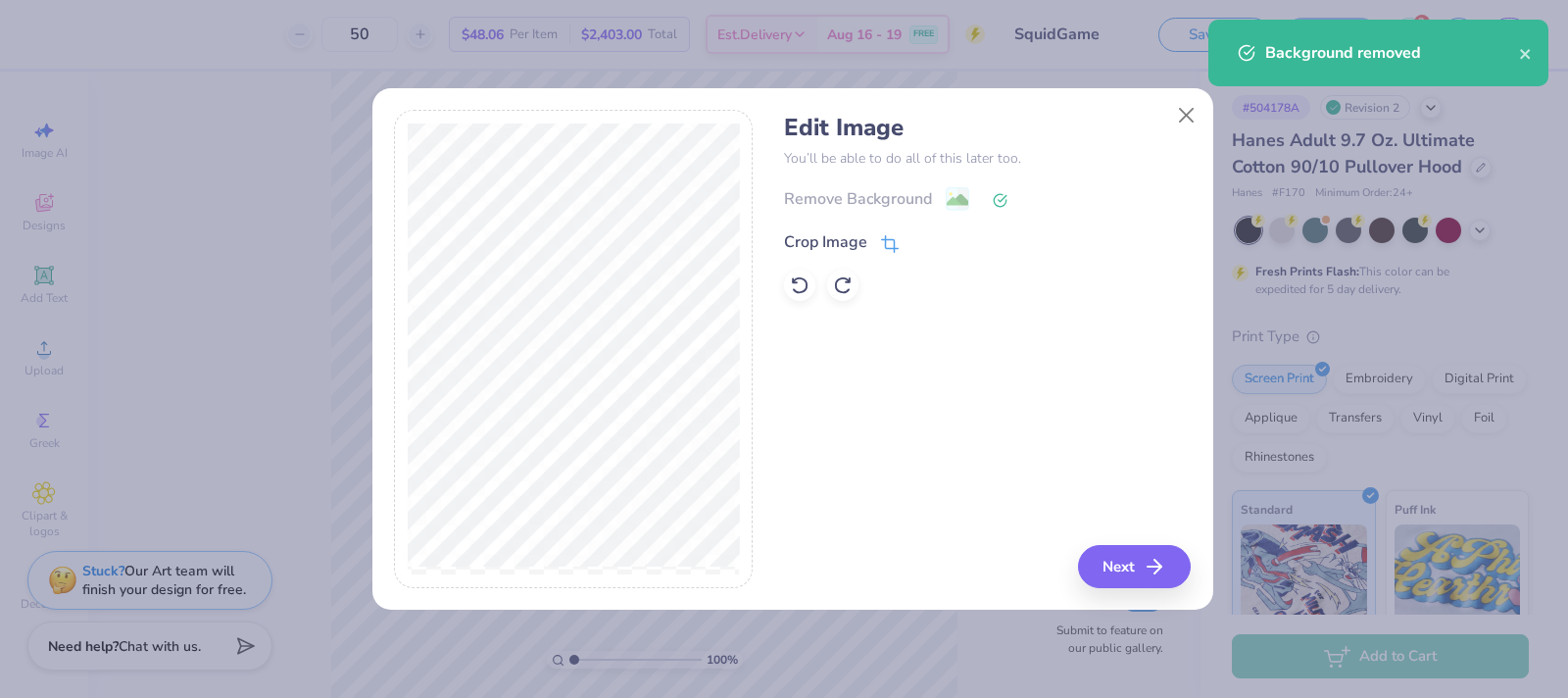 click on "Crop Image" at bounding box center (825, 242) 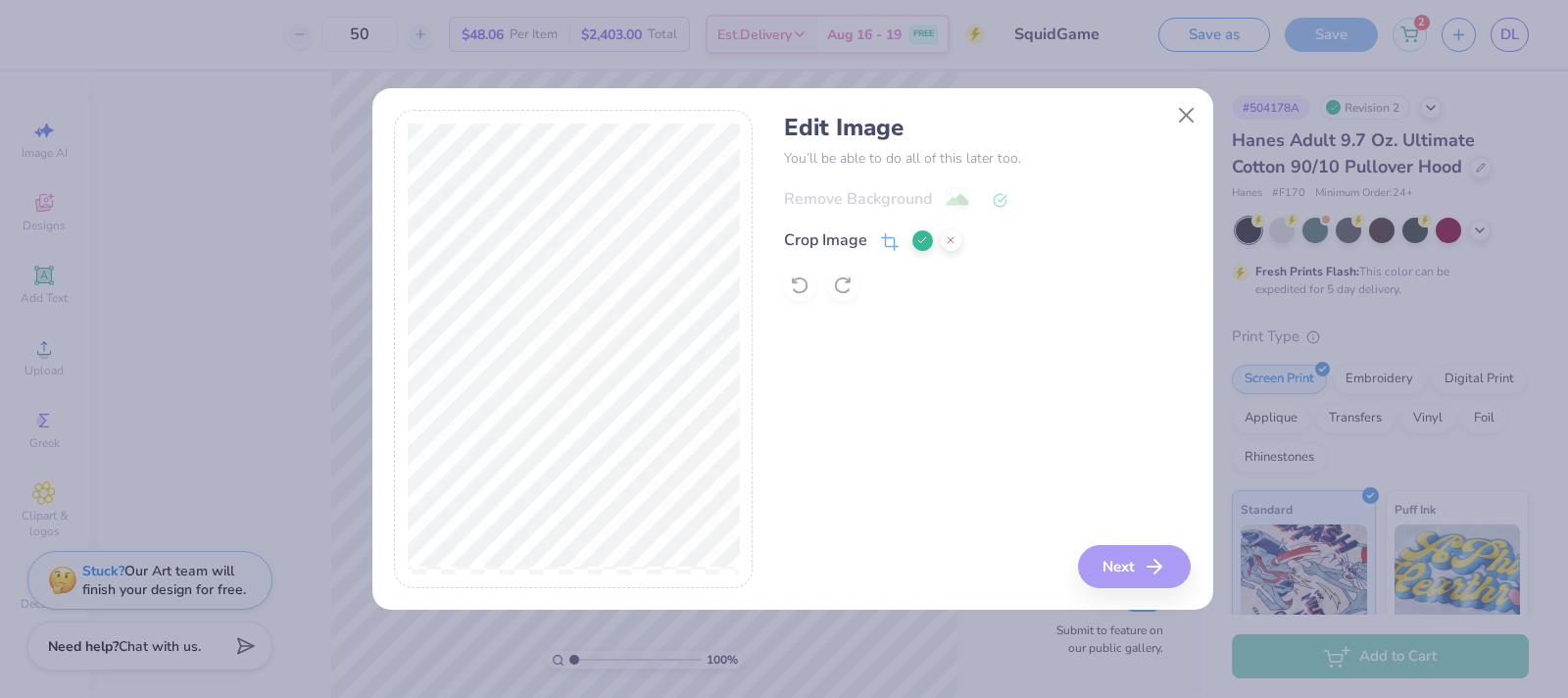 click on "Edit Image You’ll be able to do all of this later too. Remove Background Crop Image Next" at bounding box center (987, 349) 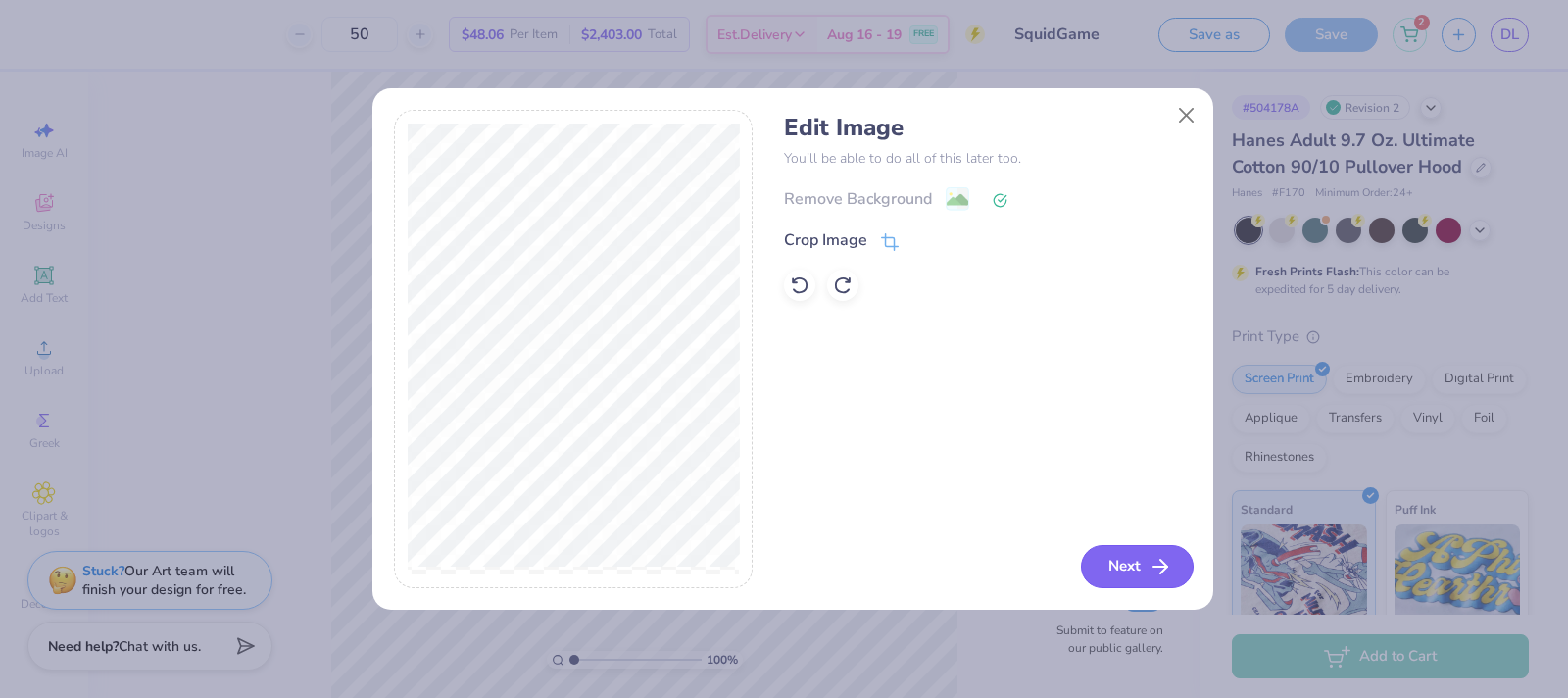 click on "Next" at bounding box center (1137, 567) 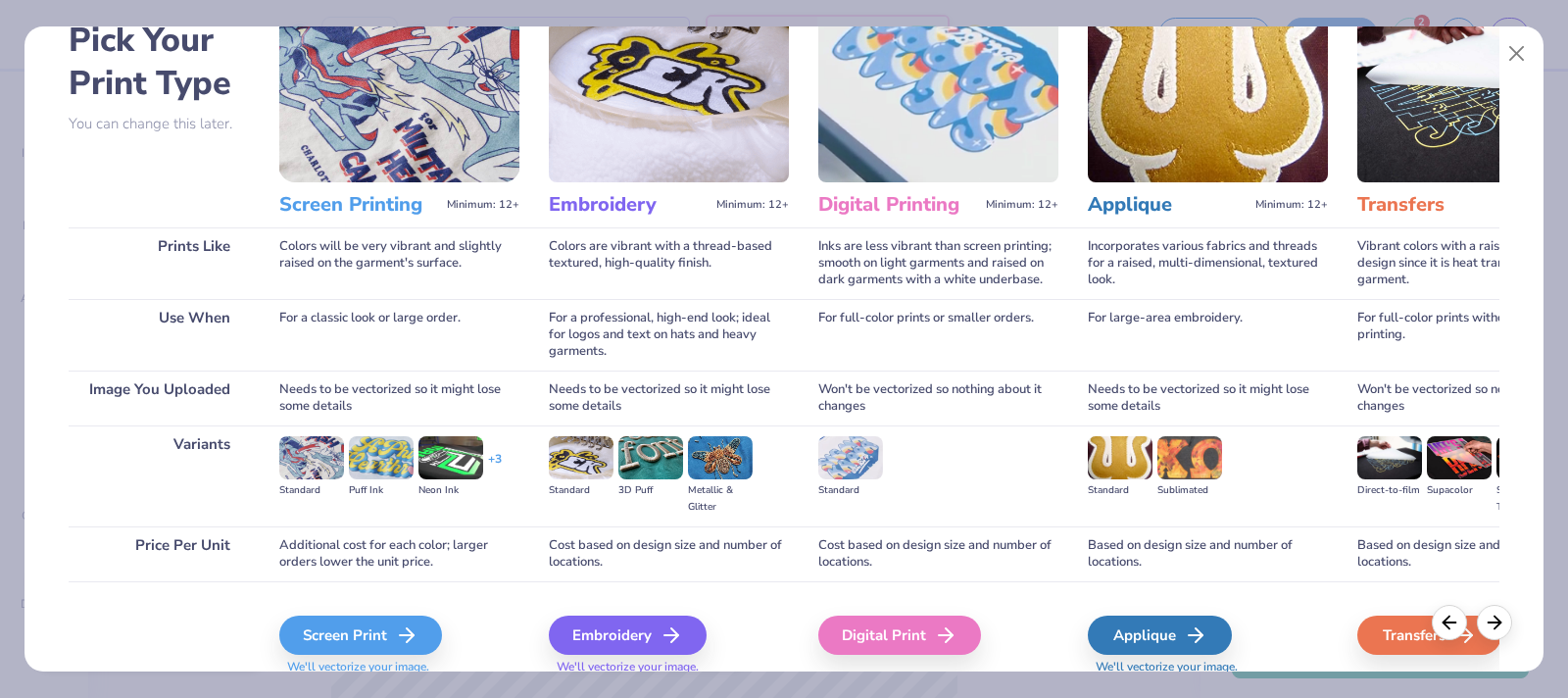 scroll, scrollTop: 179, scrollLeft: 0, axis: vertical 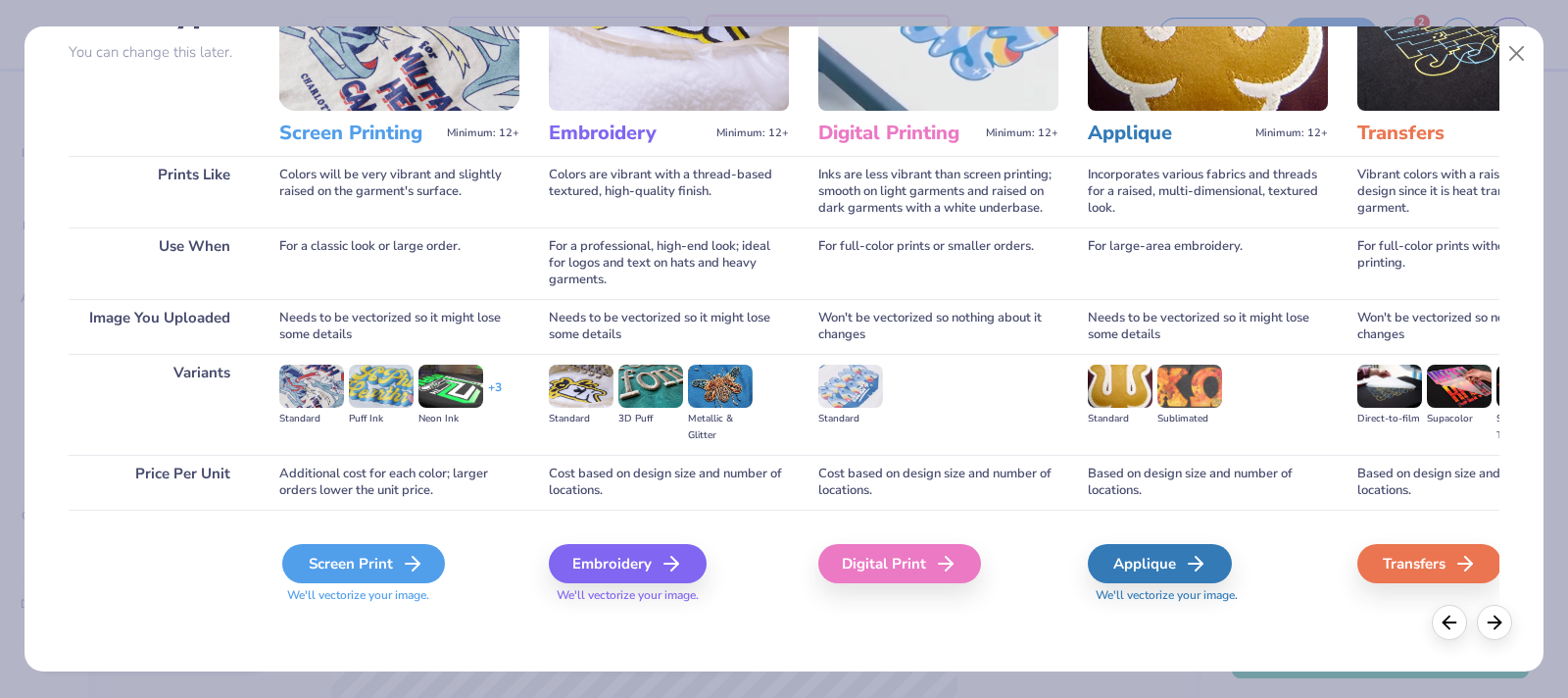 click on "Screen Print" at bounding box center (364, 564) 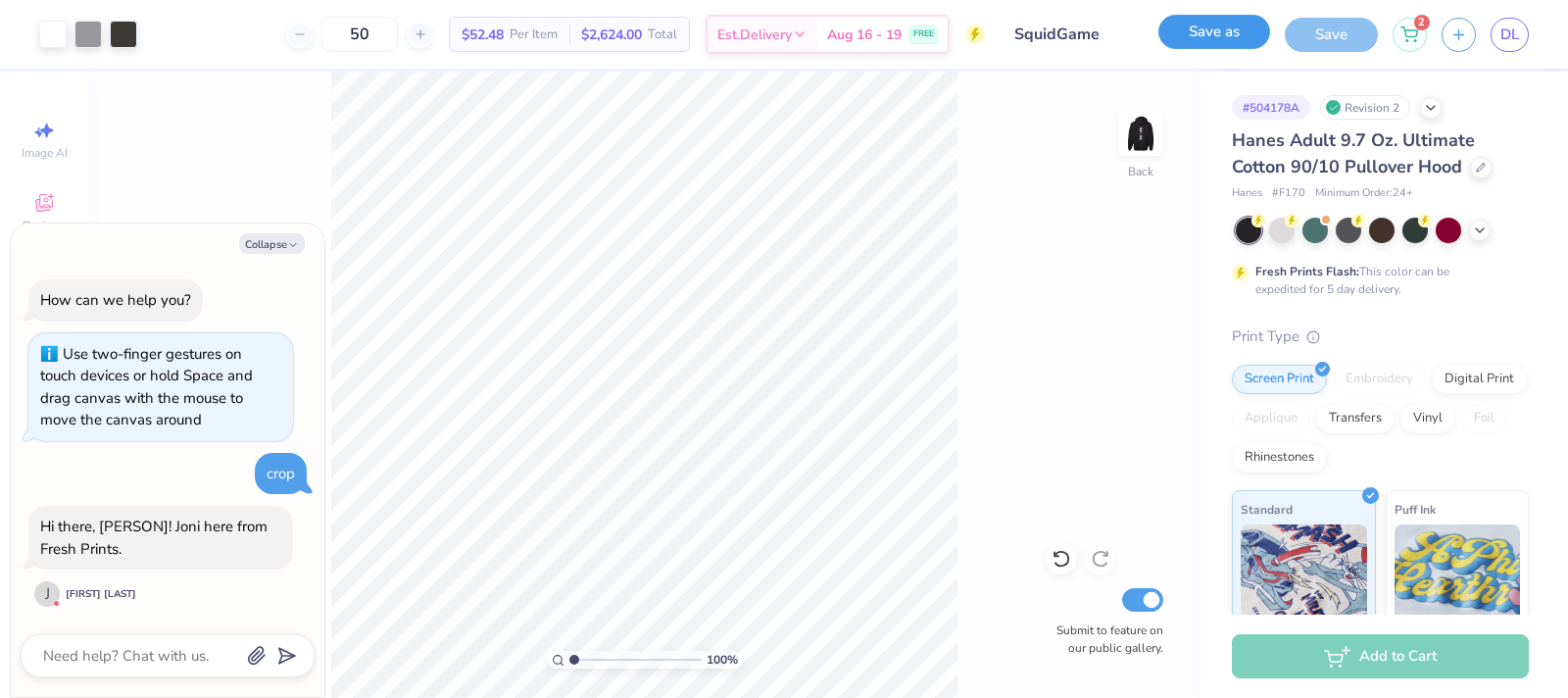 click on "Save as" at bounding box center (1214, 31) 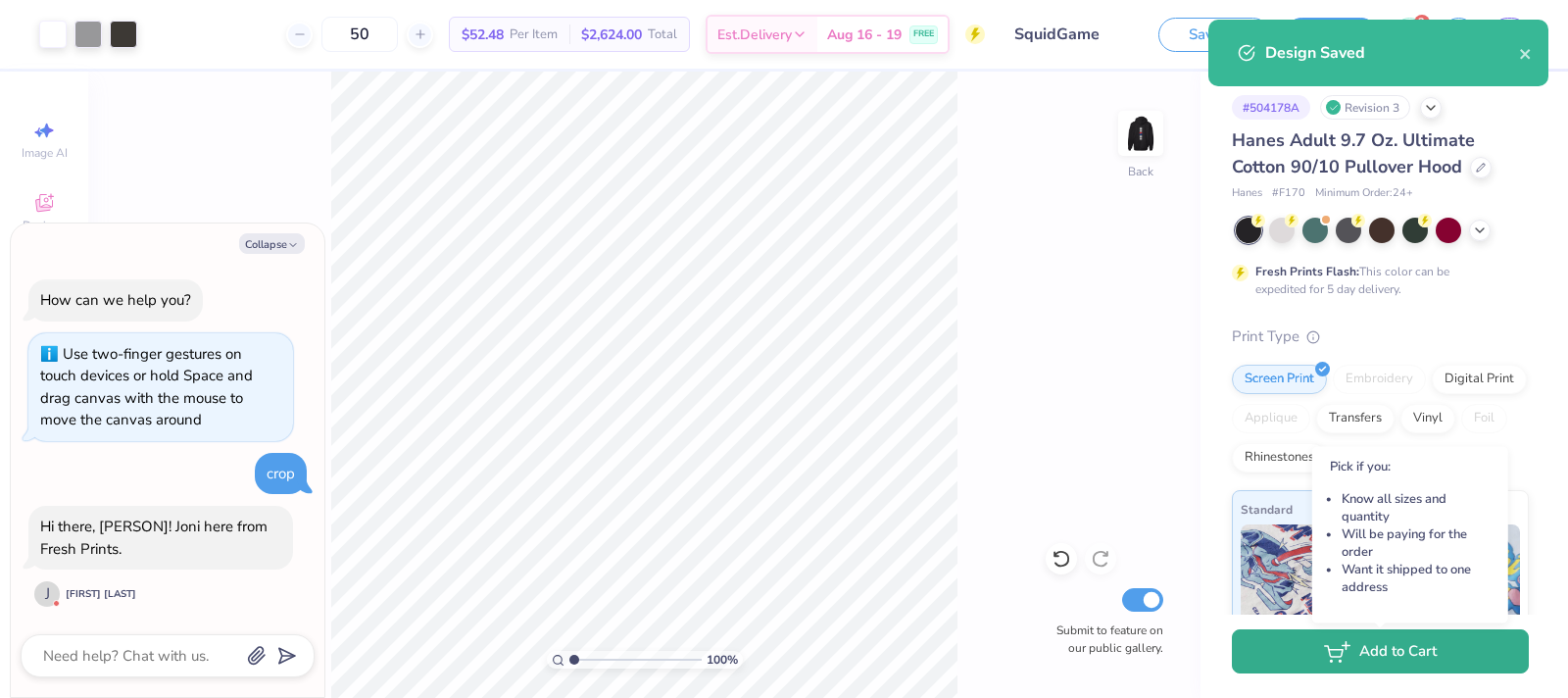 click 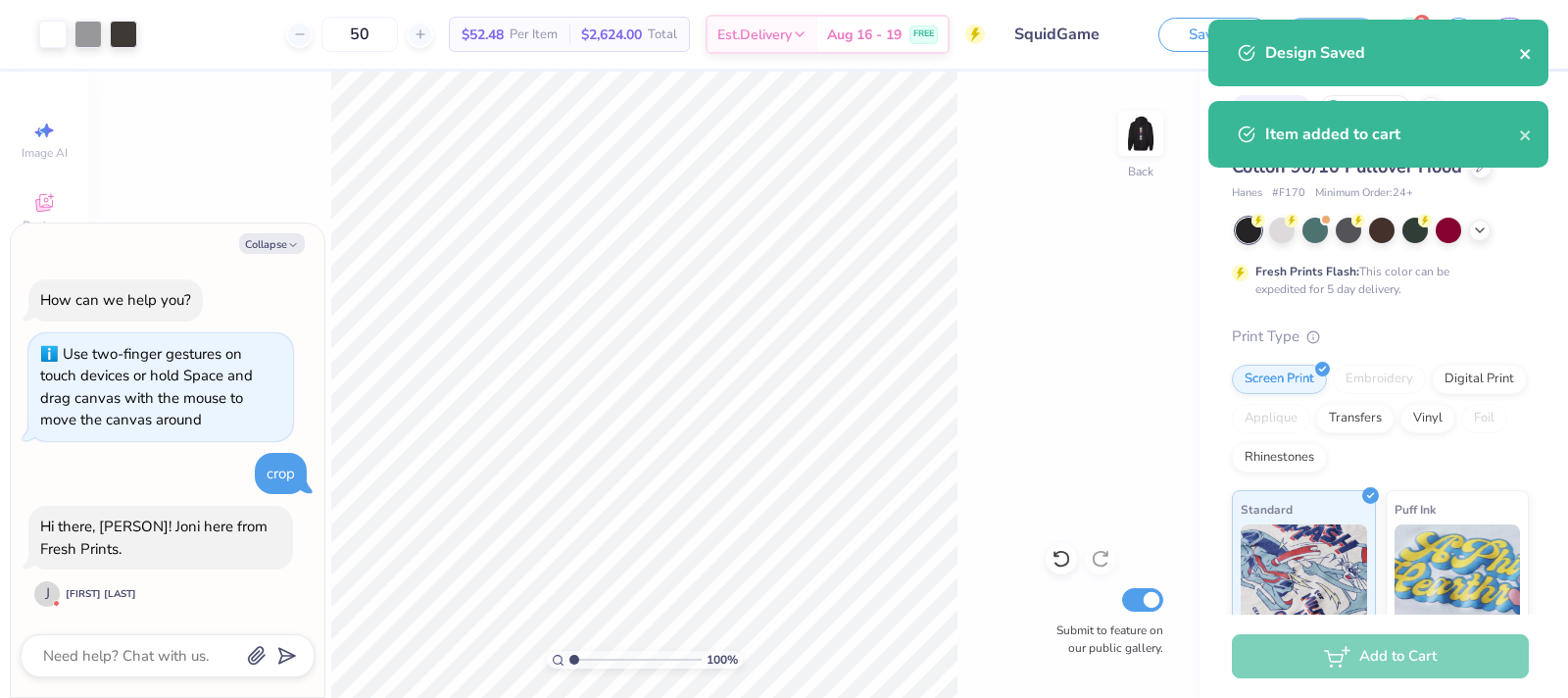 click 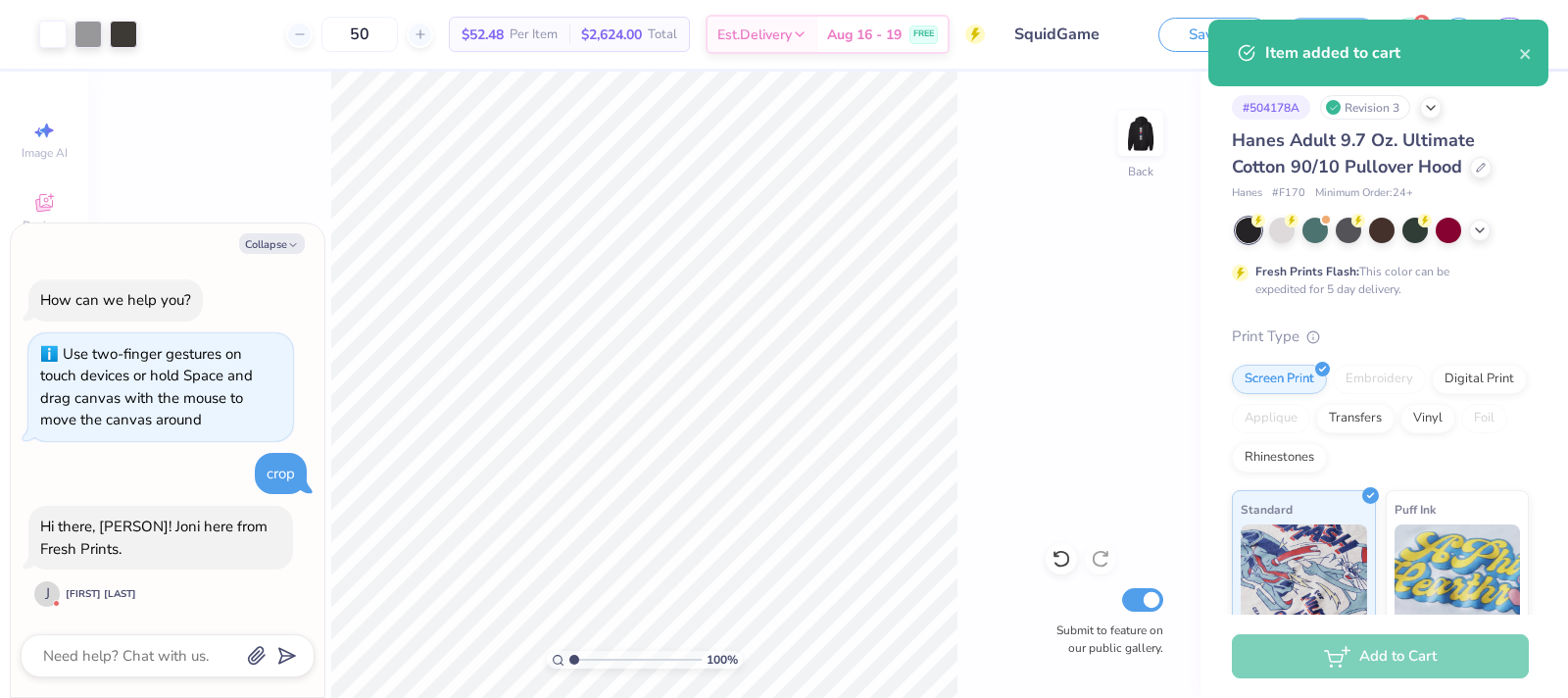 click on "Design Saved Item added to cart" at bounding box center [1378, 60] 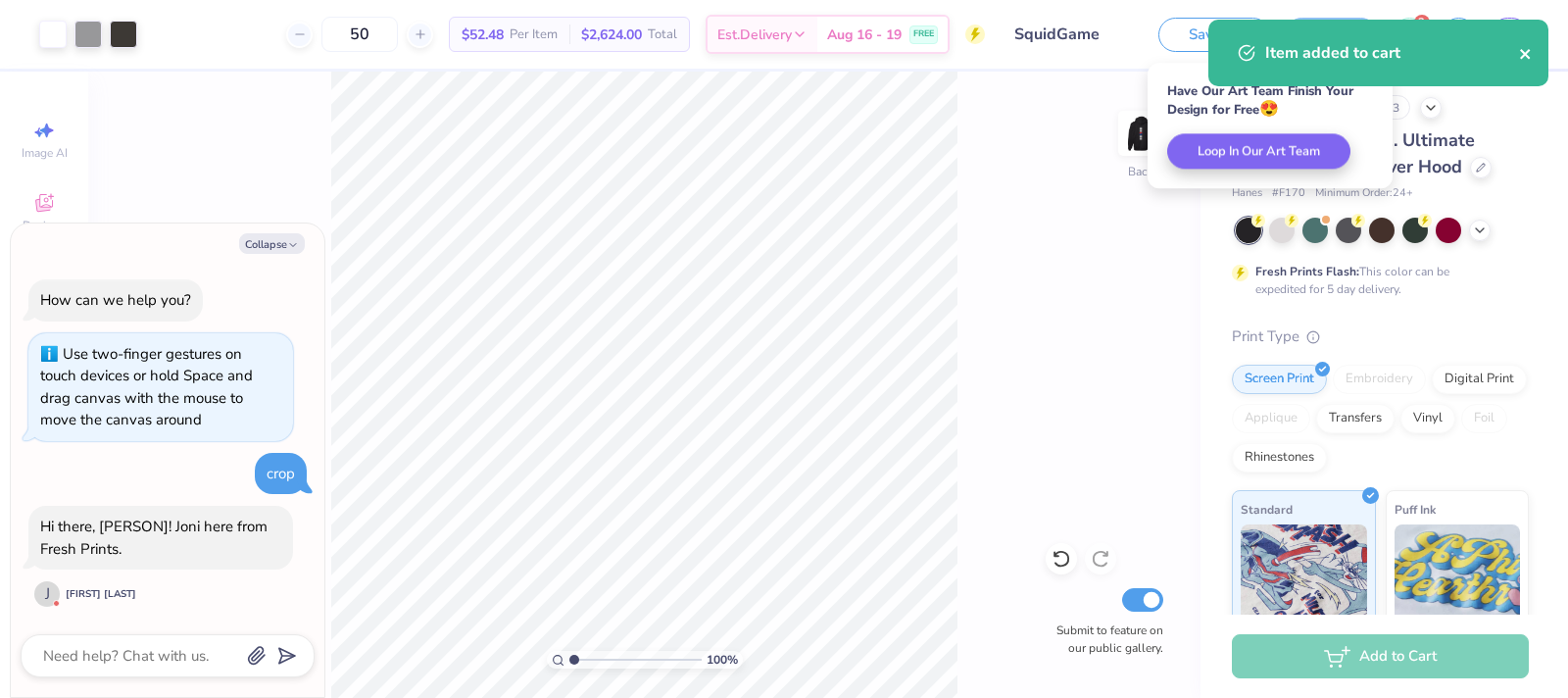 click 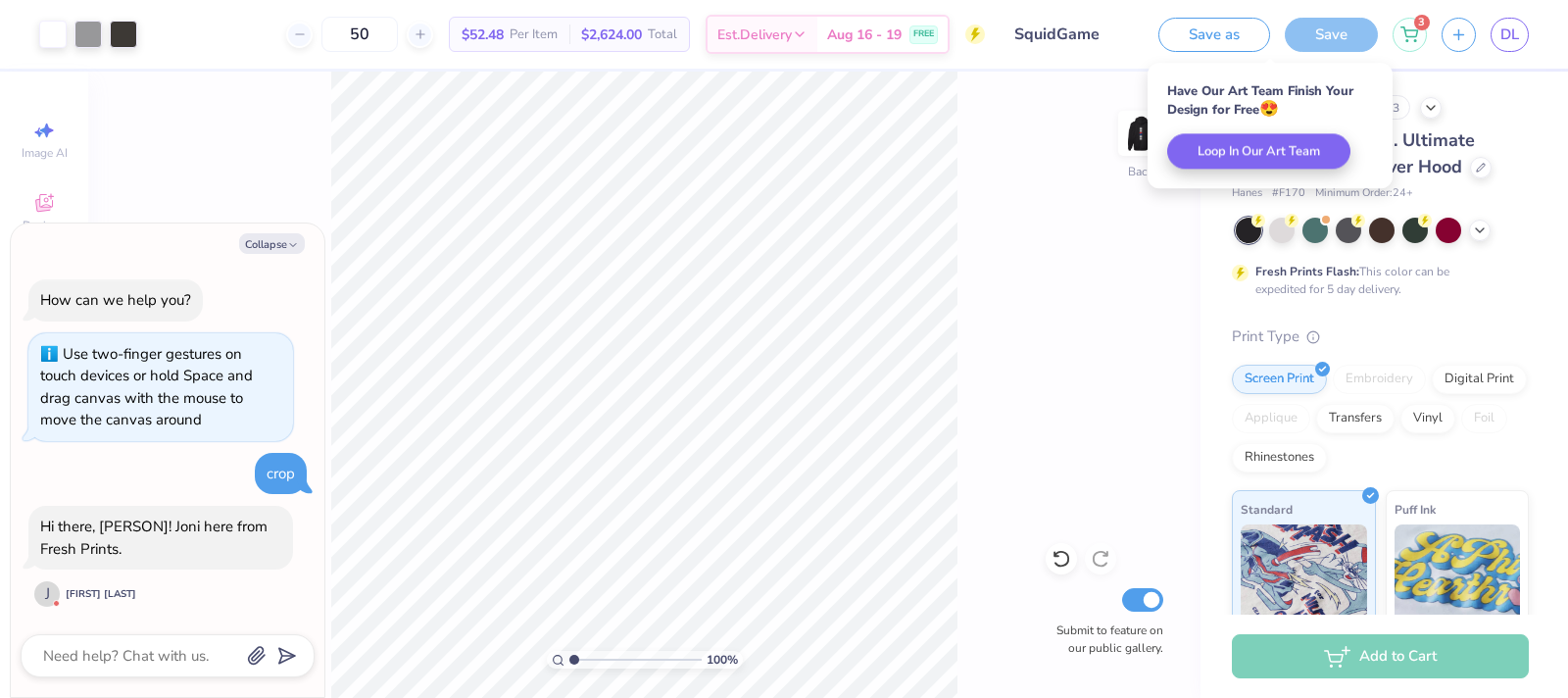 click on "Item added to cart" at bounding box center (1378, 60) 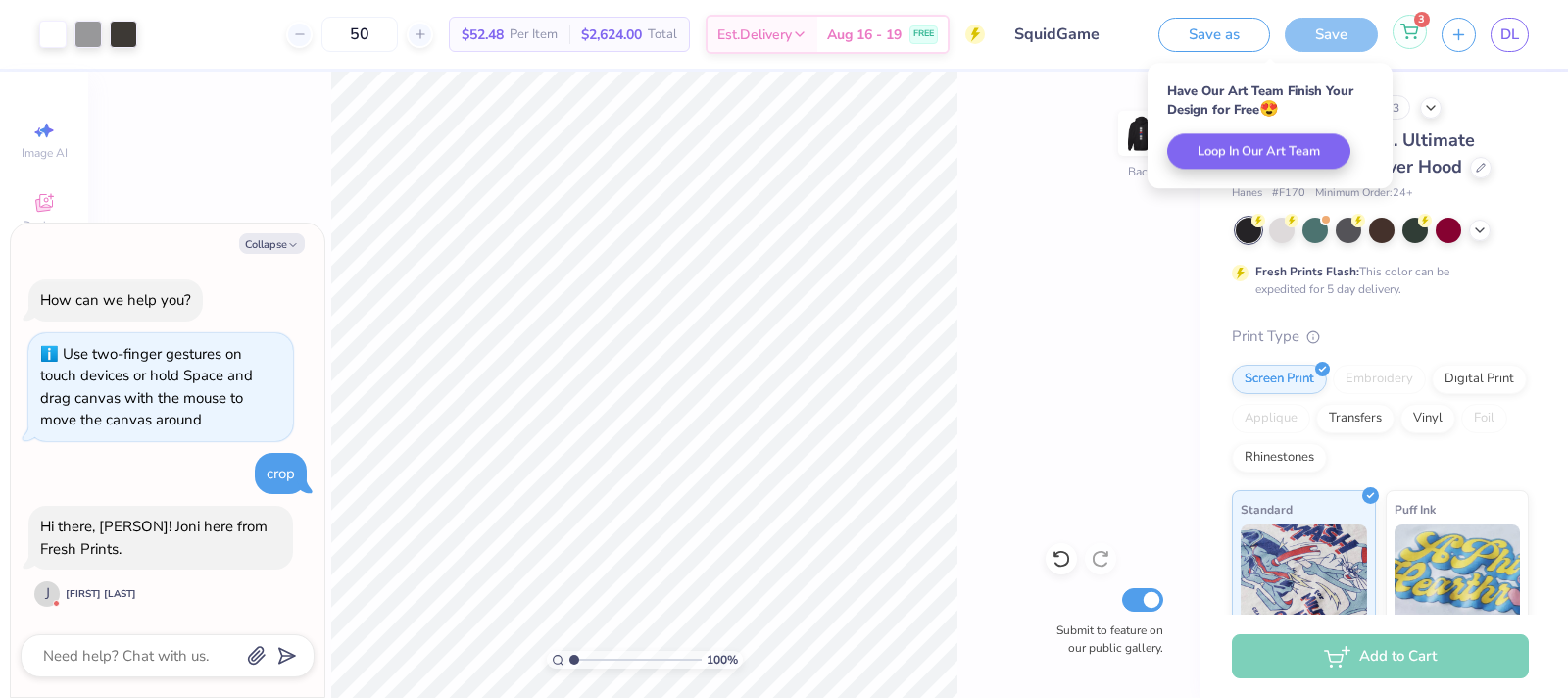 click on "3" at bounding box center [1409, 31] 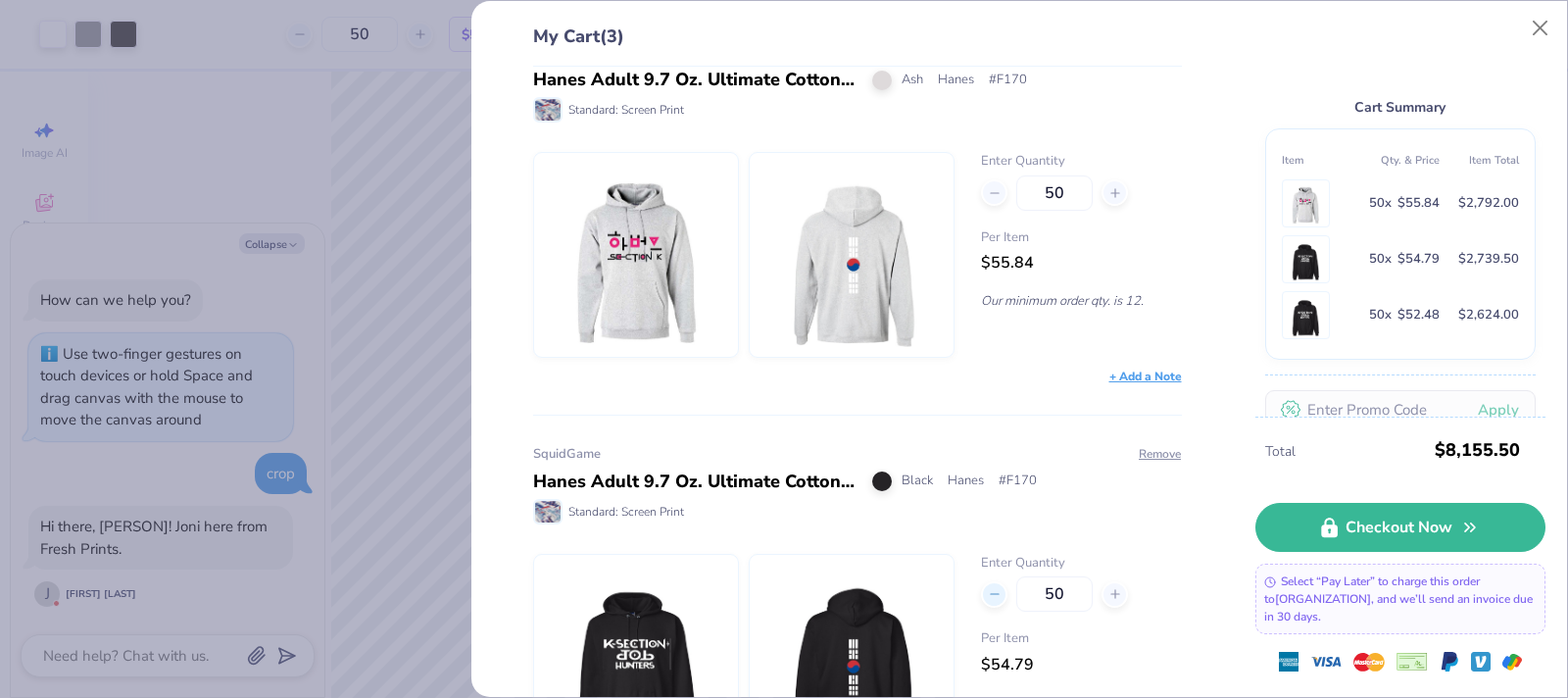scroll, scrollTop: 326, scrollLeft: 0, axis: vertical 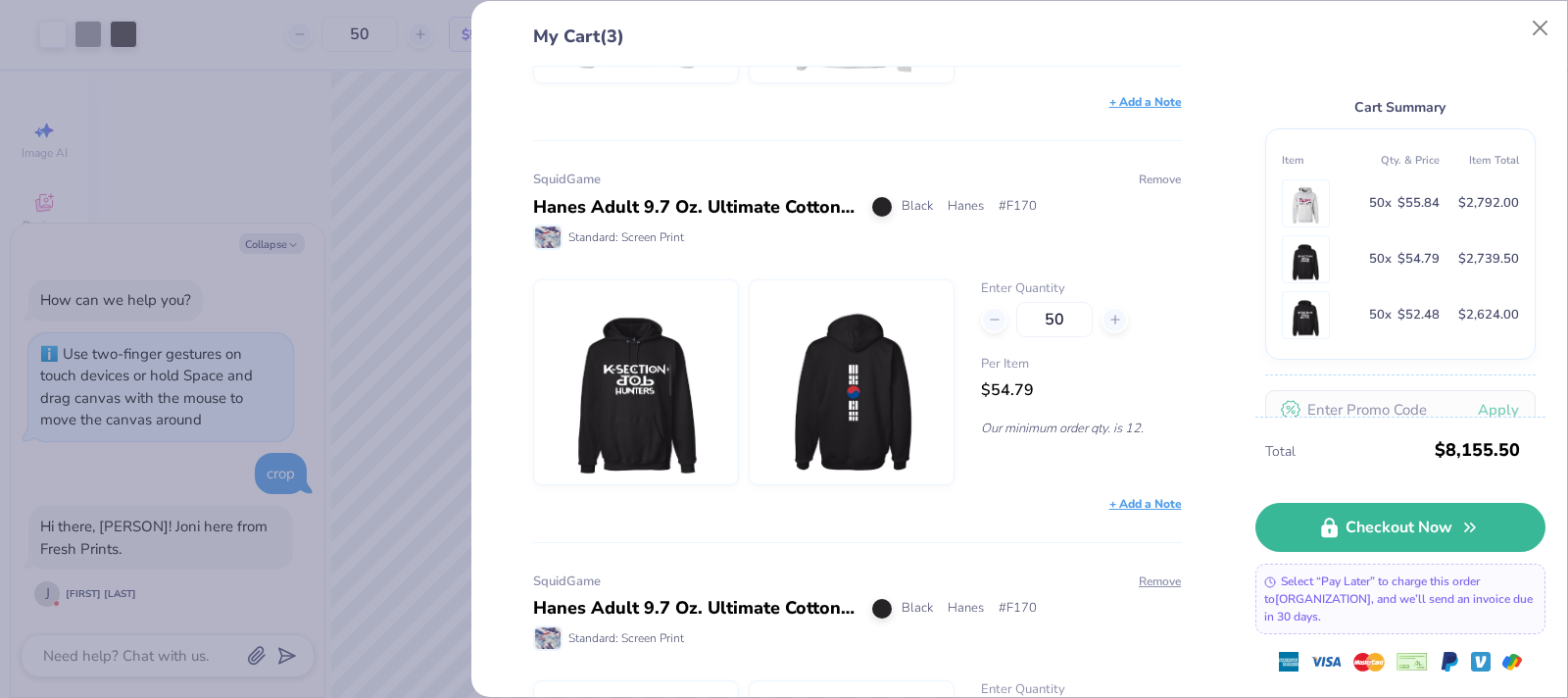 click on "Remove" at bounding box center (1159, 179) 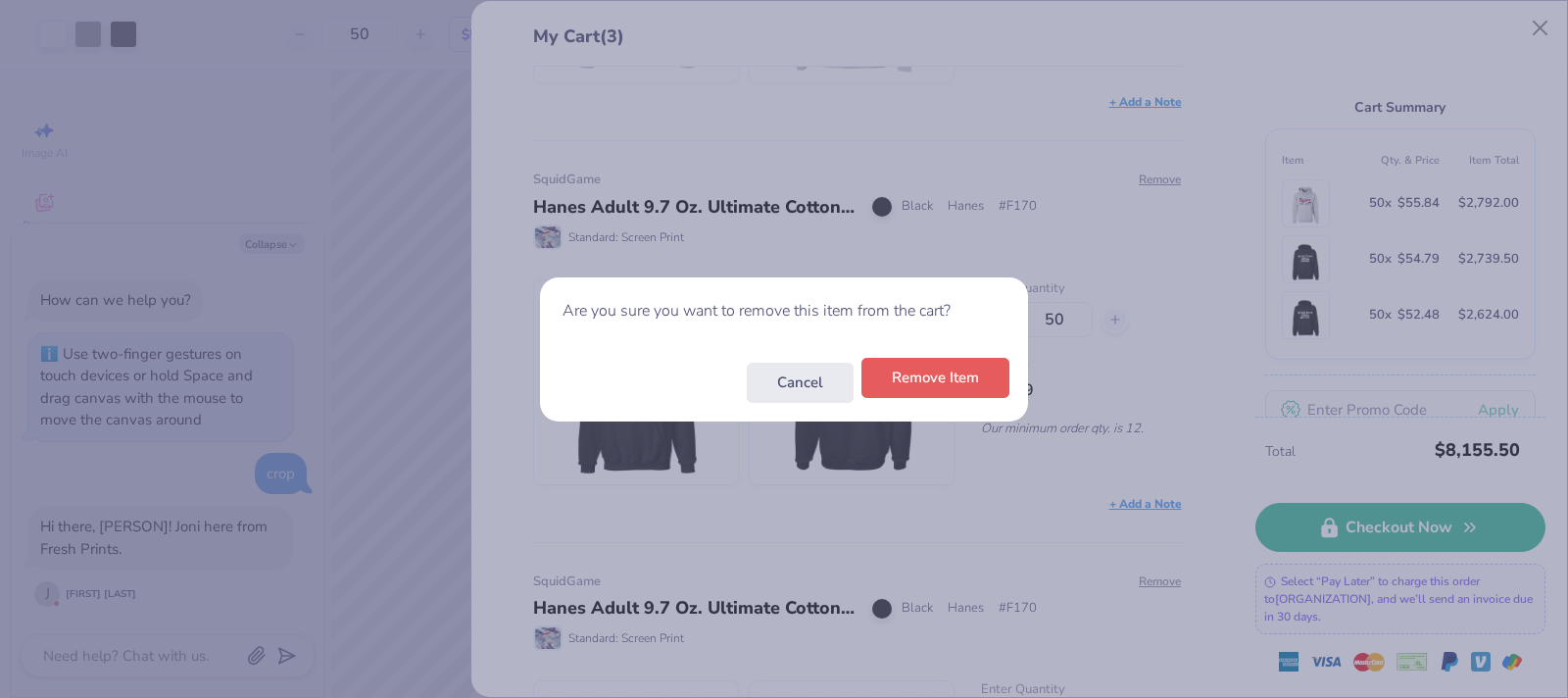 click on "Remove Item" at bounding box center [935, 377] 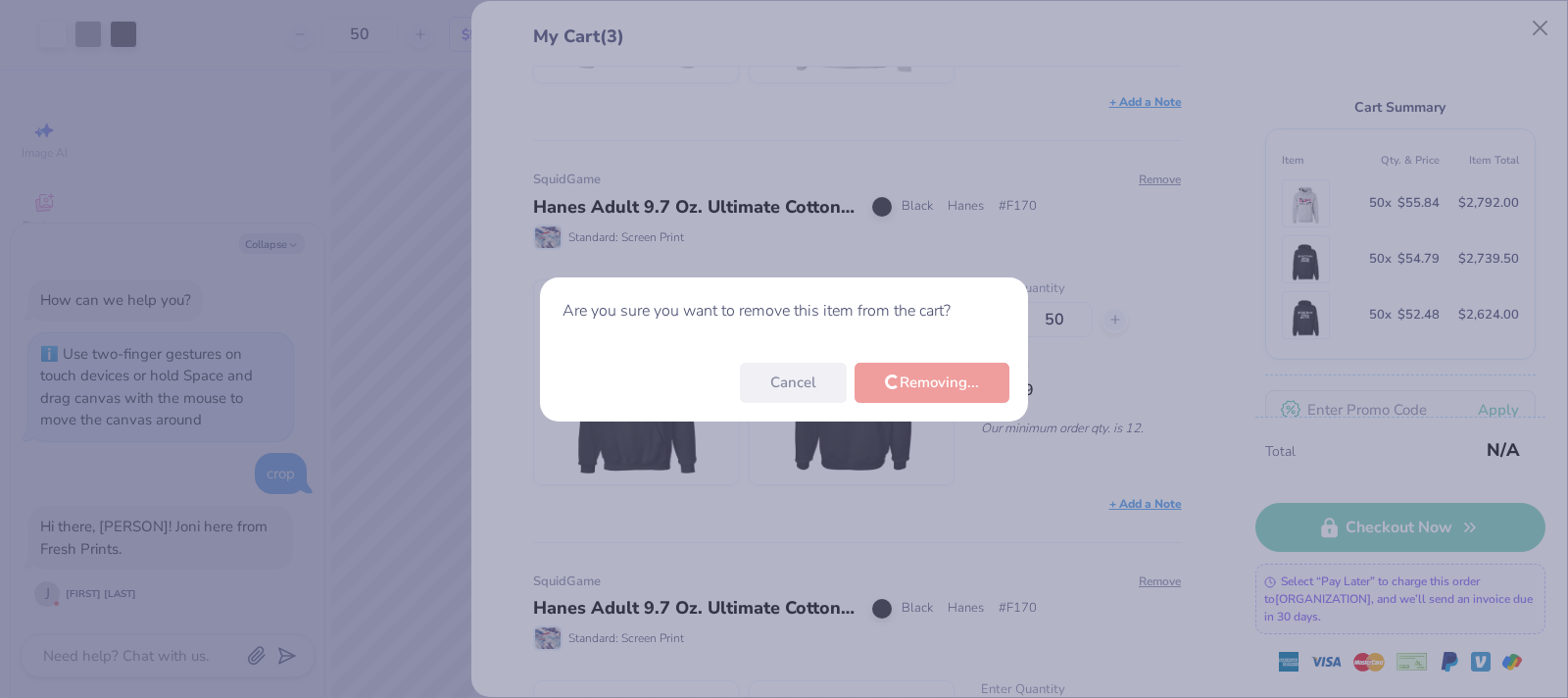 scroll, scrollTop: 149, scrollLeft: 0, axis: vertical 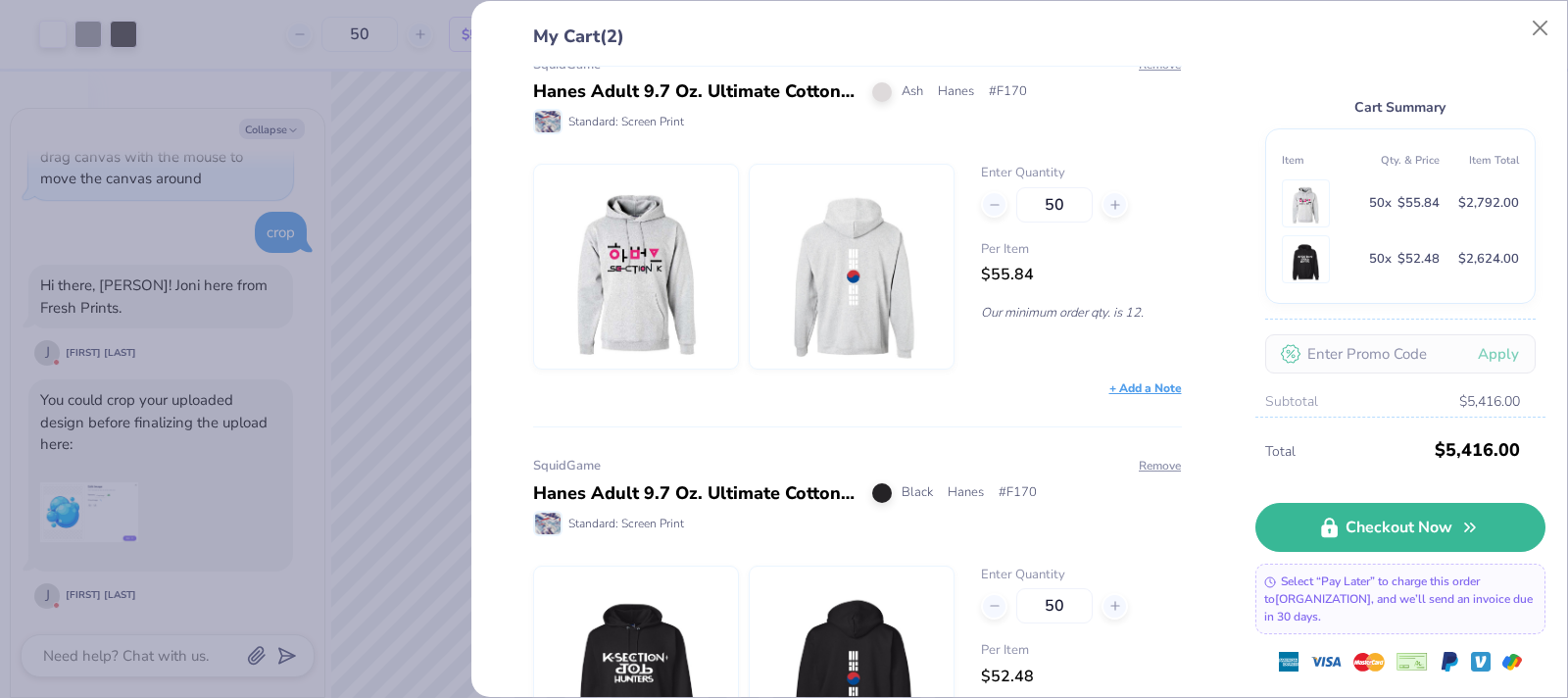 click at bounding box center [636, 267] 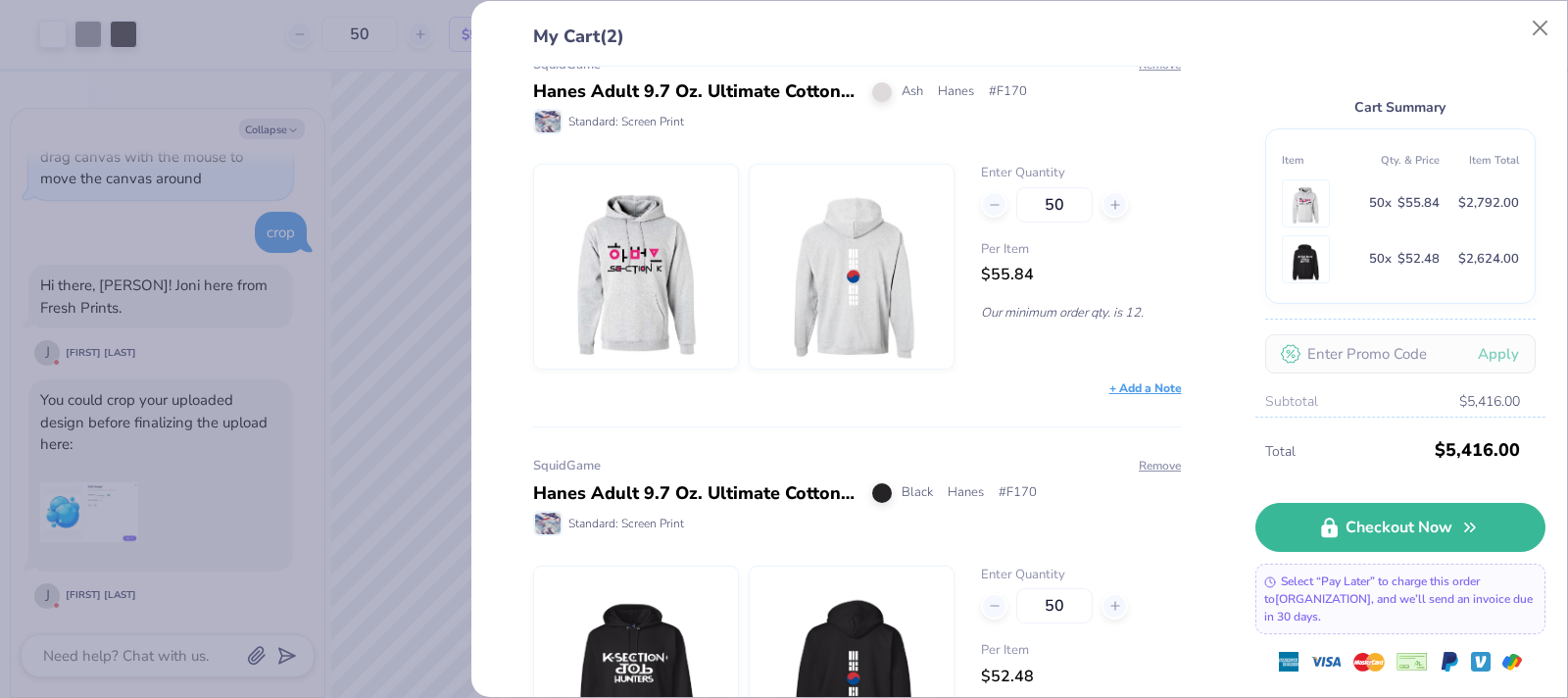 drag, startPoint x: 530, startPoint y: 157, endPoint x: 694, endPoint y: 223, distance: 176.78235 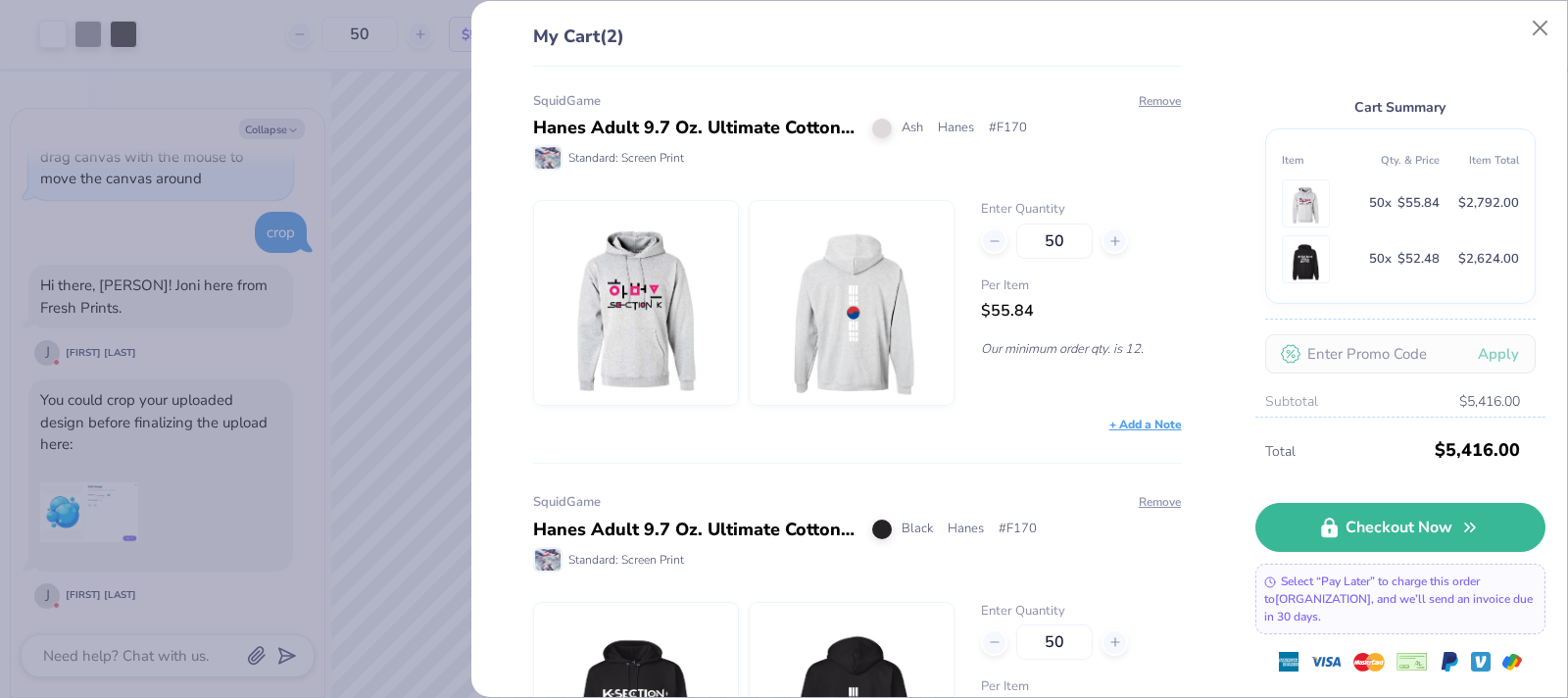 scroll, scrollTop: 0, scrollLeft: 0, axis: both 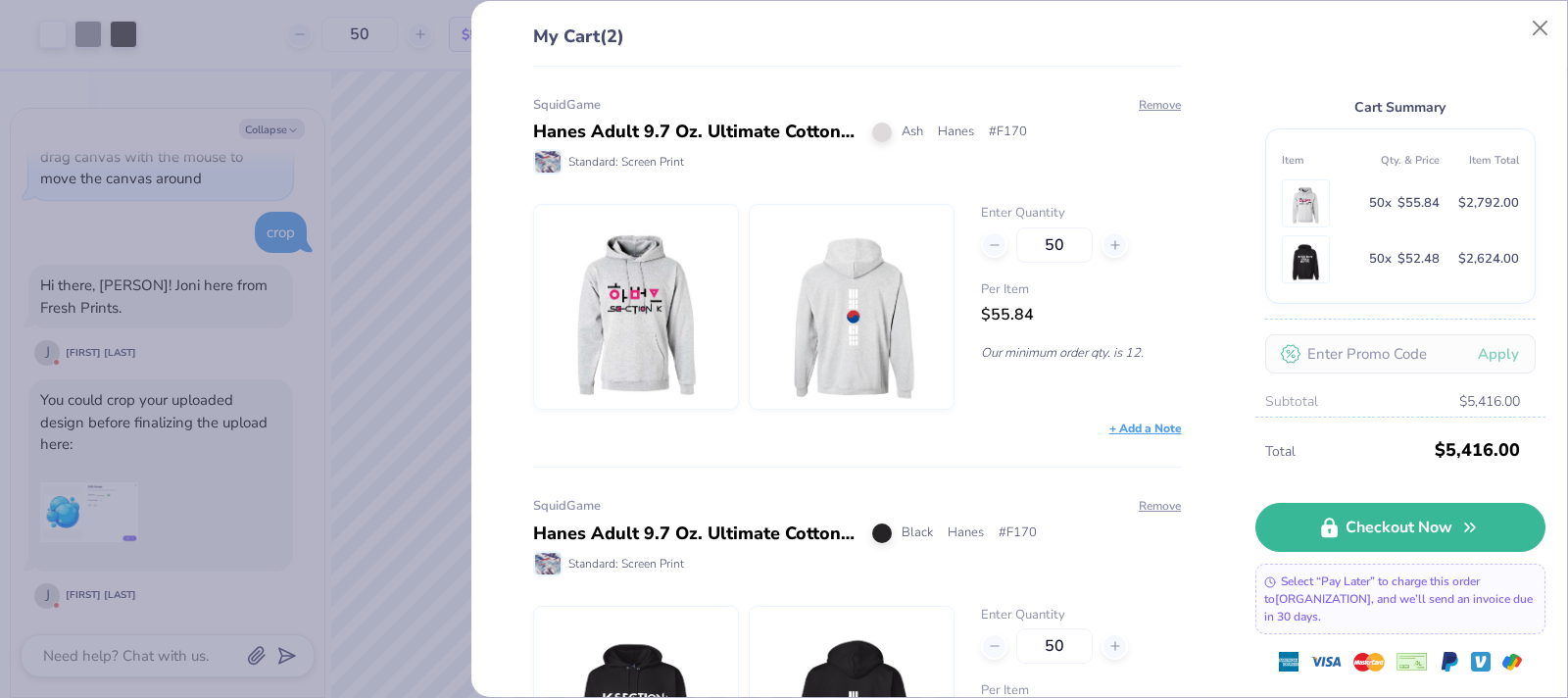drag, startPoint x: 1073, startPoint y: 245, endPoint x: 953, endPoint y: 265, distance: 121.65525 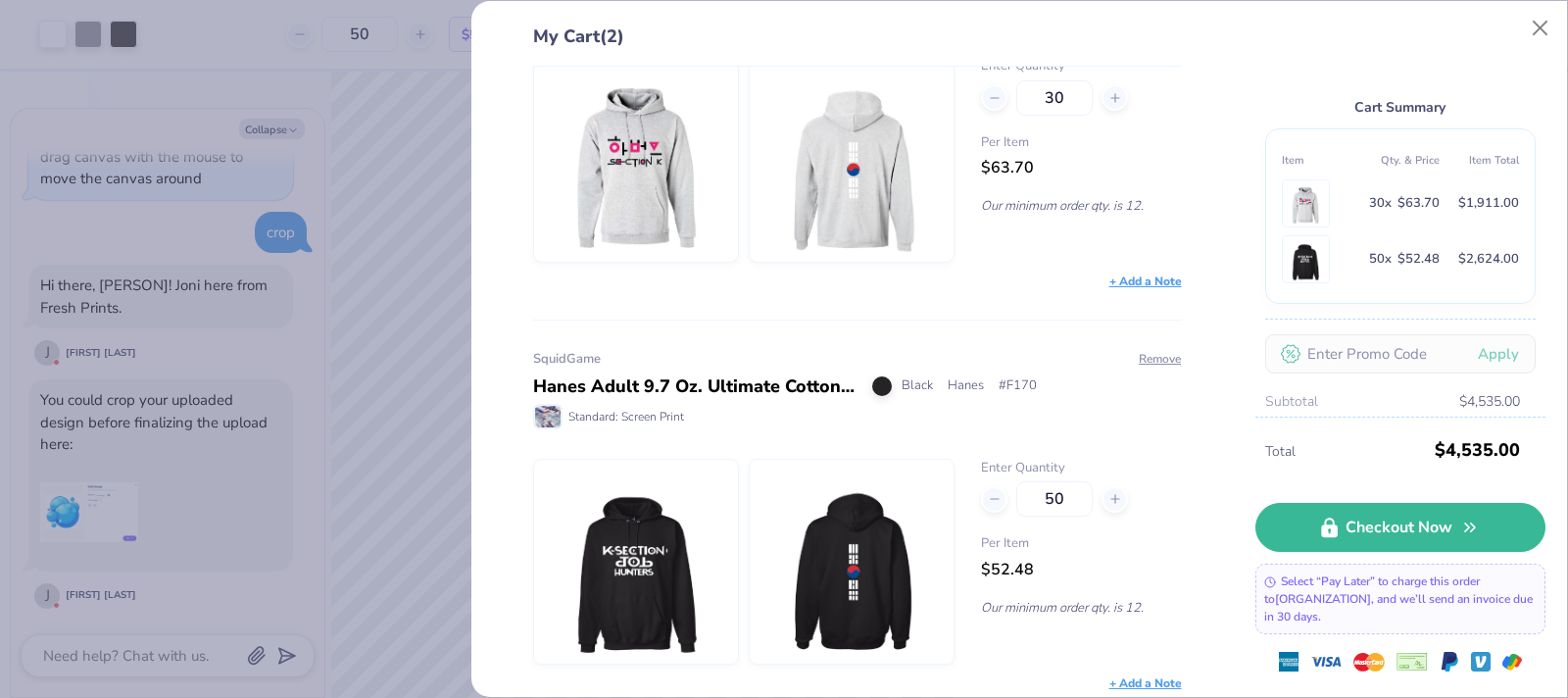 scroll, scrollTop: 149, scrollLeft: 0, axis: vertical 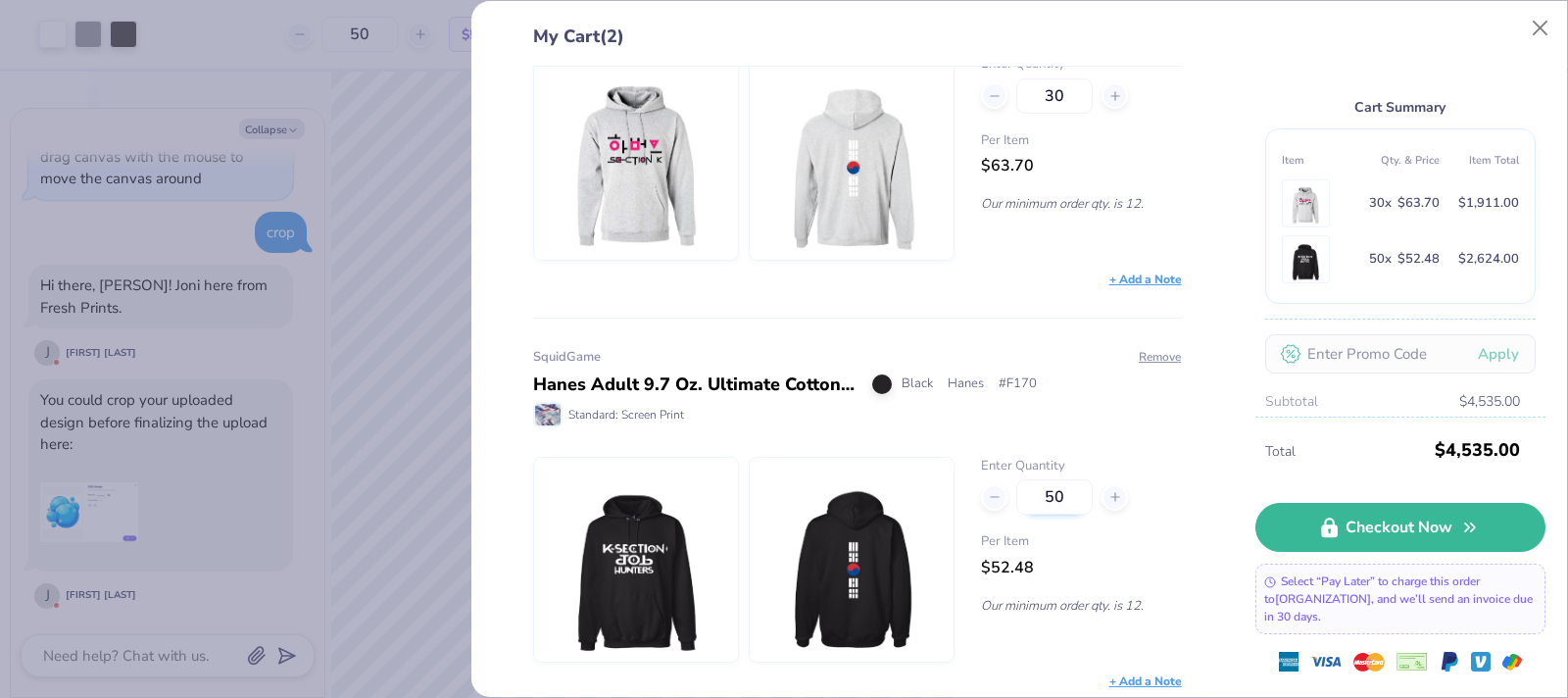 type on "30" 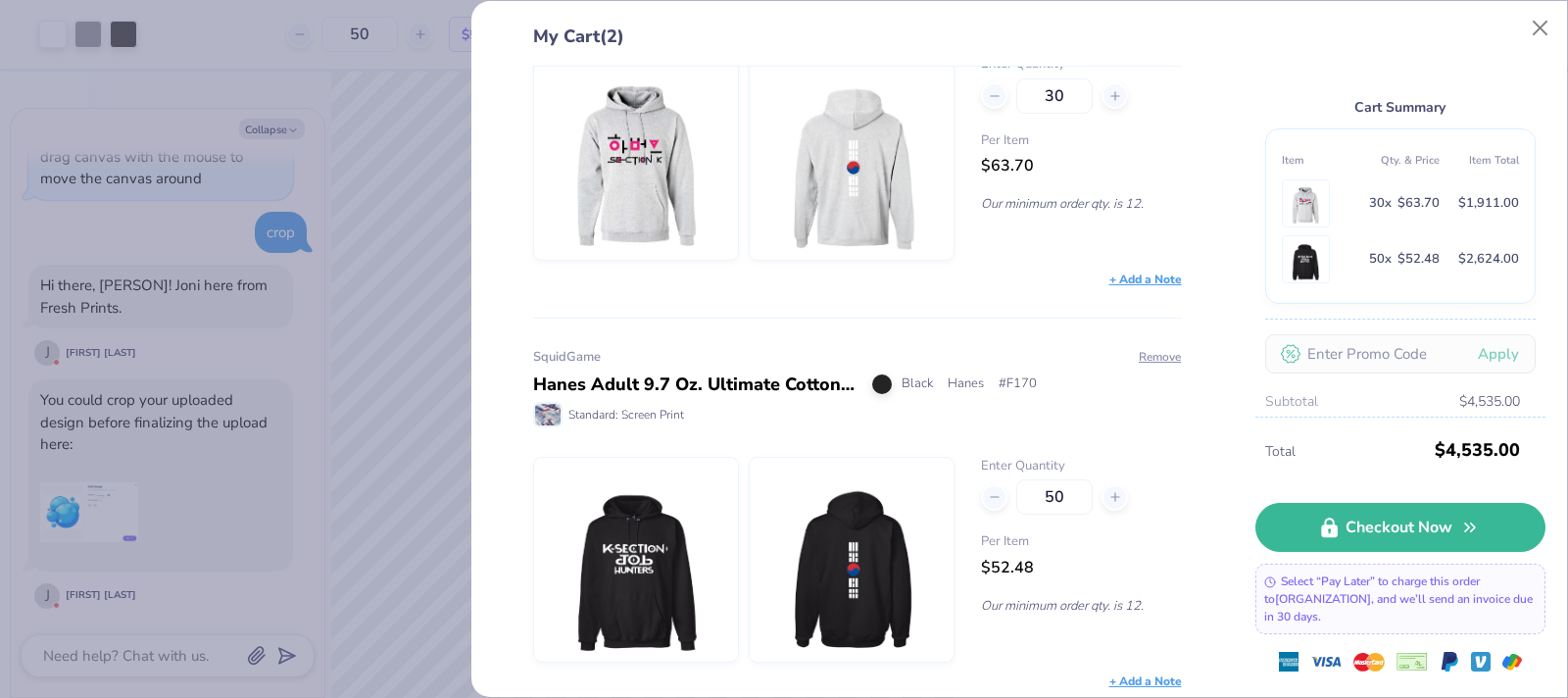 drag, startPoint x: 1059, startPoint y: 490, endPoint x: 847, endPoint y: 520, distance: 214.11212 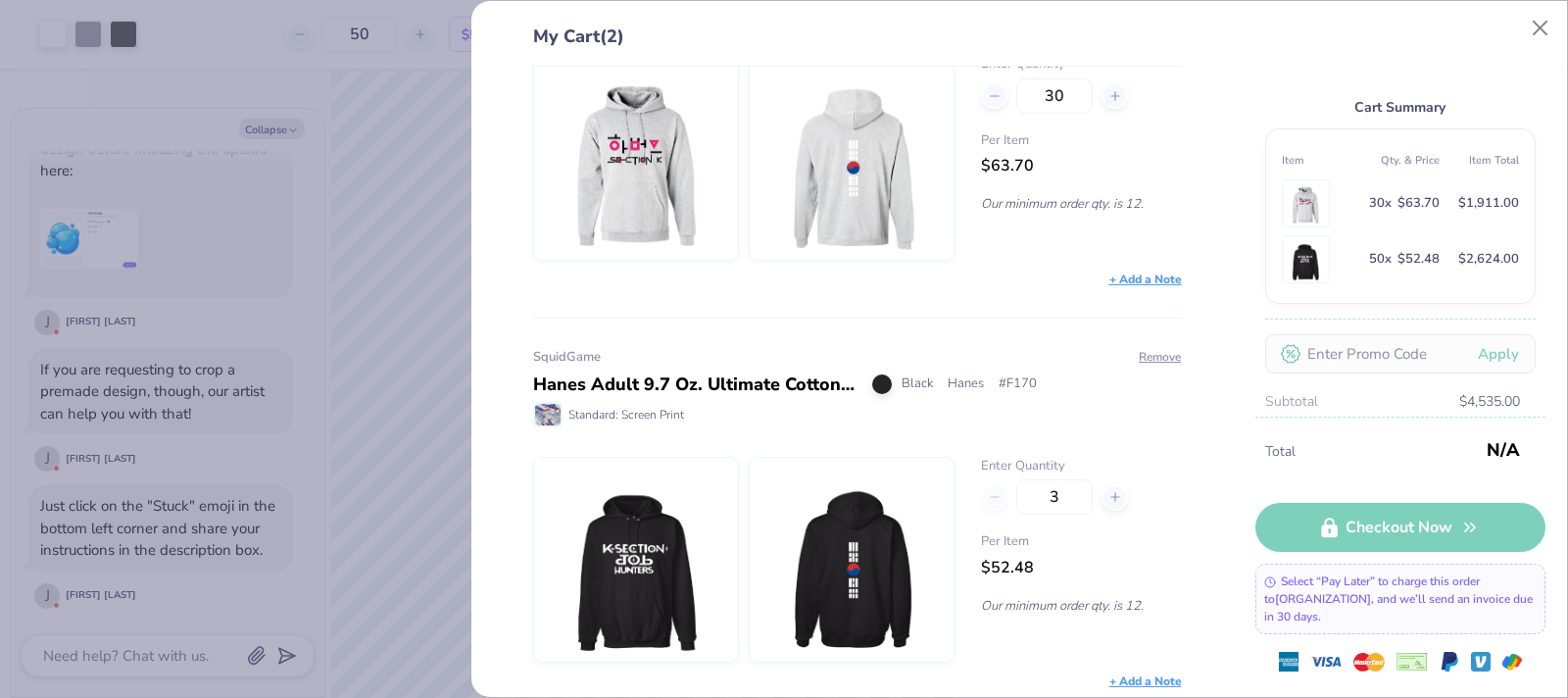 type on "30" 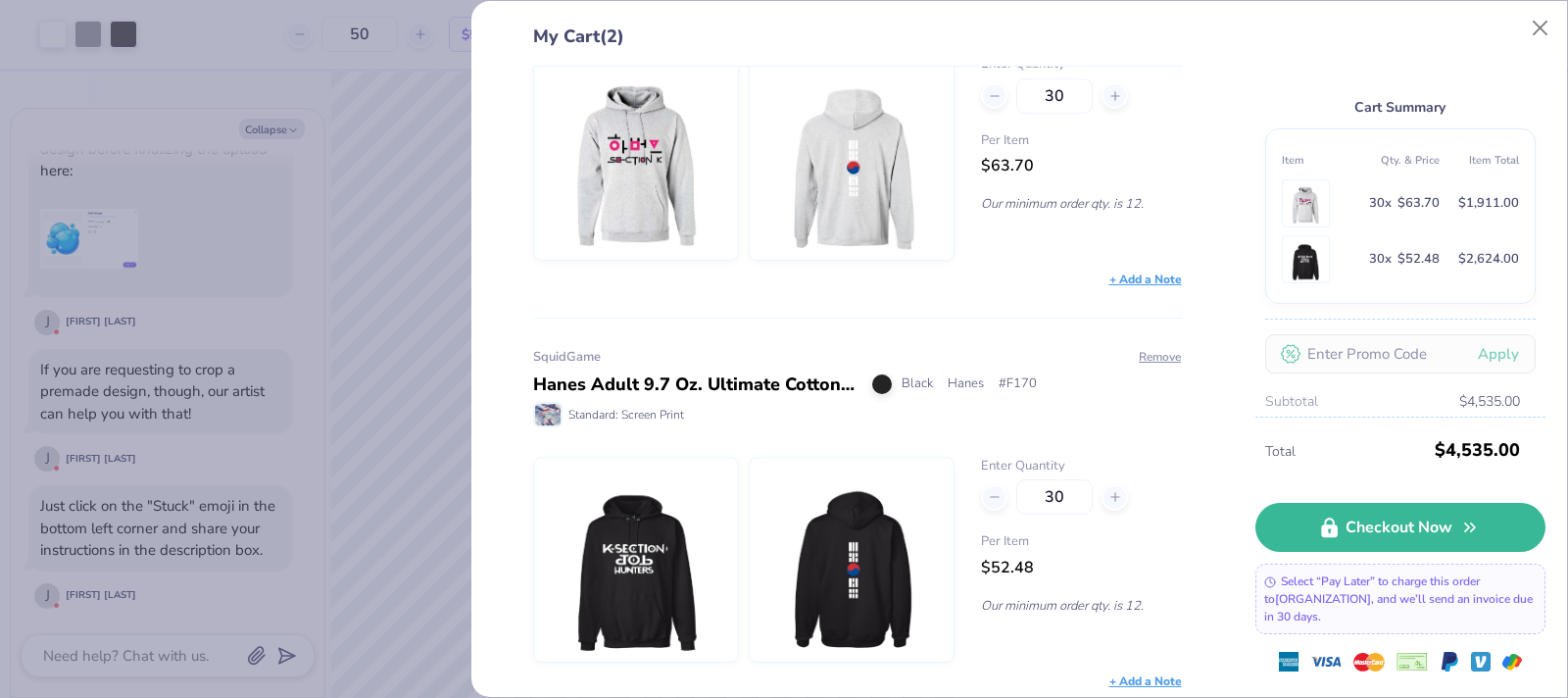 type on "30" 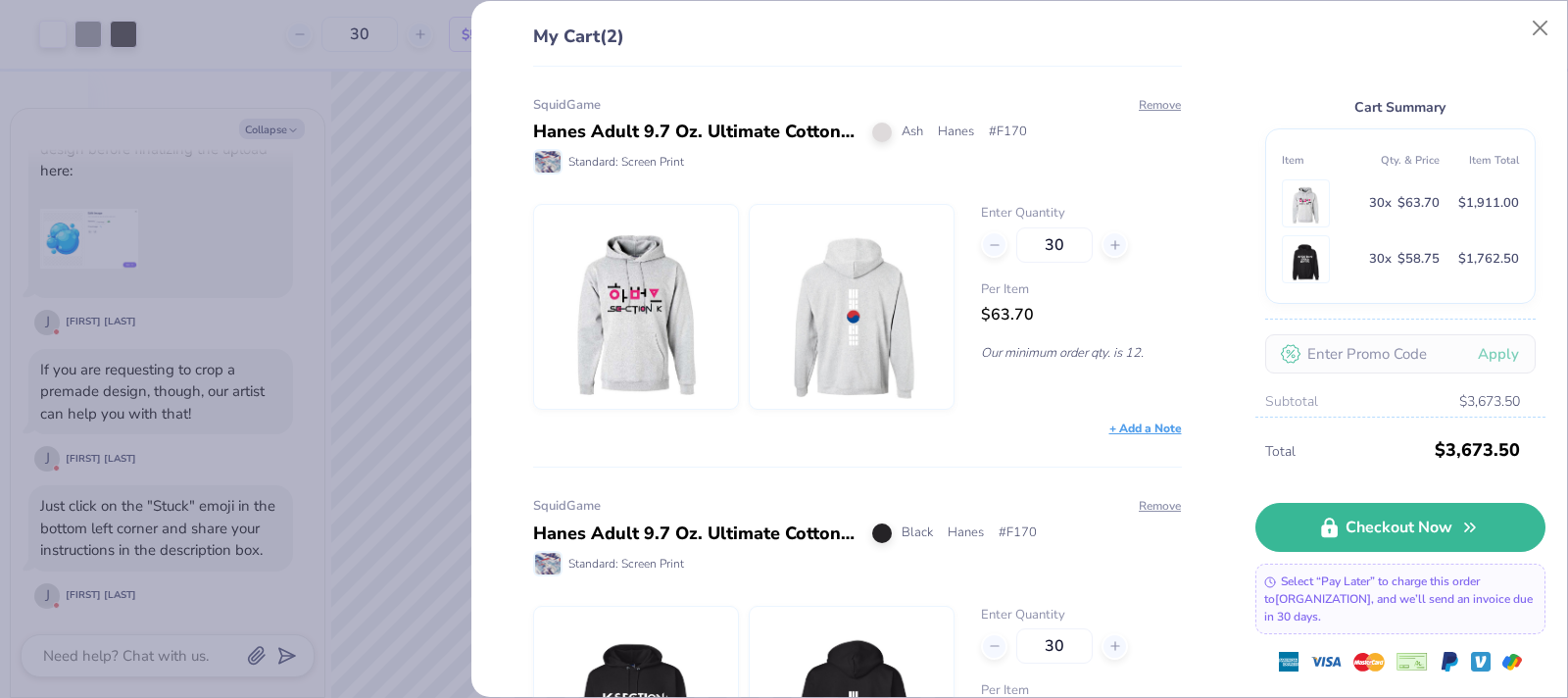 scroll, scrollTop: 149, scrollLeft: 0, axis: vertical 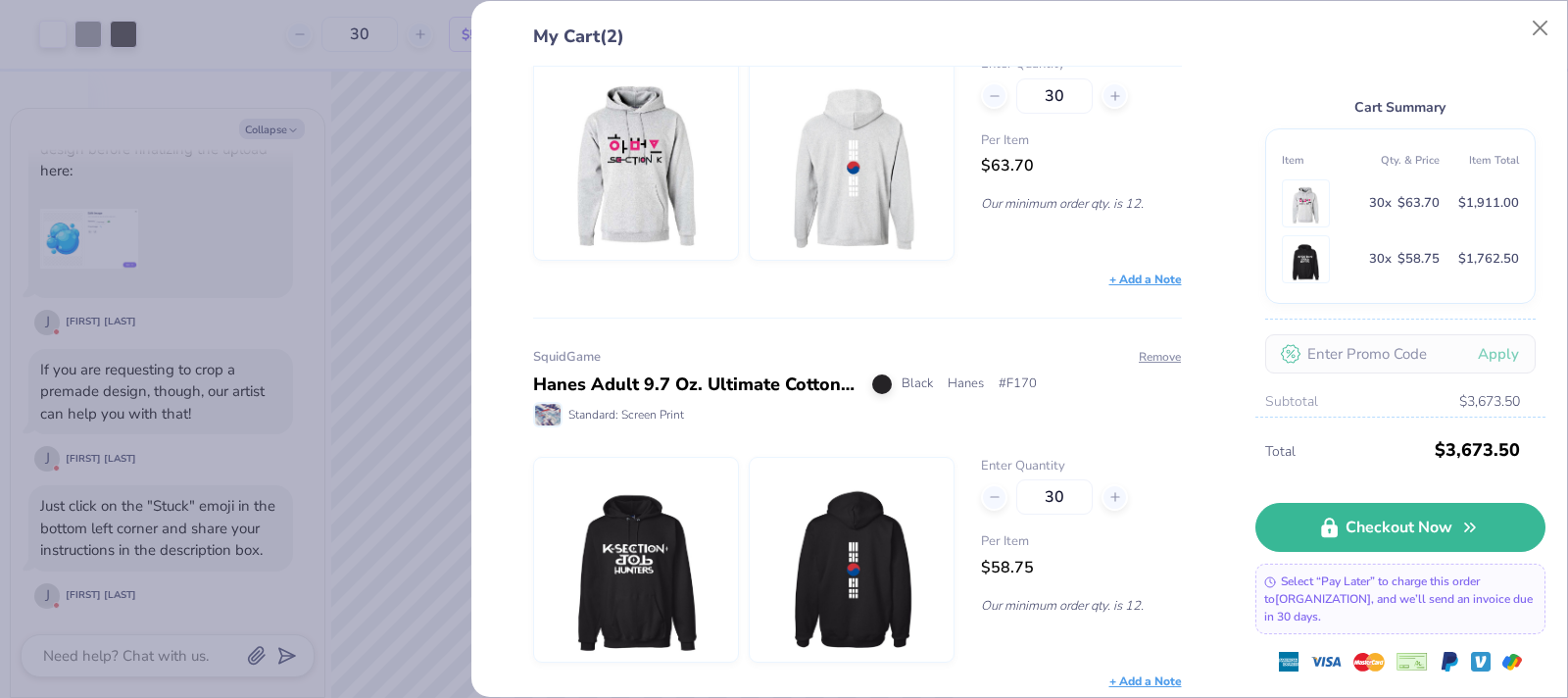 type on "30" 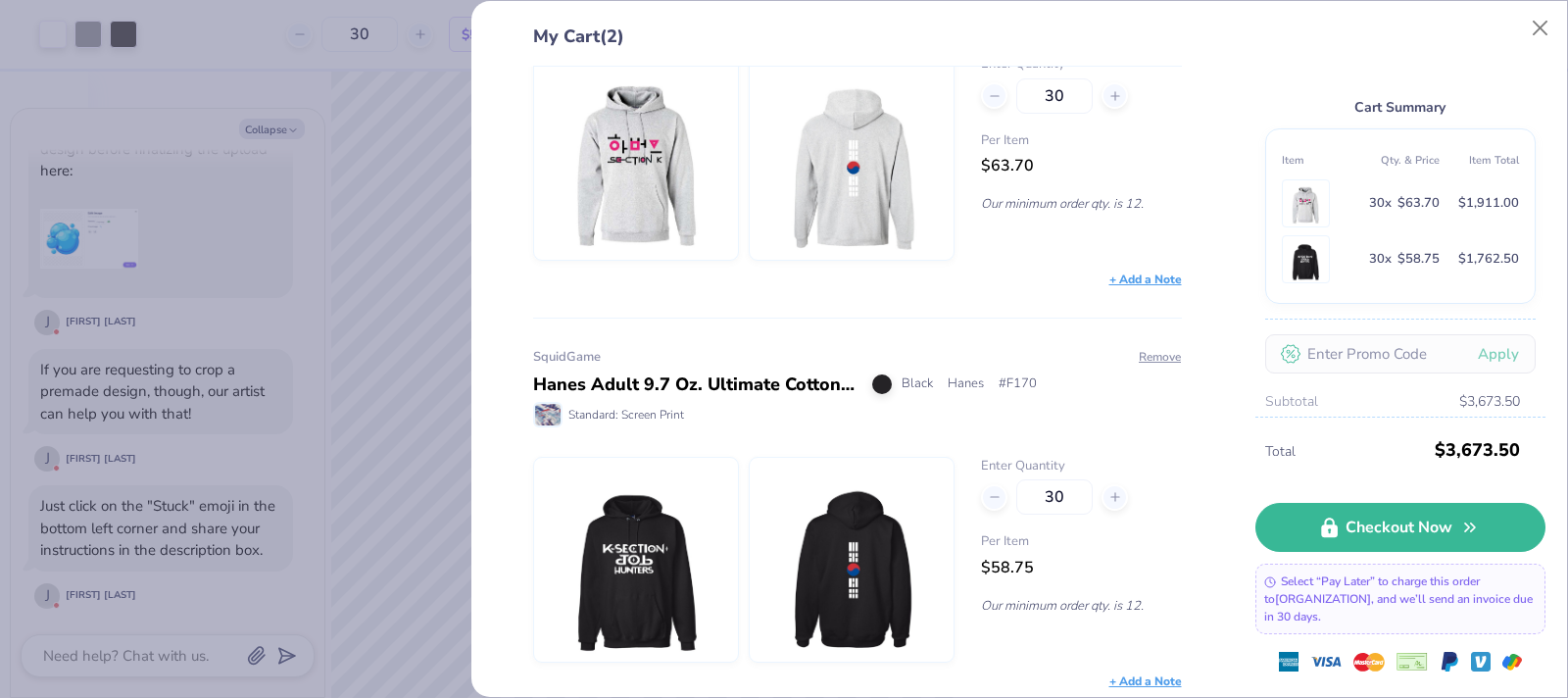 click at bounding box center [636, 560] 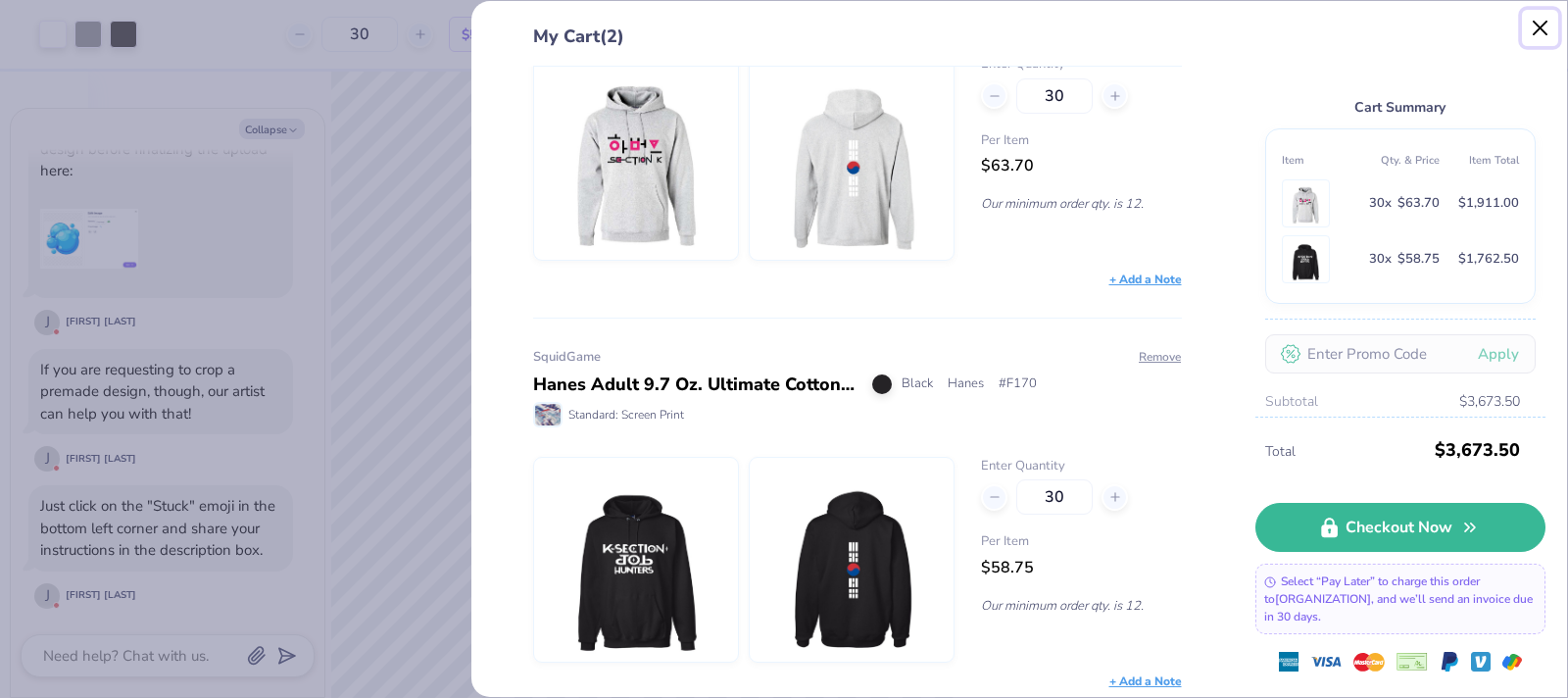 click at bounding box center [1541, 28] 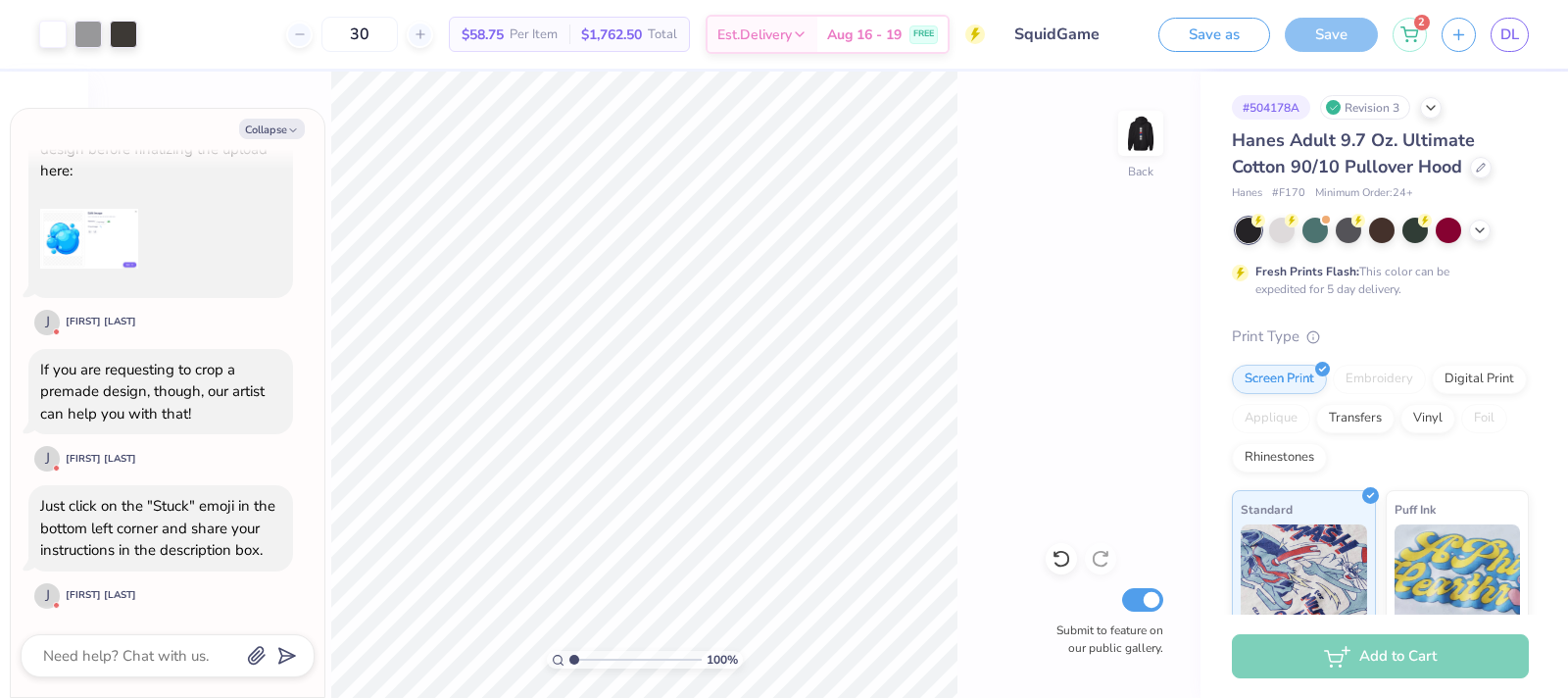 scroll, scrollTop: 829, scrollLeft: 0, axis: vertical 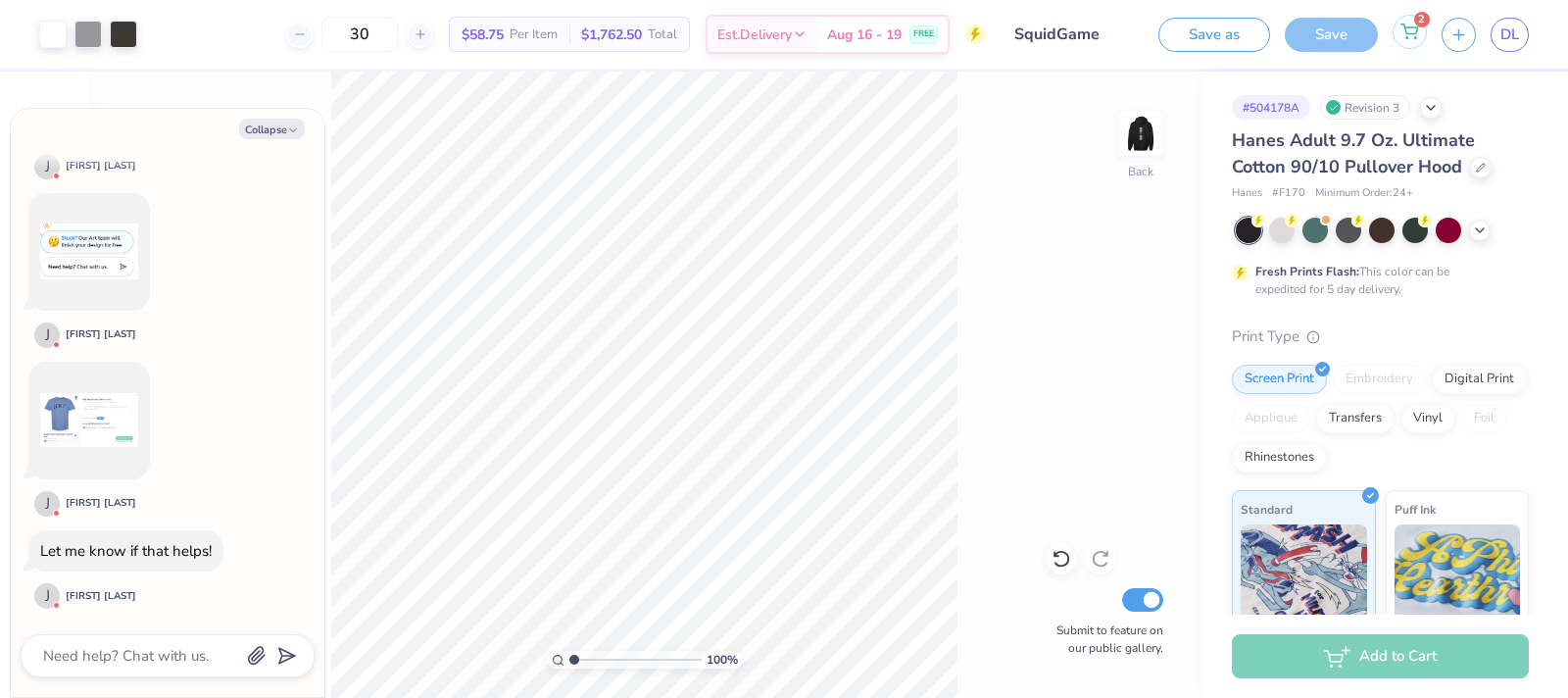 click 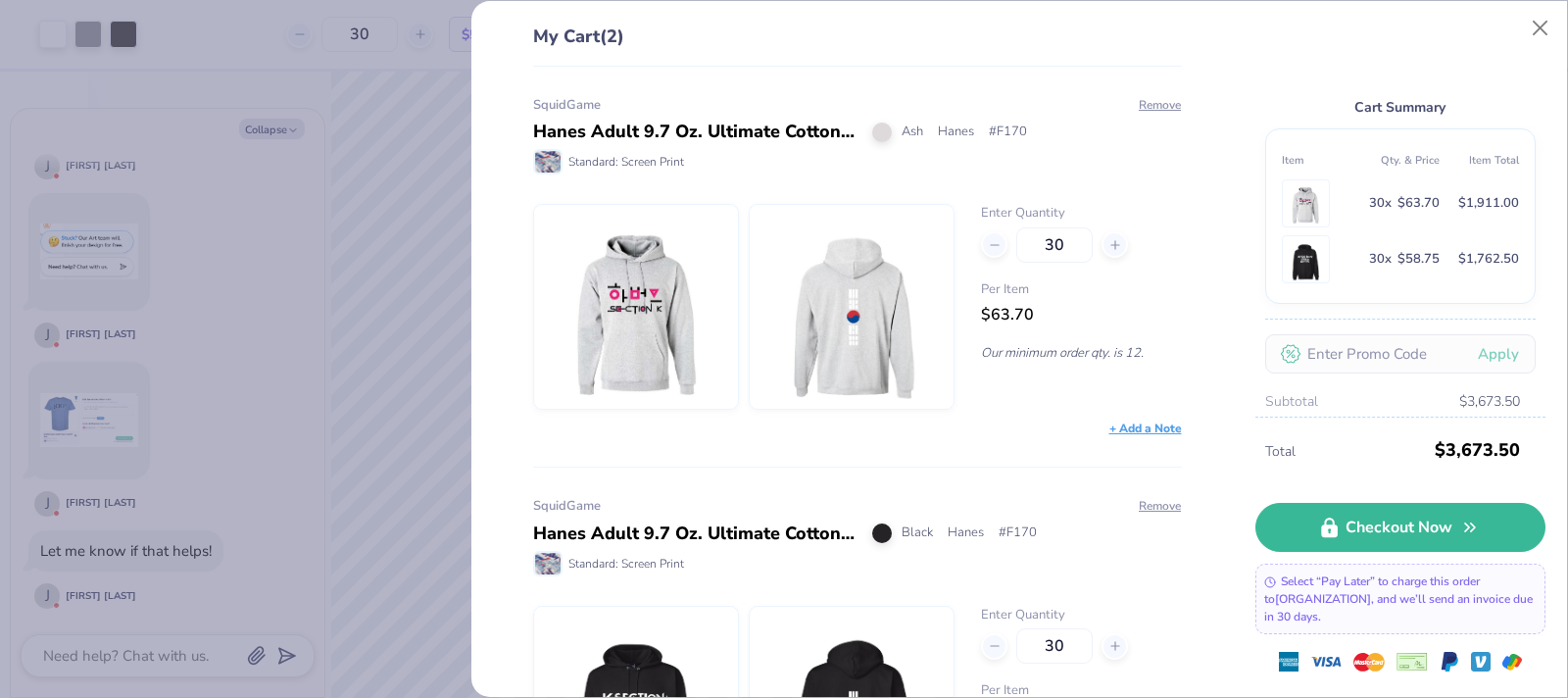 click on "Hanes Adult 9.7 Oz. Ultimate Cotton 90/10 Pullover Hood" at bounding box center (695, 131) 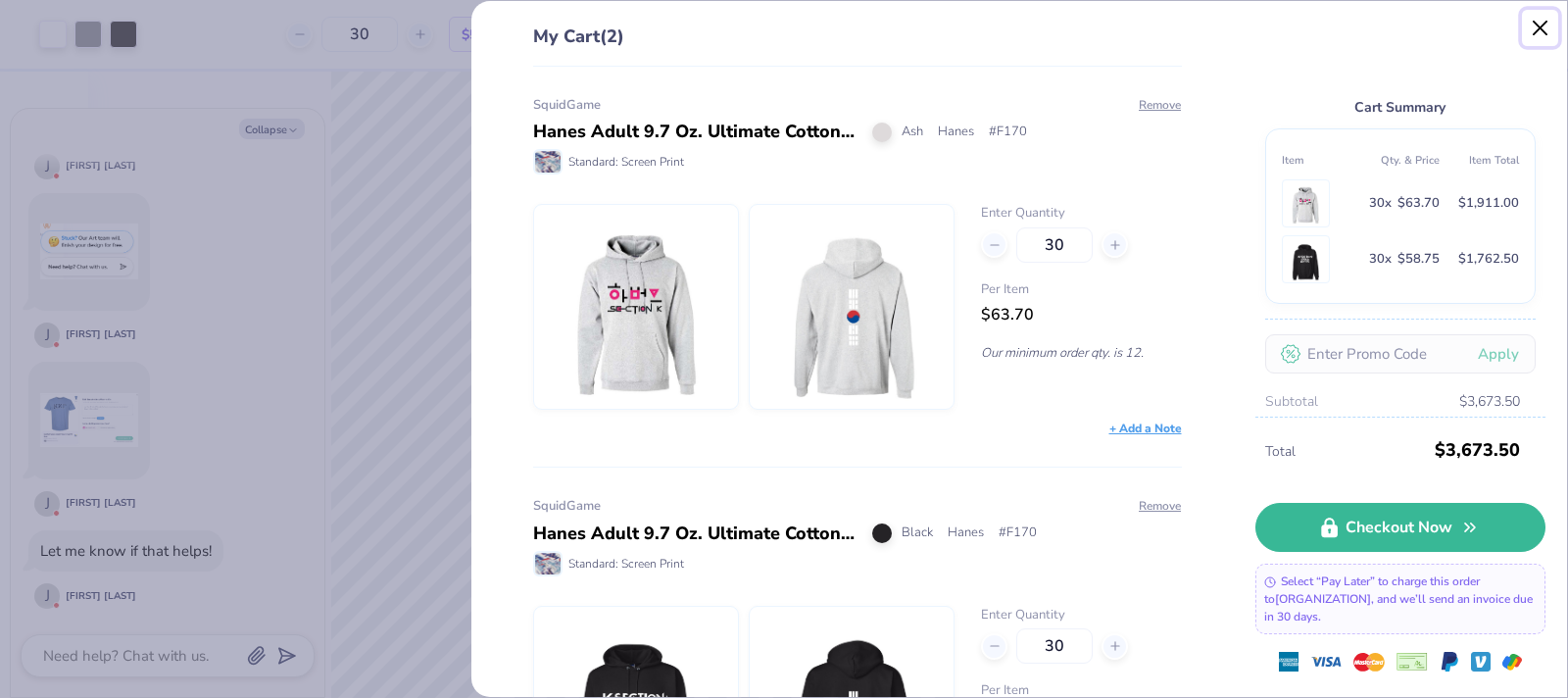 click at bounding box center [1541, 28] 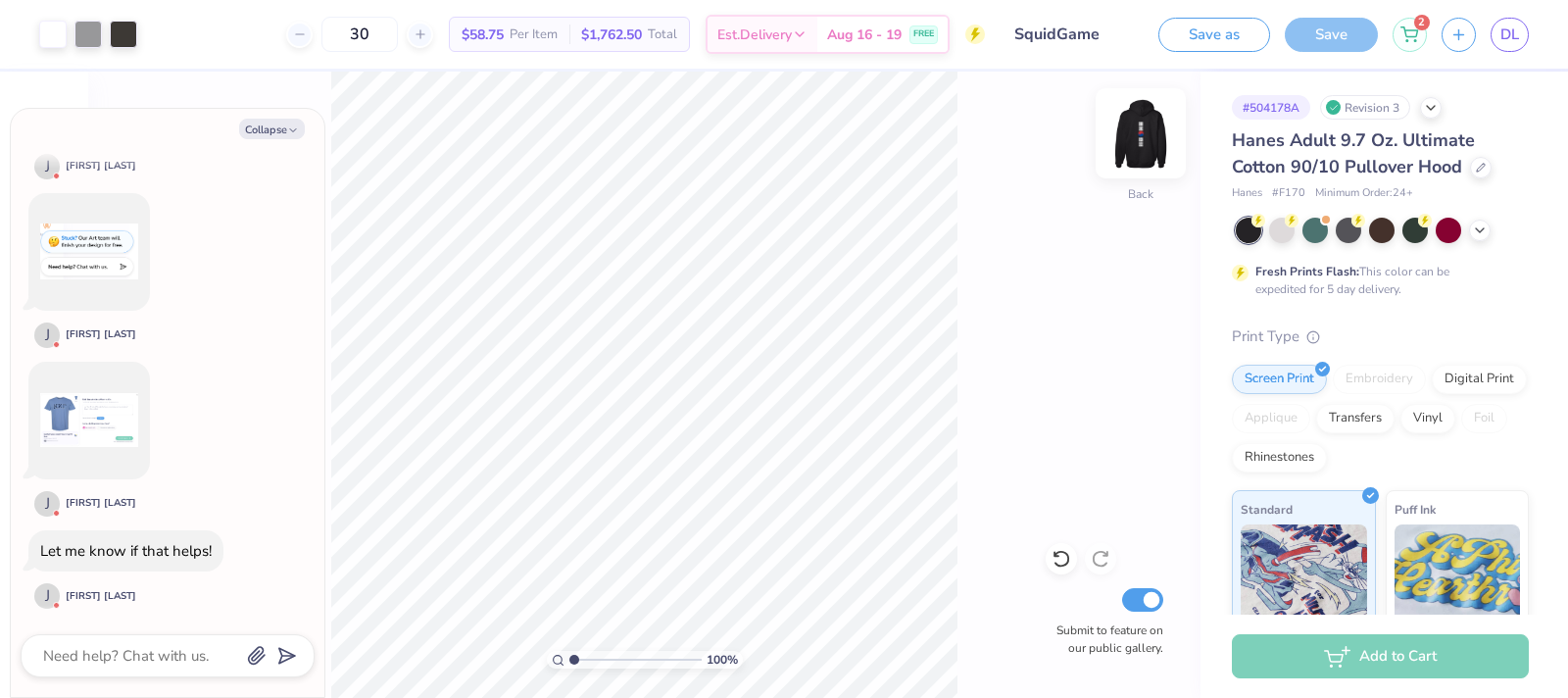 click at bounding box center (1141, 133) 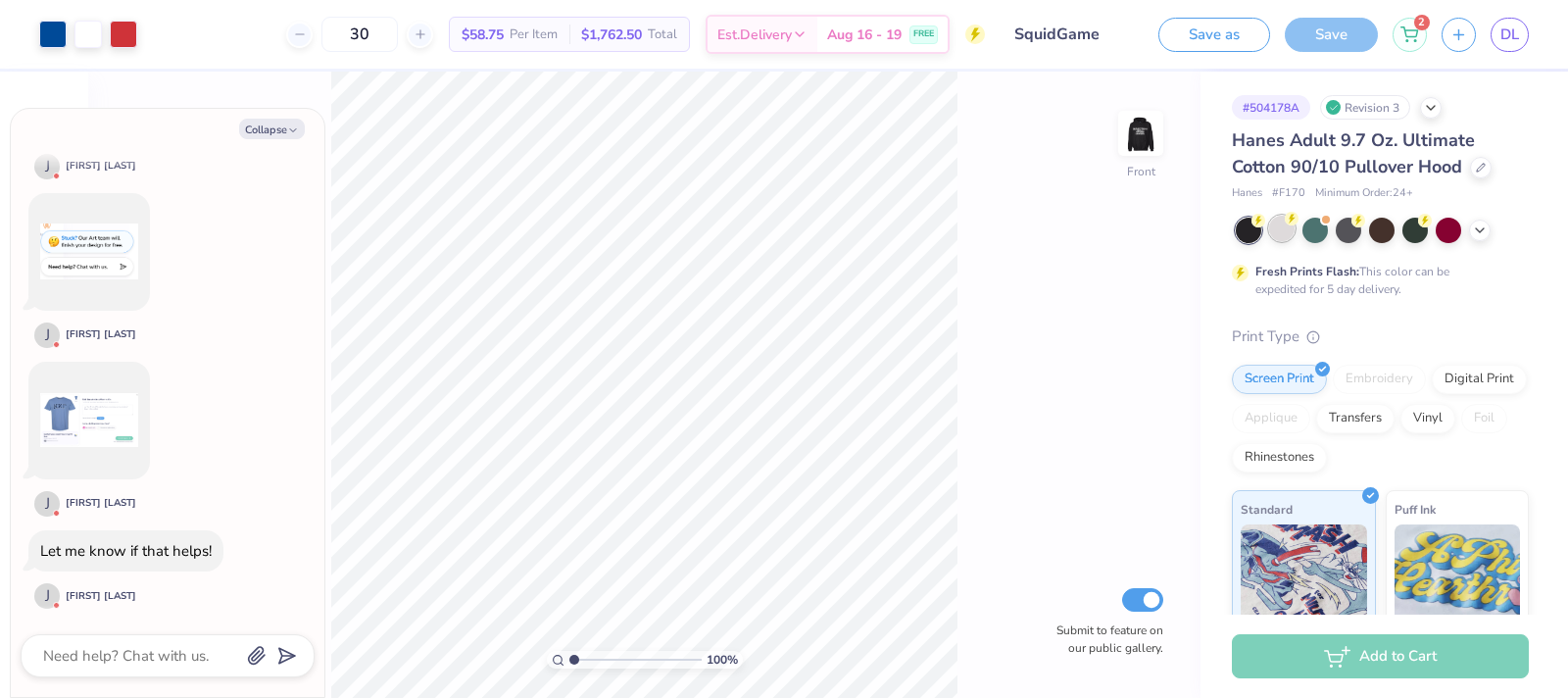 click at bounding box center [1282, 228] 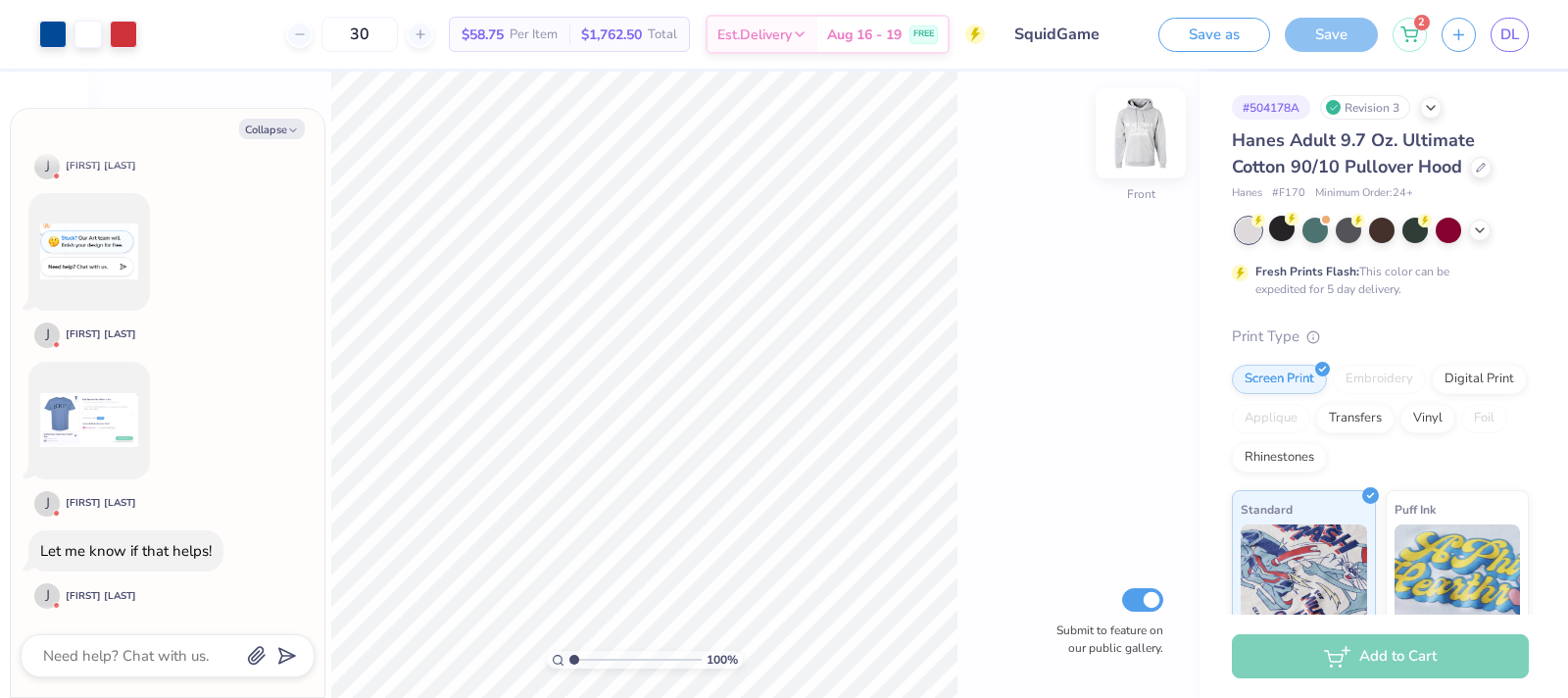click at bounding box center [1141, 133] 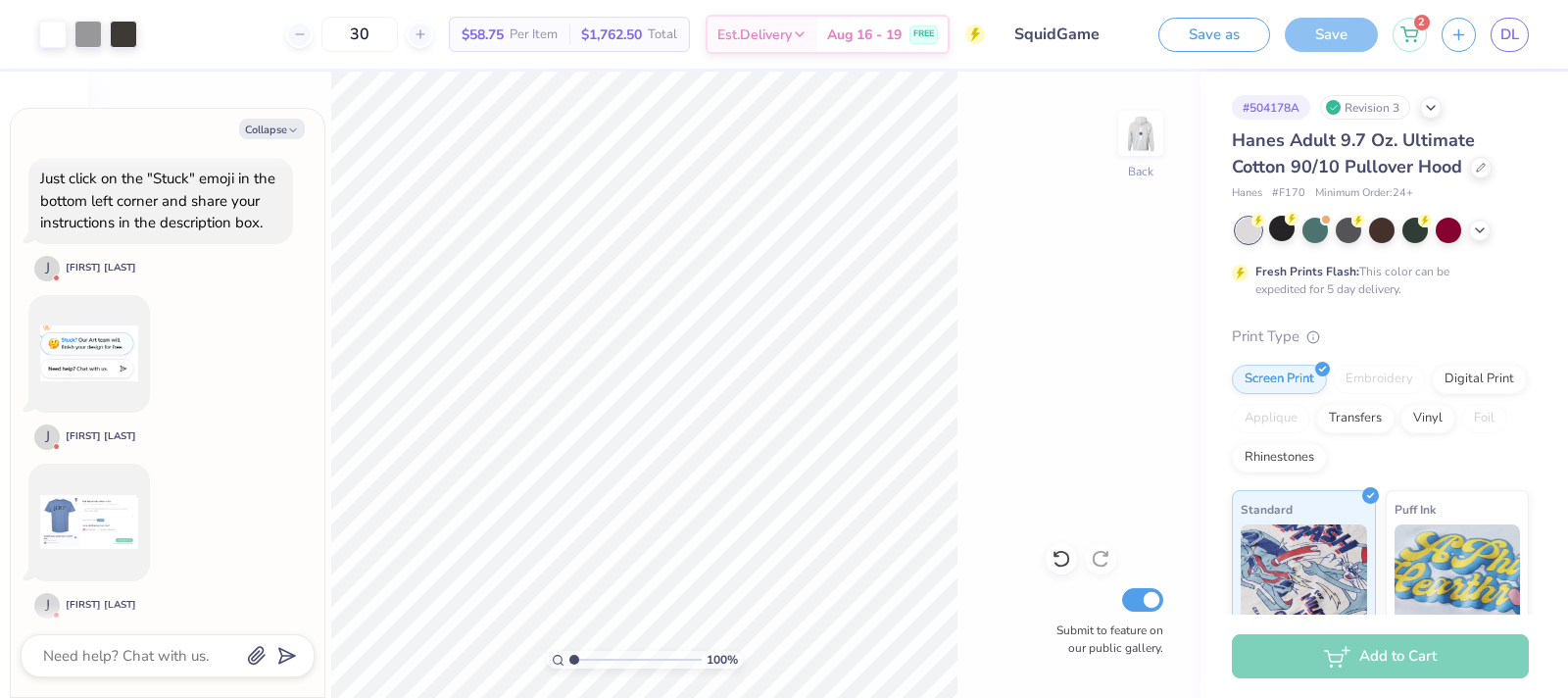 scroll, scrollTop: 829, scrollLeft: 0, axis: vertical 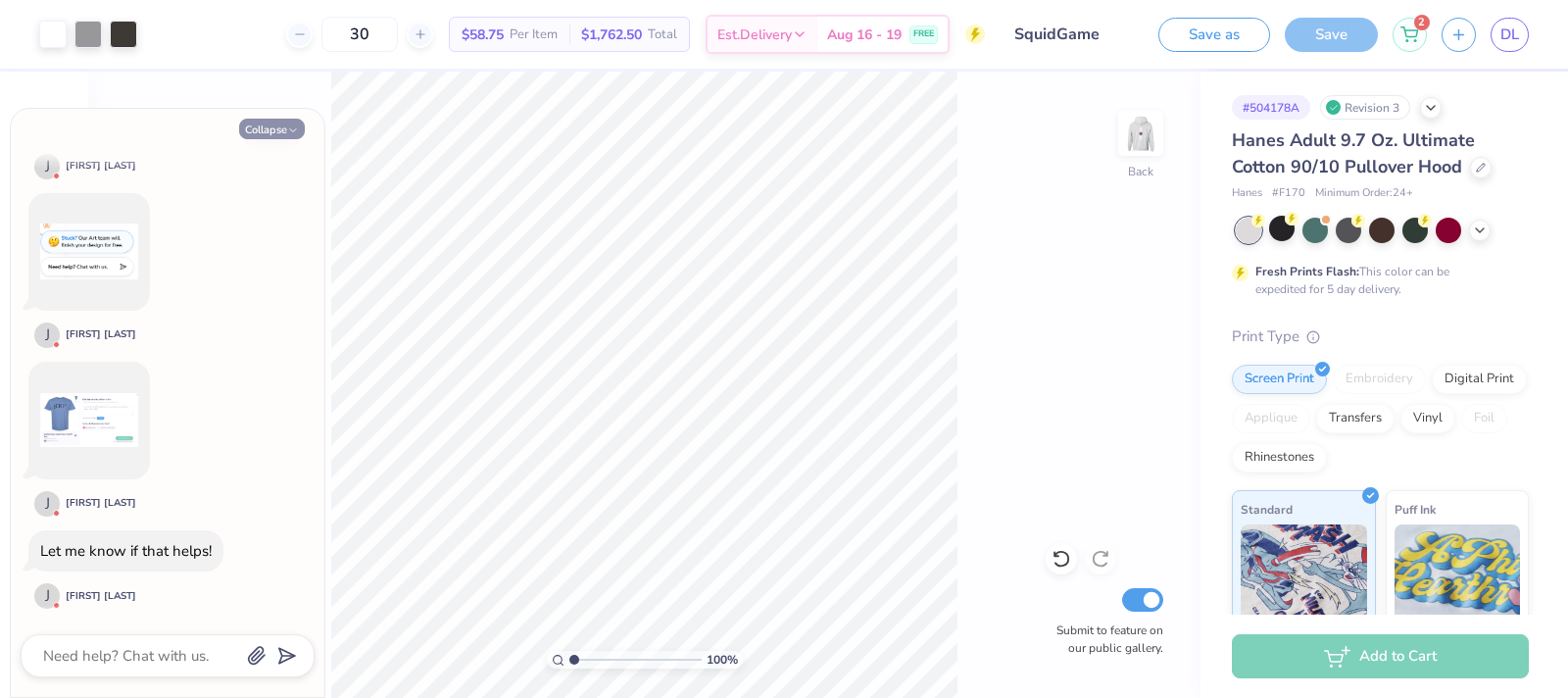 click on "Collapse" at bounding box center [271, 128] 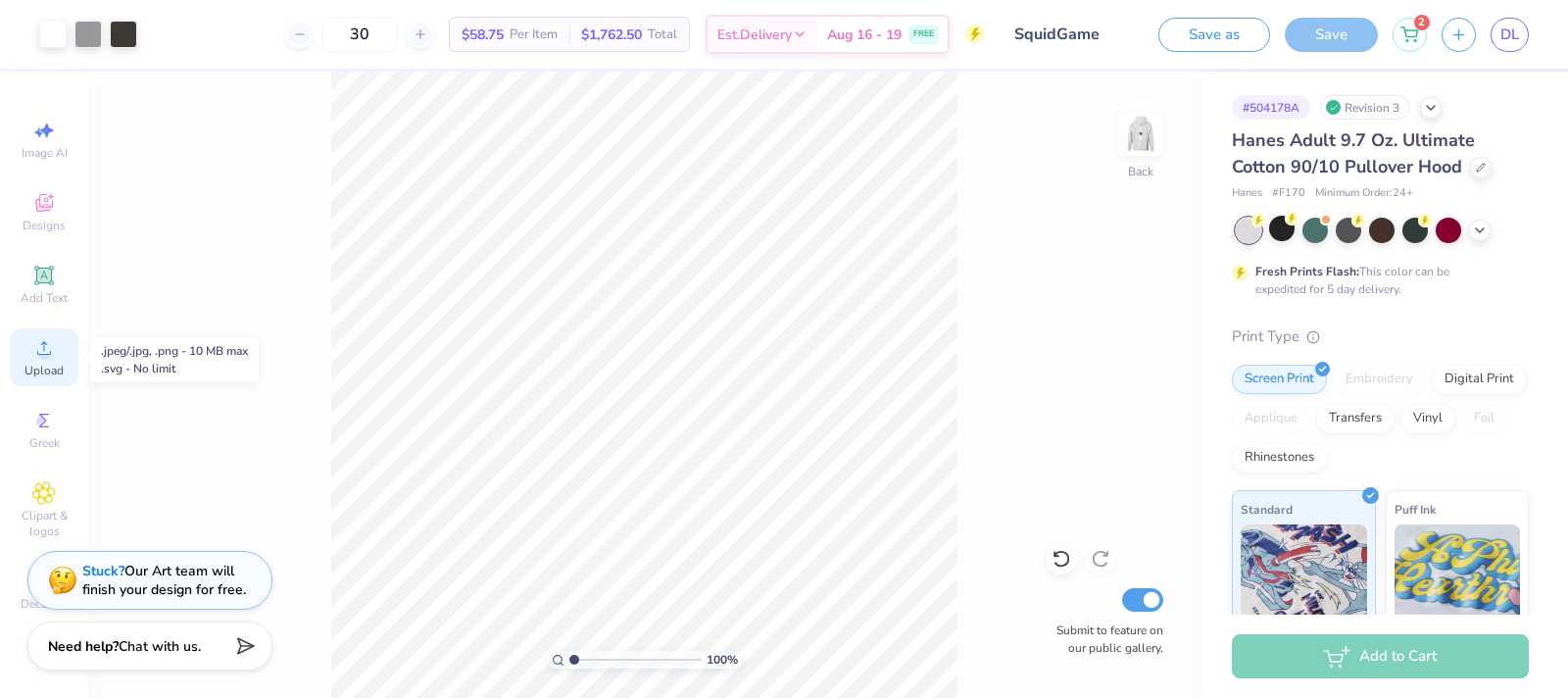 click 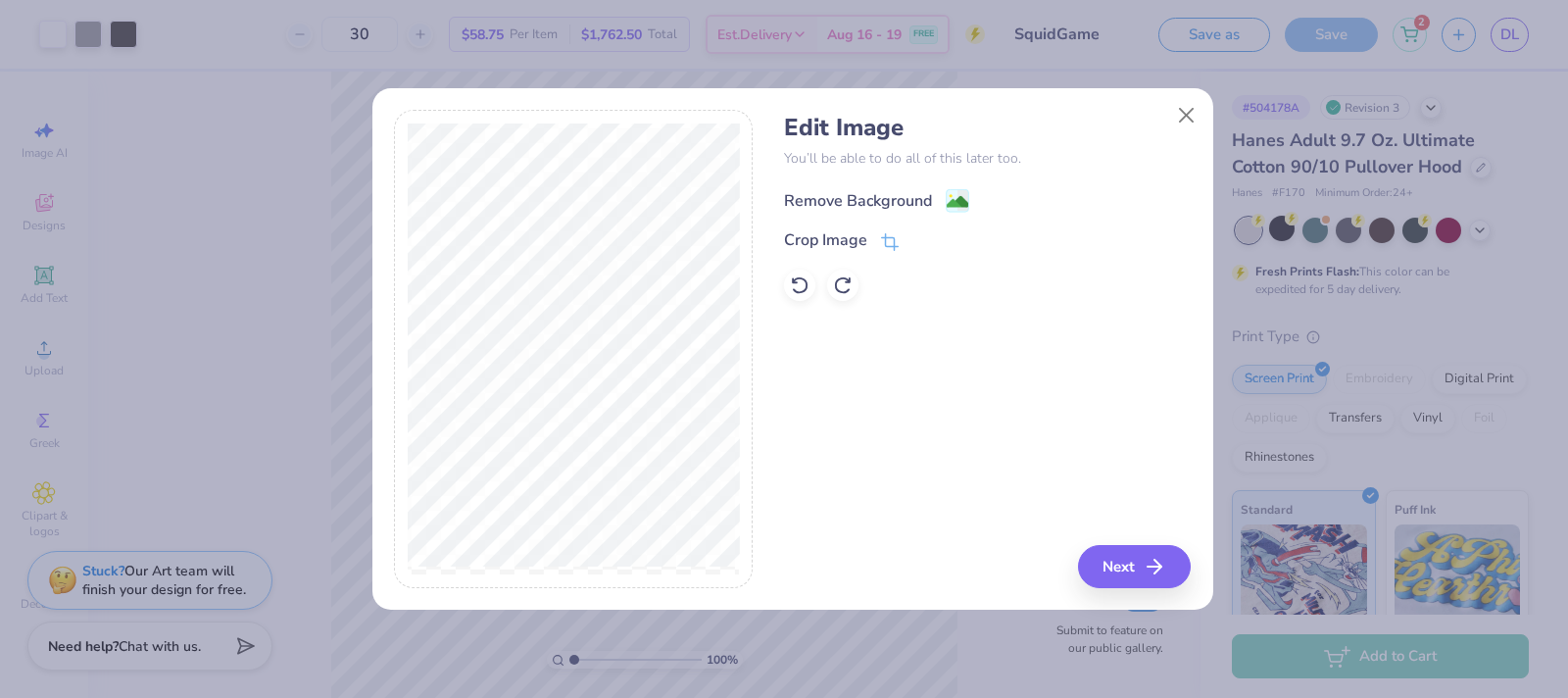click on "Remove Background" at bounding box center (858, 201) 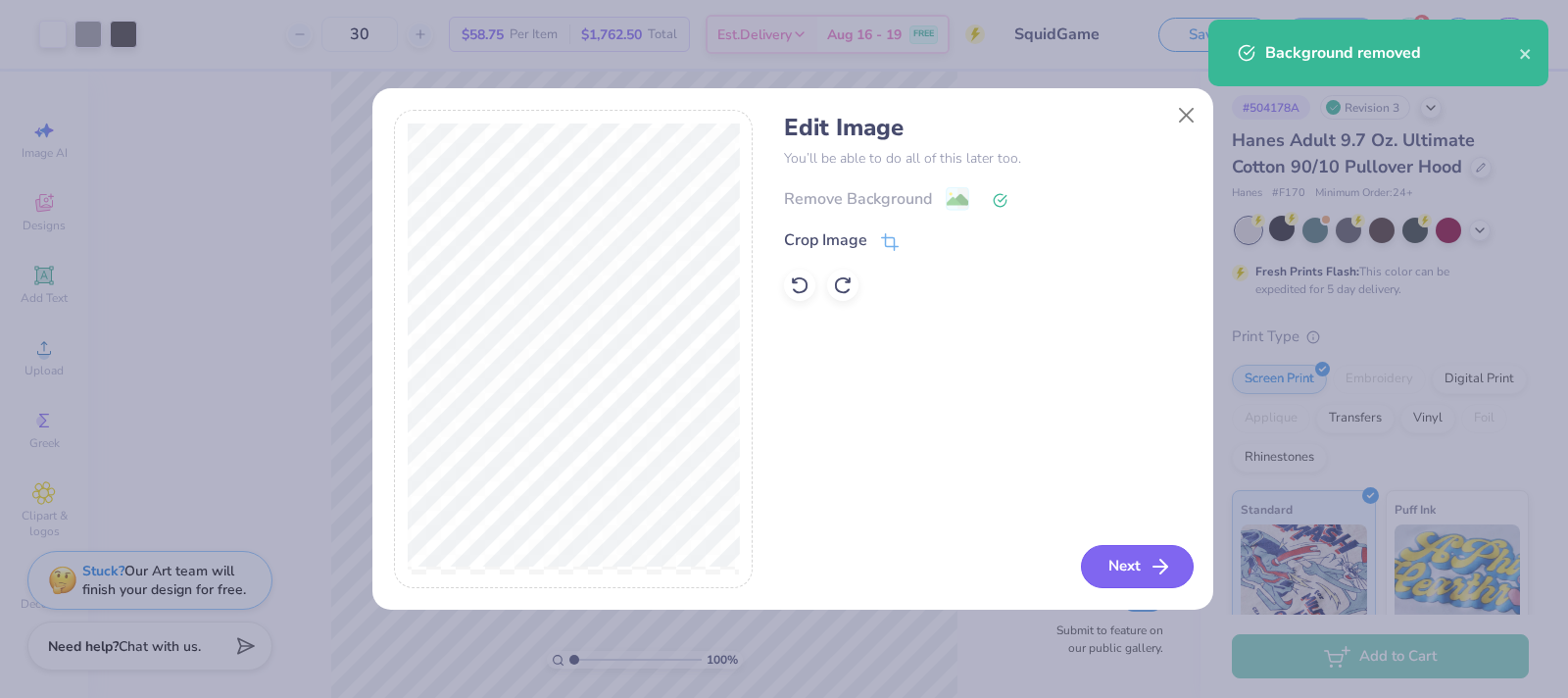 click on "Next" at bounding box center (1137, 567) 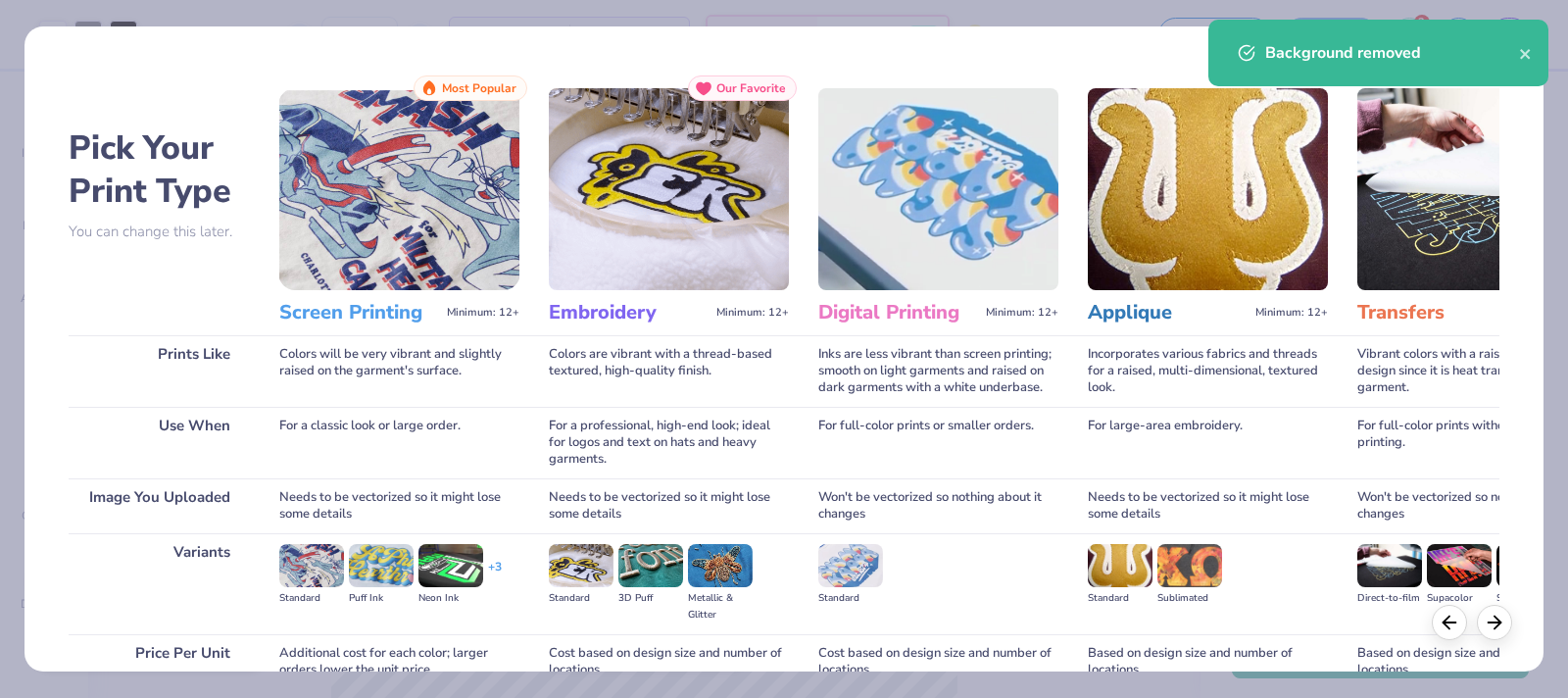 scroll, scrollTop: 179, scrollLeft: 0, axis: vertical 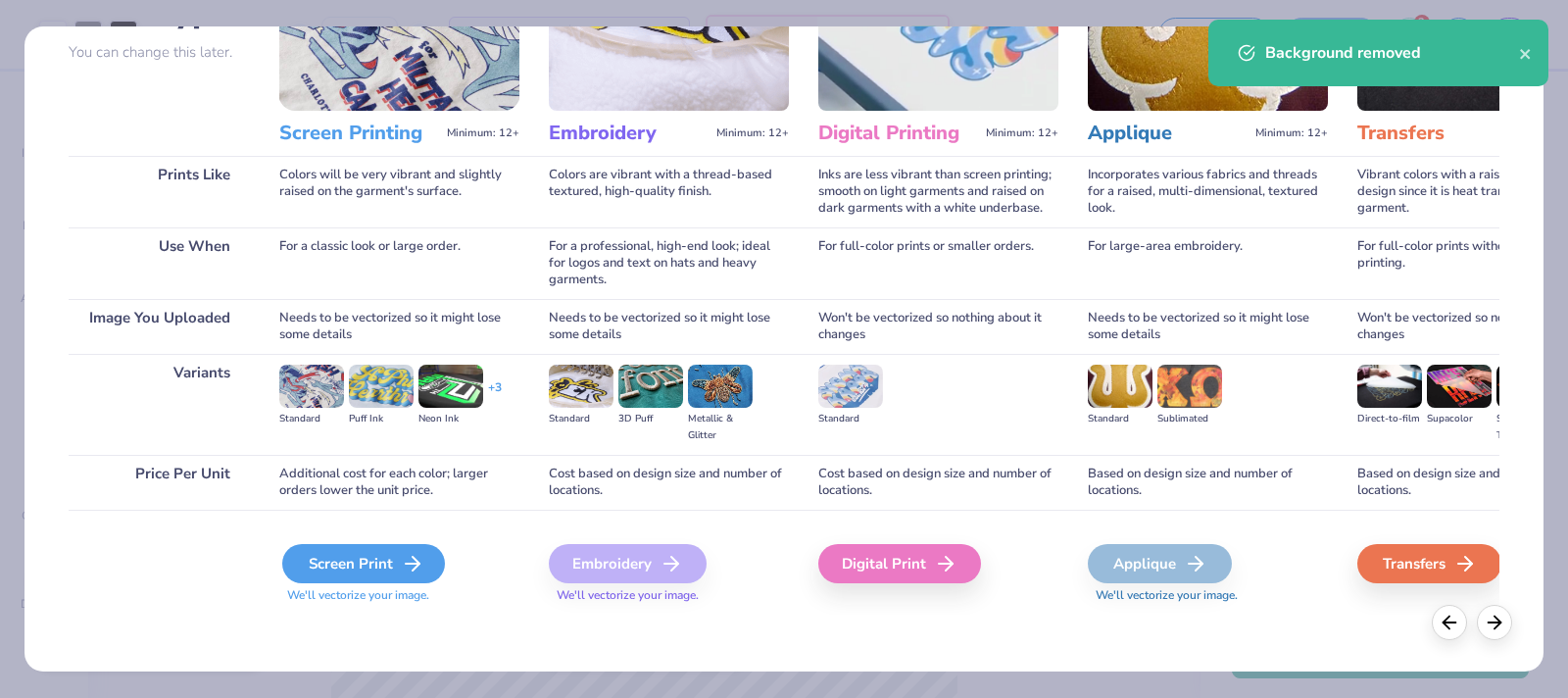 click on "Screen Print" at bounding box center [364, 564] 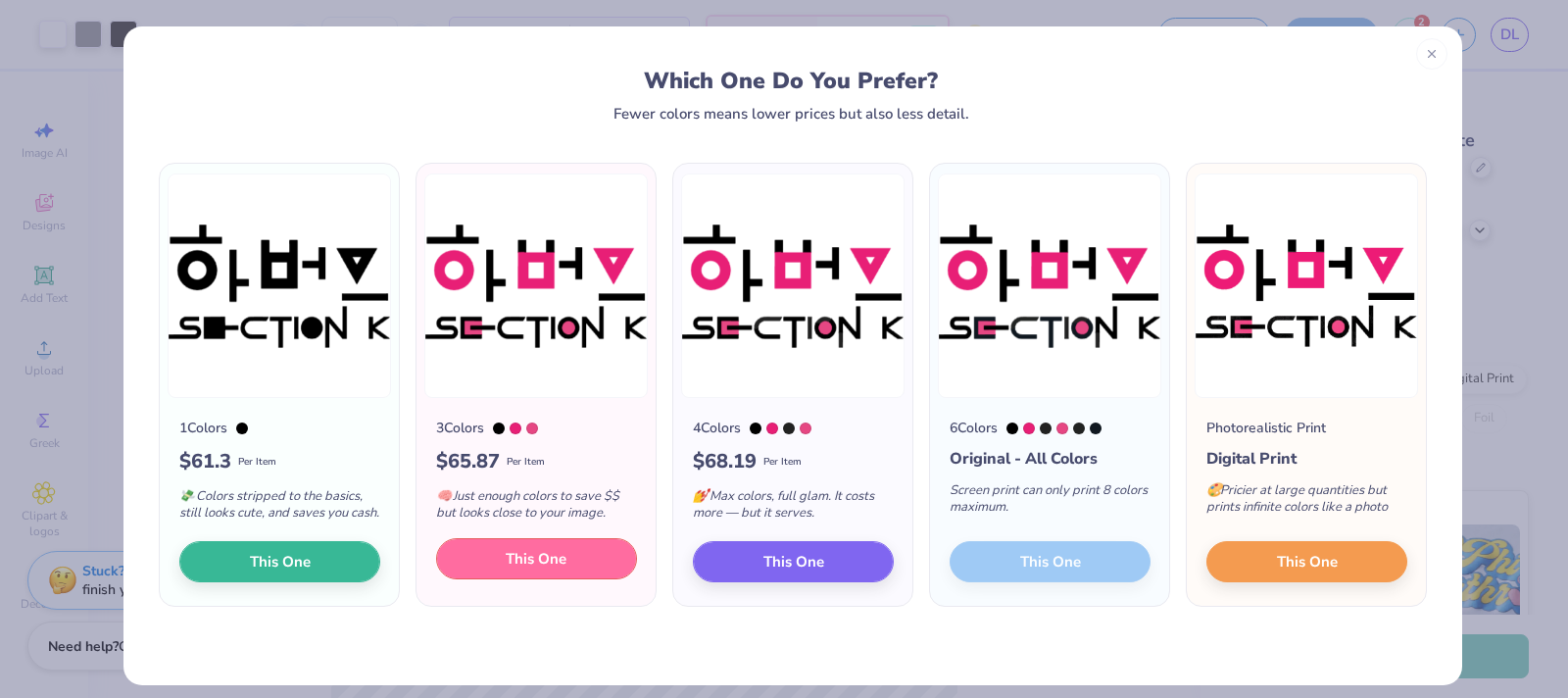 click on "This One" at bounding box center [536, 559] 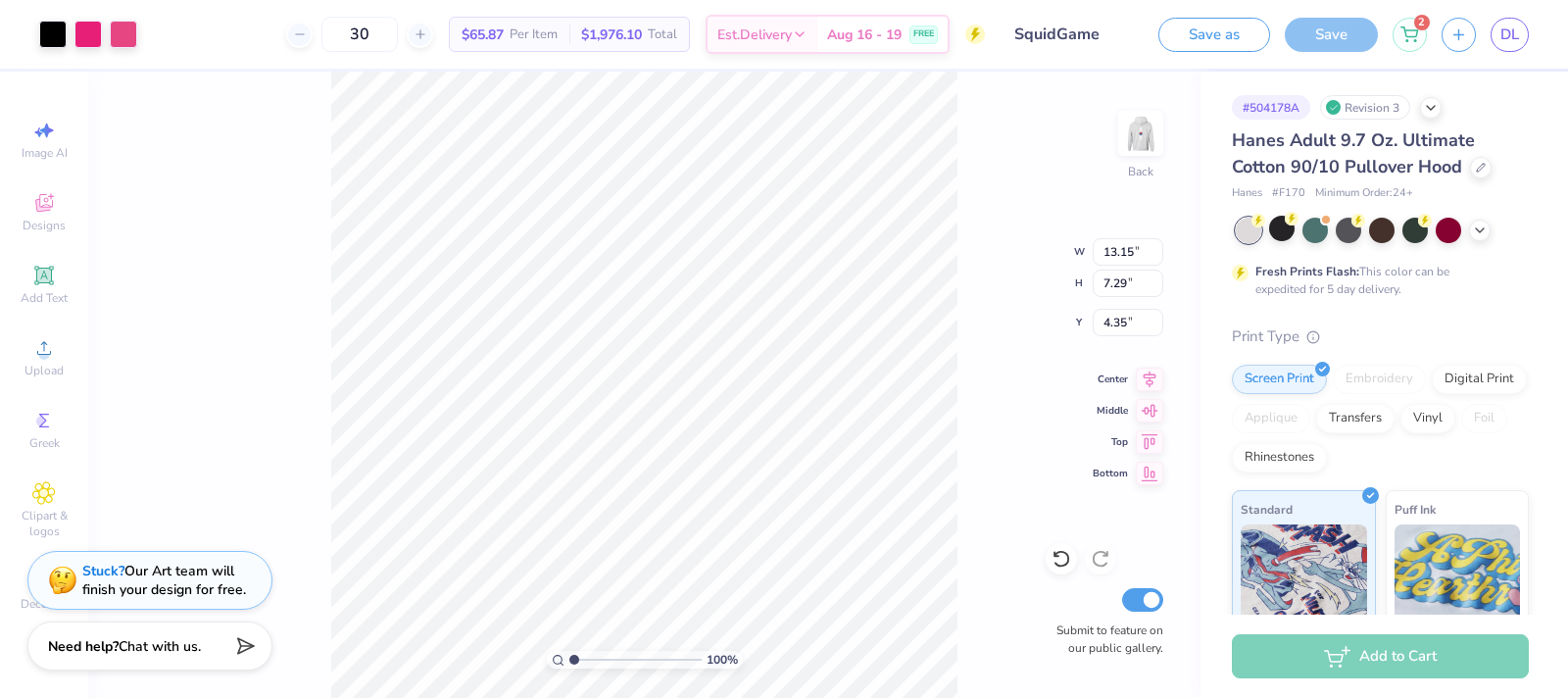 type on "6.46" 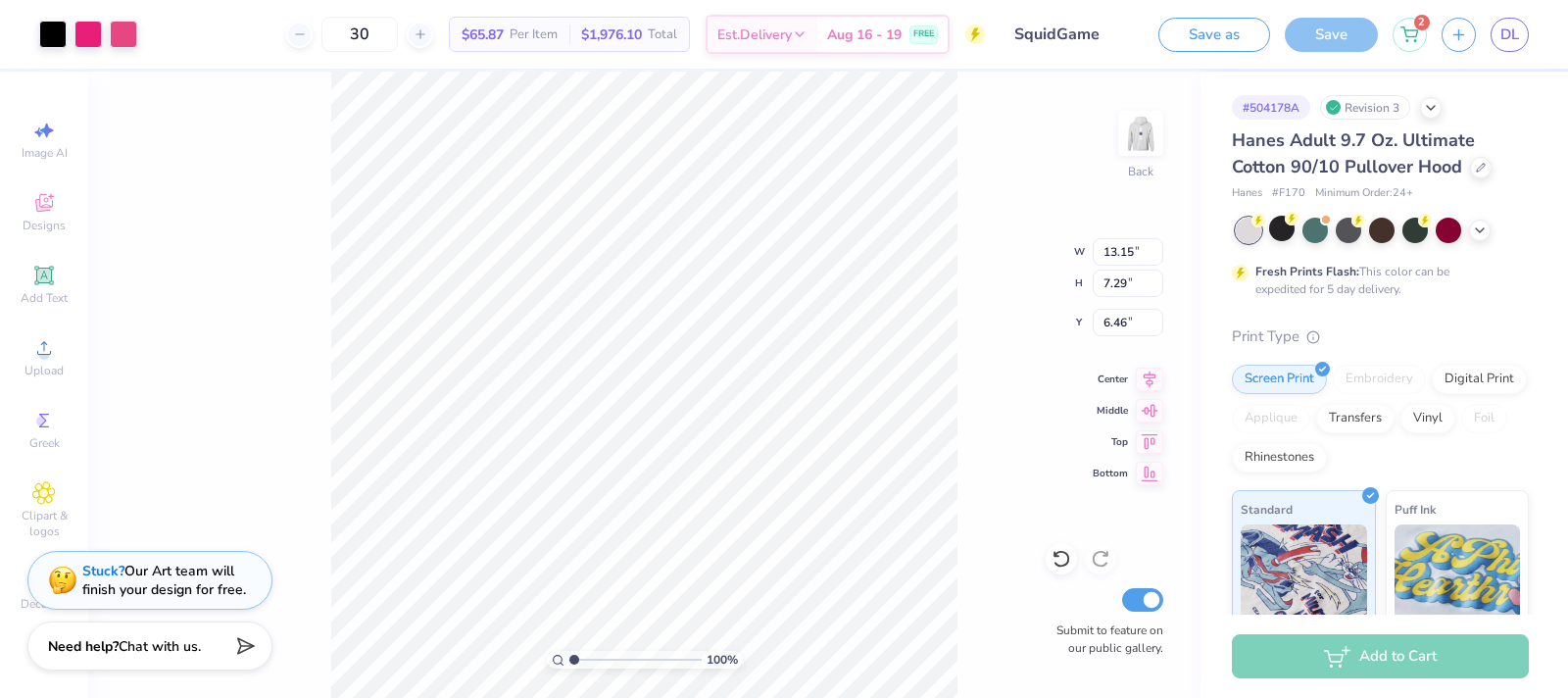 type on "14.14" 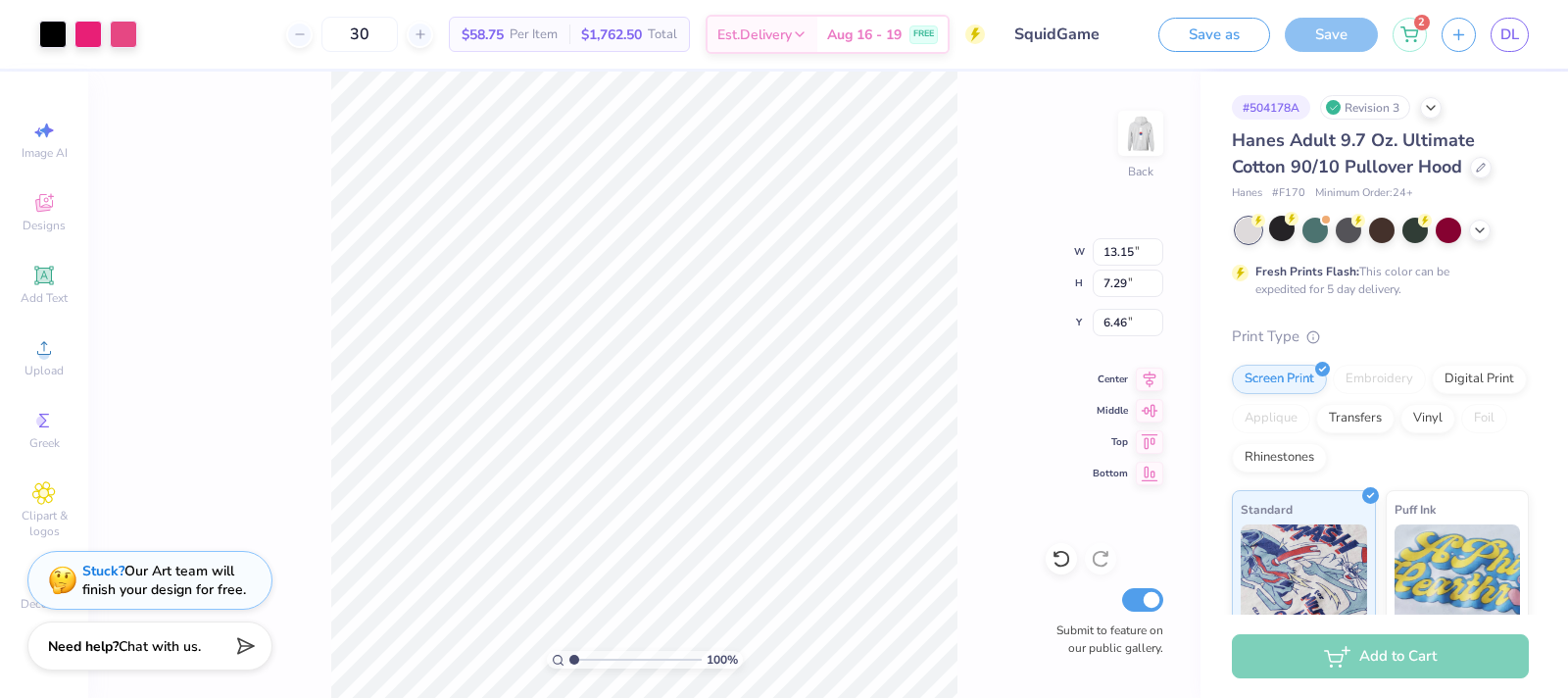 type on "3.00" 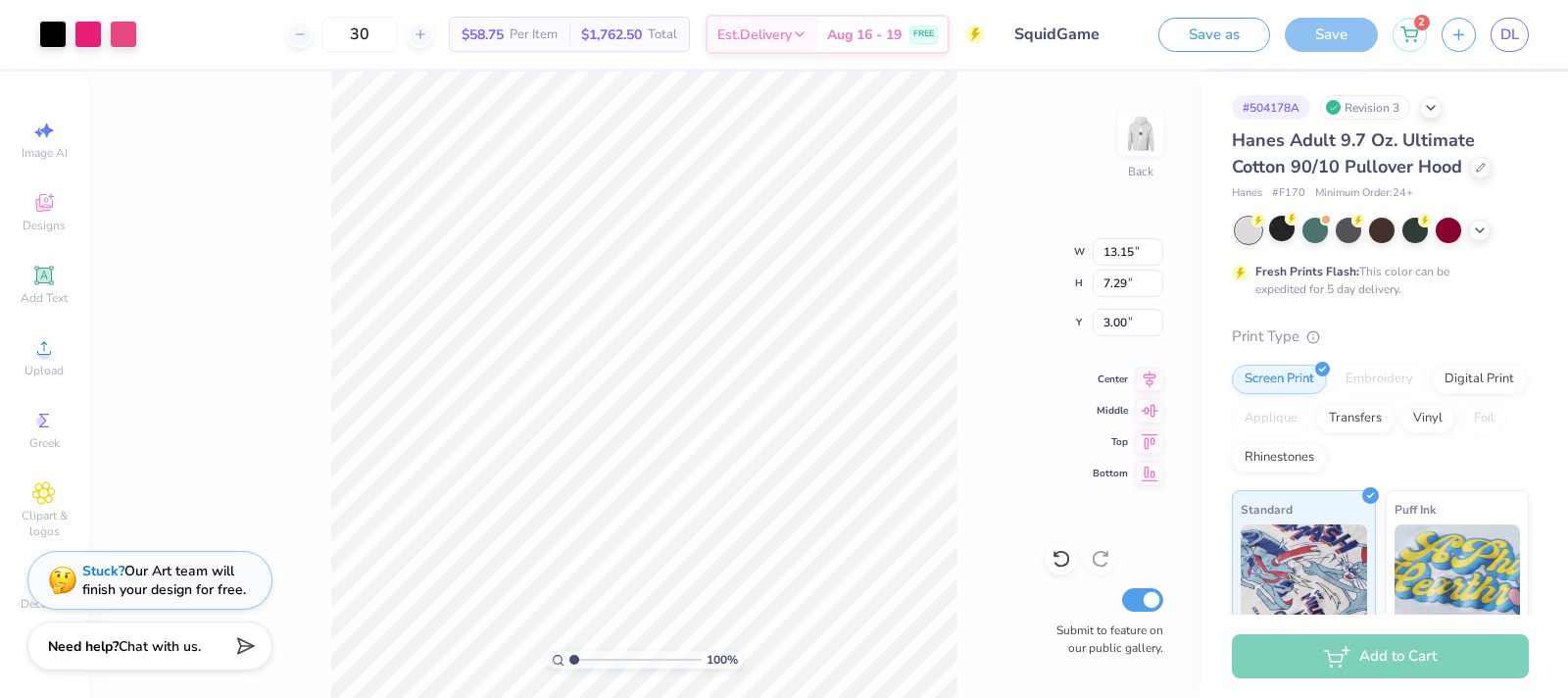 type on "11.85" 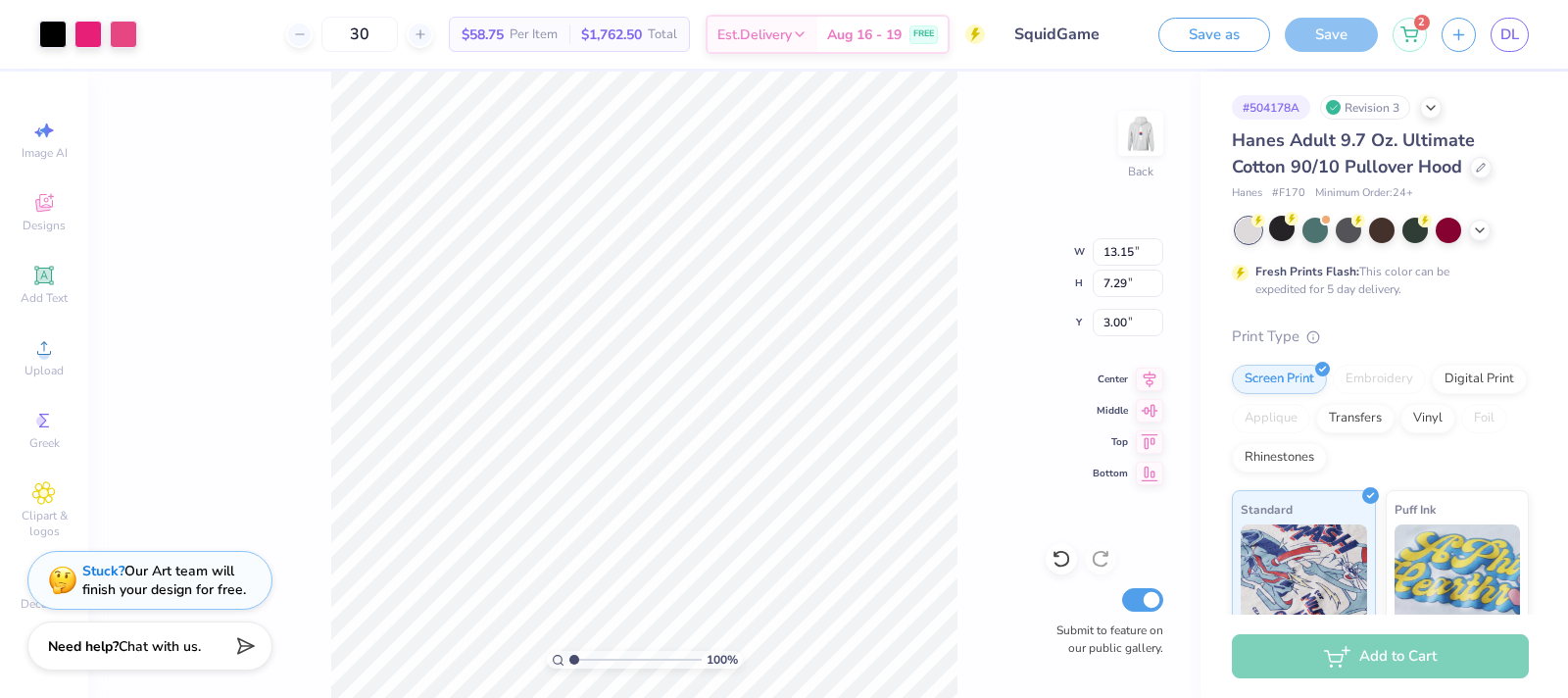 type on "6.57" 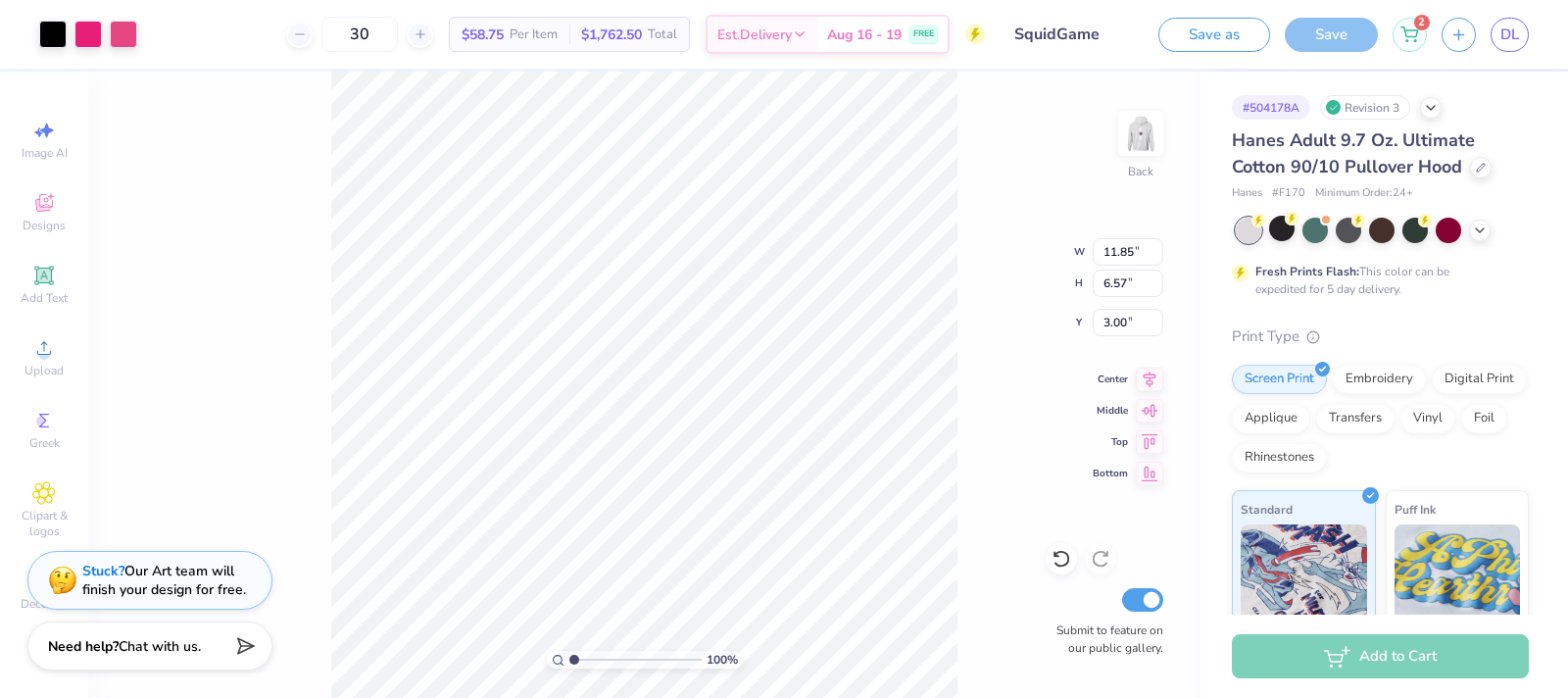click on "100  % Back W 11.85 11.85 " H 6.57 6.57 " Y 3.00 3.00 " Center Middle Top Bottom Submit to feature on our public gallery." at bounding box center [644, 384] 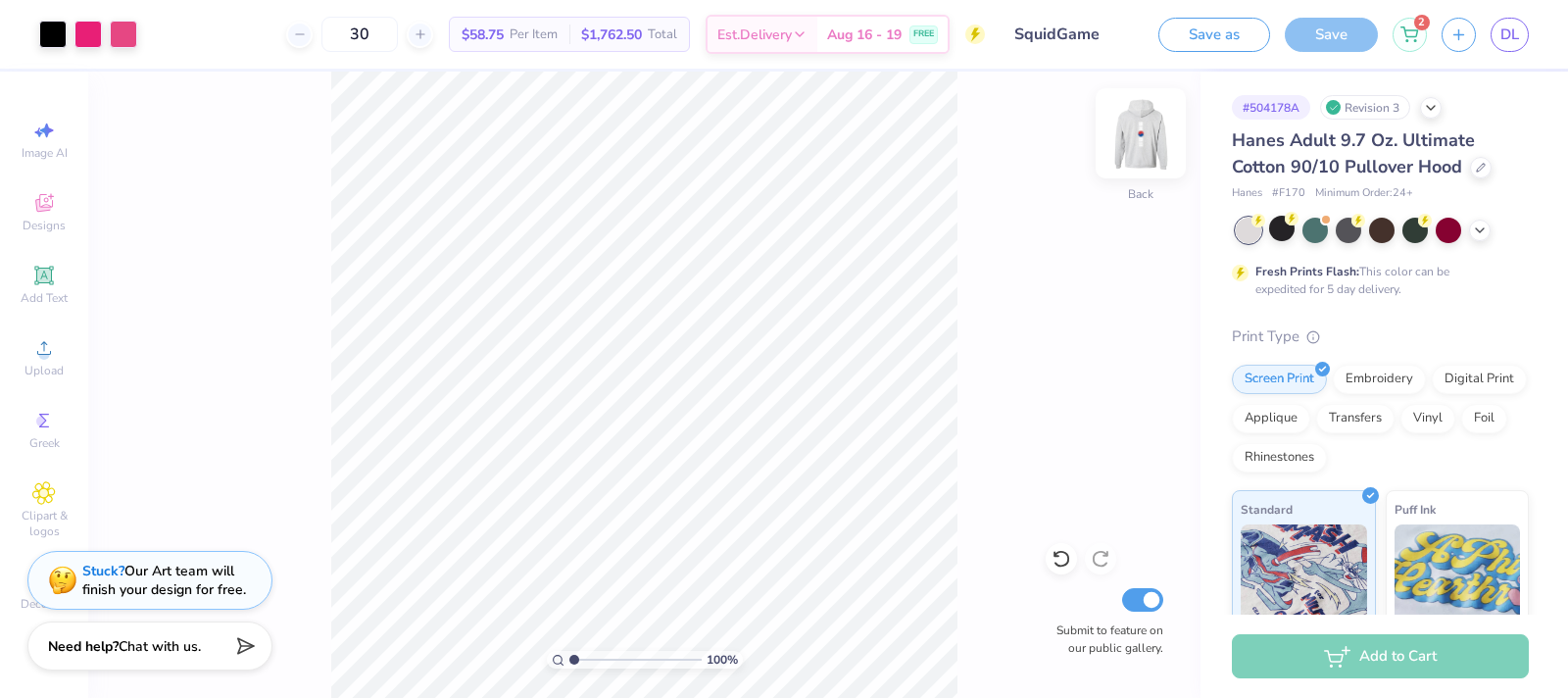 click at bounding box center [1141, 133] 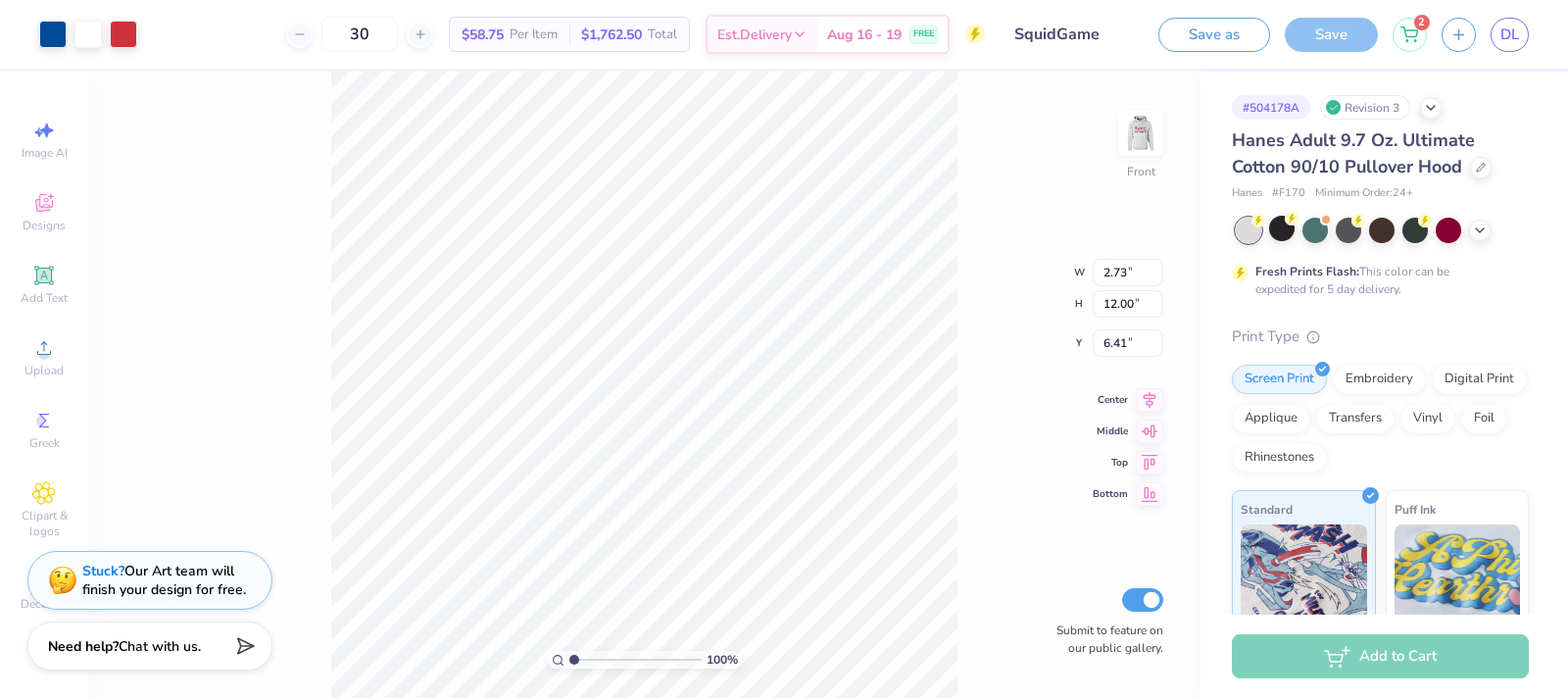 type on "6.31" 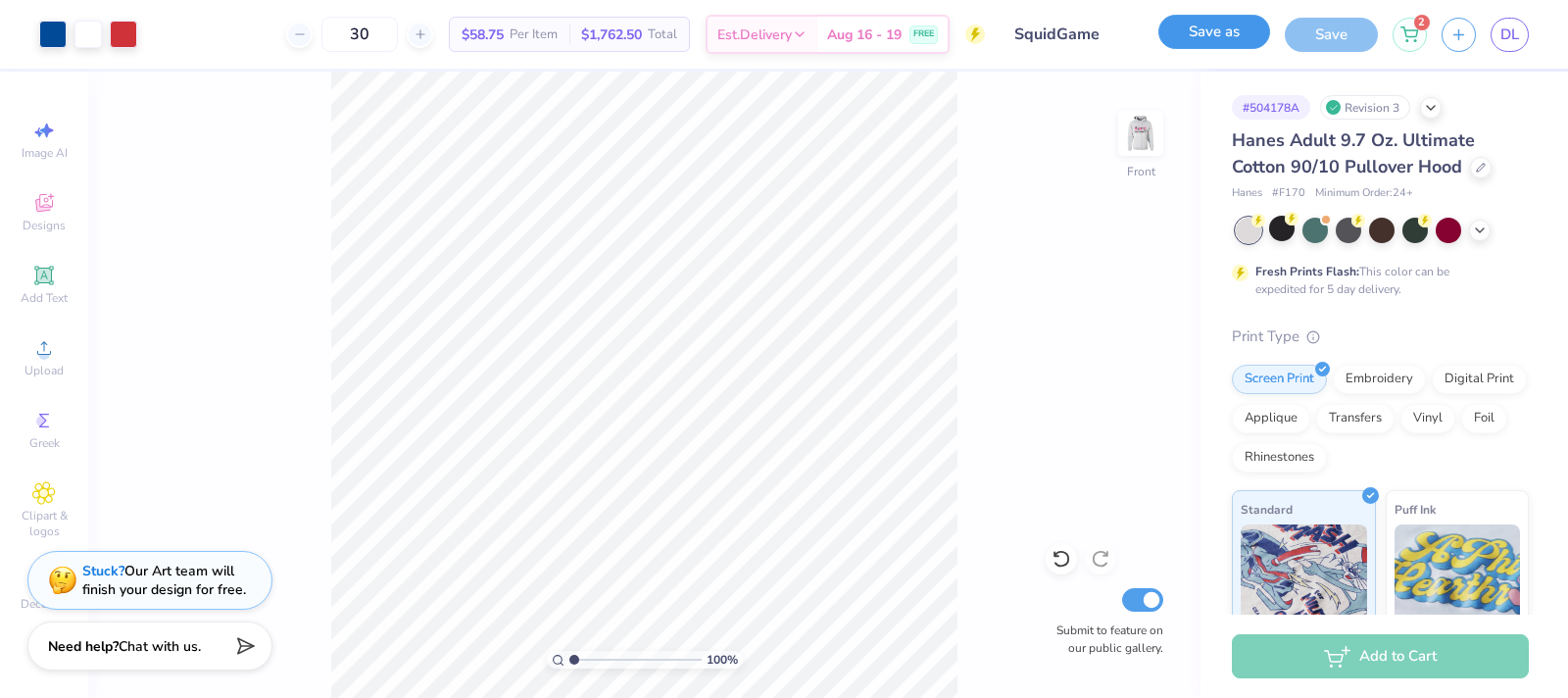click on "Save as" at bounding box center (1214, 31) 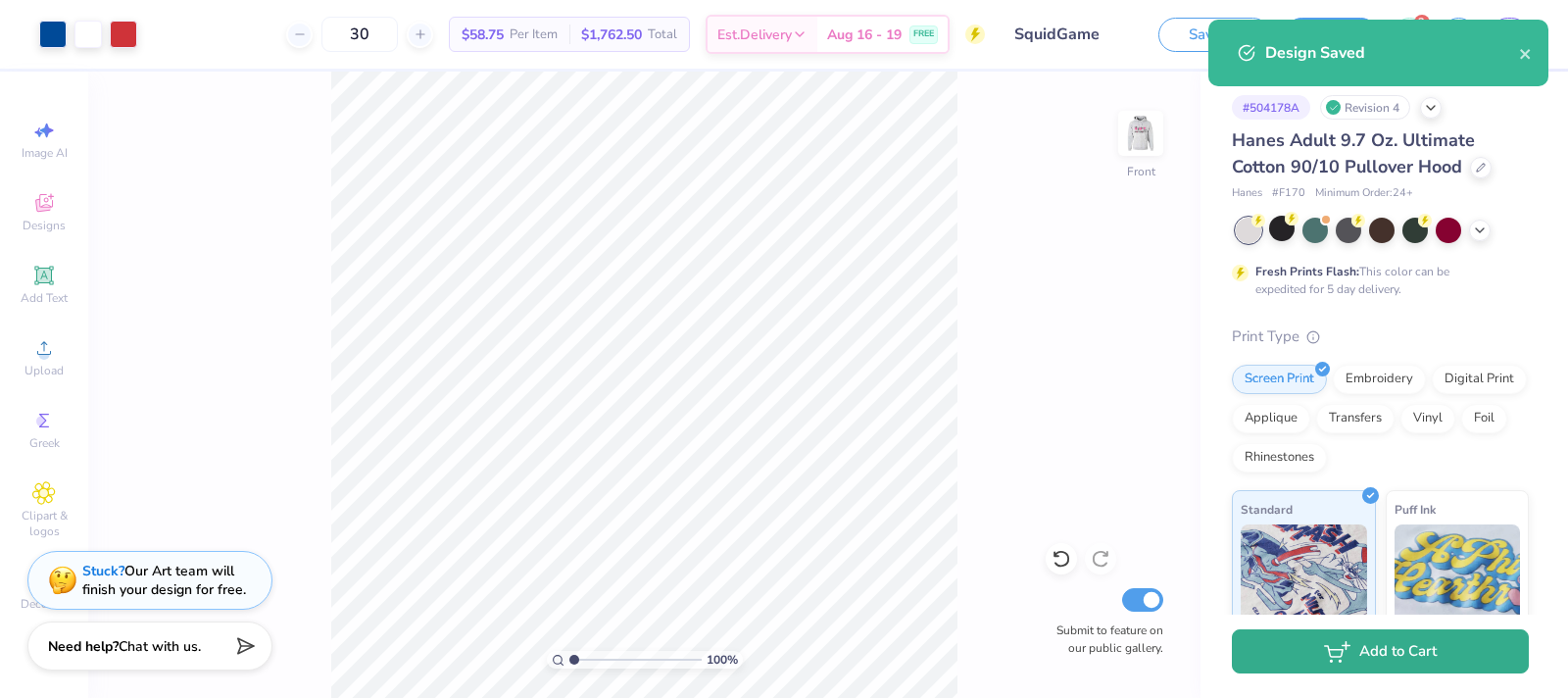 click on "Add to Cart" at bounding box center (1380, 651) 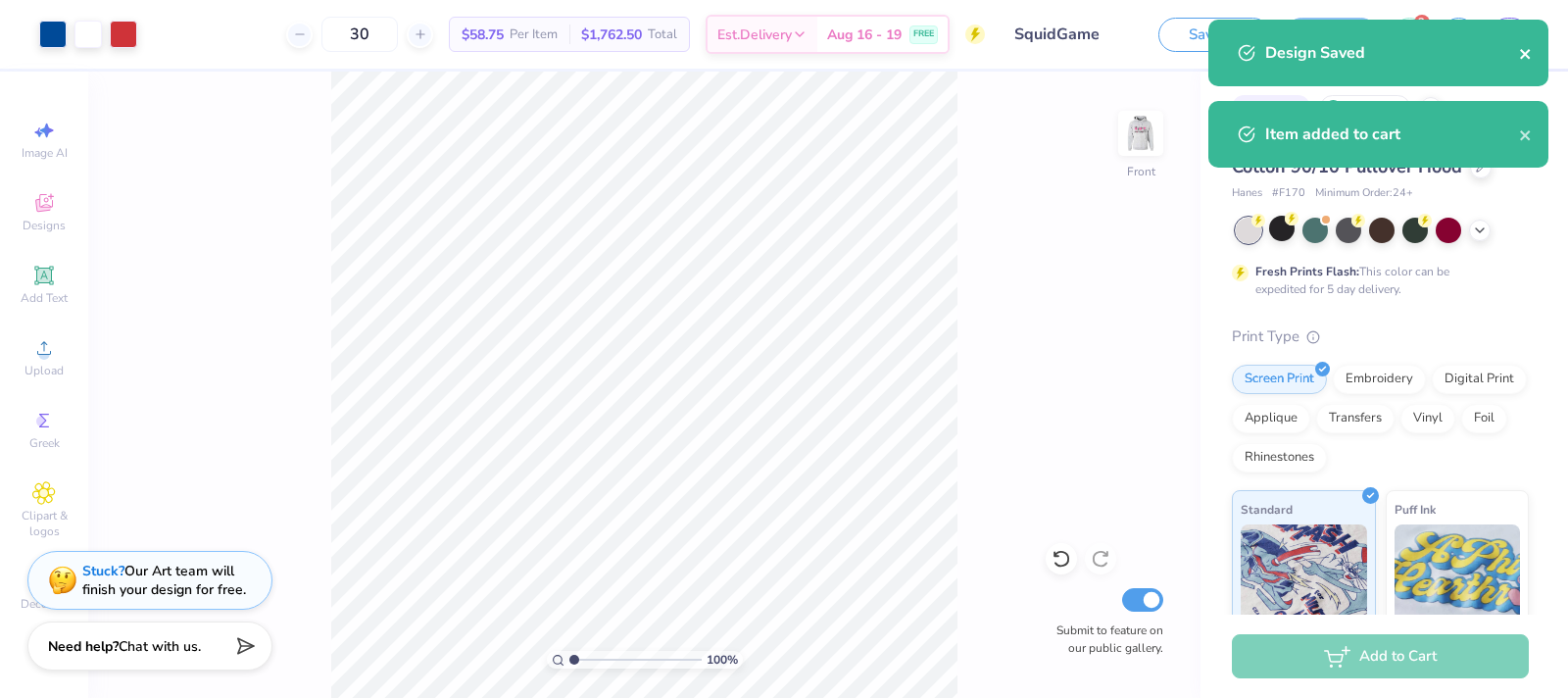 click 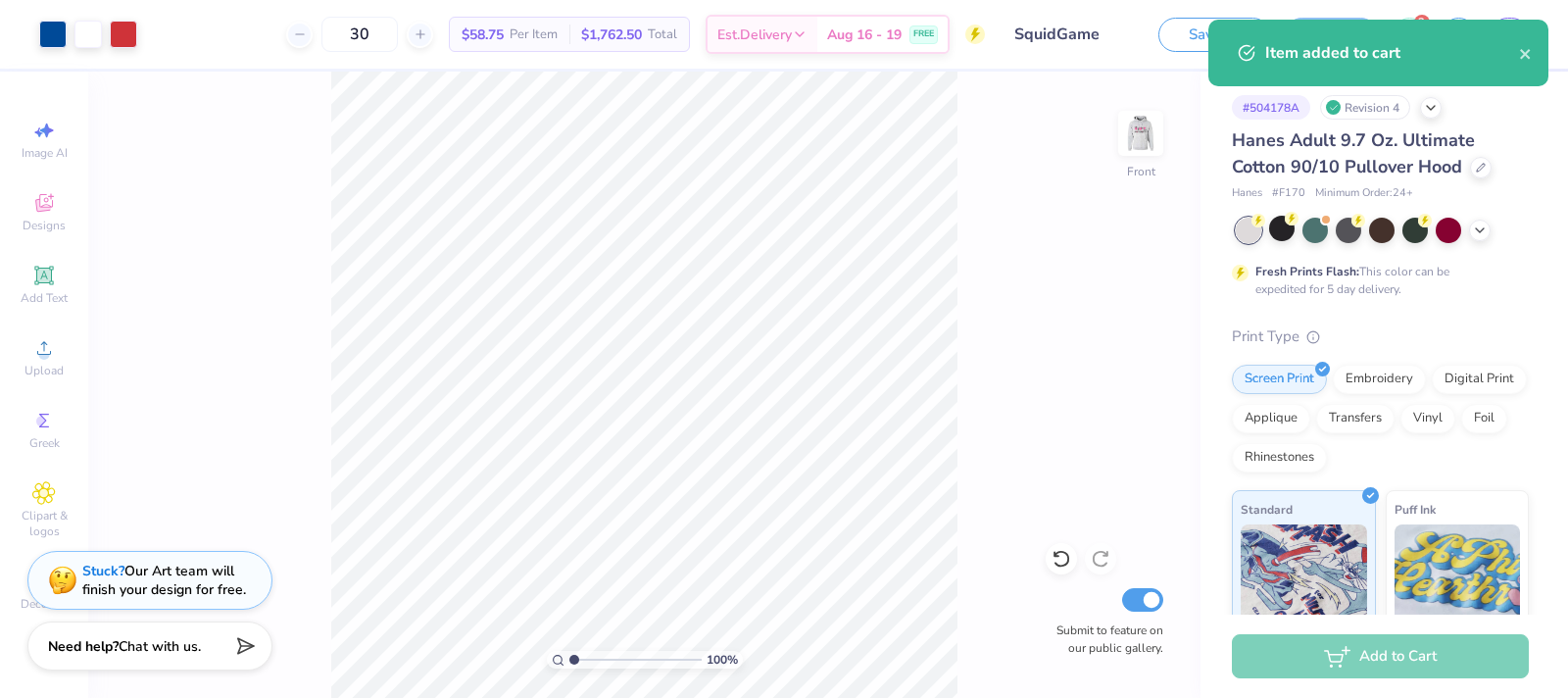 click on "Item added to cart" at bounding box center (1378, 53) 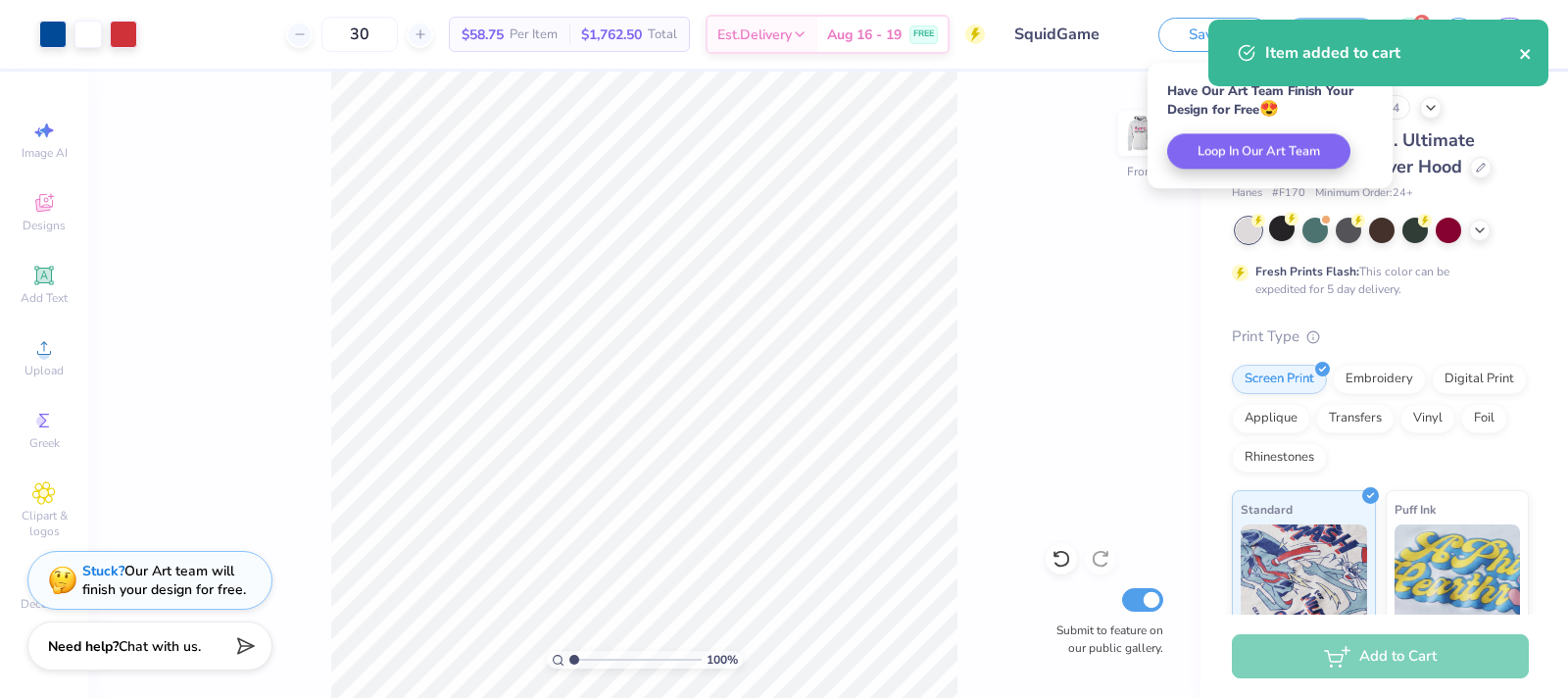 click 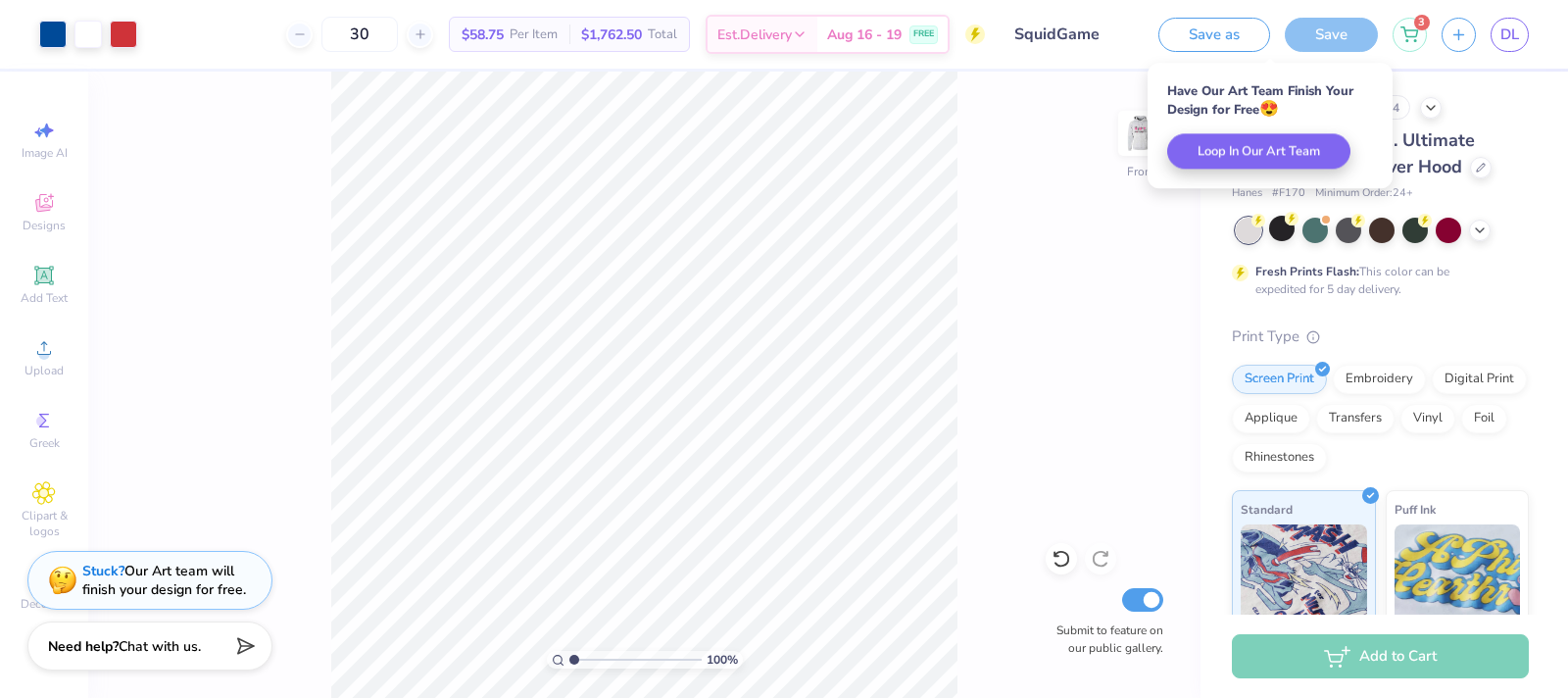 click on "Item added to cart" at bounding box center (1378, 60) 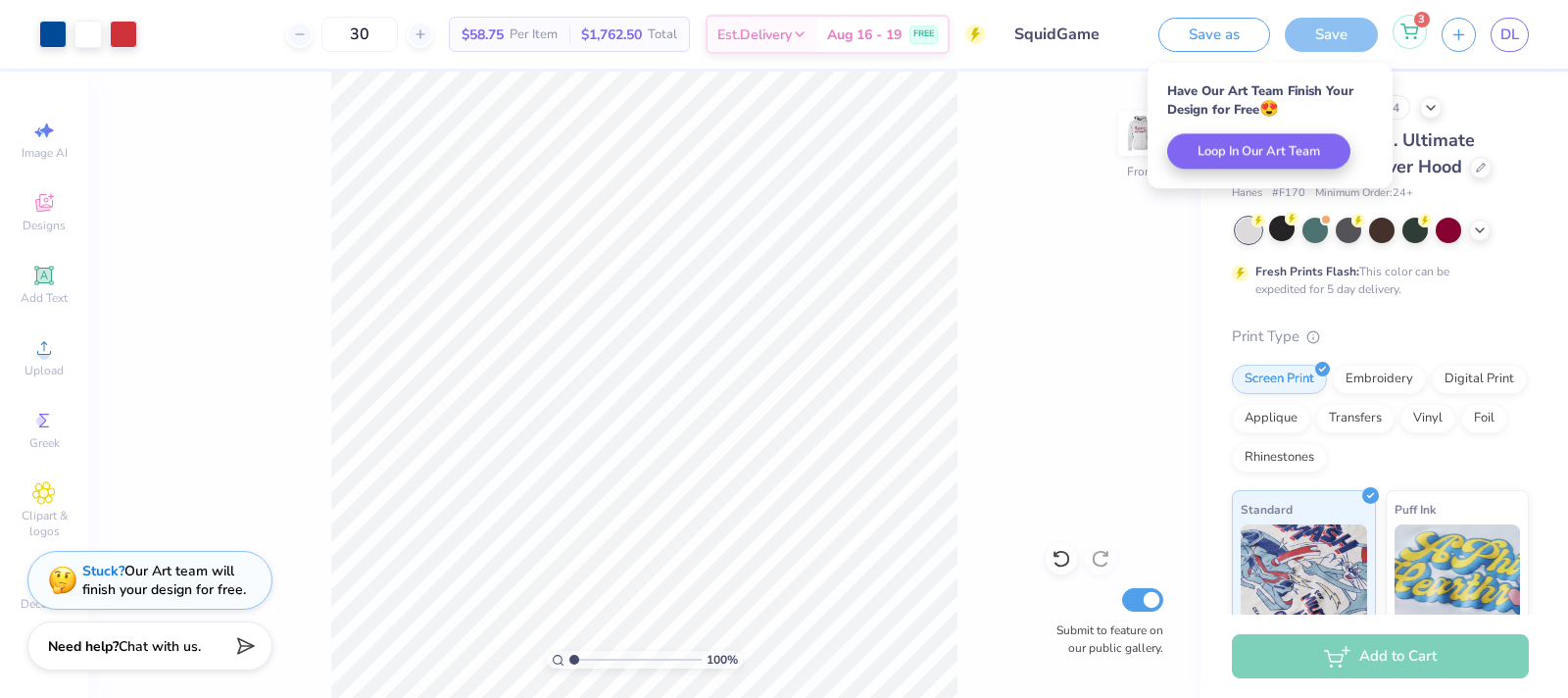 click on "3" at bounding box center (1409, 31) 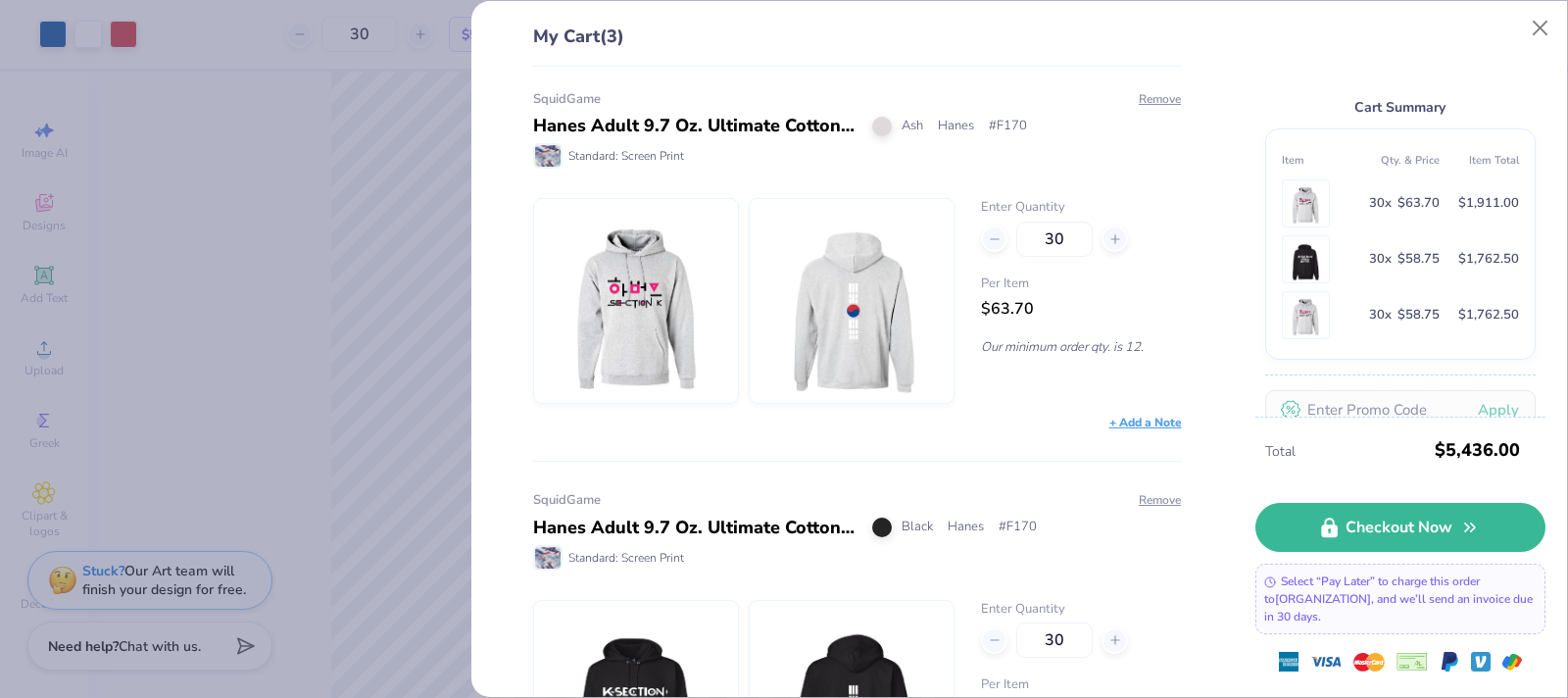 scroll, scrollTop: 1, scrollLeft: 0, axis: vertical 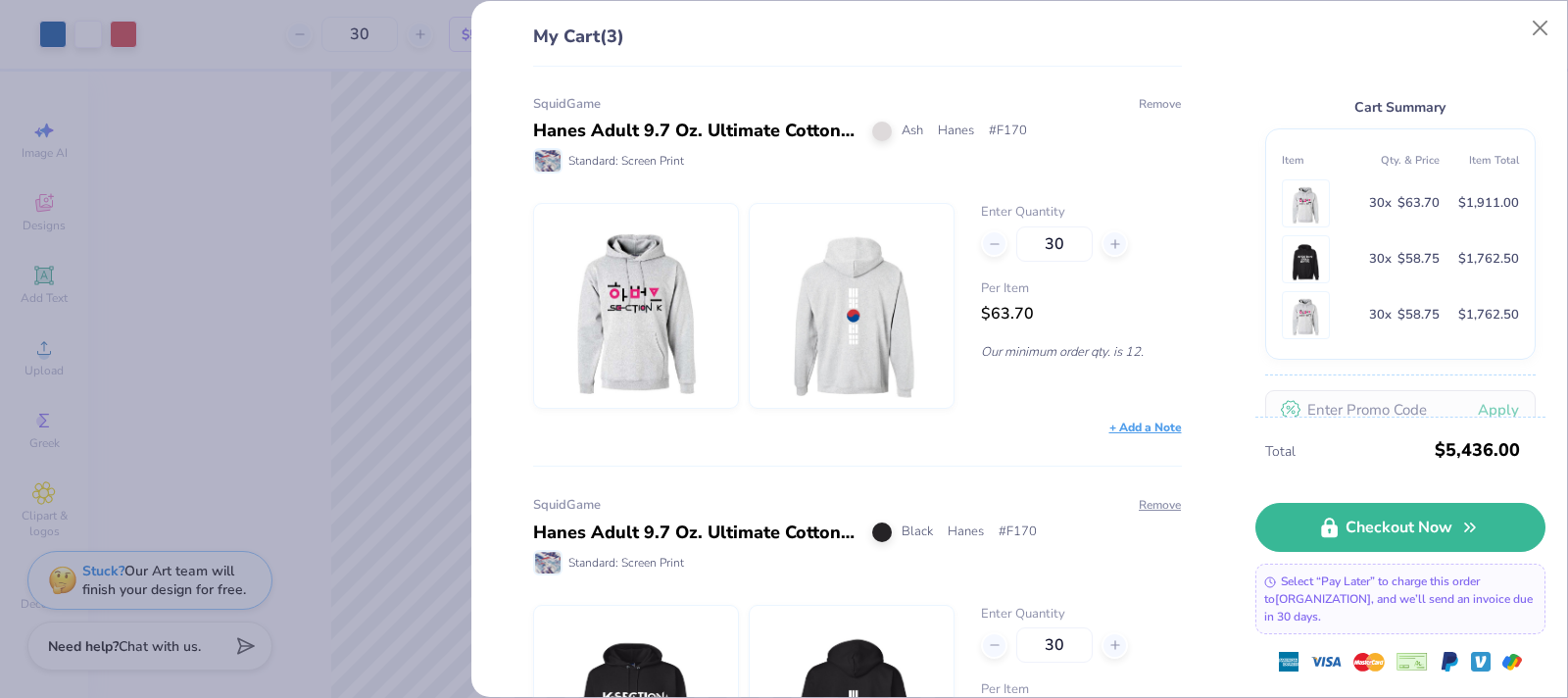 click on "Remove" at bounding box center [1159, 104] 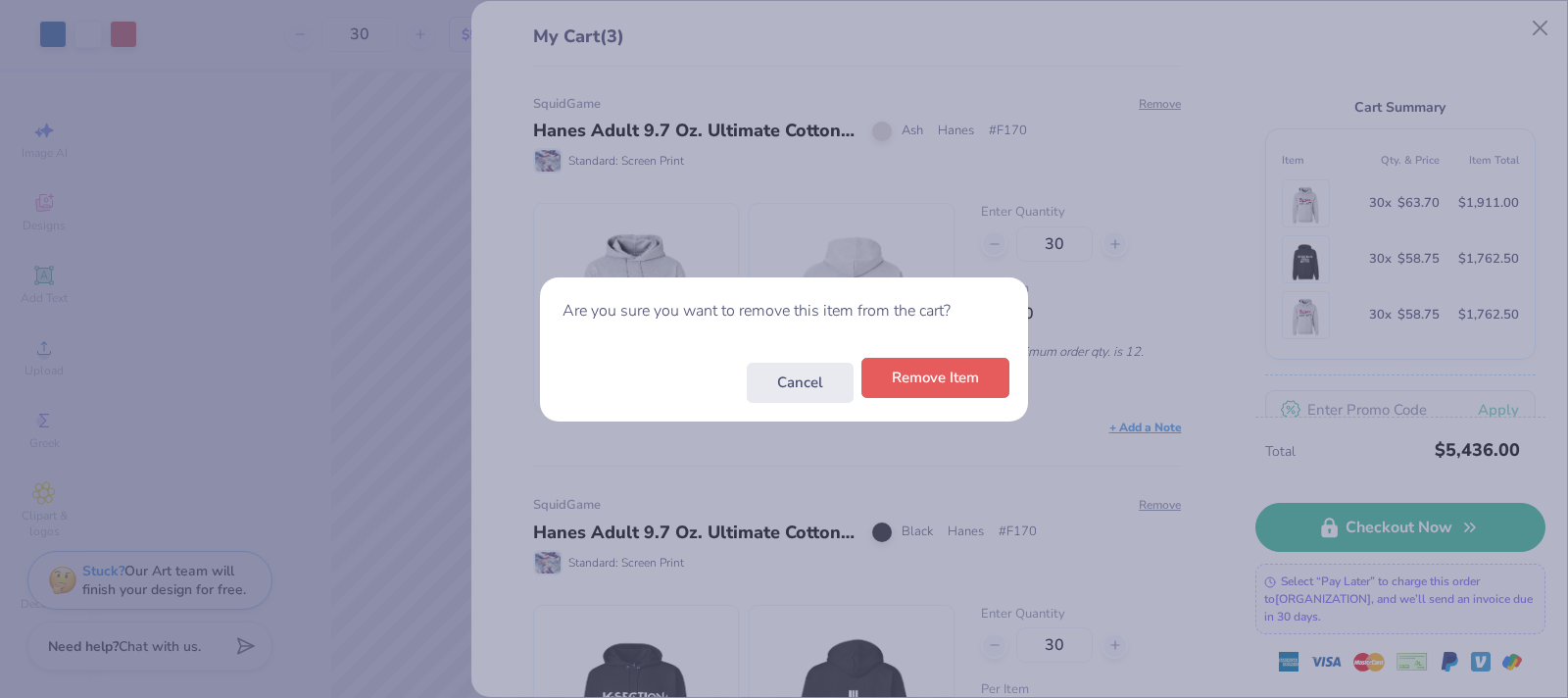 click on "Remove Item" at bounding box center [935, 377] 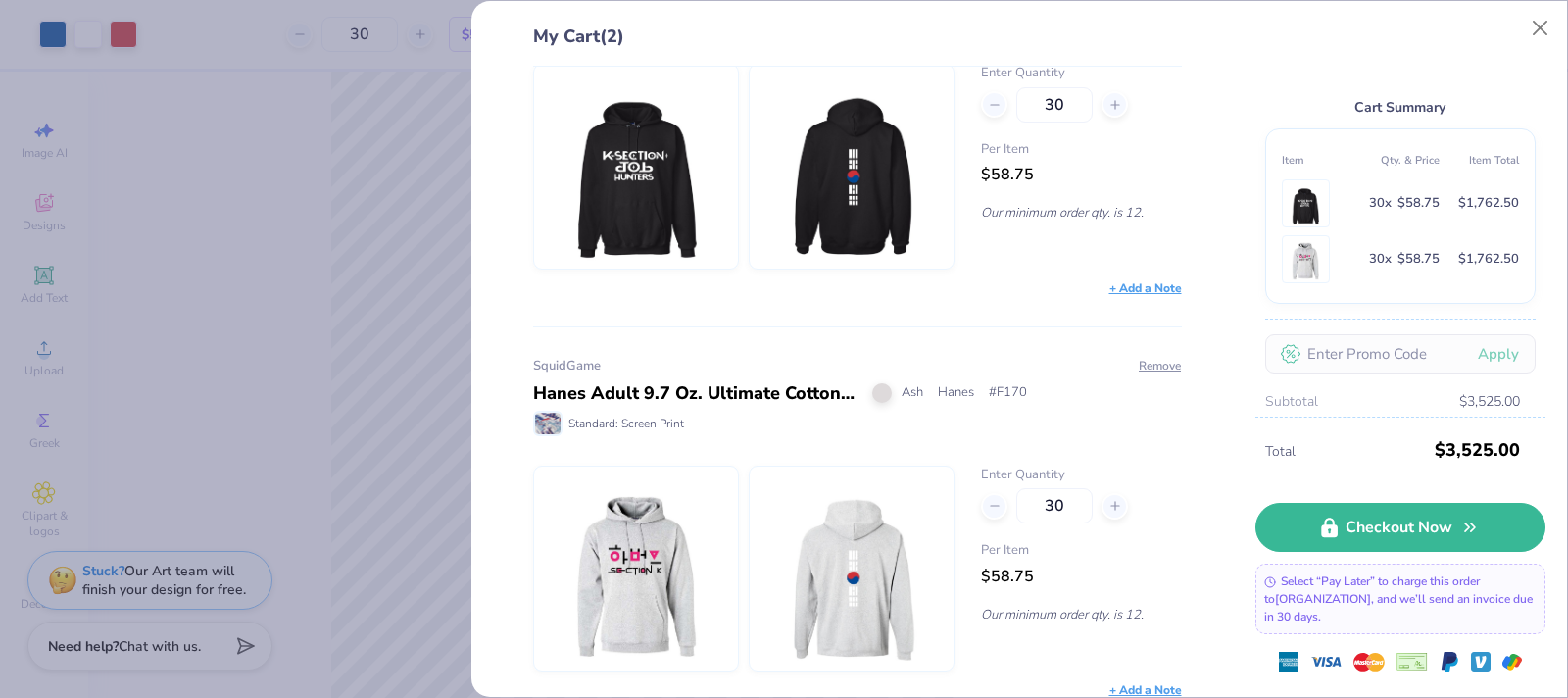 scroll, scrollTop: 149, scrollLeft: 0, axis: vertical 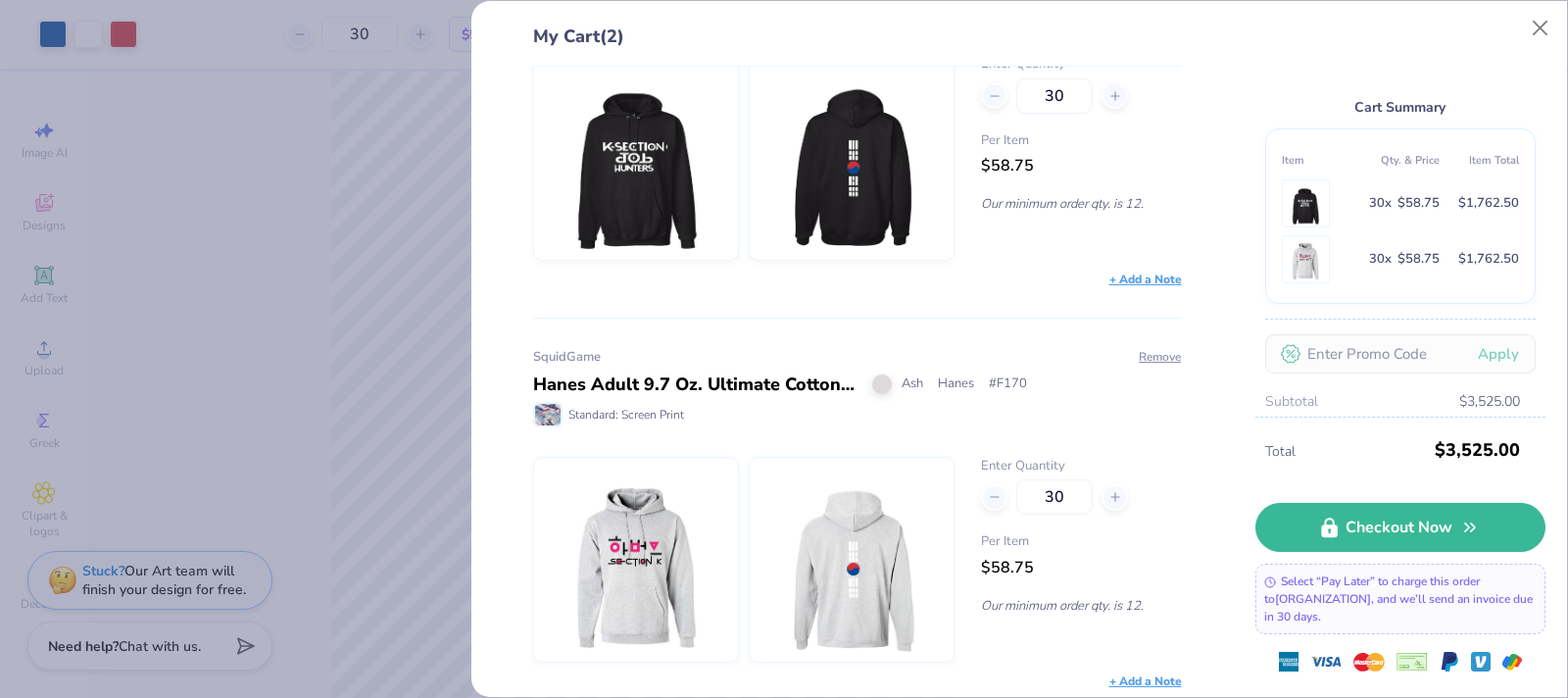 click on "My Cart  (2) SquidGame Hanes Adult 9.7 Oz. Ultimate Cotton 90/10 Pullover Hood Black Hanes # F170 Standard: Screen Print Remove Enter Quantity 30 Per Item $58.75 Our minimum order qty. is 12. + Add a Note SquidGame Hanes Adult 9.7 Oz. Ultimate Cotton 90/10 Pullover Hood Ash Hanes # F170 Standard: Screen Print Remove Enter Quantity 30 Per Item $58.75 Our minimum order qty. is 12. + Add a Note Cart Summary Item Qty. & Price Item Total 30  x $58.75 $1,762.50 30  x $58.75 $1,762.50 Apply Subtotal $3,525.00 Shipping Standard FREE Est.   Delivery:   Aug 16 - 19 Sales Tax TBD Total $3,525.00 Checkout Now Select “Pay Later” to charge this order to  [ORGANIZATION] , and we’ll send an invoice due in 30 days." at bounding box center (784, 349) 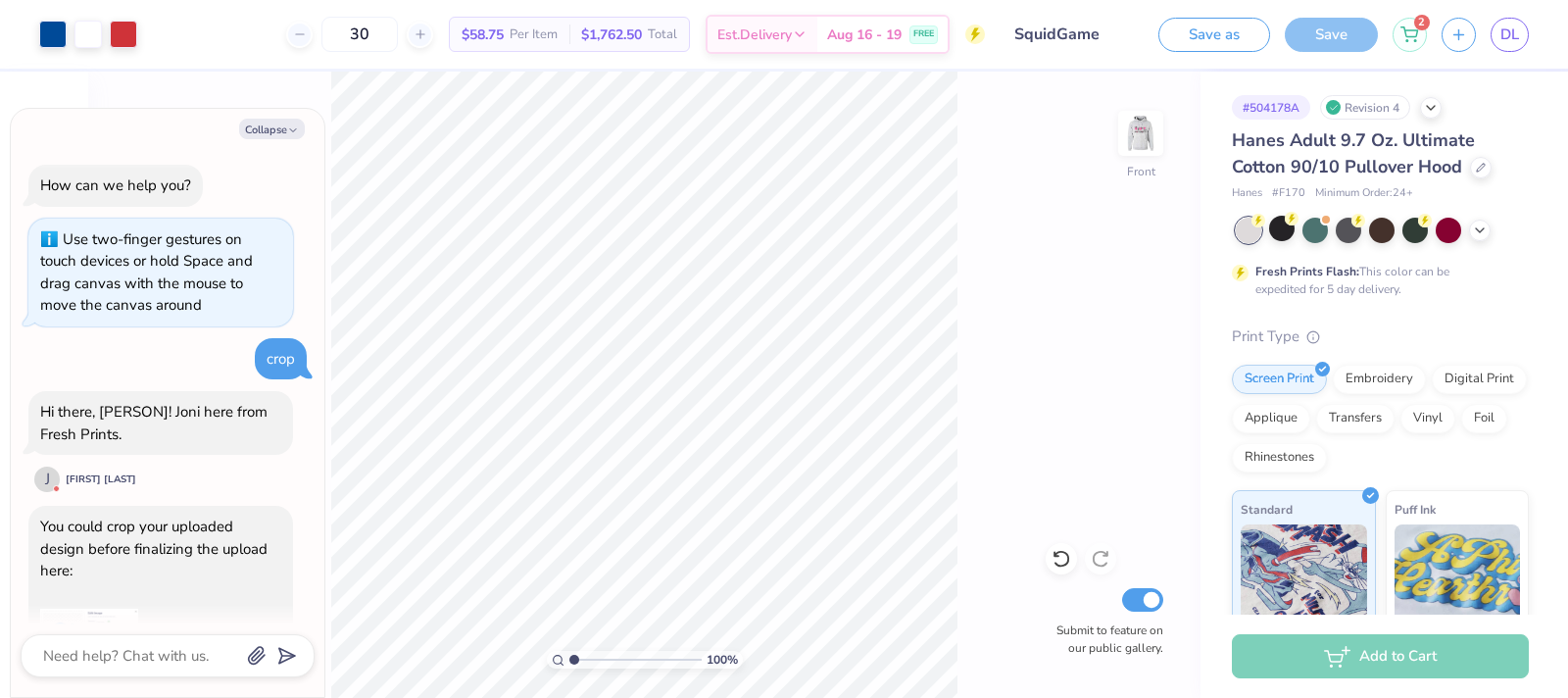 scroll, scrollTop: 1196, scrollLeft: 0, axis: vertical 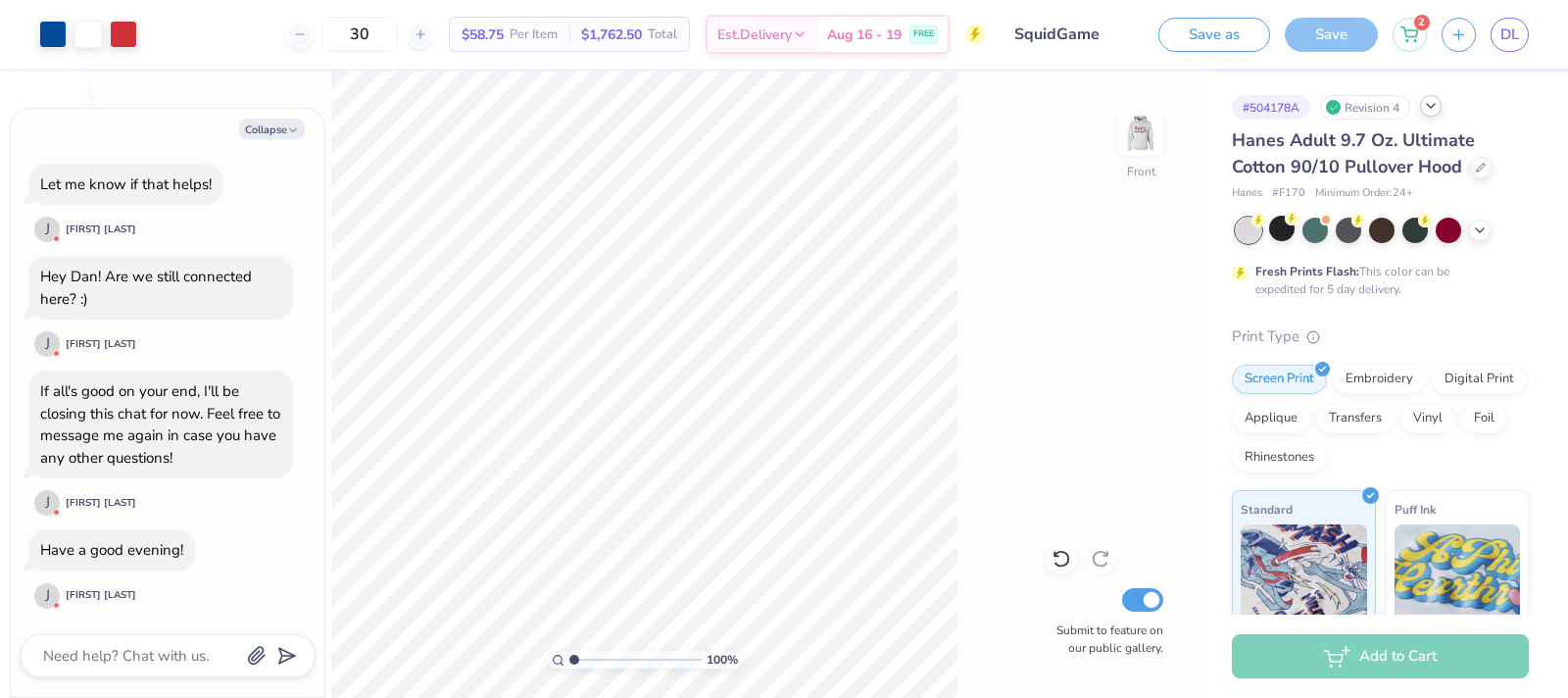 click at bounding box center (1431, 106) 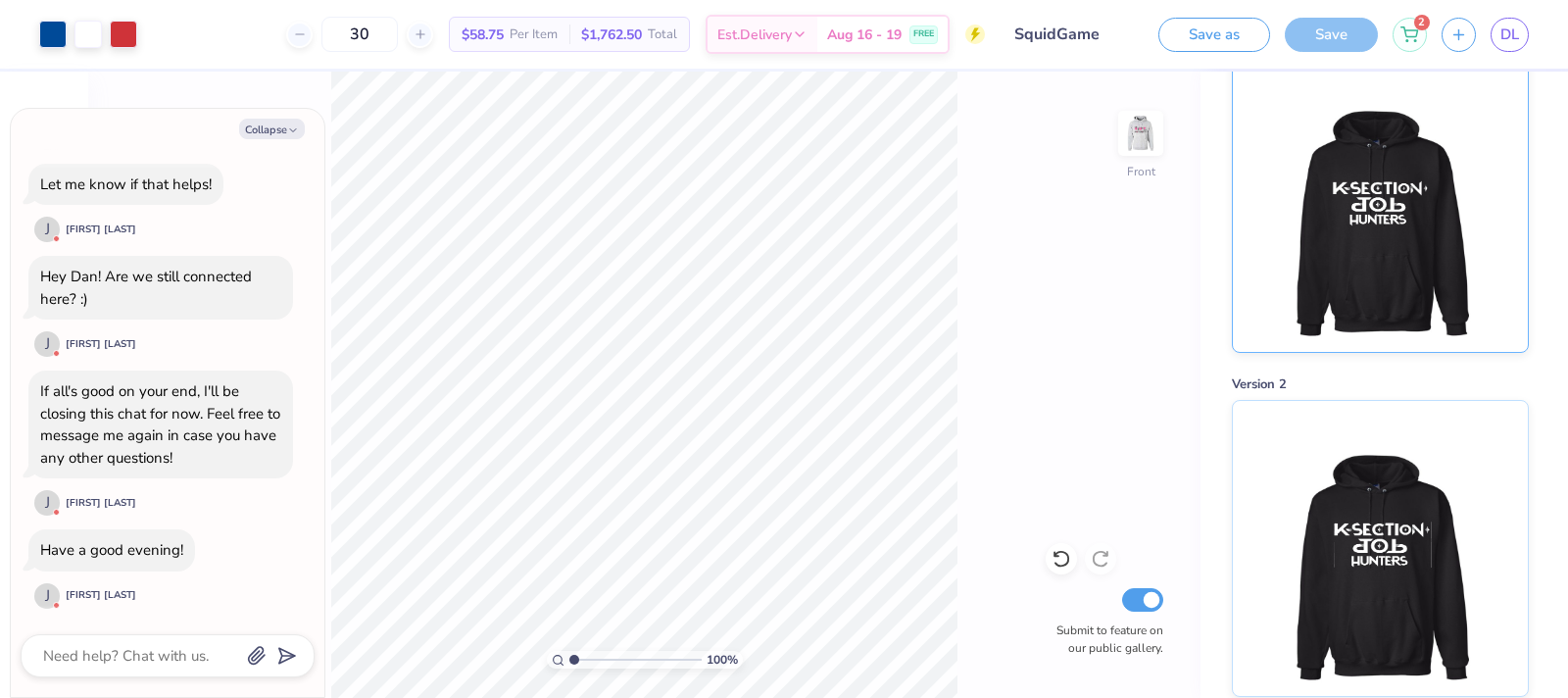 scroll, scrollTop: 0, scrollLeft: 0, axis: both 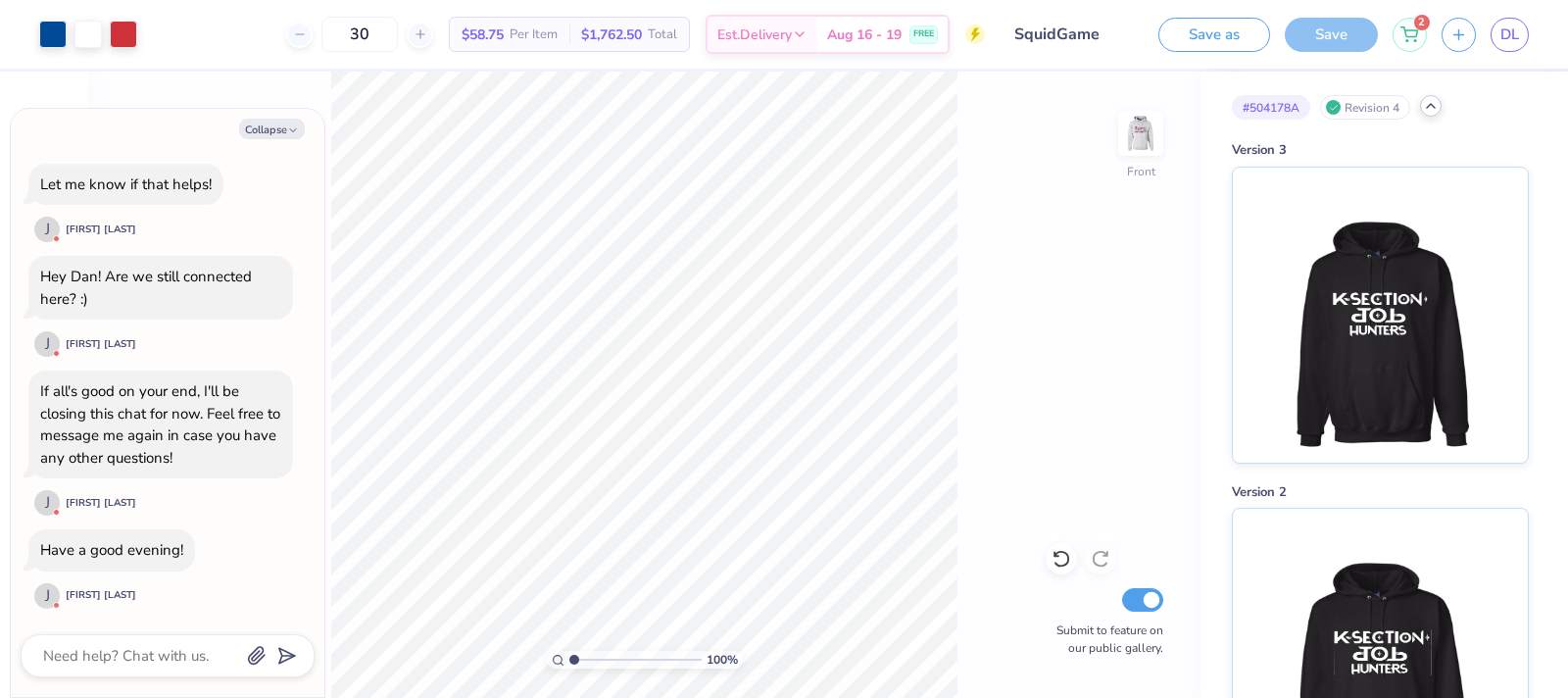 click 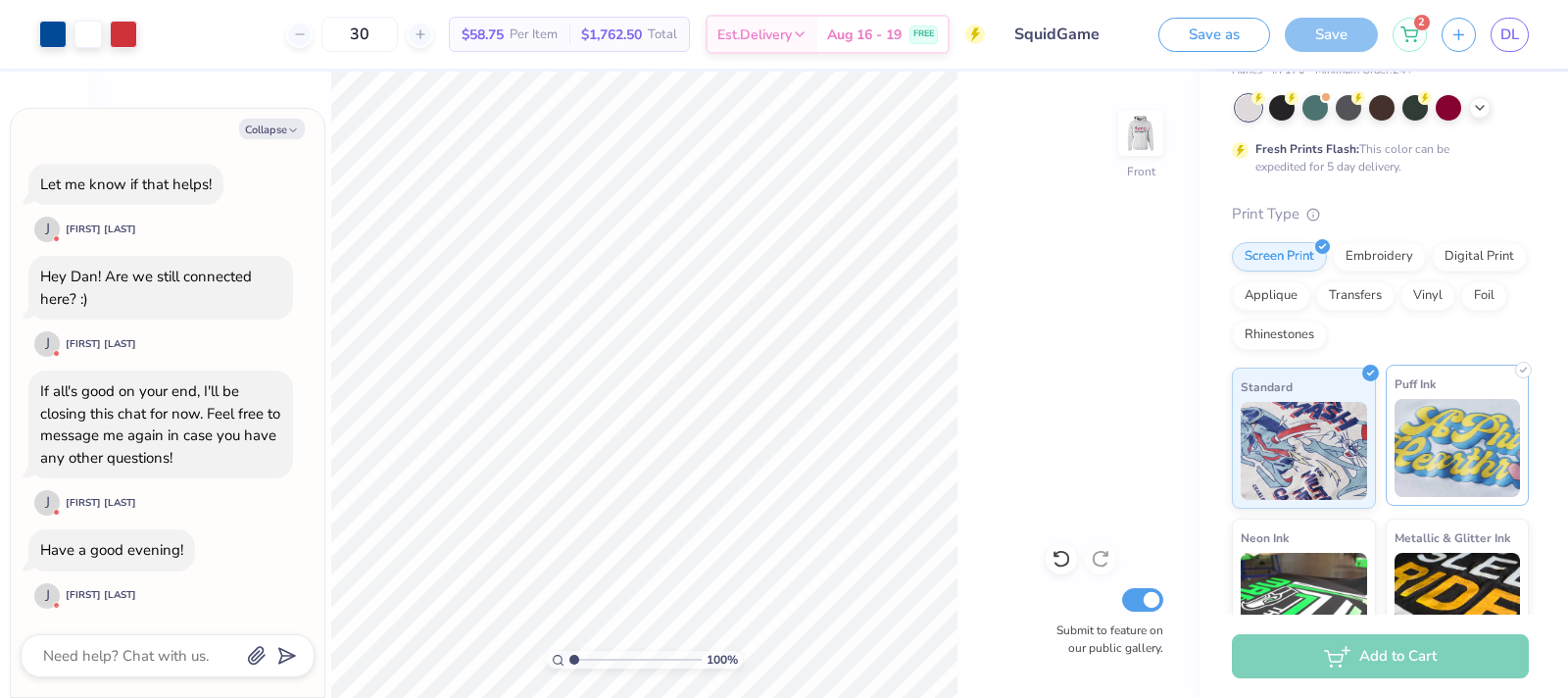scroll, scrollTop: 318, scrollLeft: 0, axis: vertical 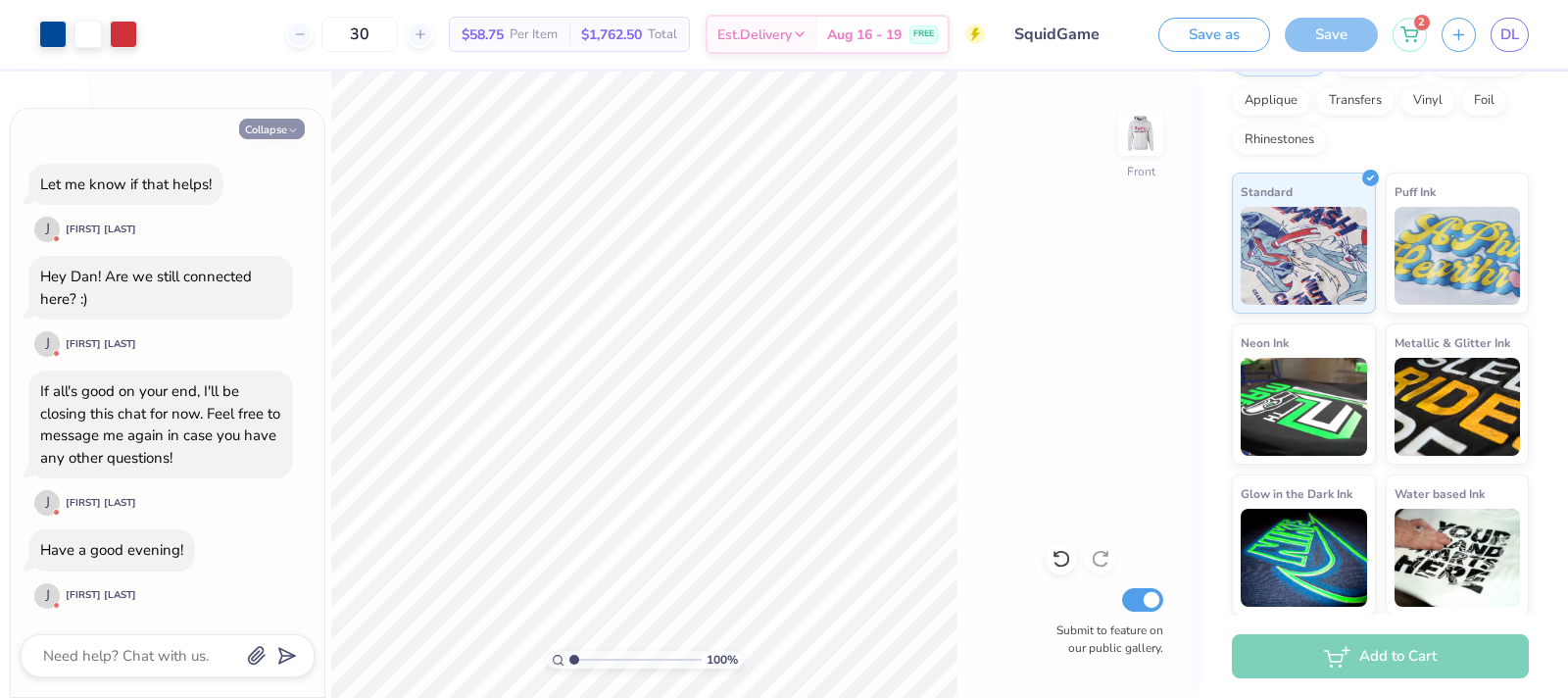 click on "Collapse" at bounding box center (271, 128) 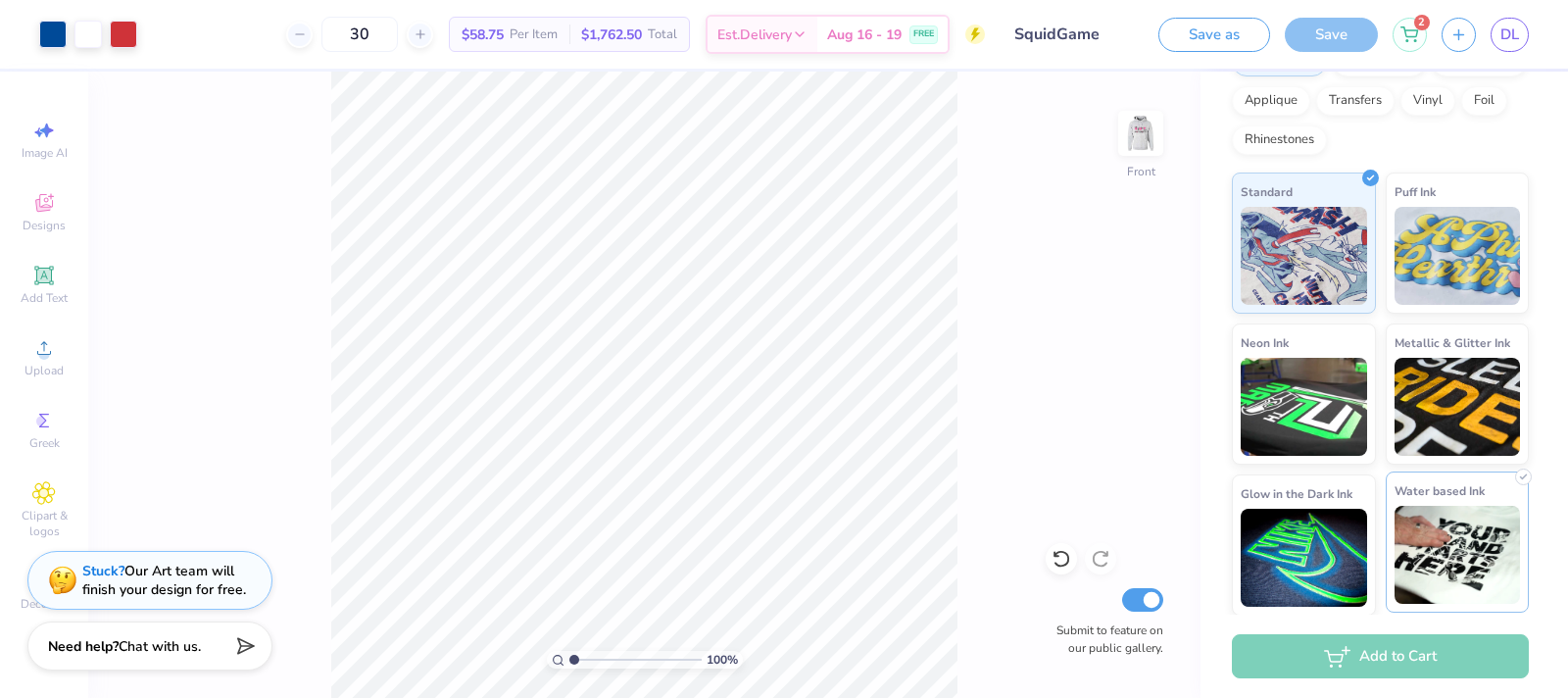 scroll, scrollTop: 0, scrollLeft: 0, axis: both 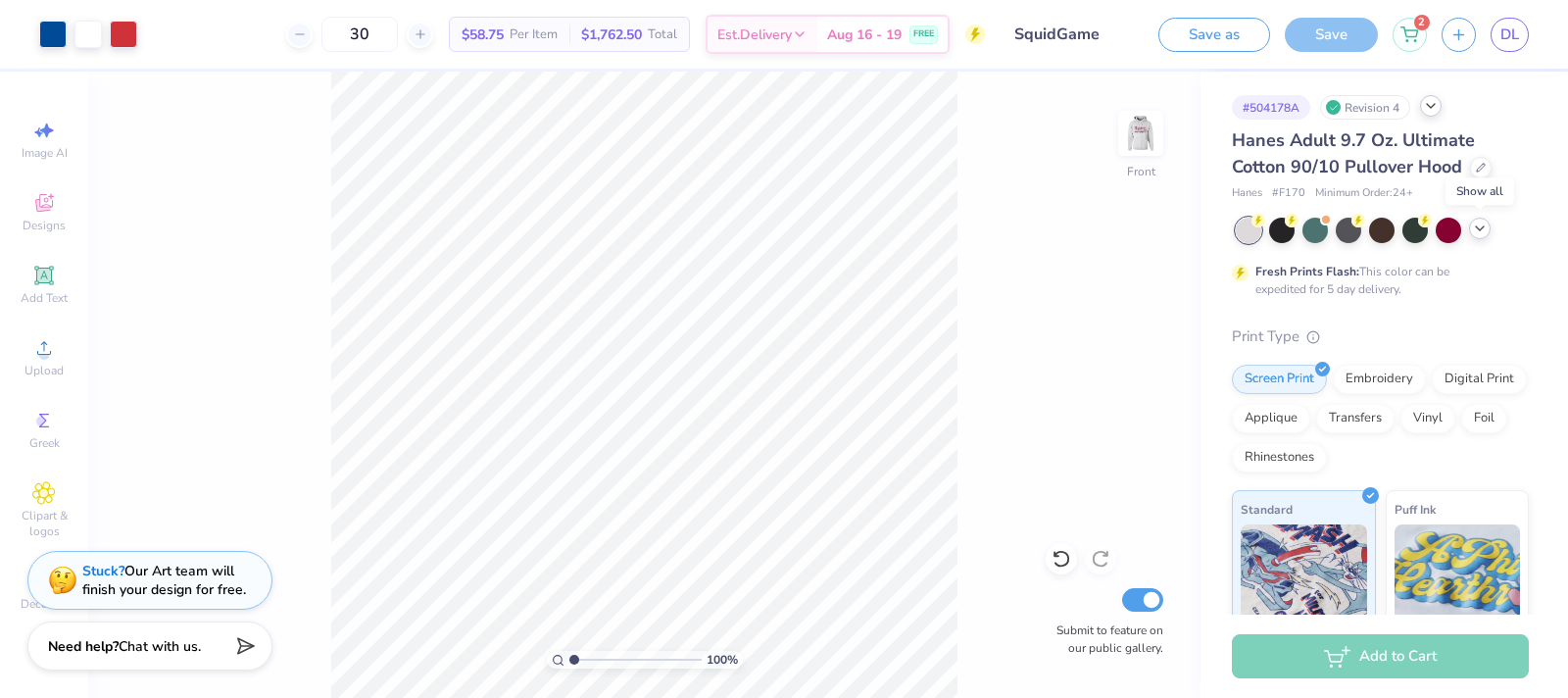 click 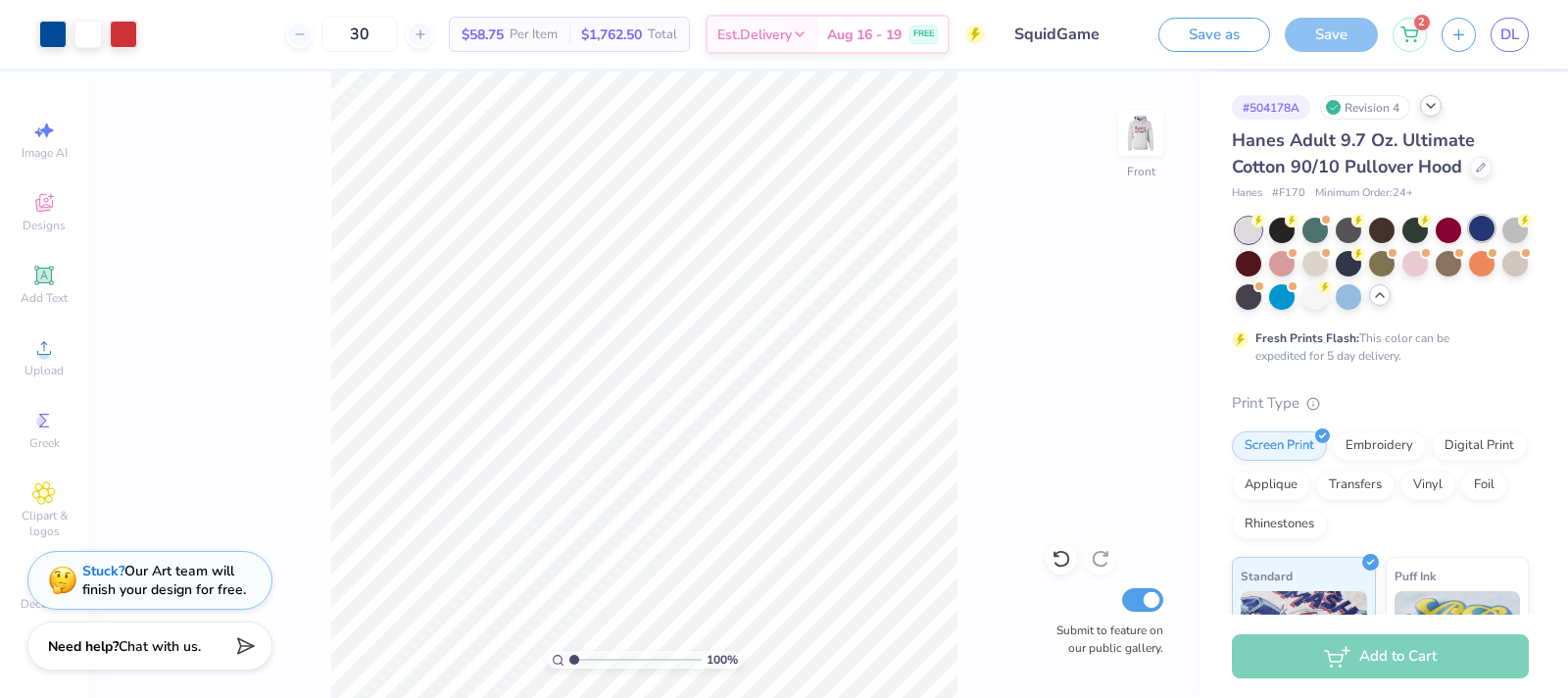 click at bounding box center [1482, 228] 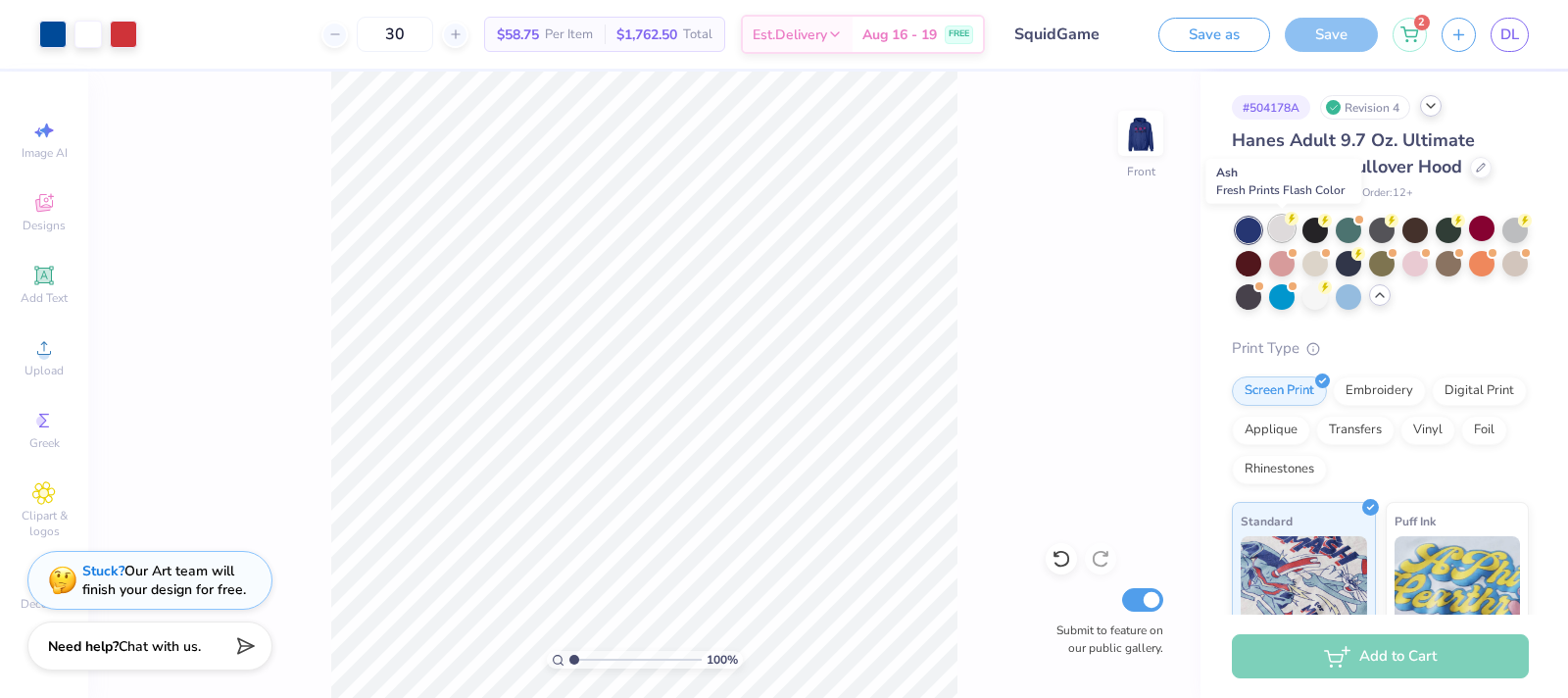 click at bounding box center (1282, 228) 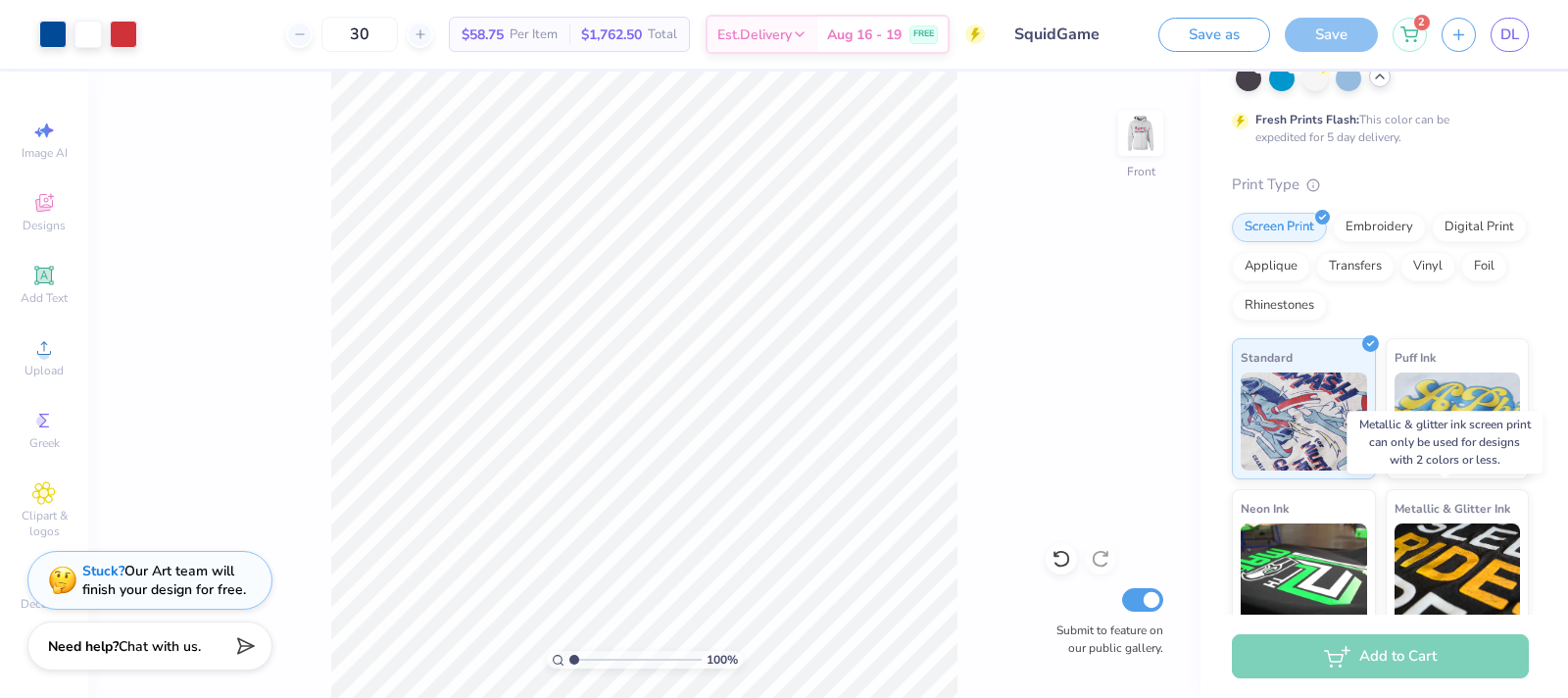 scroll, scrollTop: 0, scrollLeft: 0, axis: both 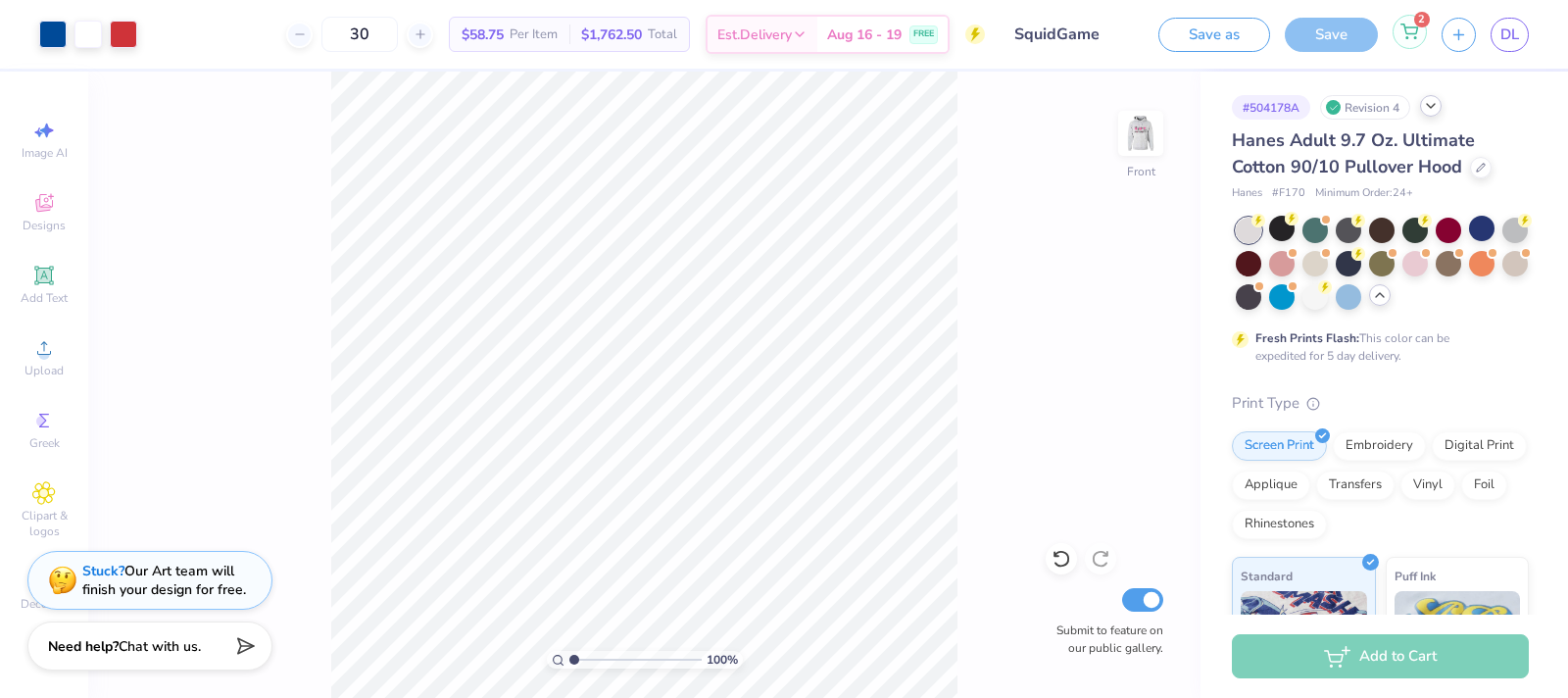 click on "2" at bounding box center (1409, 31) 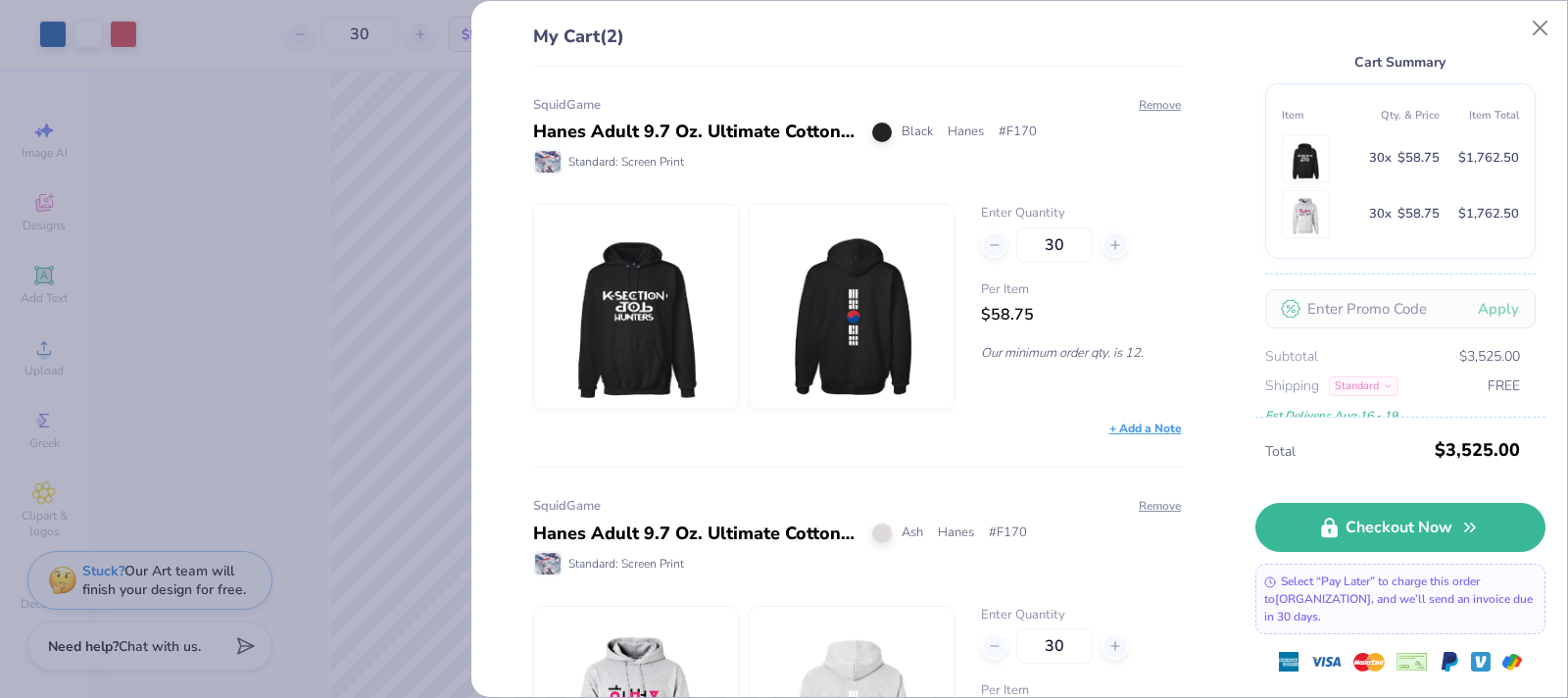 scroll, scrollTop: 104, scrollLeft: 0, axis: vertical 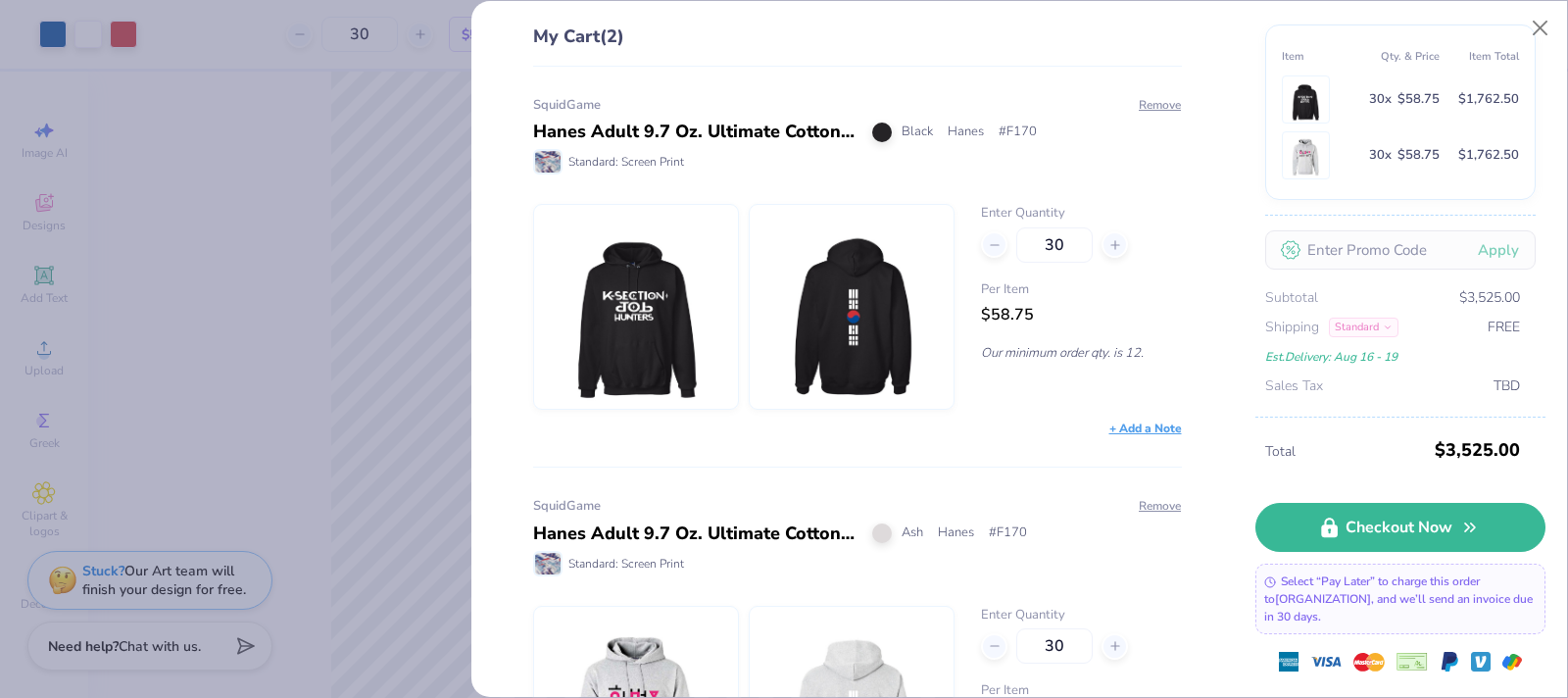 click at bounding box center (852, 307) 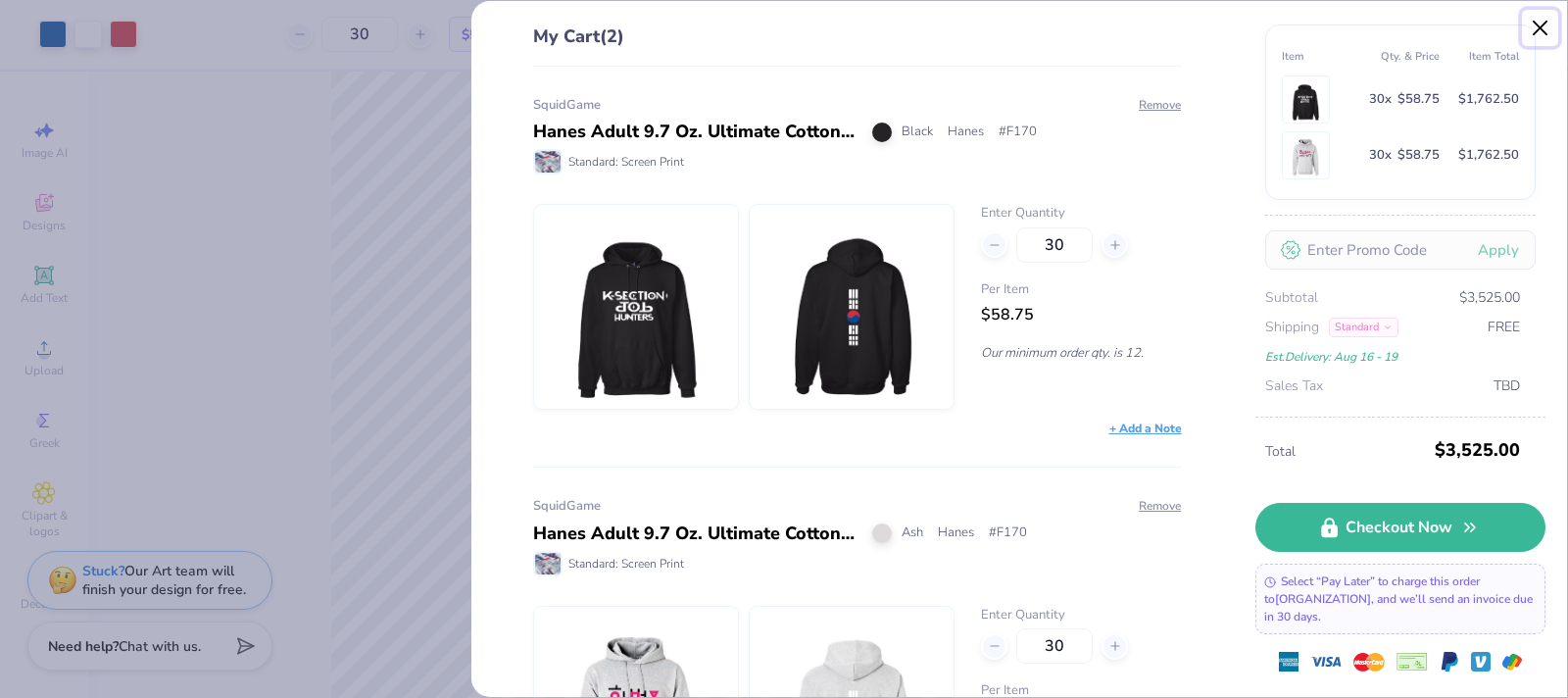 click at bounding box center [1541, 28] 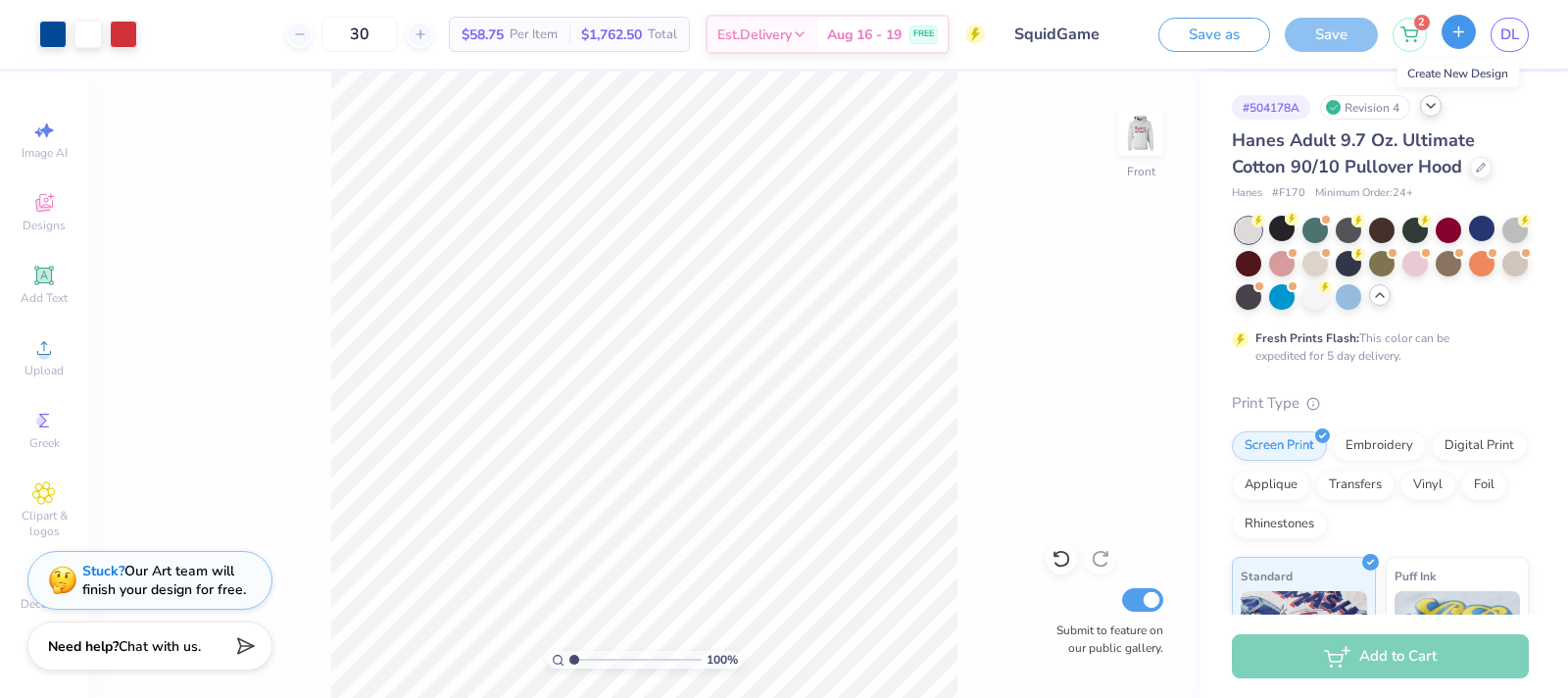 click 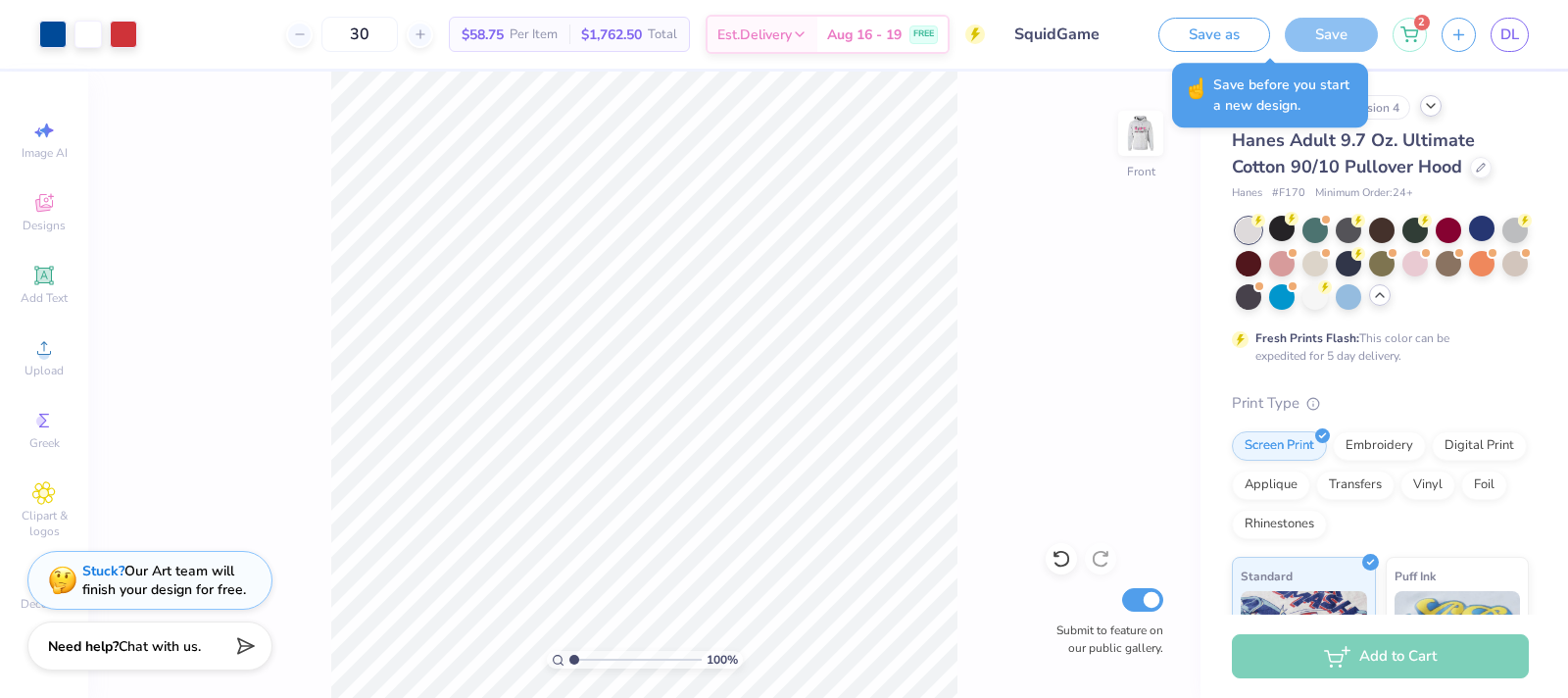 click on "Save" at bounding box center [1331, 34] 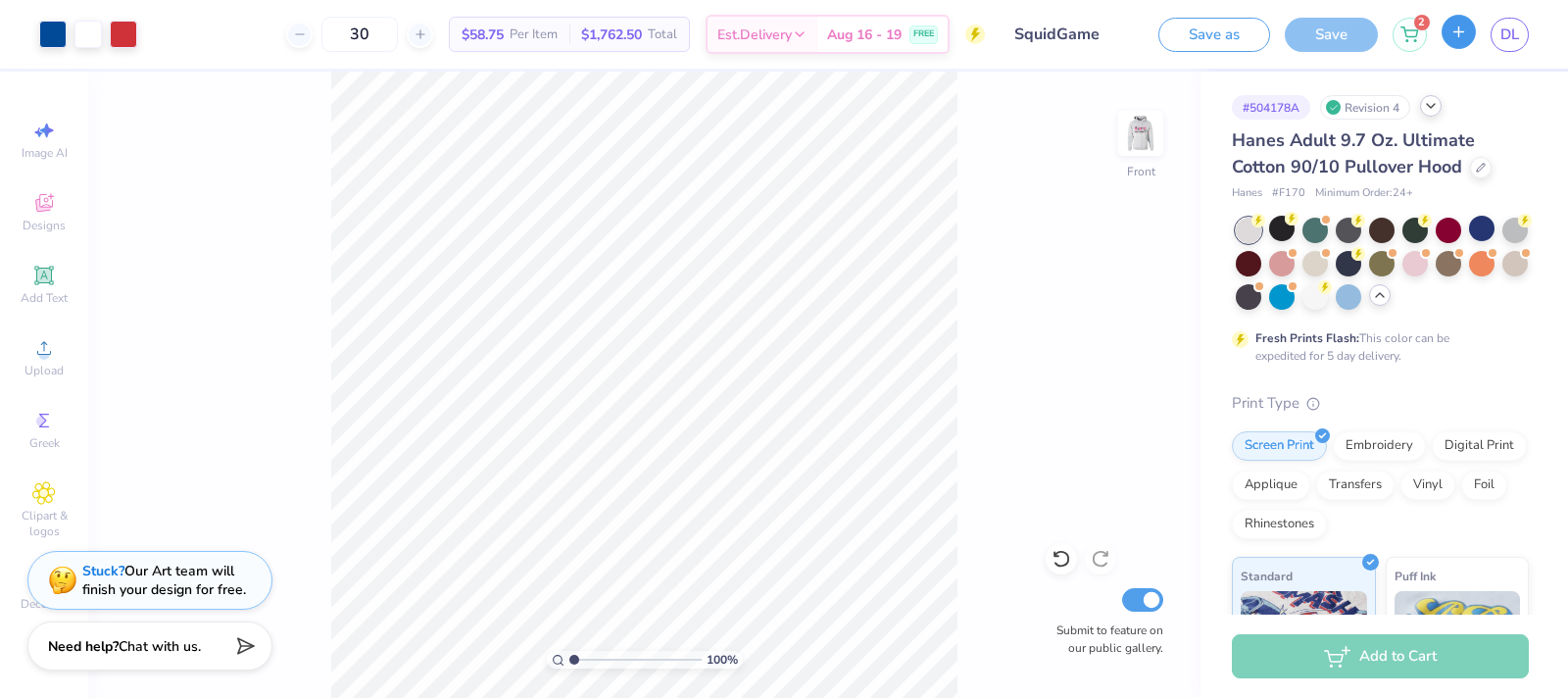 click 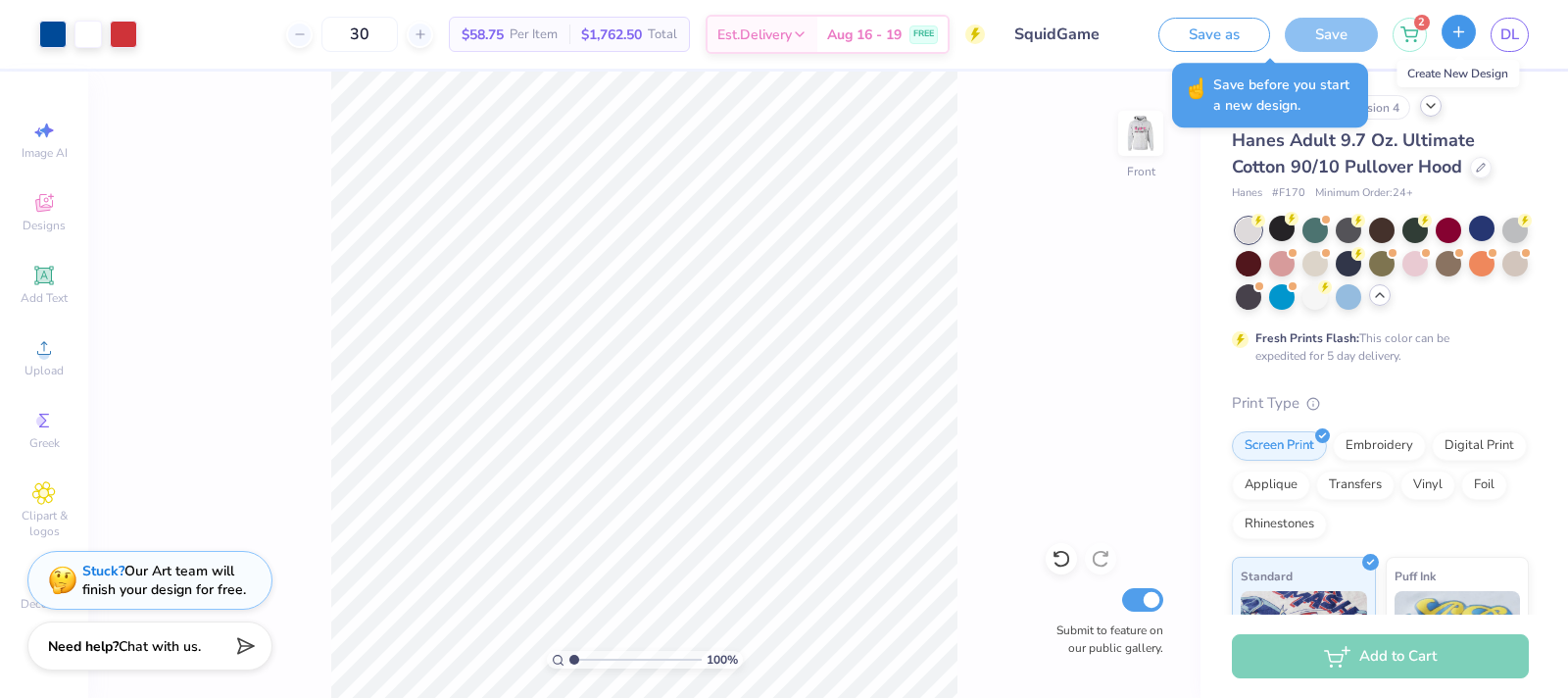 click 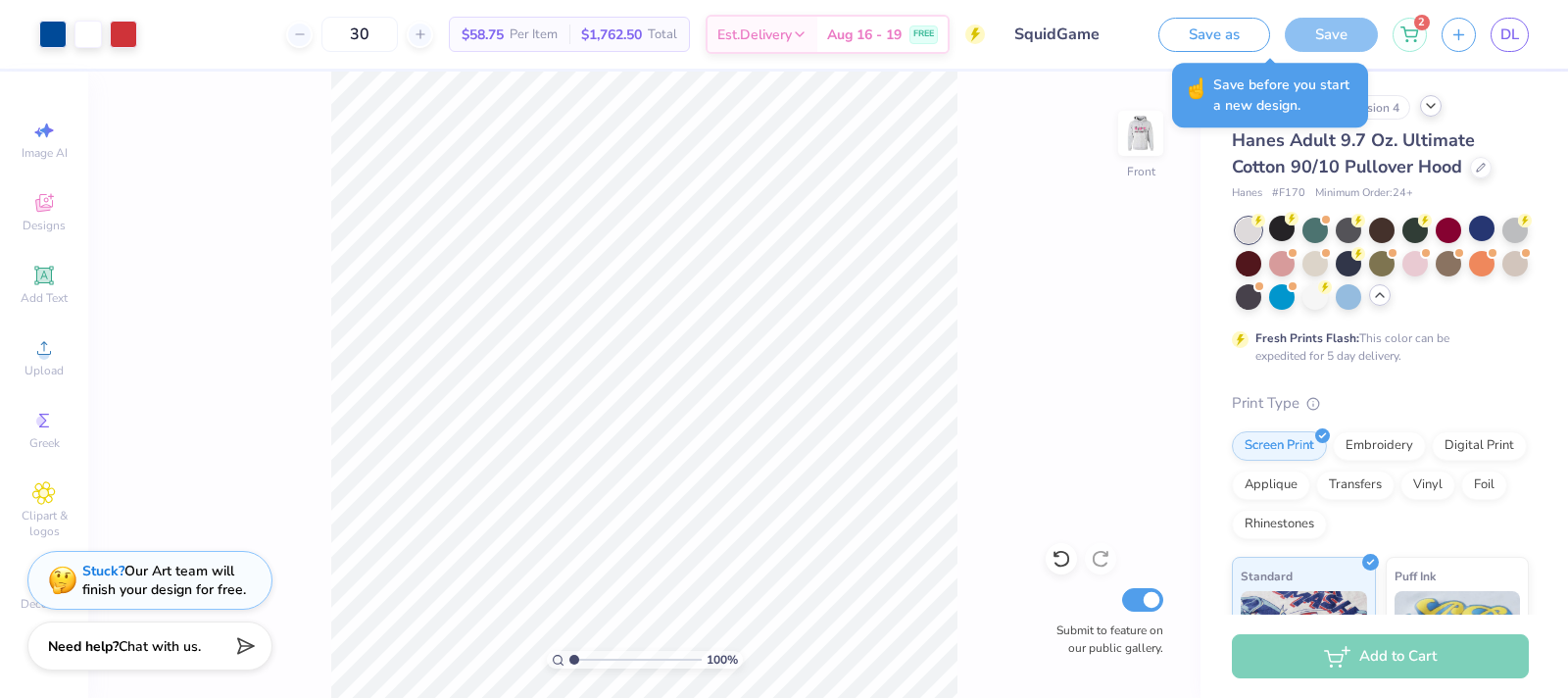 click on "Save as" at bounding box center [1214, 34] 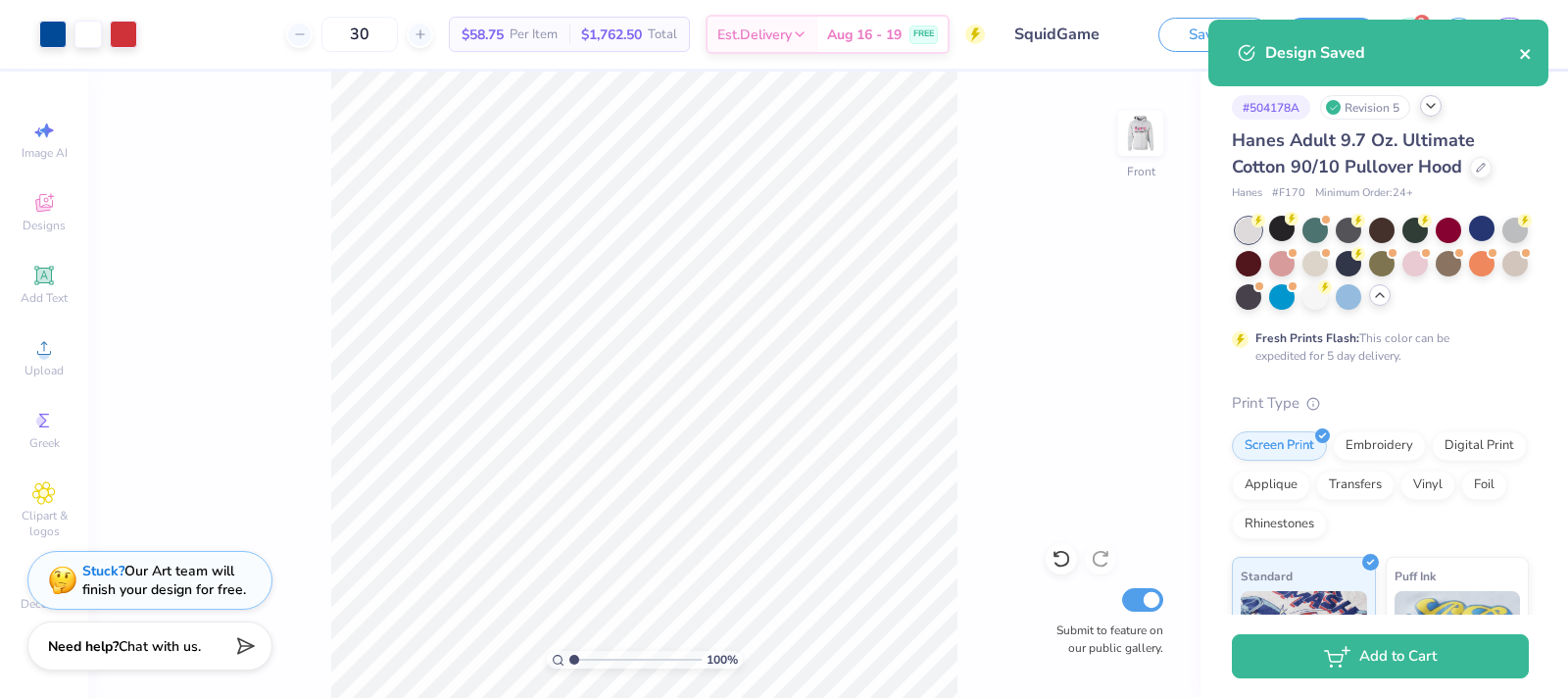 click 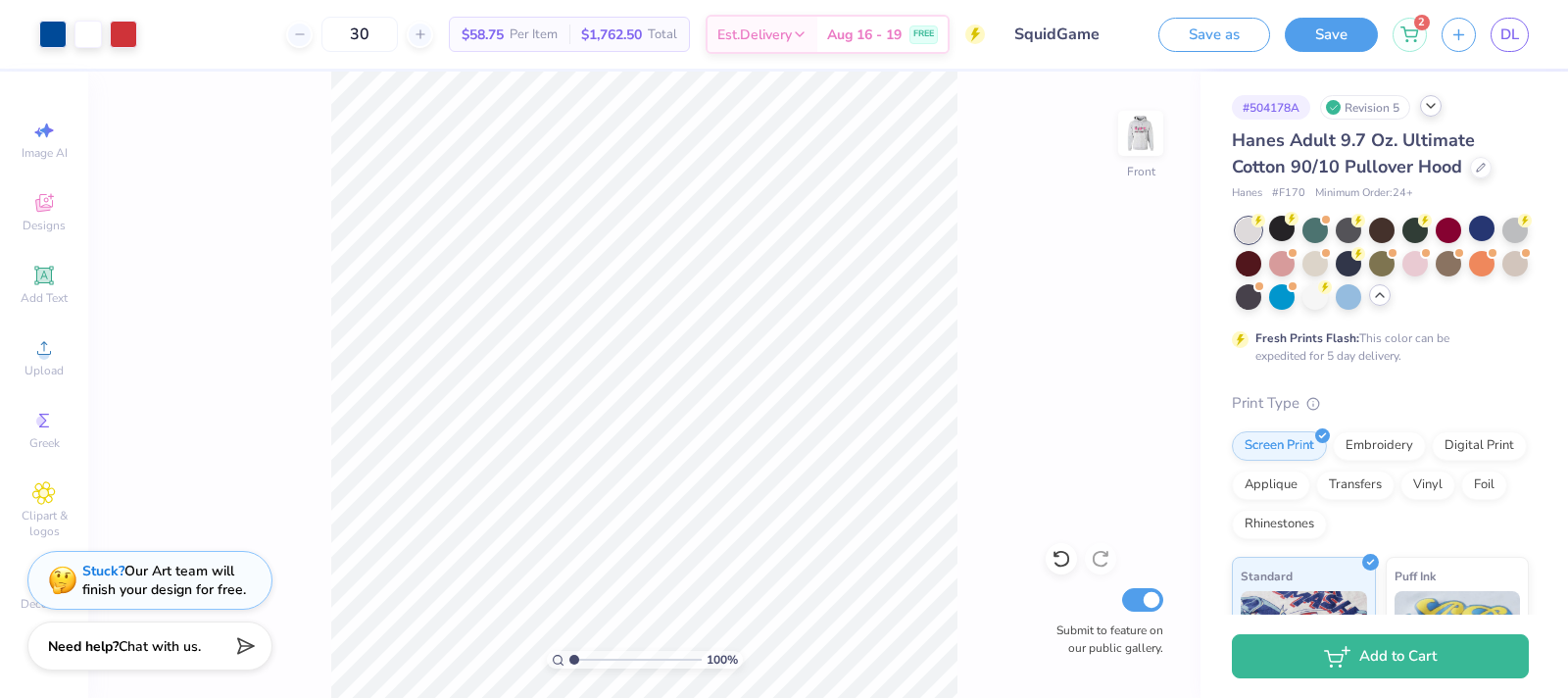 click 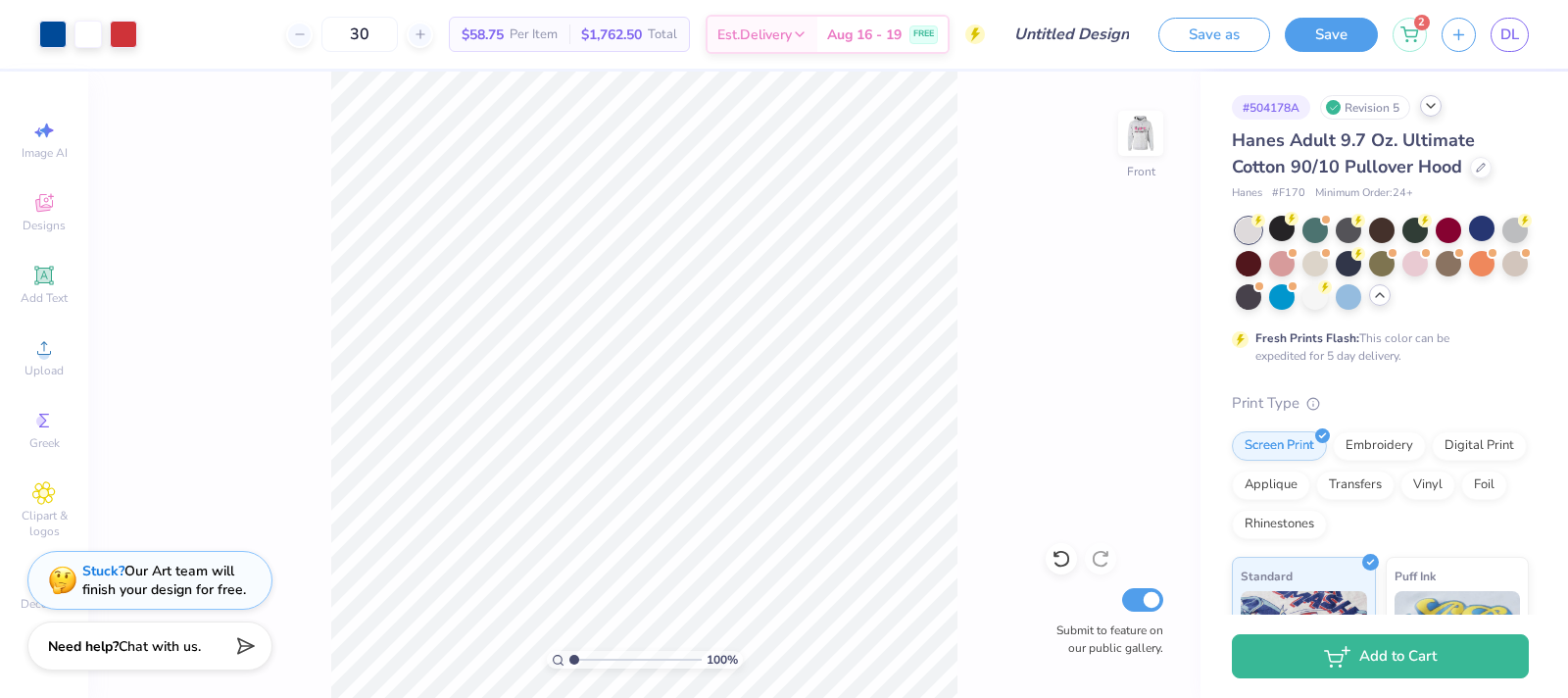 type 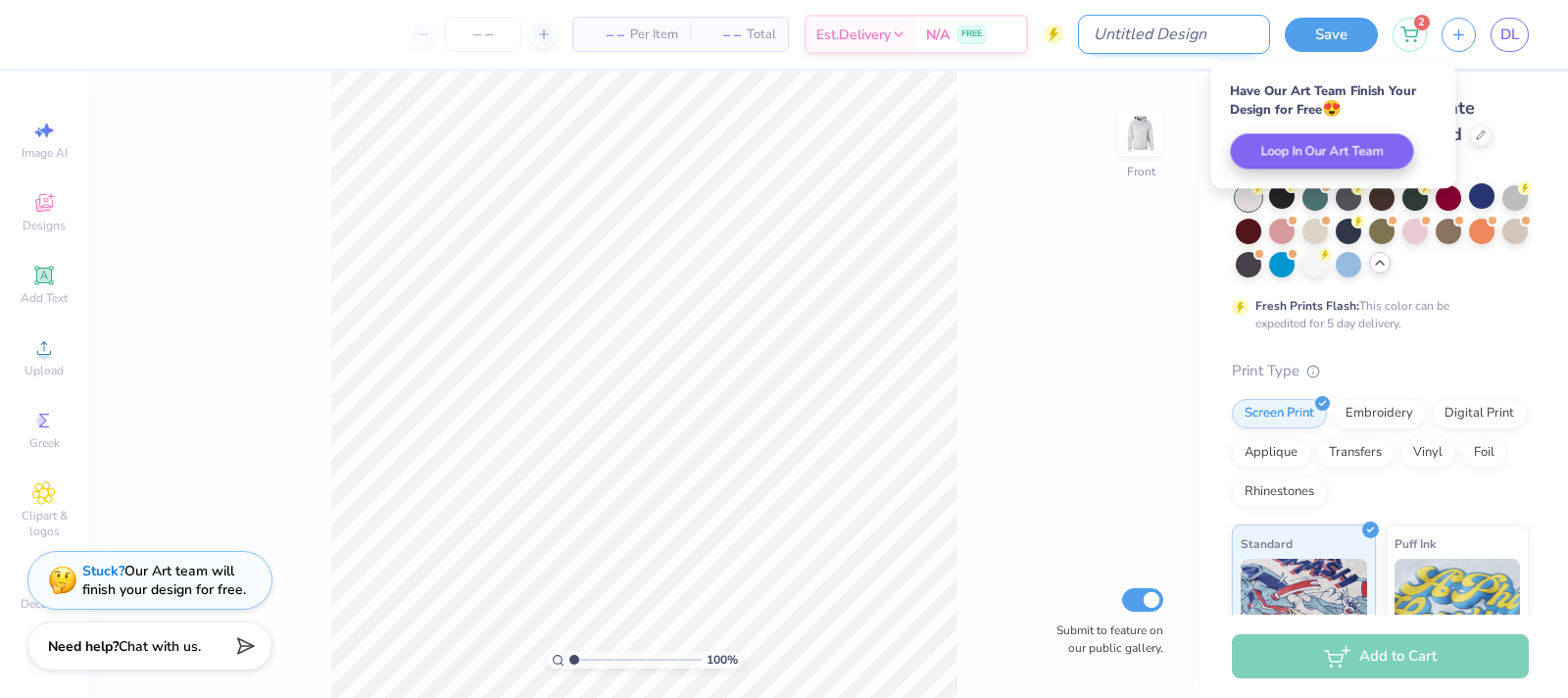 click on "Design Title" at bounding box center [1174, 34] 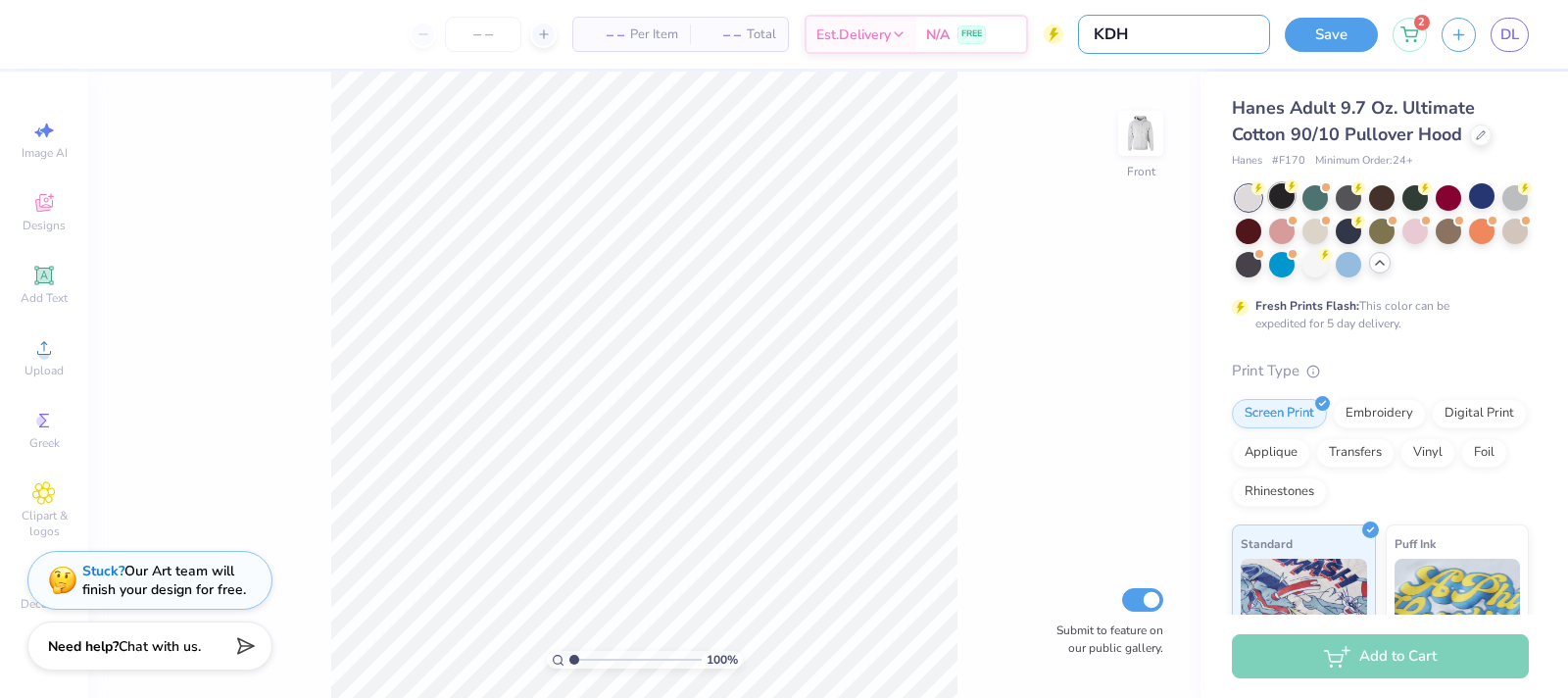 type on "KDH" 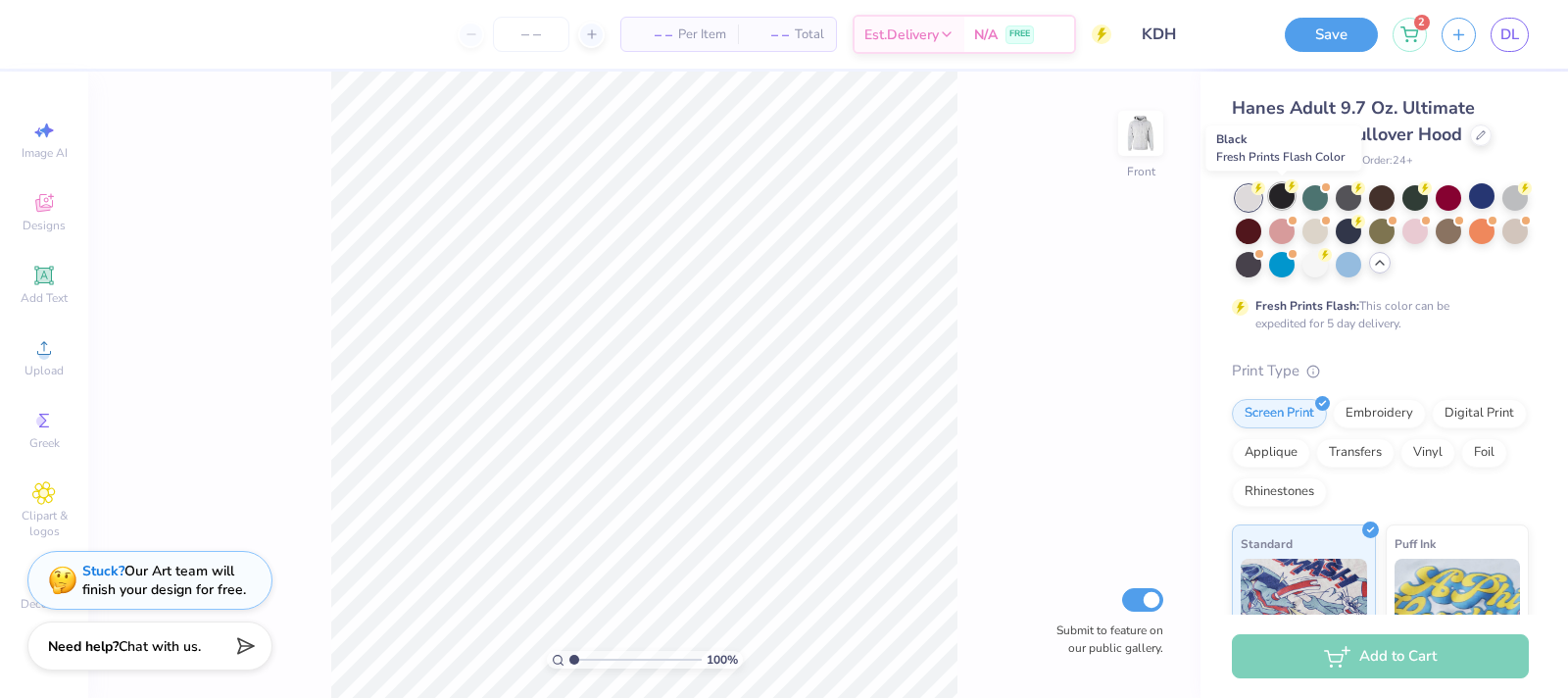 click at bounding box center [1282, 196] 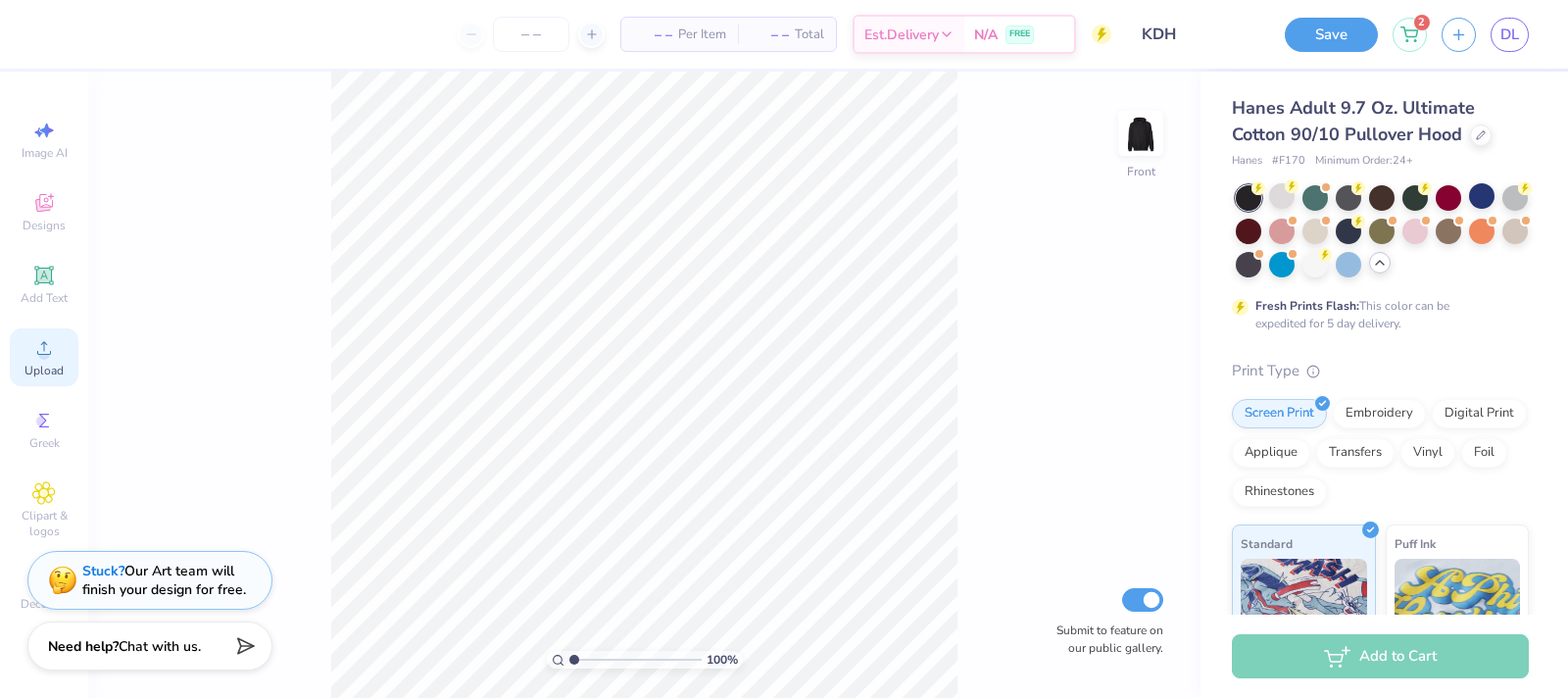 click on "Upload" at bounding box center (44, 371) 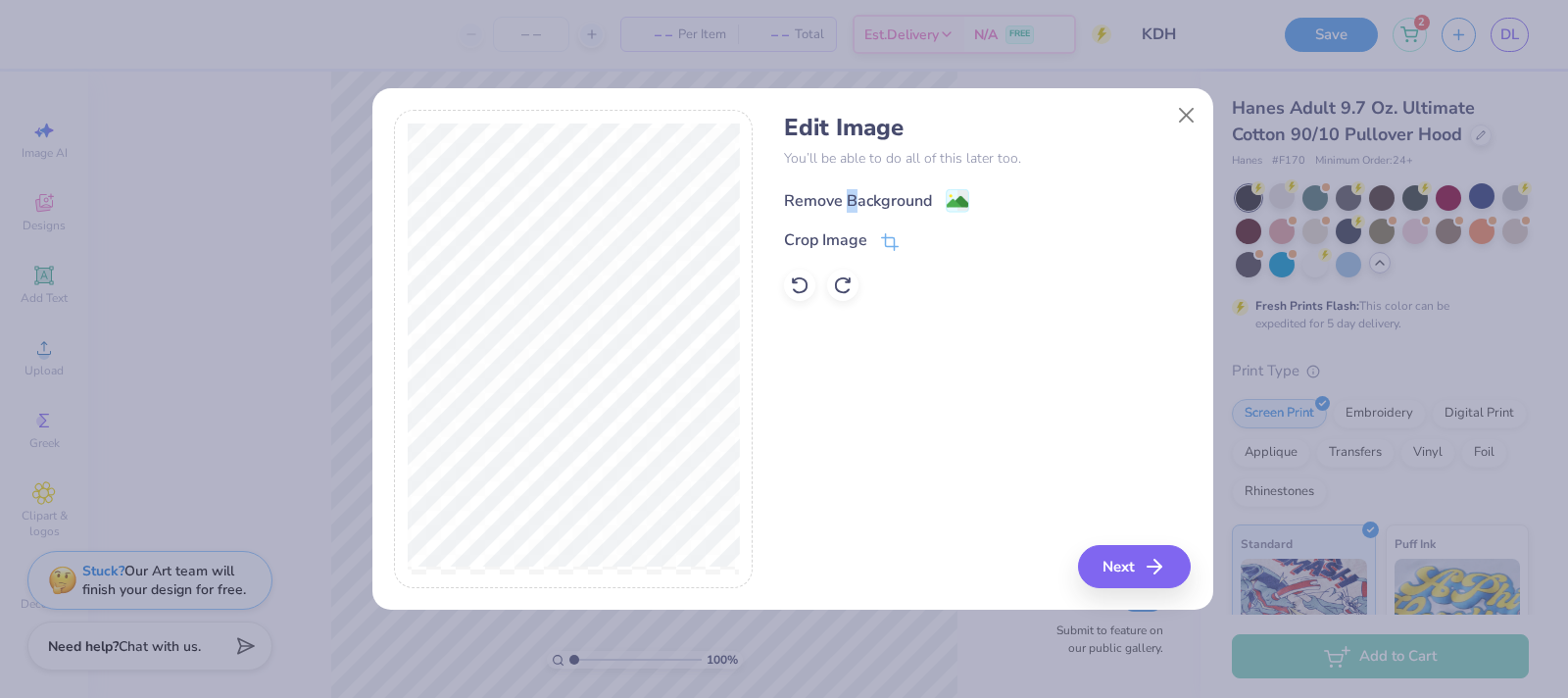 click on "Remove Background" at bounding box center [858, 201] 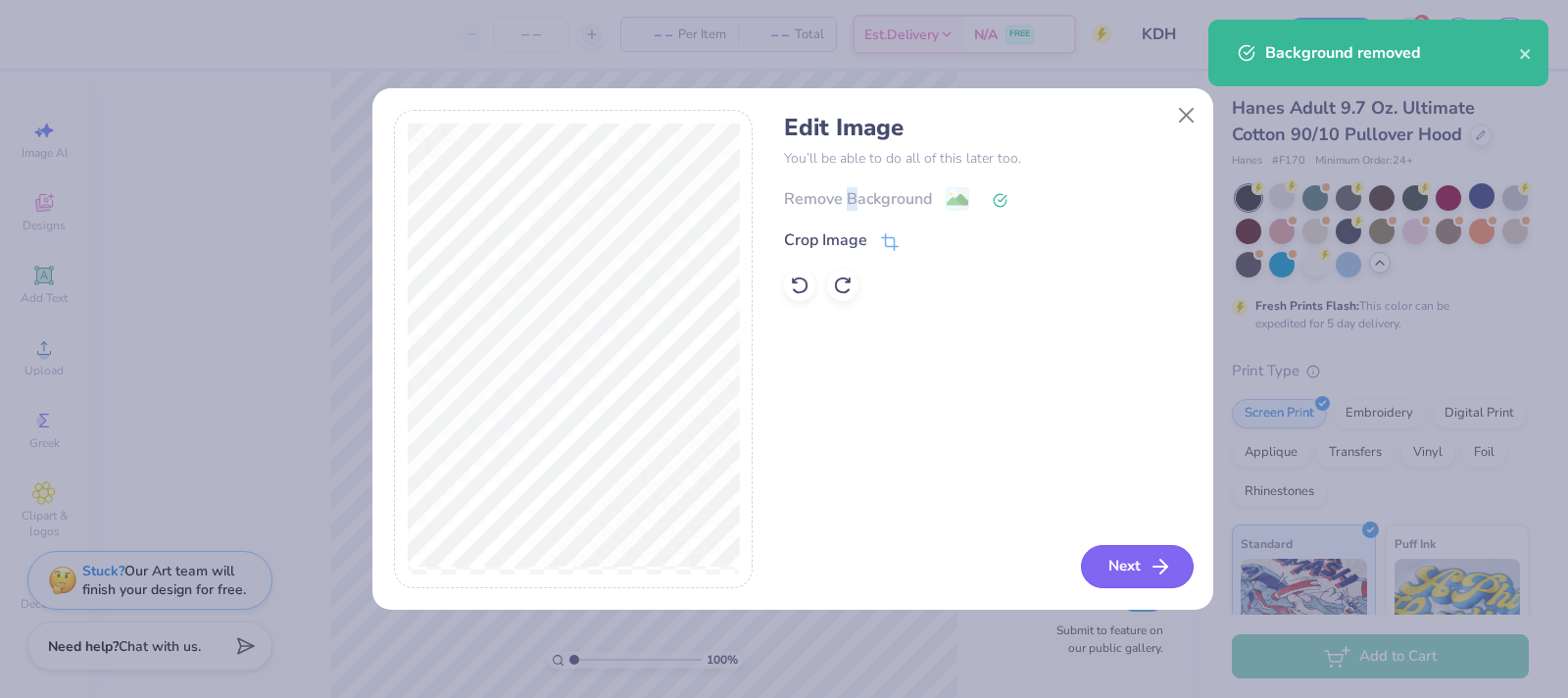 click on "Next" at bounding box center (1137, 567) 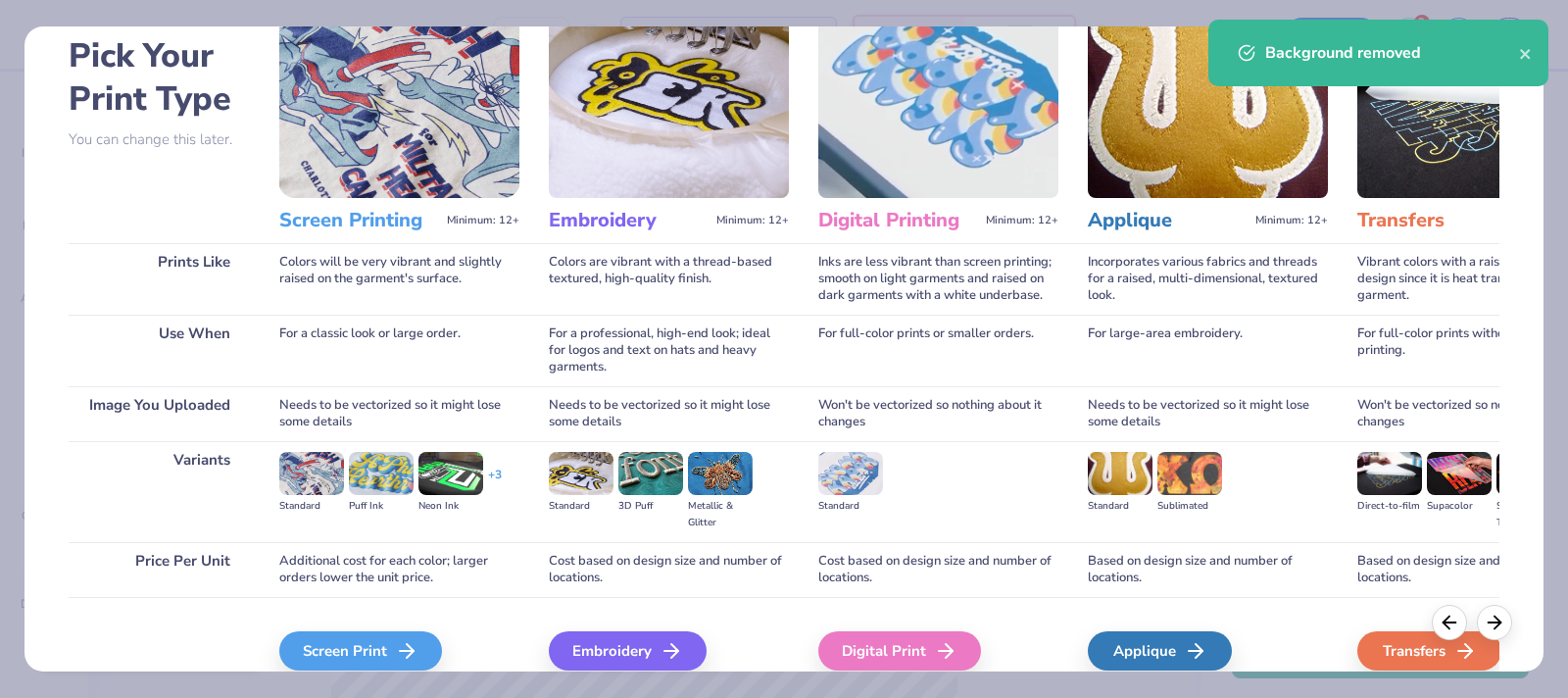 scroll, scrollTop: 179, scrollLeft: 0, axis: vertical 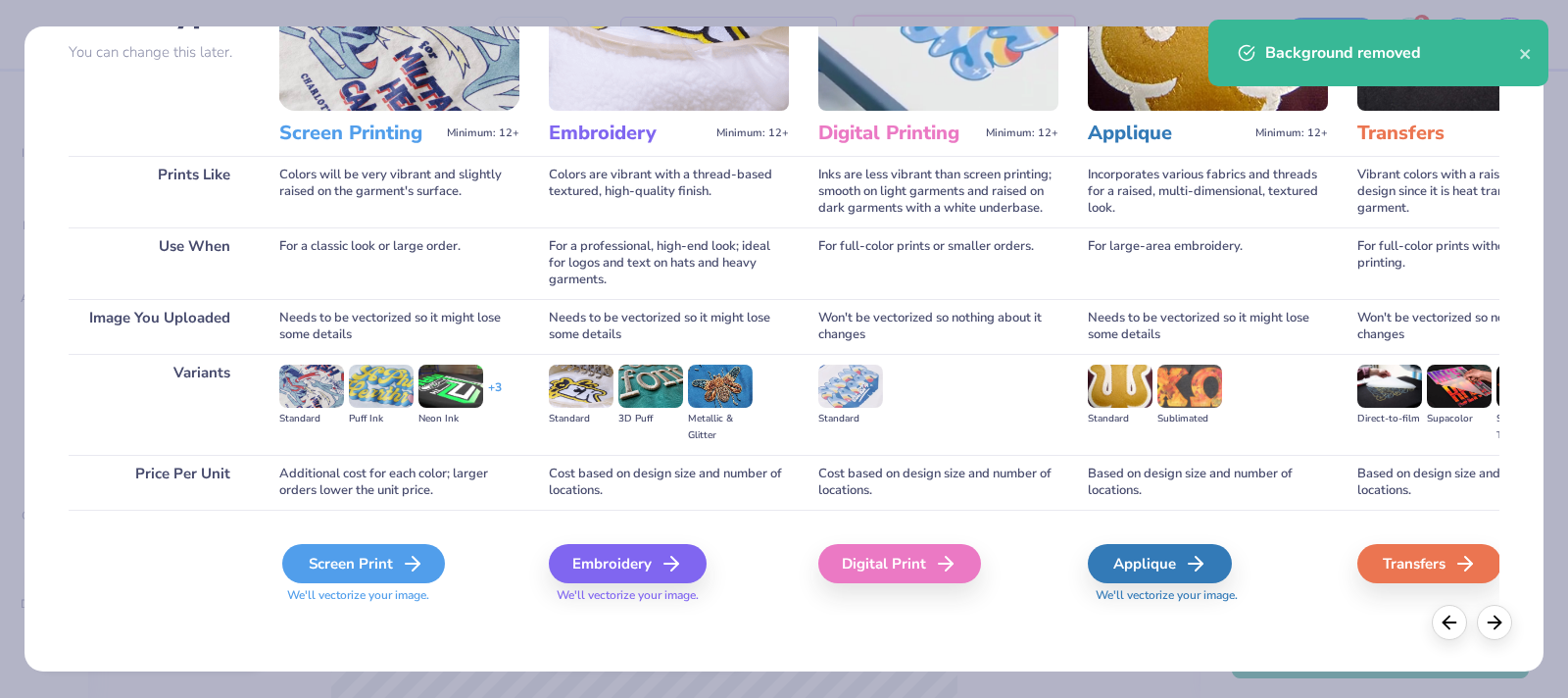 click on "Screen Print" at bounding box center [364, 564] 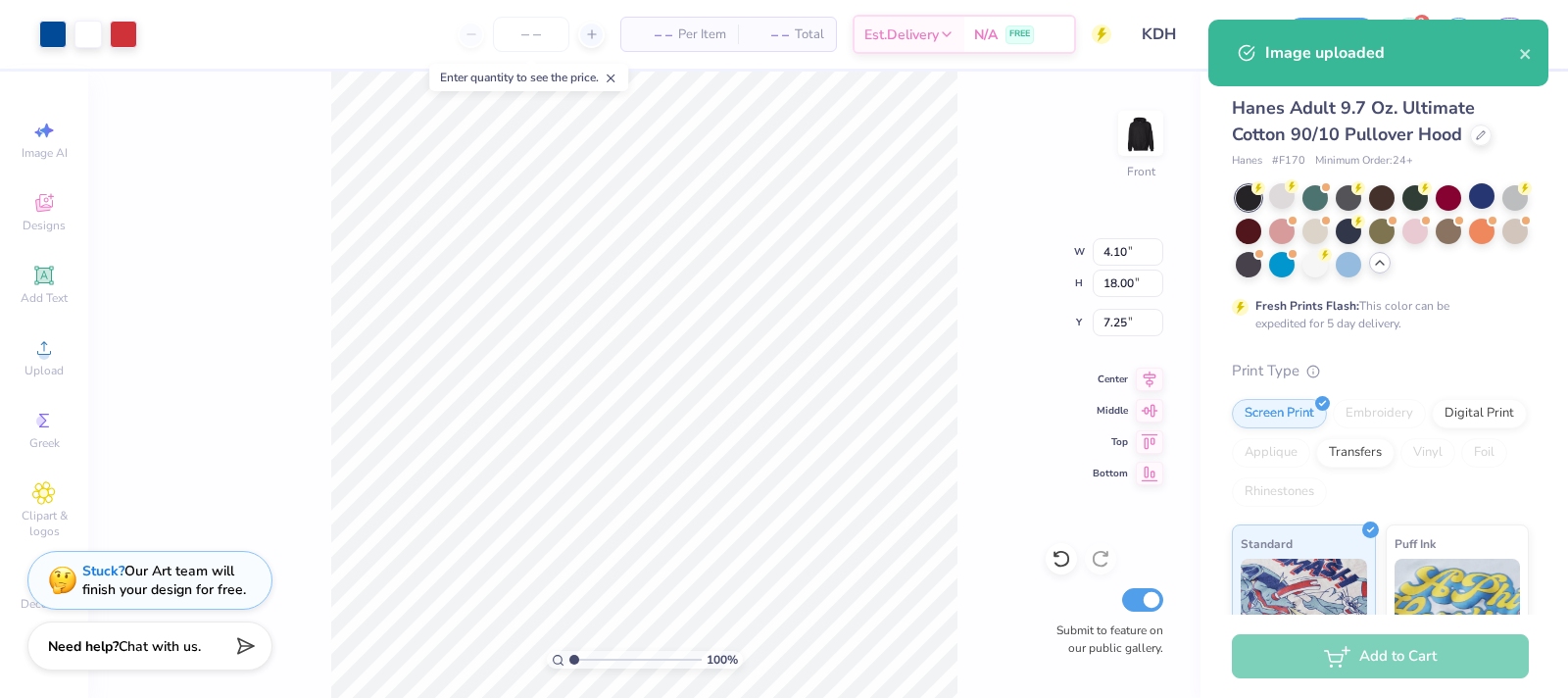 type on "6.00" 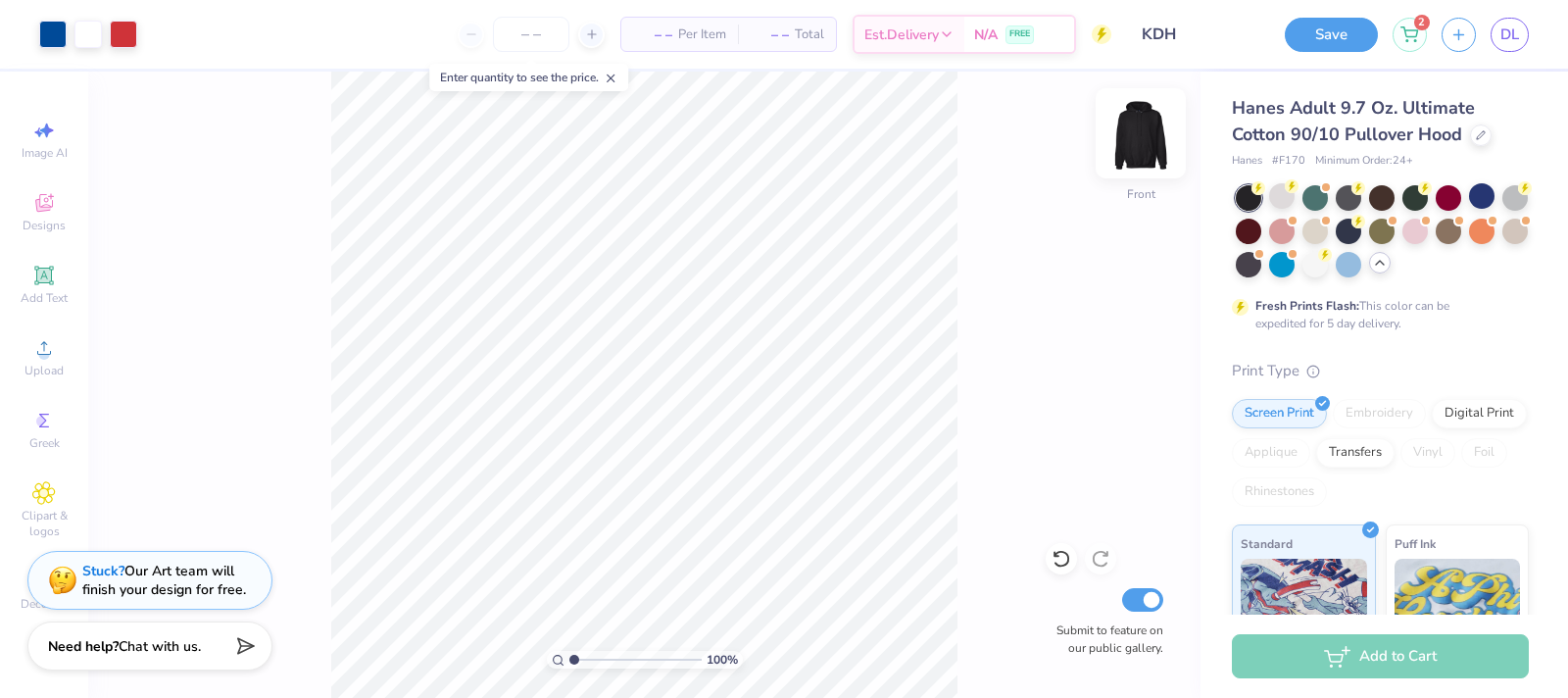click at bounding box center [1141, 133] 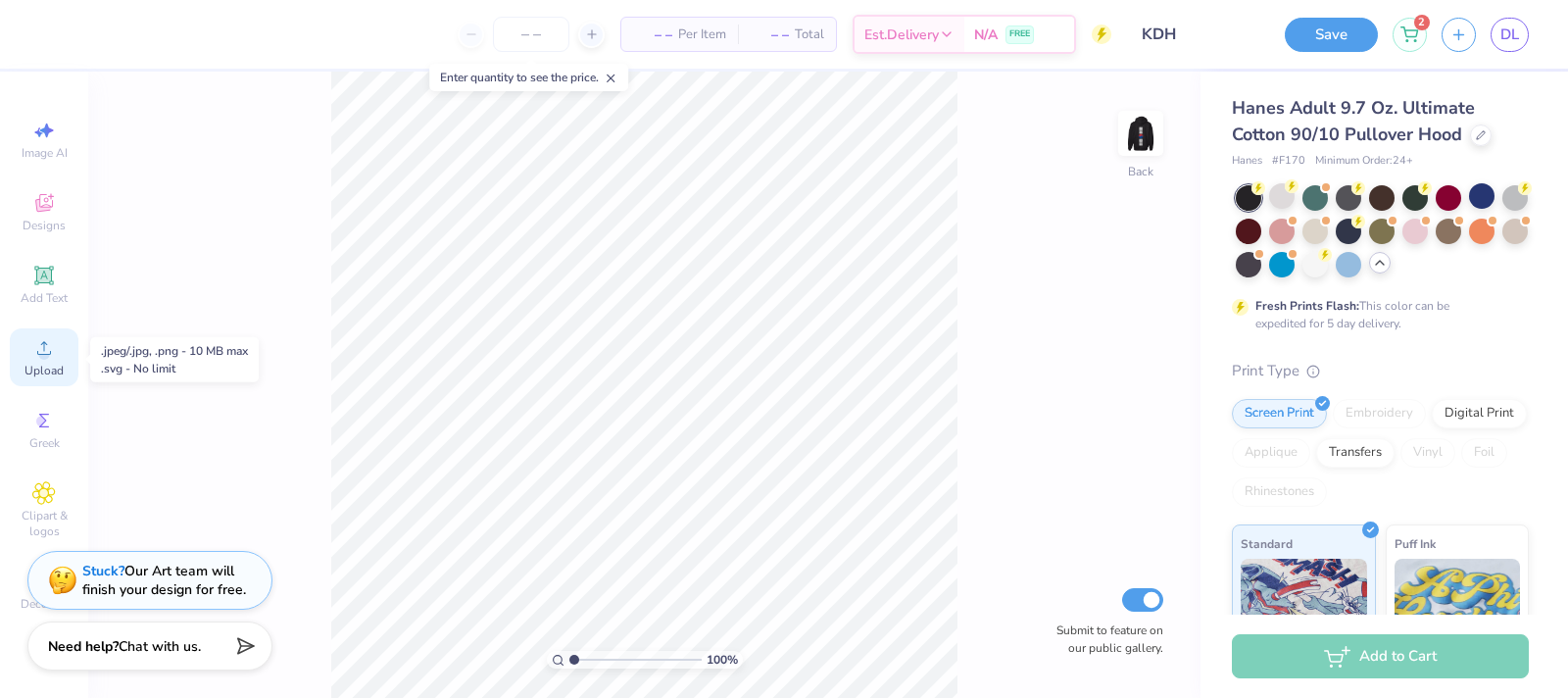 click 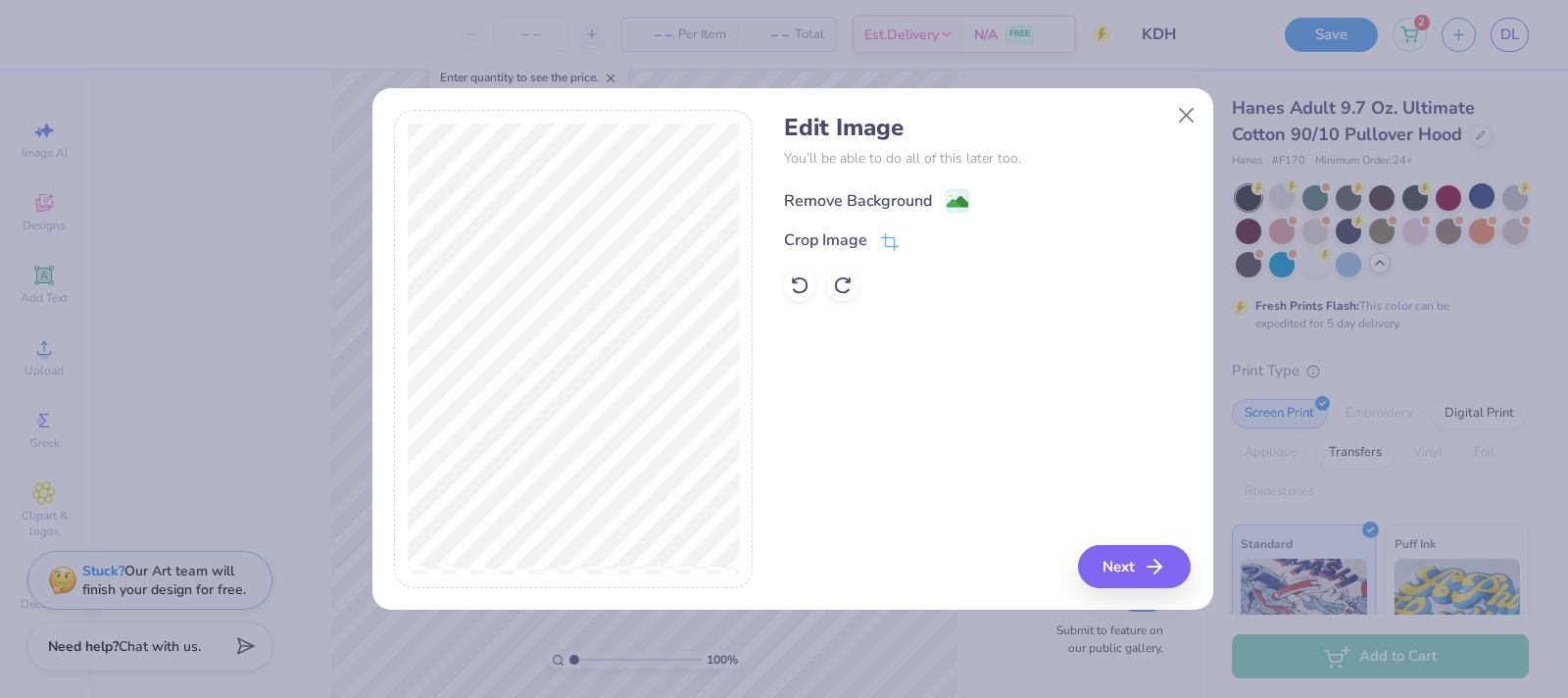click on "Remove Background" at bounding box center [858, 201] 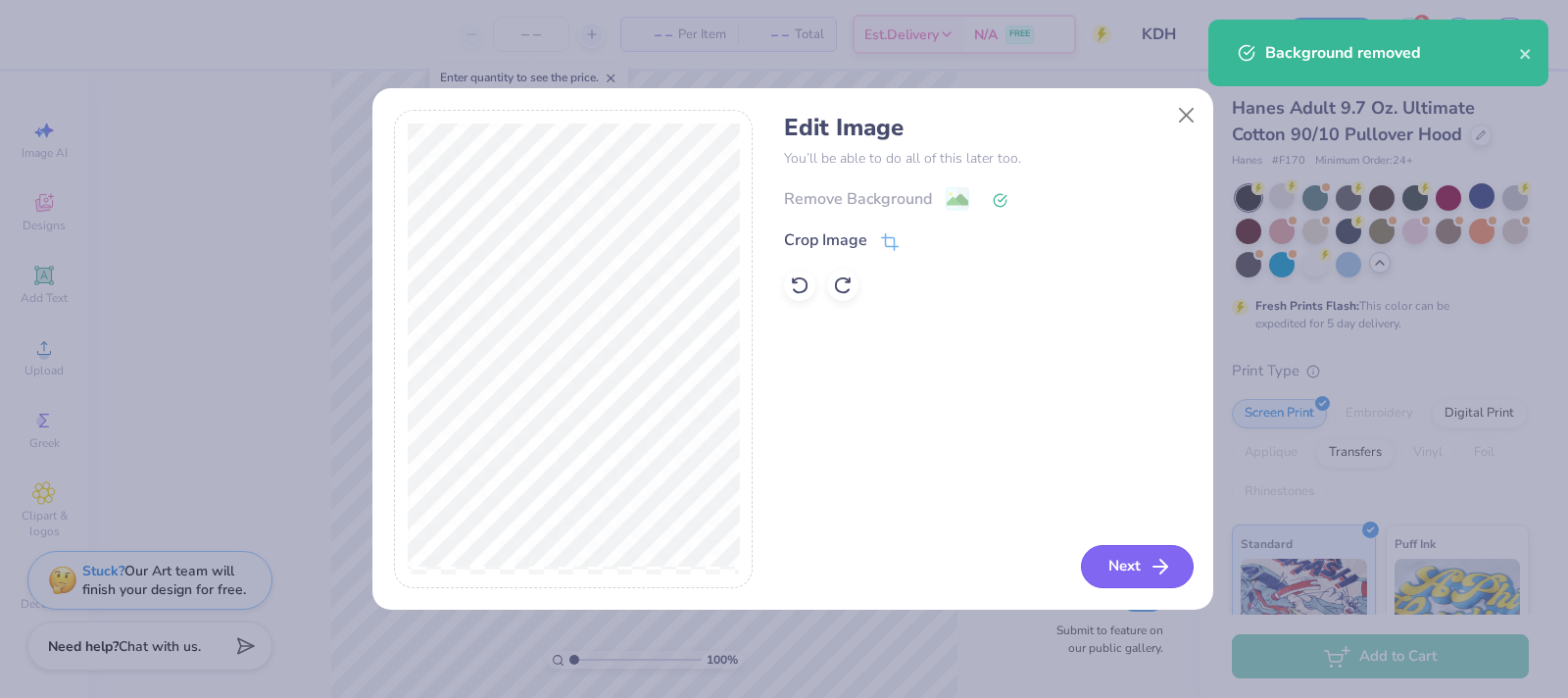click on "Next" at bounding box center [1137, 567] 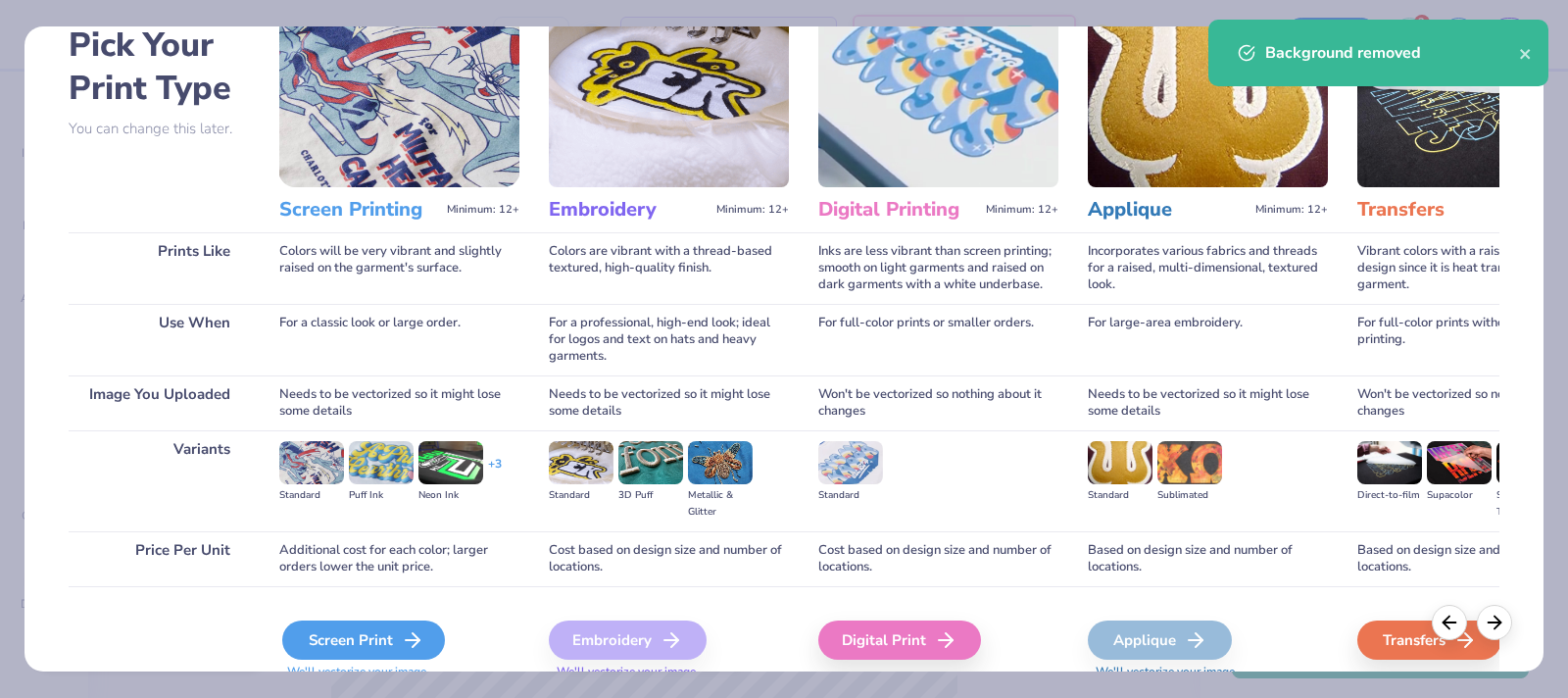 scroll, scrollTop: 179, scrollLeft: 0, axis: vertical 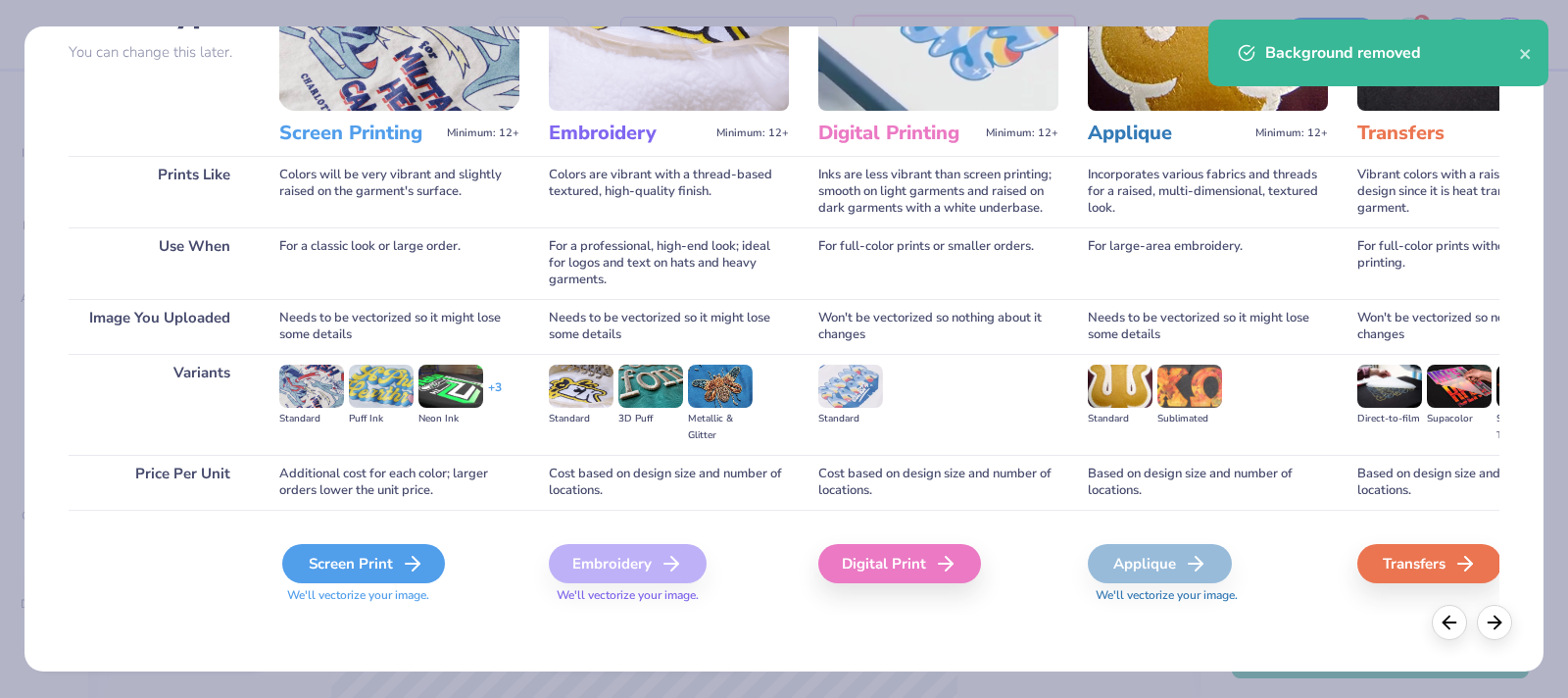click on "Screen Print" at bounding box center [364, 564] 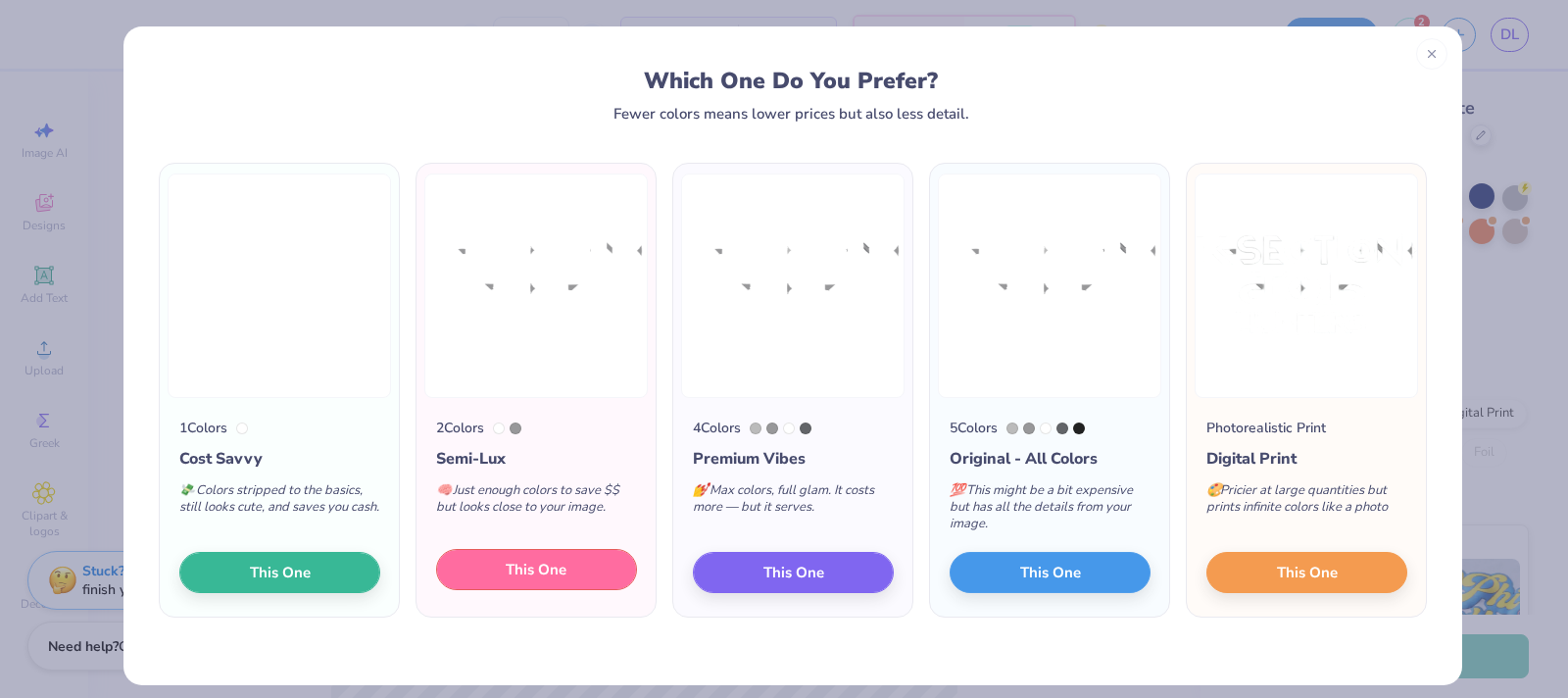 click on "This One" at bounding box center (536, 570) 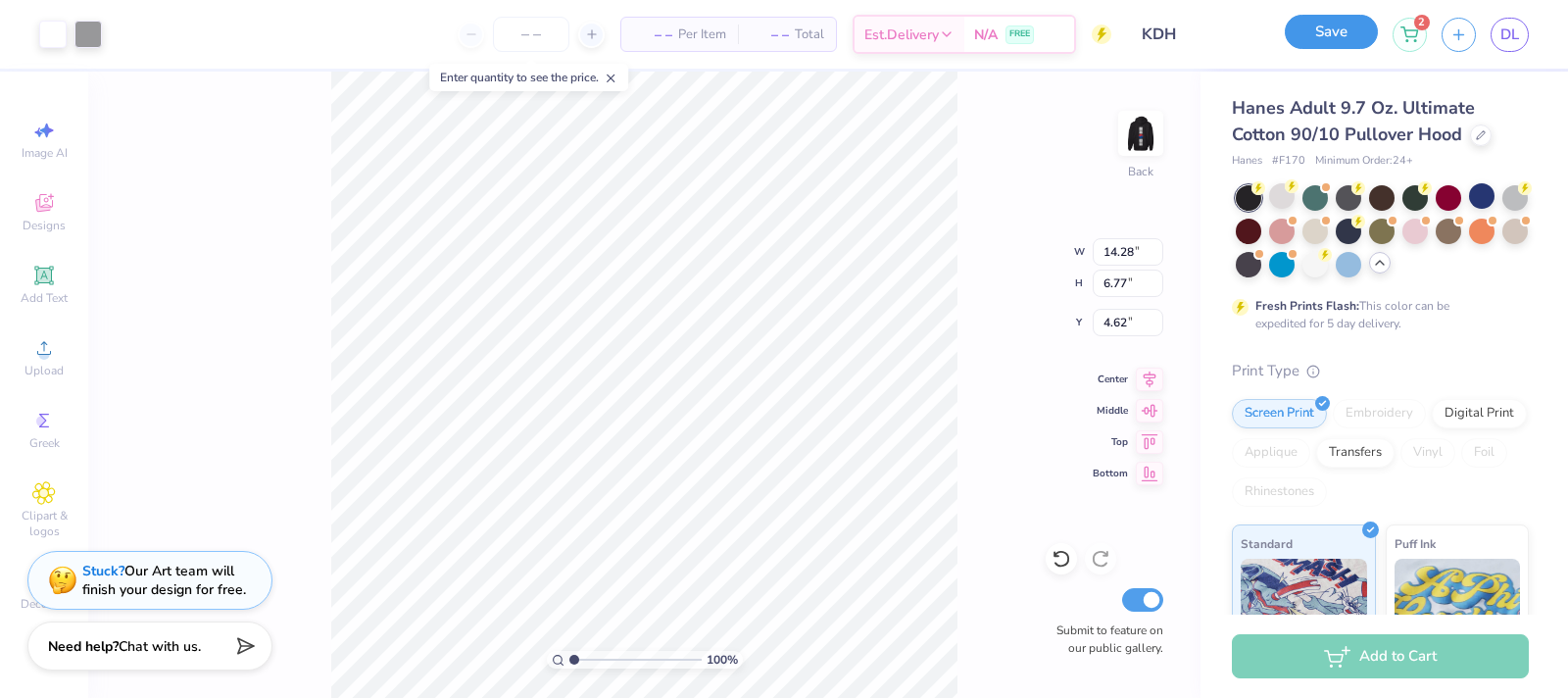 click on "Save" at bounding box center (1331, 31) 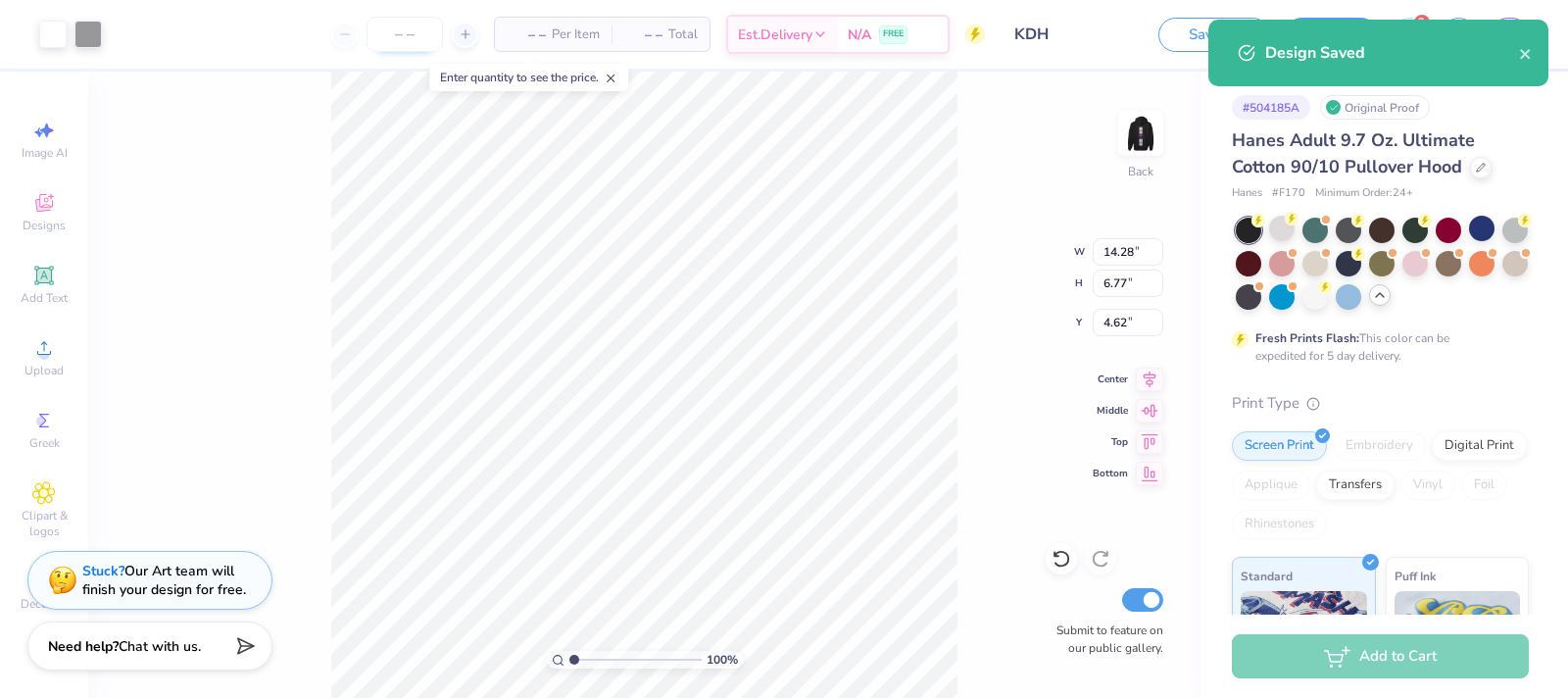 click at bounding box center (405, 34) 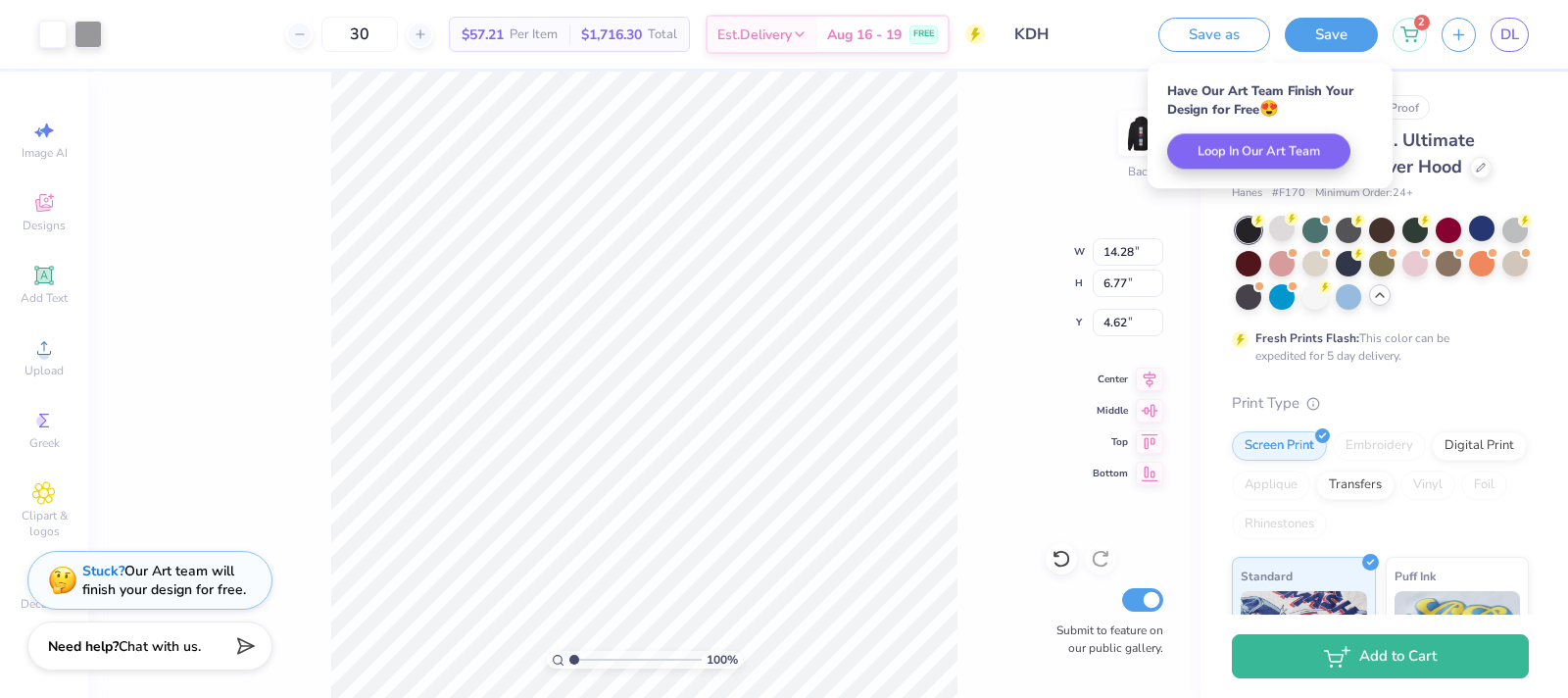 type on "30" 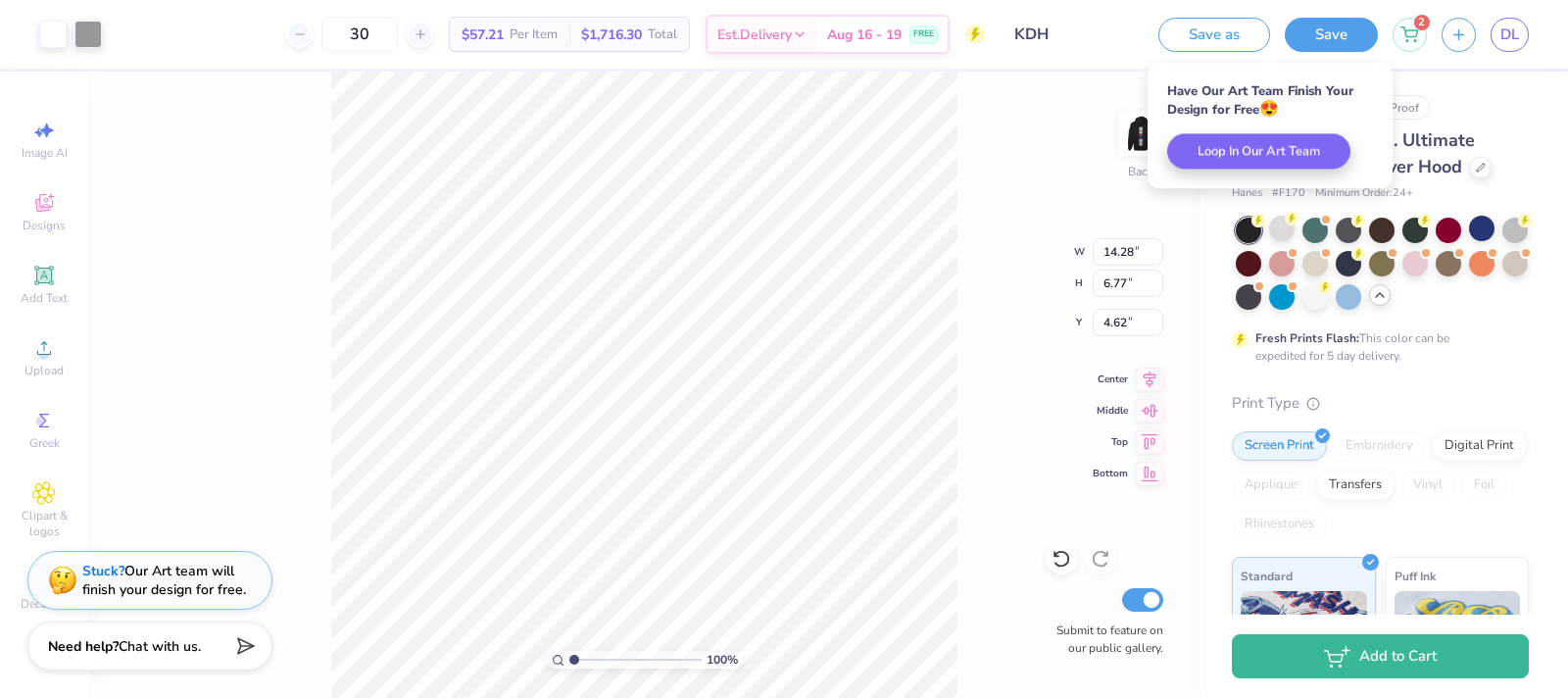 click on "30 $57.21 Per Item $1,716.30 Total Est.  Delivery Aug 16 - 19 FREE" at bounding box center [551, 34] 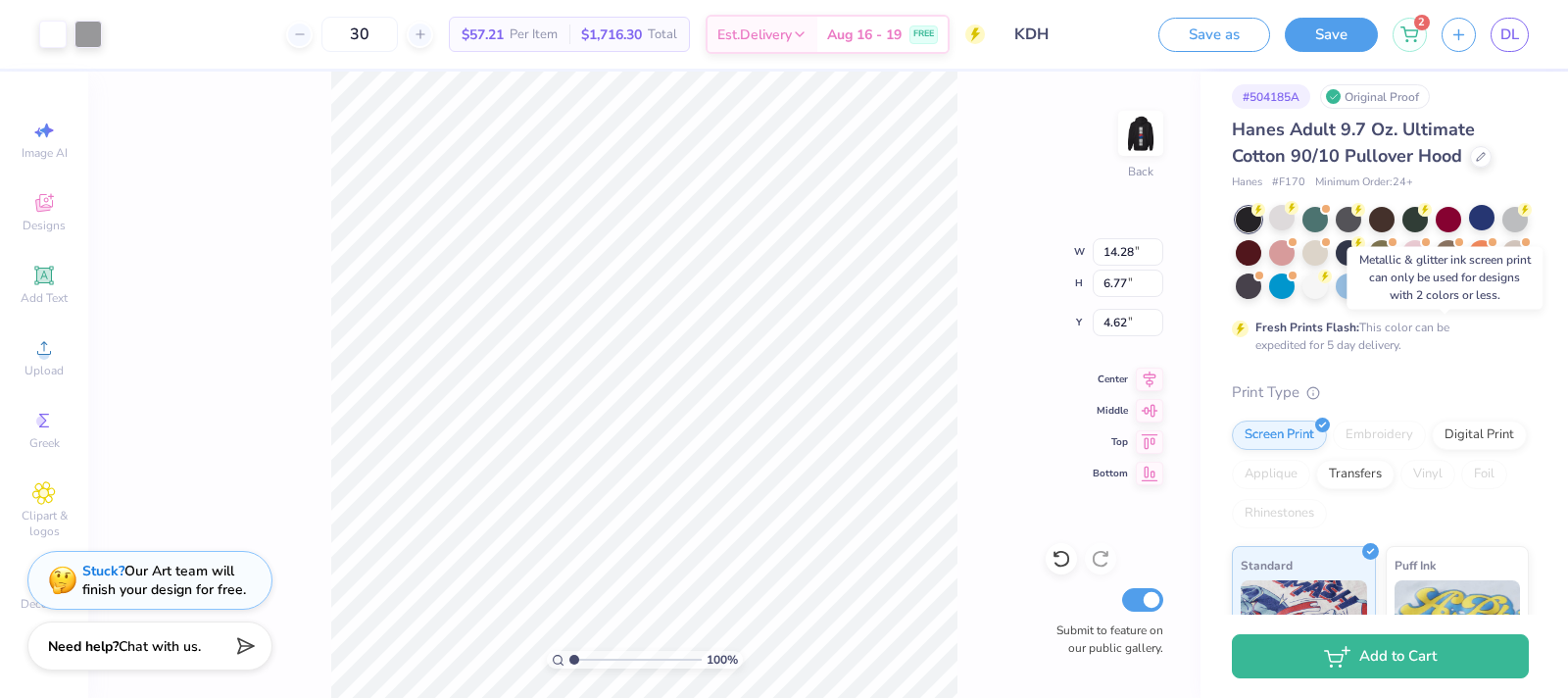 scroll, scrollTop: 0, scrollLeft: 0, axis: both 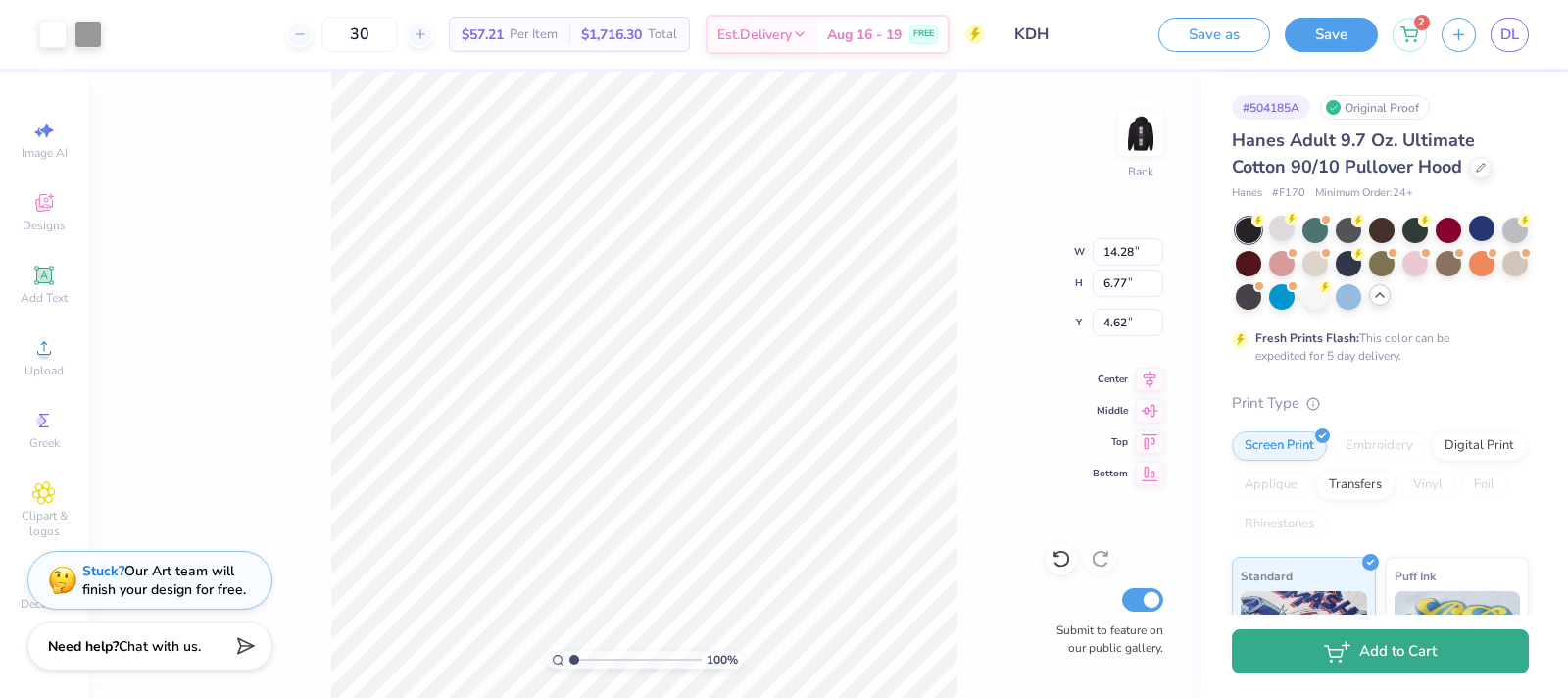 click on "Add to Cart" at bounding box center [1380, 651] 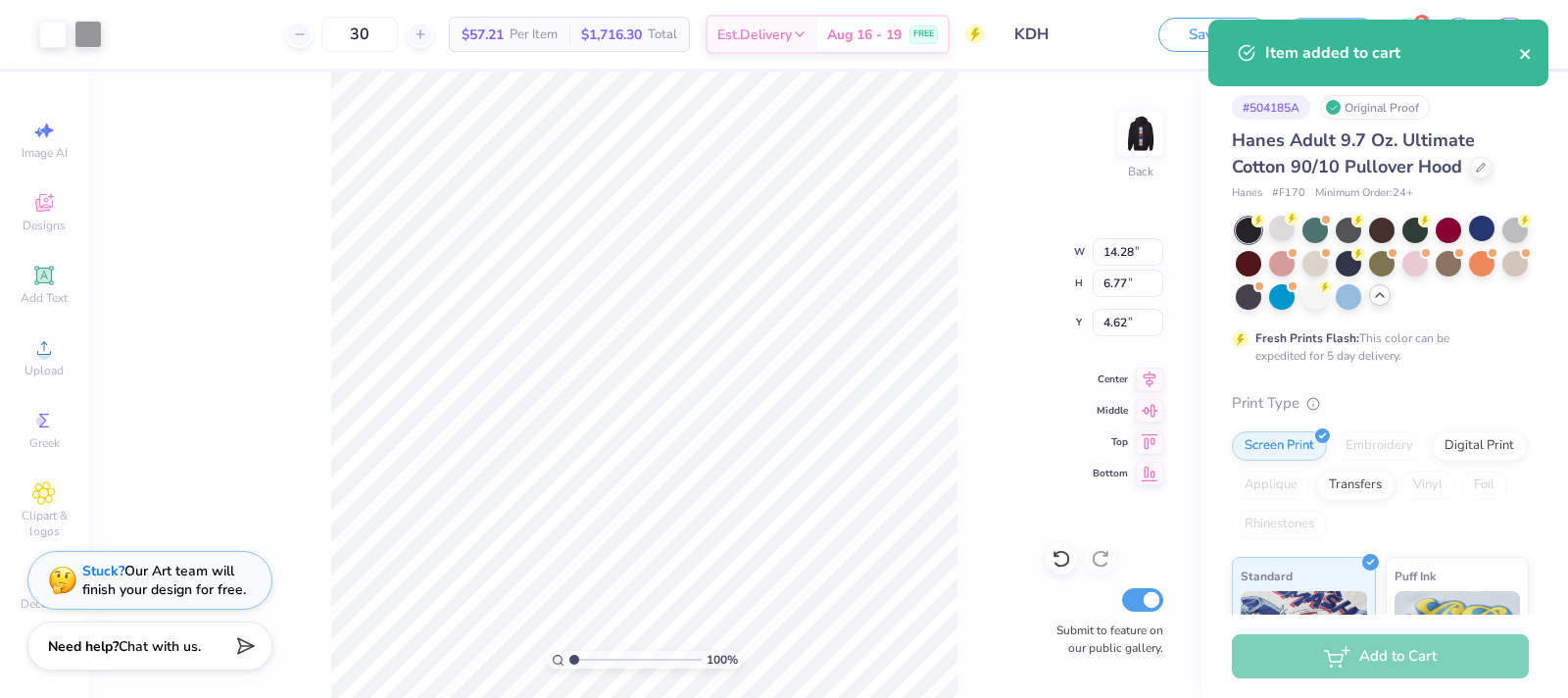 click 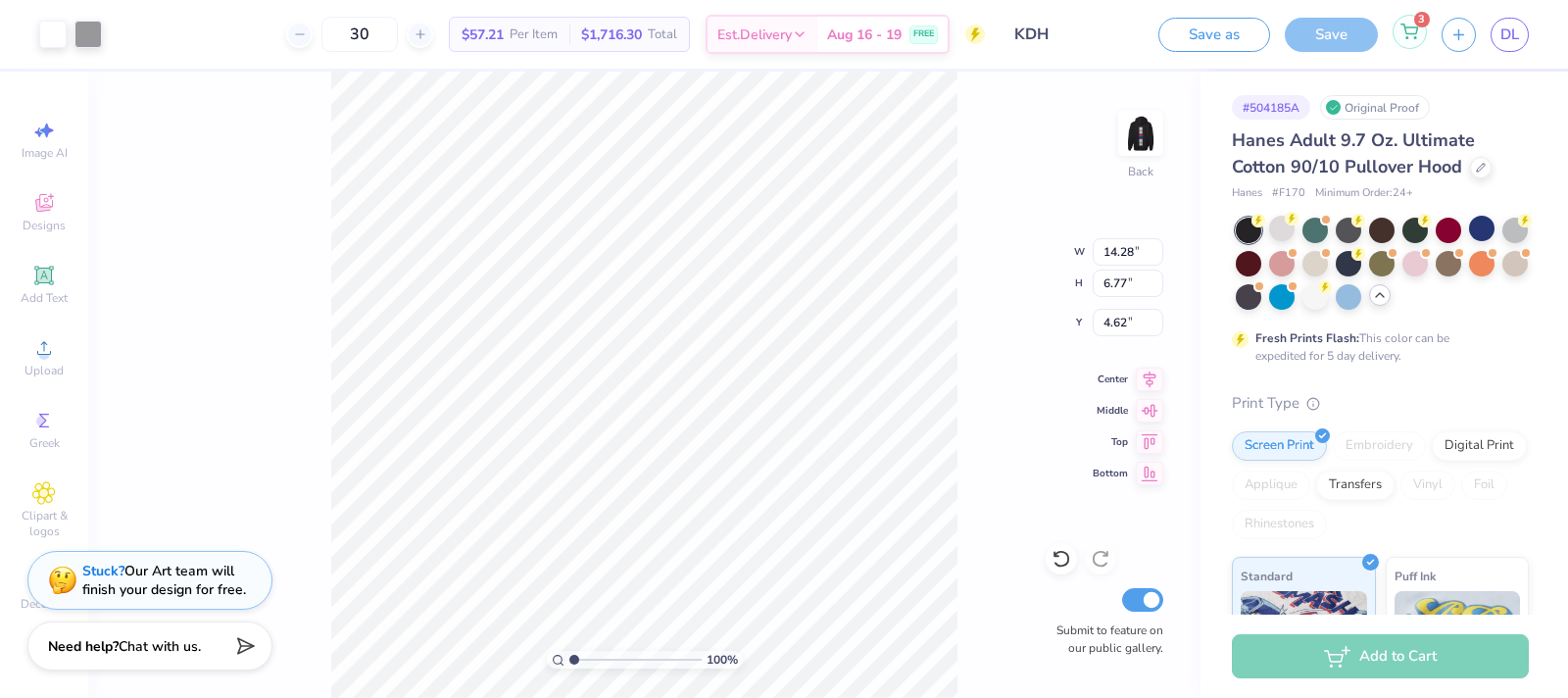 click 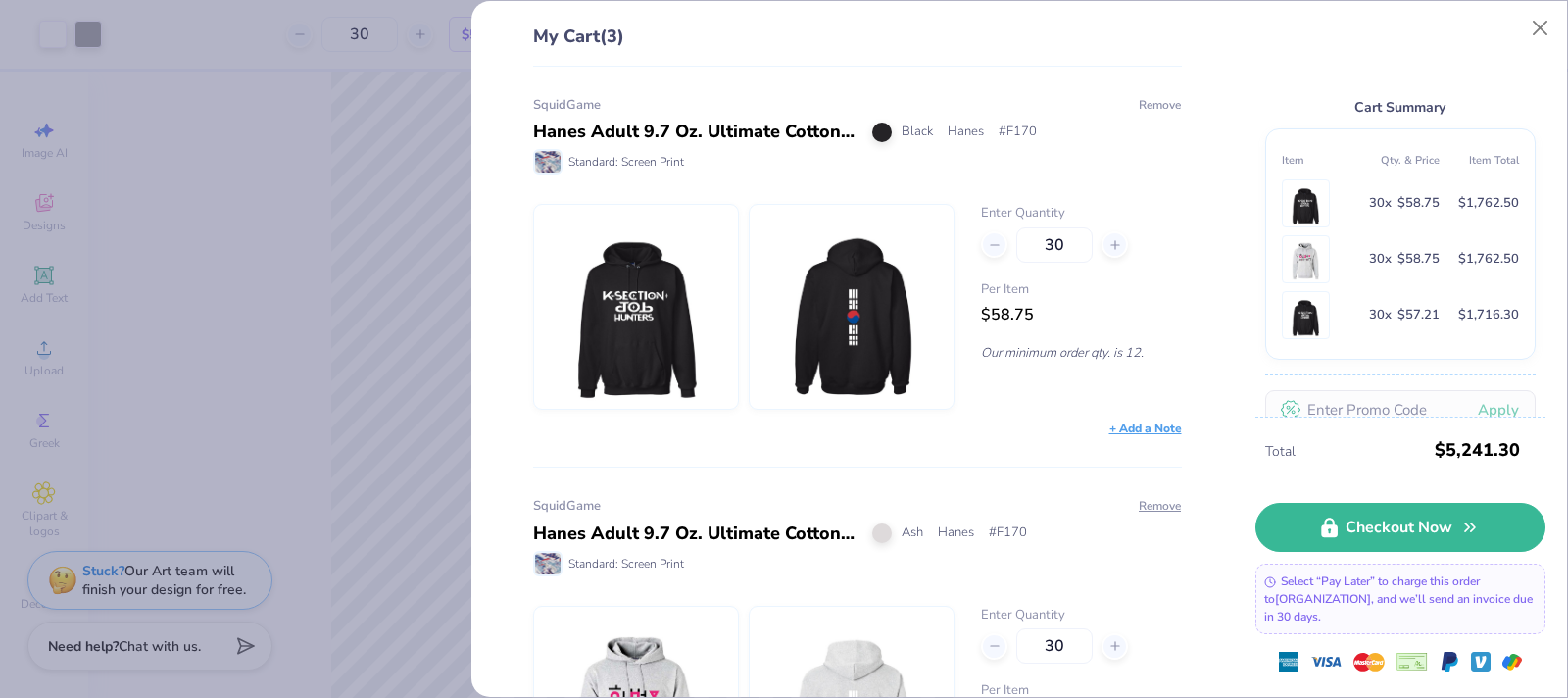 click on "Remove" at bounding box center (1159, 105) 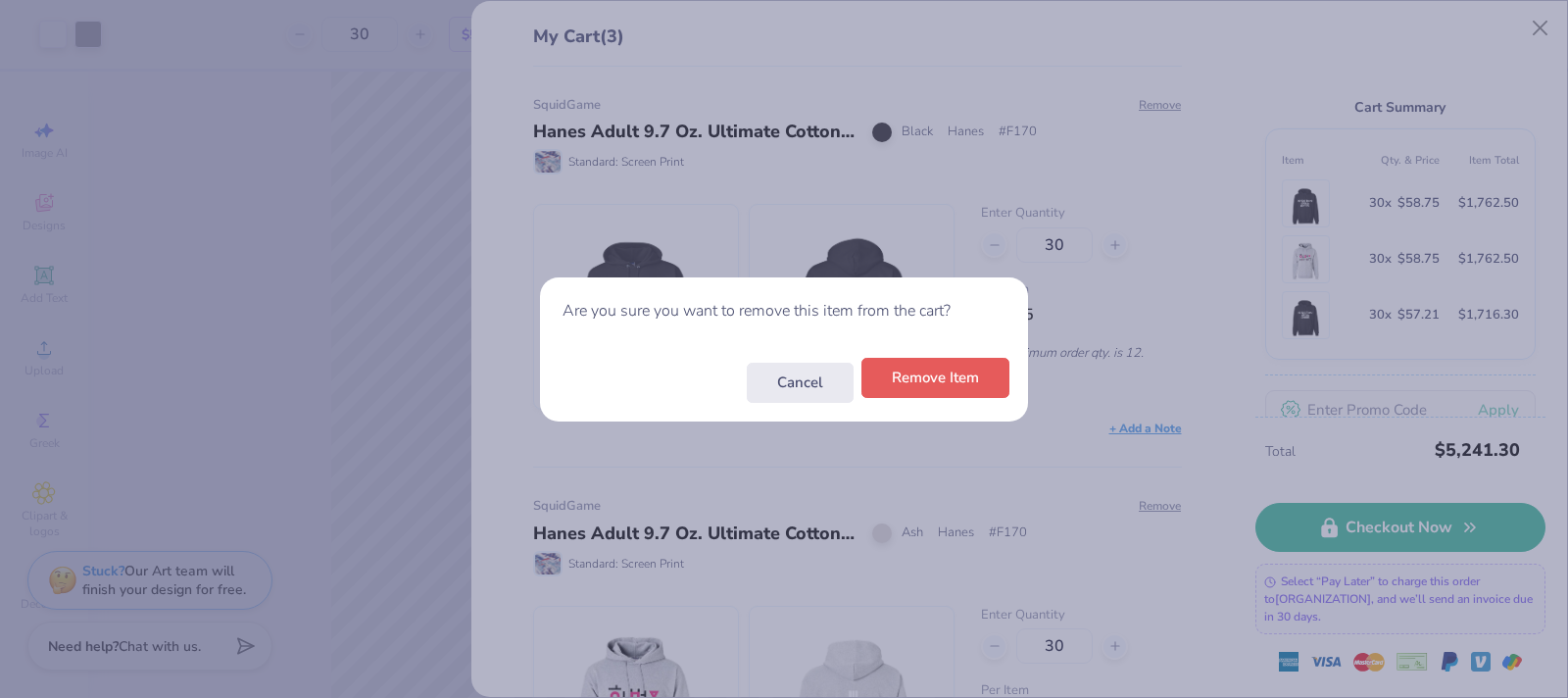 click on "Remove Item" at bounding box center [935, 377] 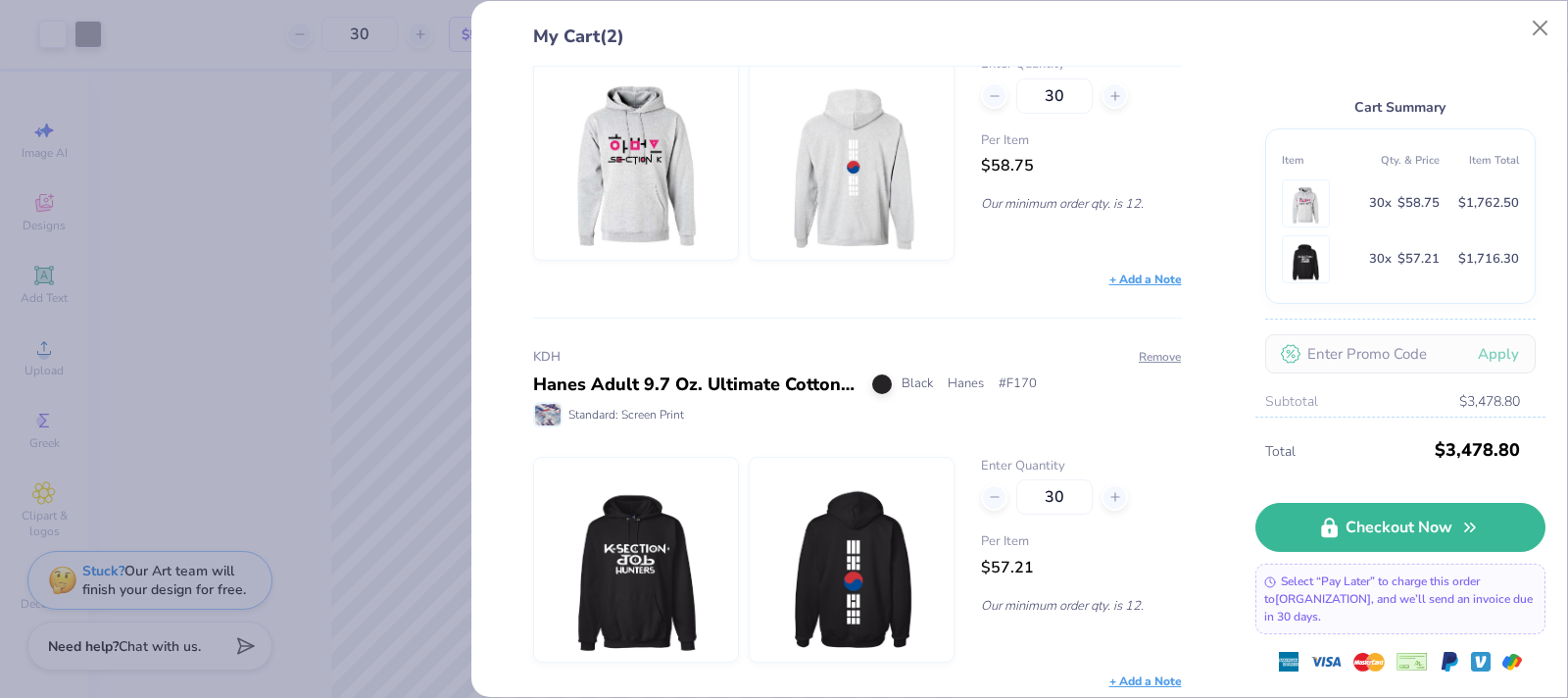 scroll, scrollTop: 149, scrollLeft: 0, axis: vertical 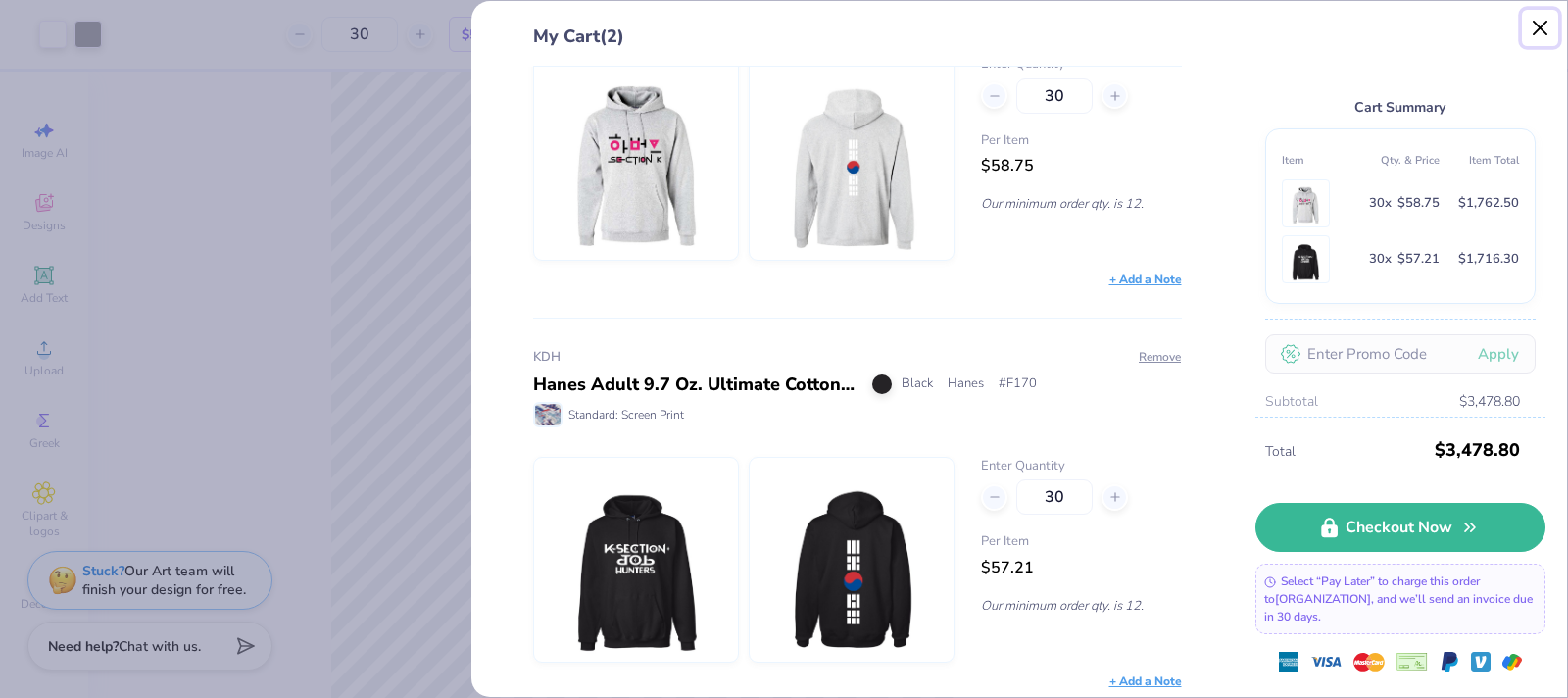 click at bounding box center (1541, 28) 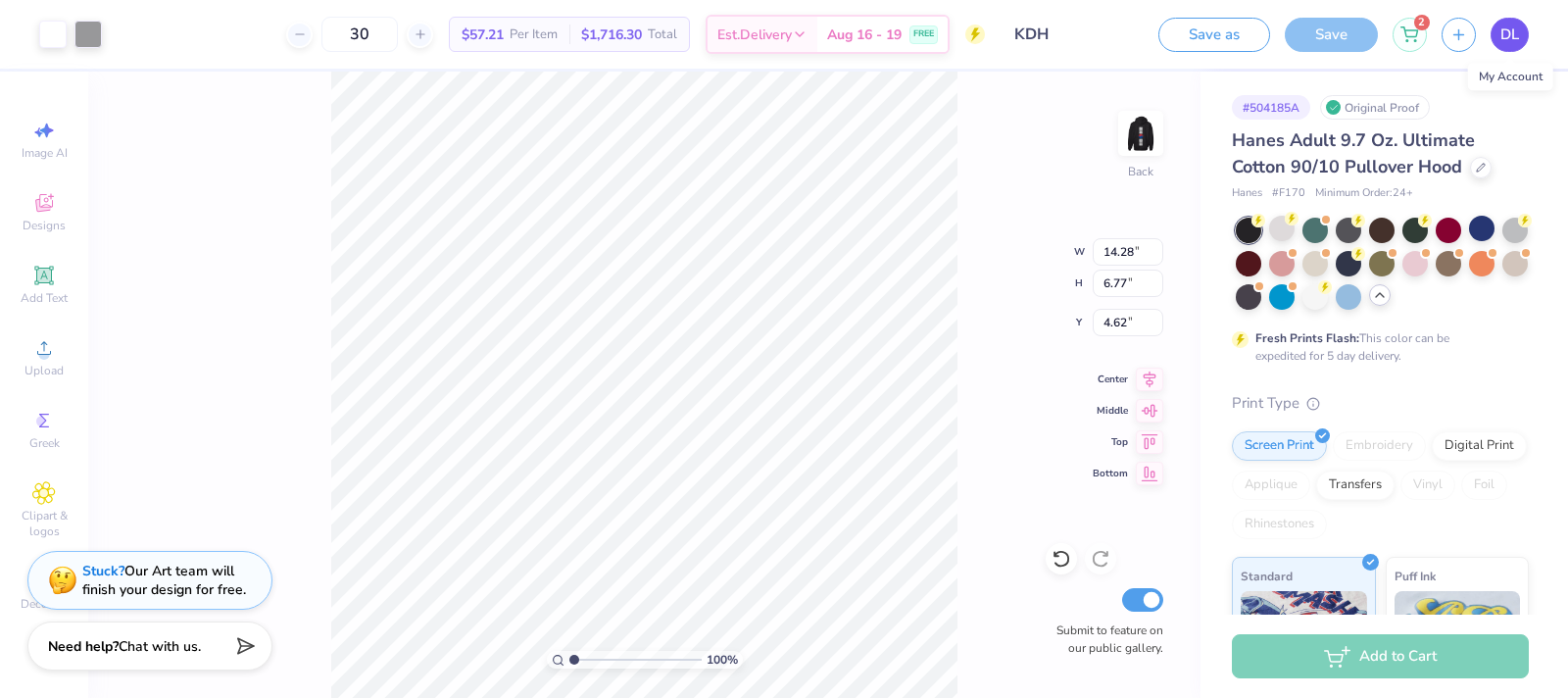 click on "DL" at bounding box center (1509, 34) 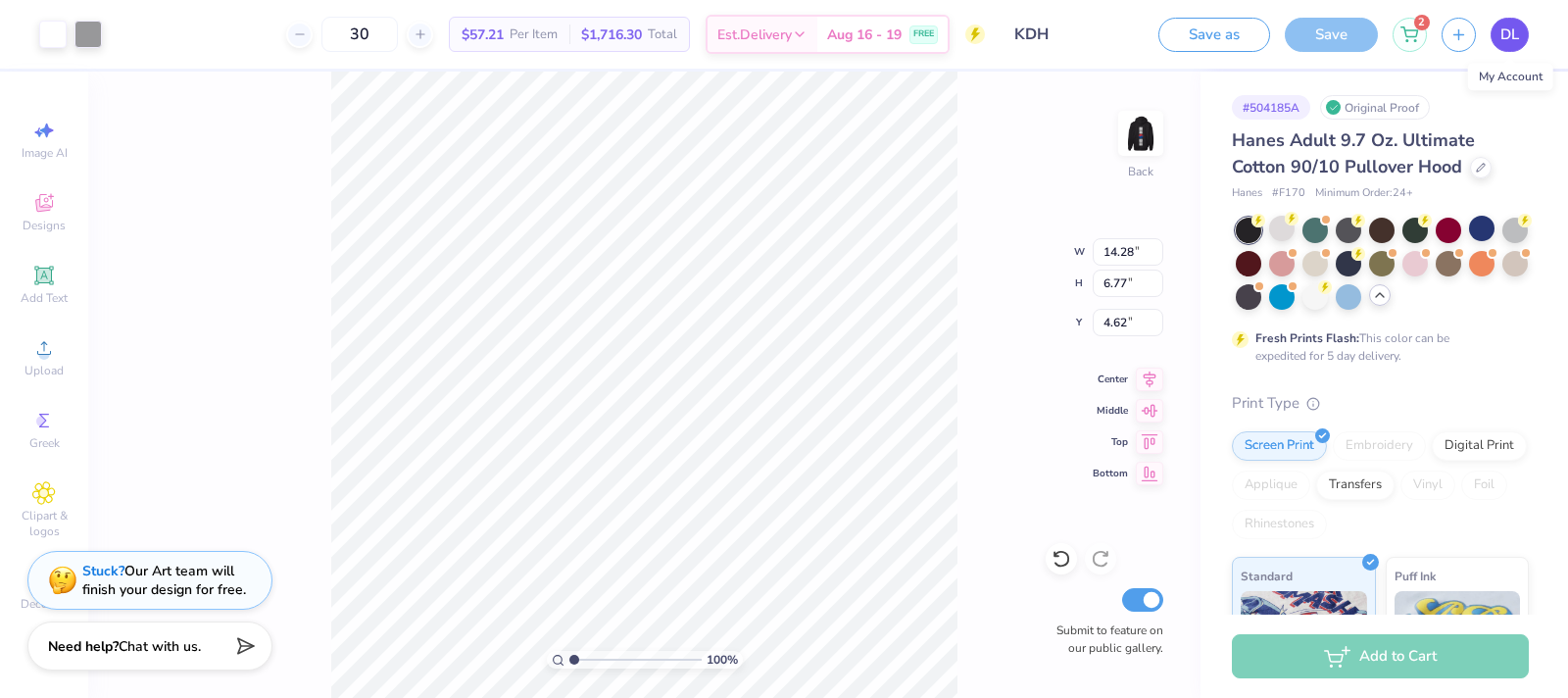 click on "DL" at bounding box center (1509, 34) 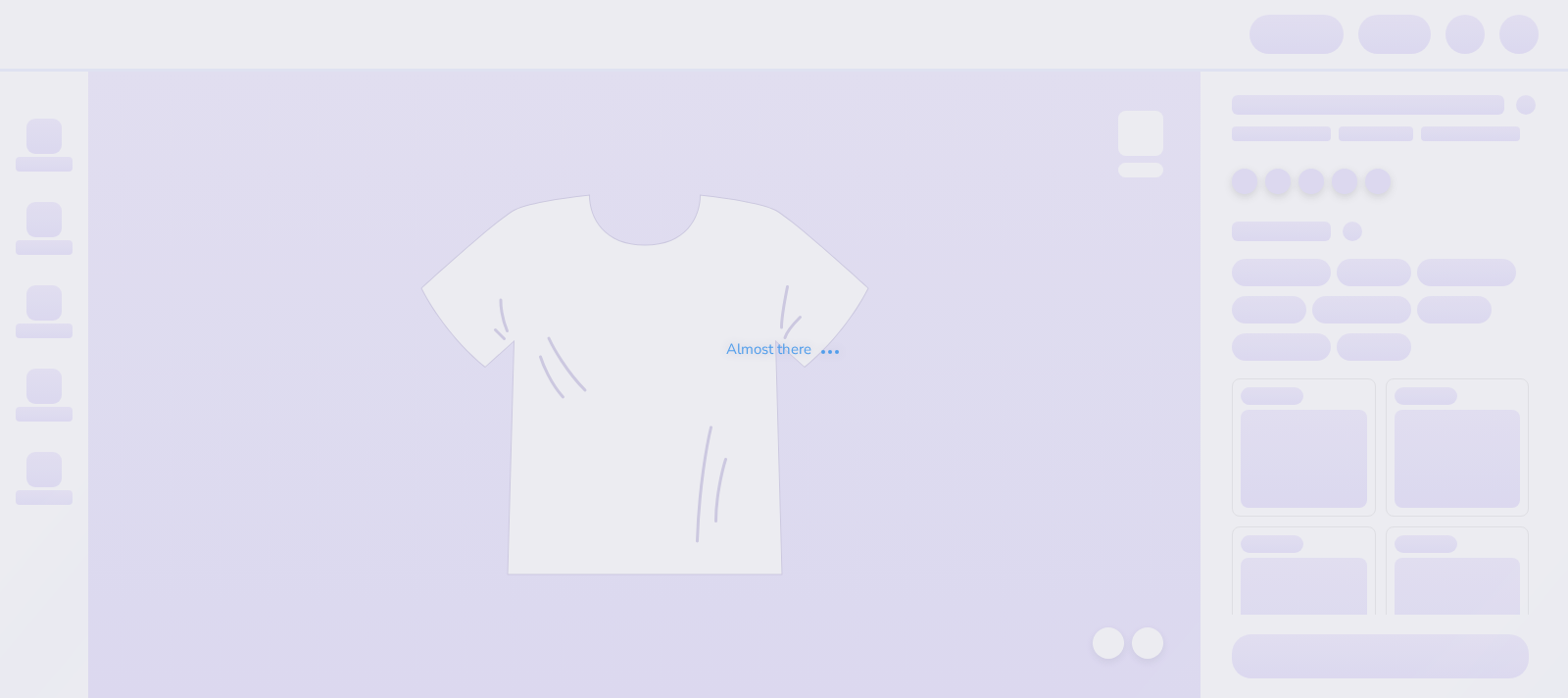 scroll, scrollTop: 0, scrollLeft: 0, axis: both 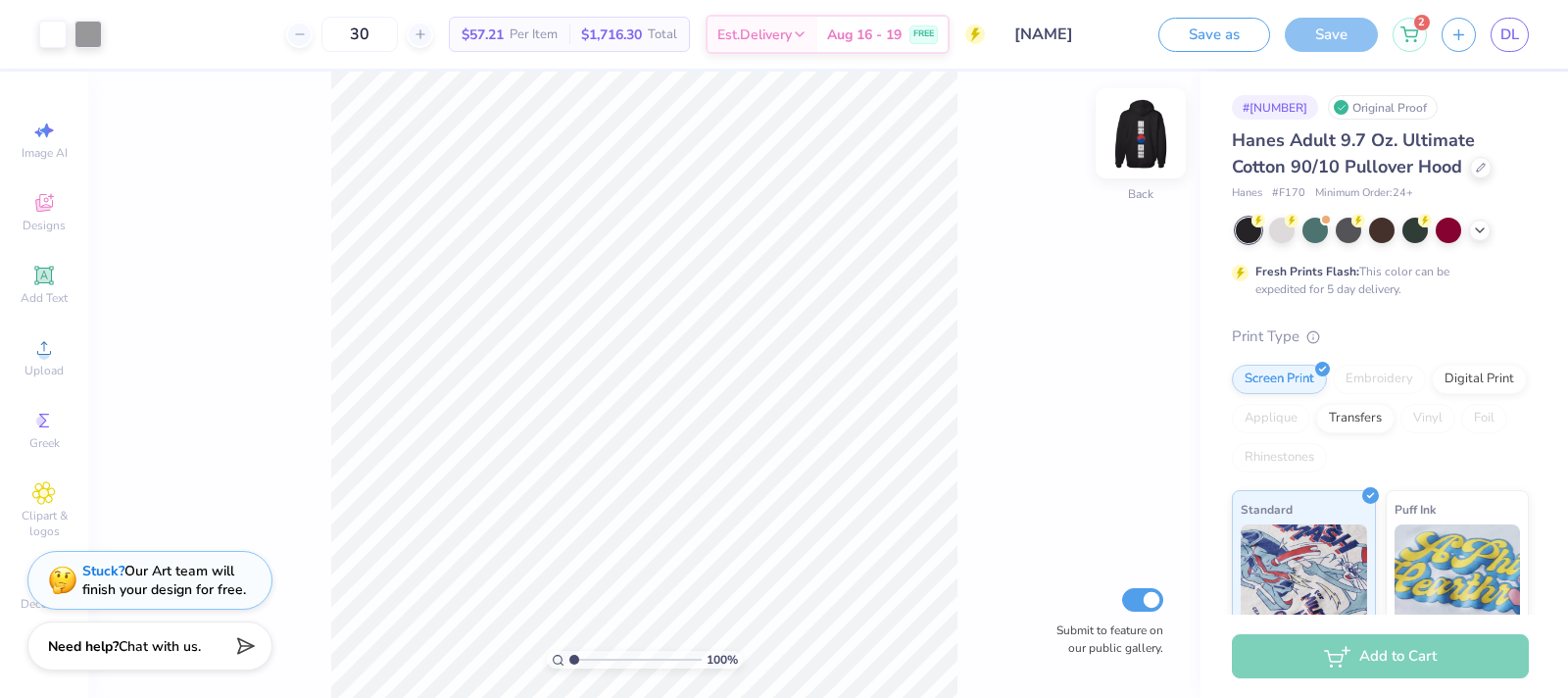 click at bounding box center (1141, 133) 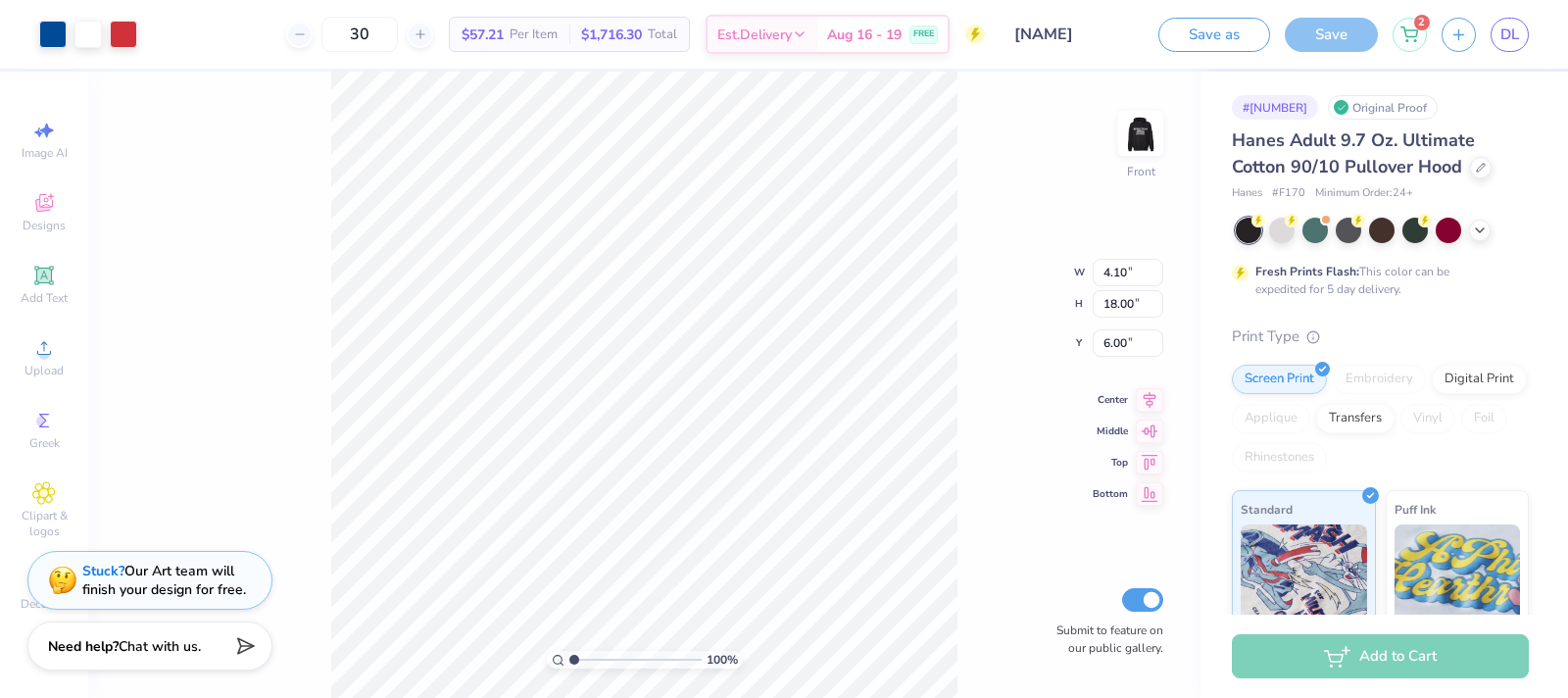 type on "3.02" 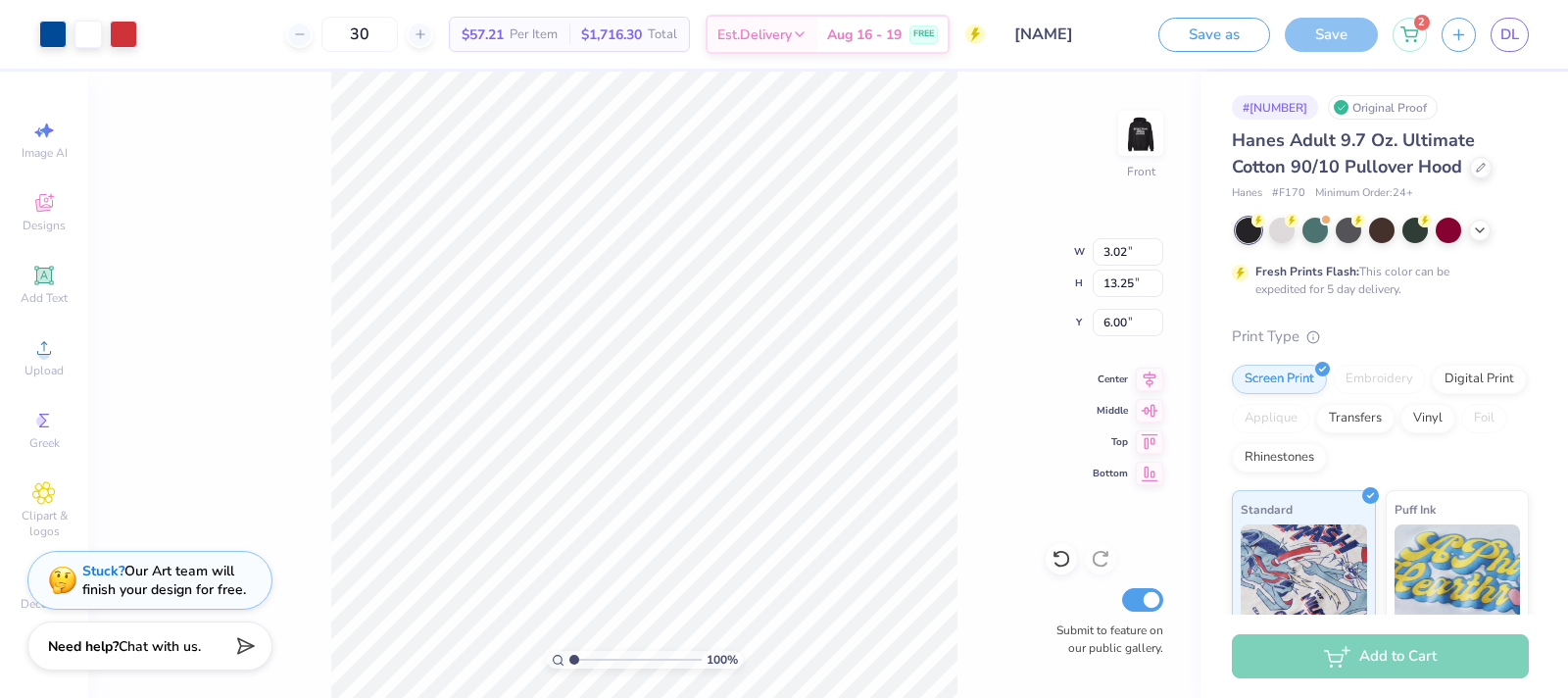 click on "100  % Front W 3.02 3.02 " H 13.25 13.25 " Y 6.00 6.00 " Center Middle Top Bottom Submit to feature on our public gallery." at bounding box center [644, 384] 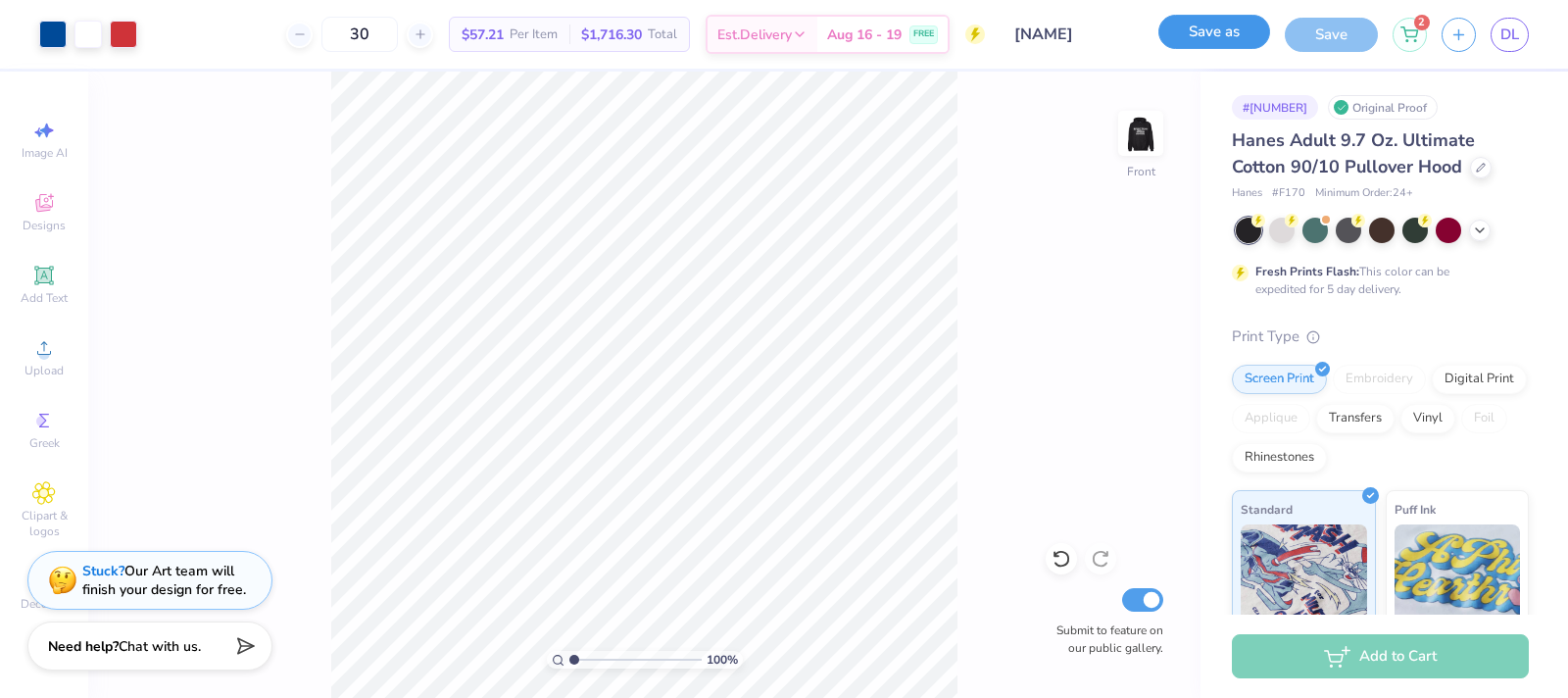 click on "Save as" at bounding box center [1214, 31] 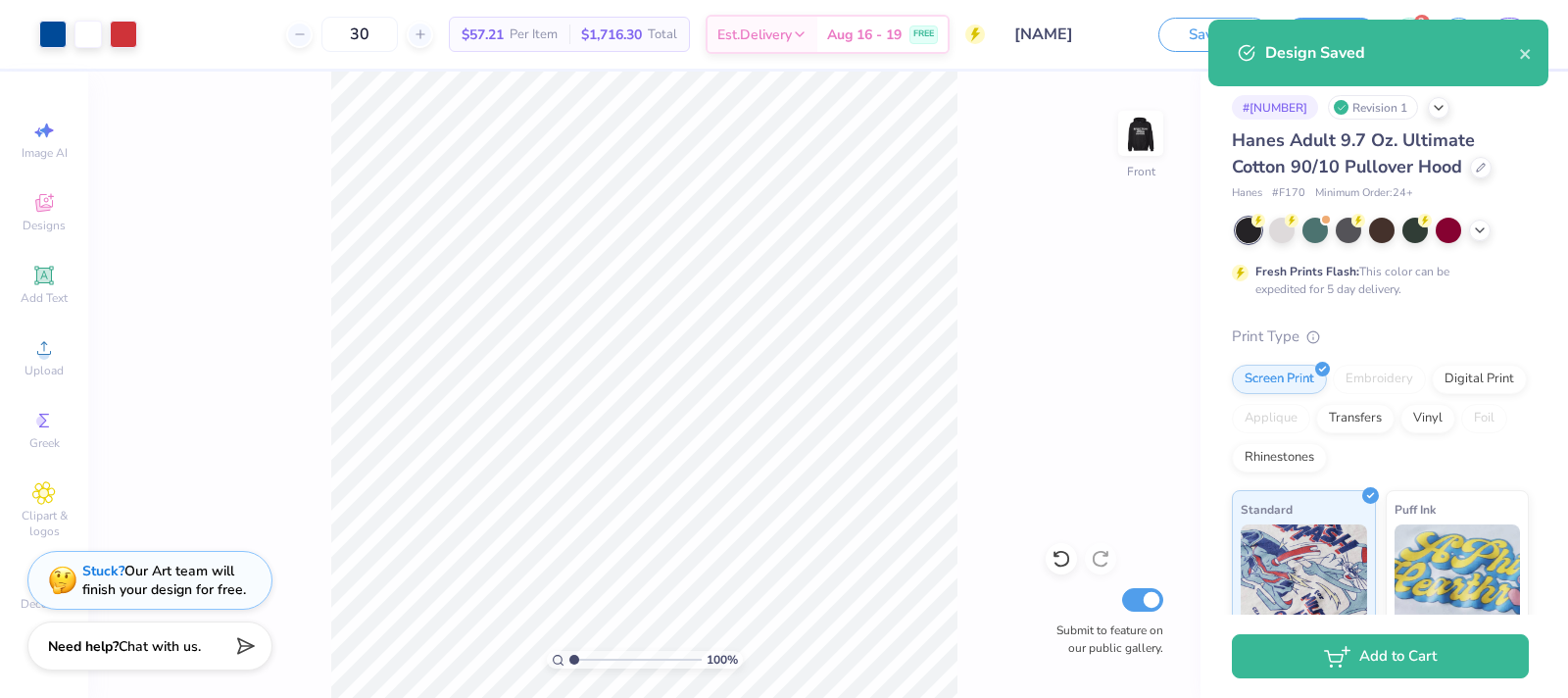 drag, startPoint x: 1068, startPoint y: 224, endPoint x: 1044, endPoint y: 216, distance: 25.29822 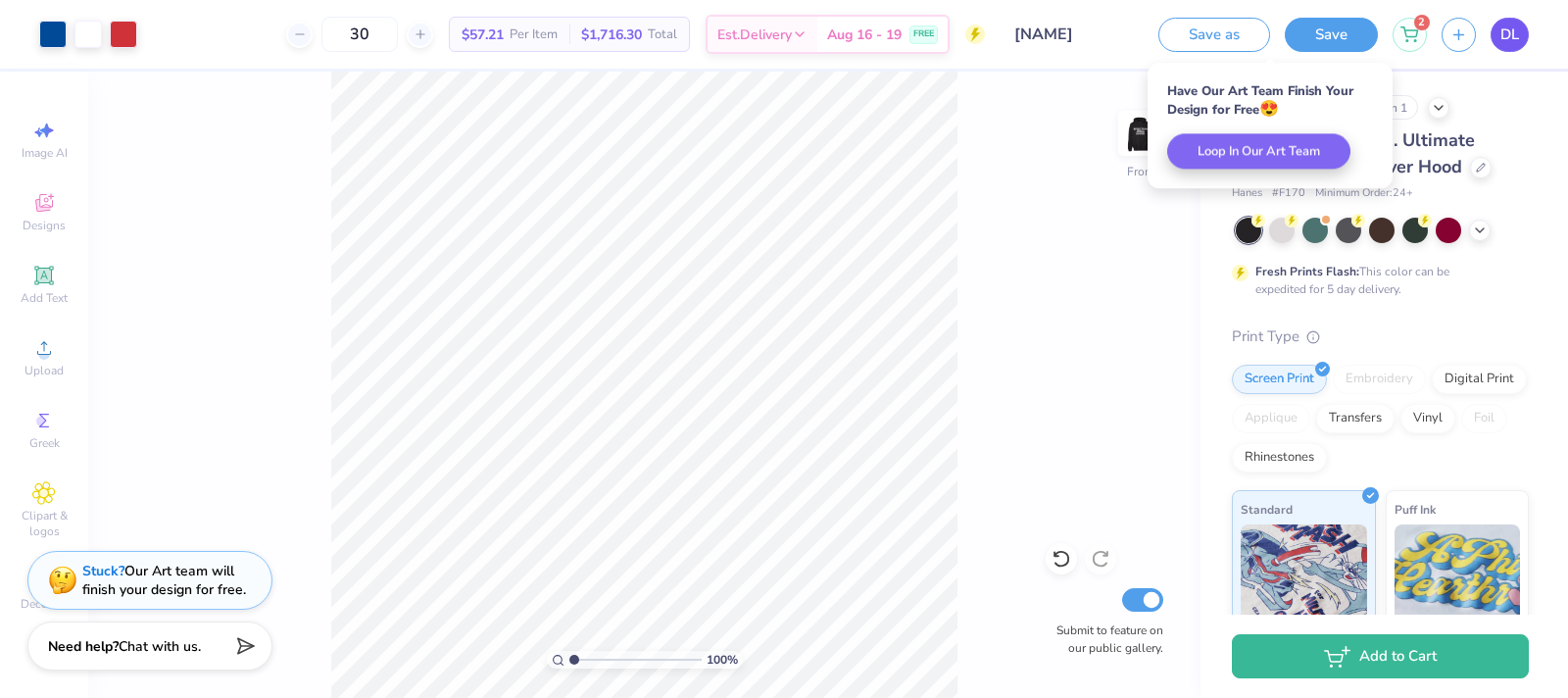 click on "DL" at bounding box center (1509, 34) 